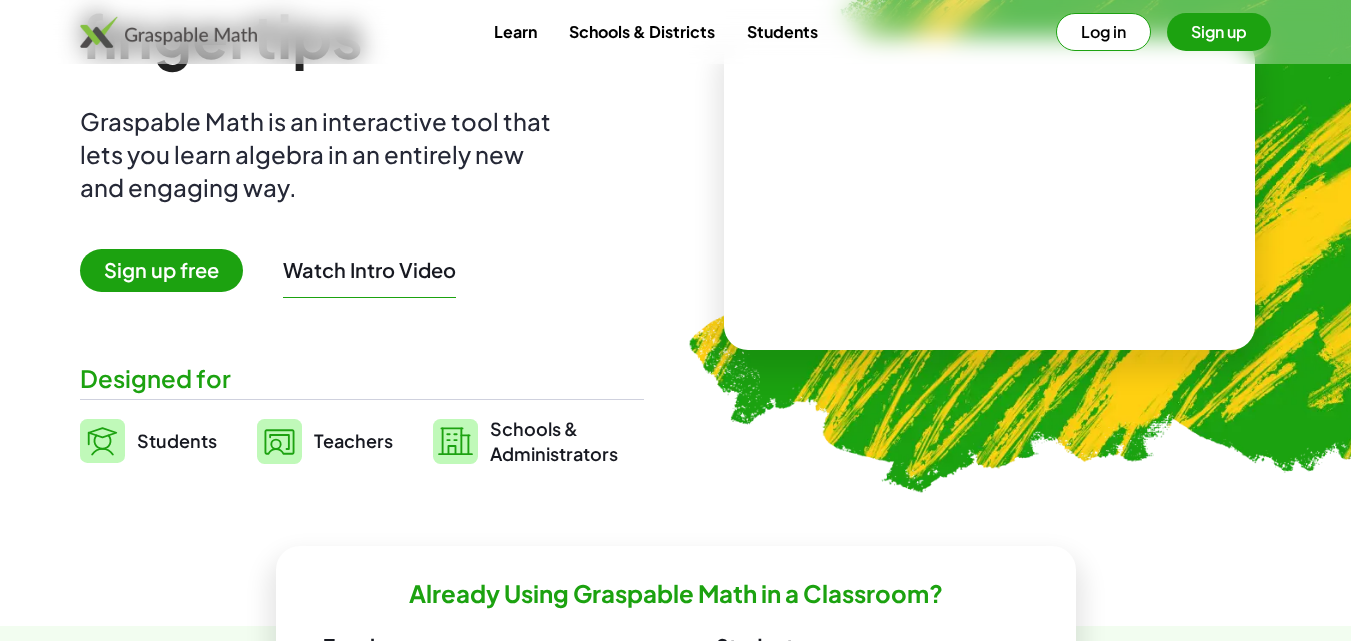 scroll, scrollTop: 200, scrollLeft: 0, axis: vertical 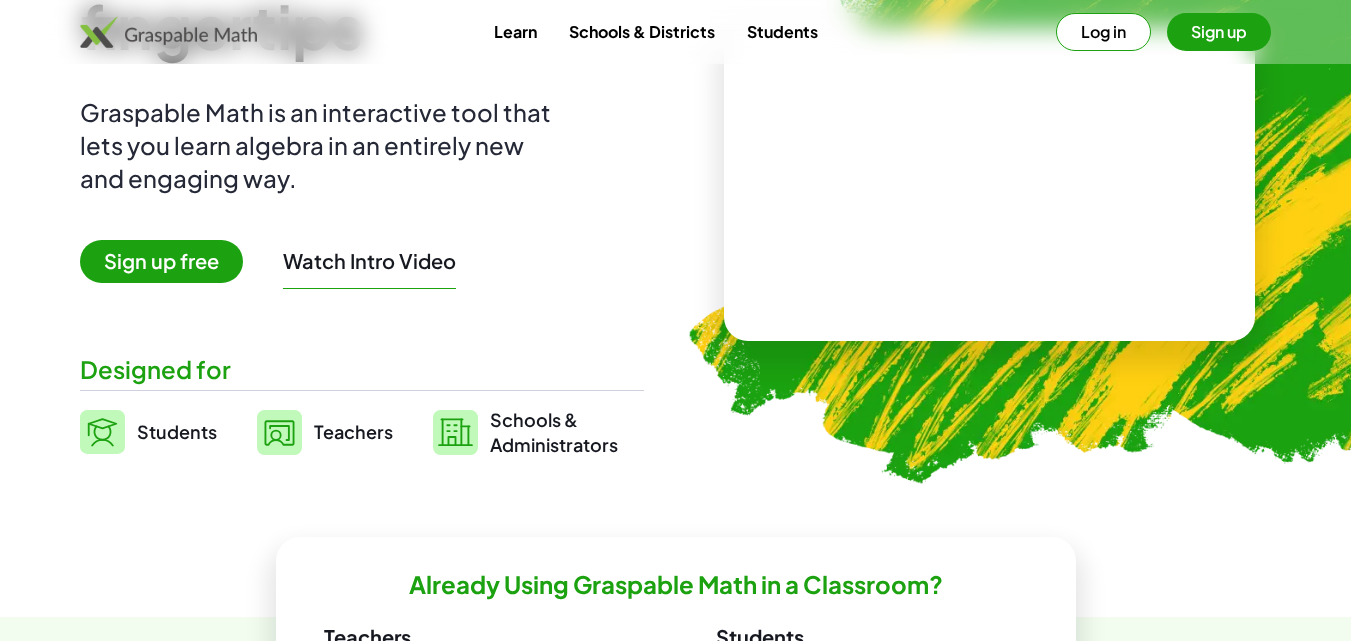 click on "Students" at bounding box center [148, 432] 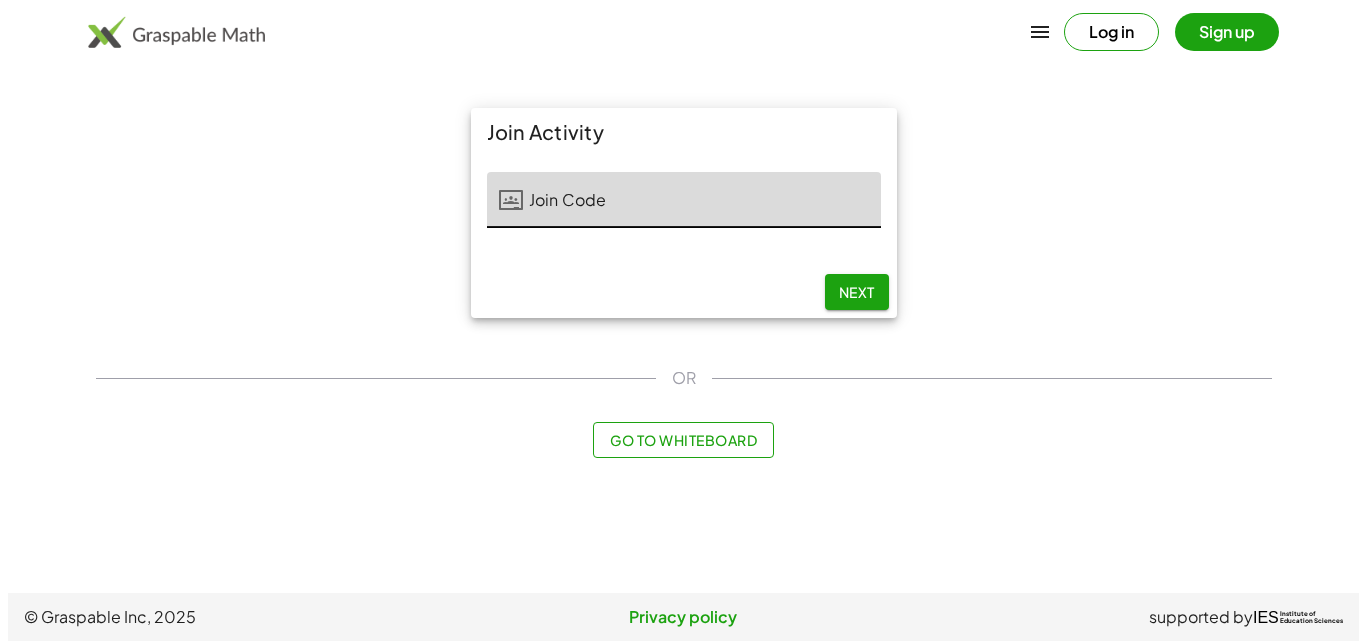 scroll, scrollTop: 0, scrollLeft: 0, axis: both 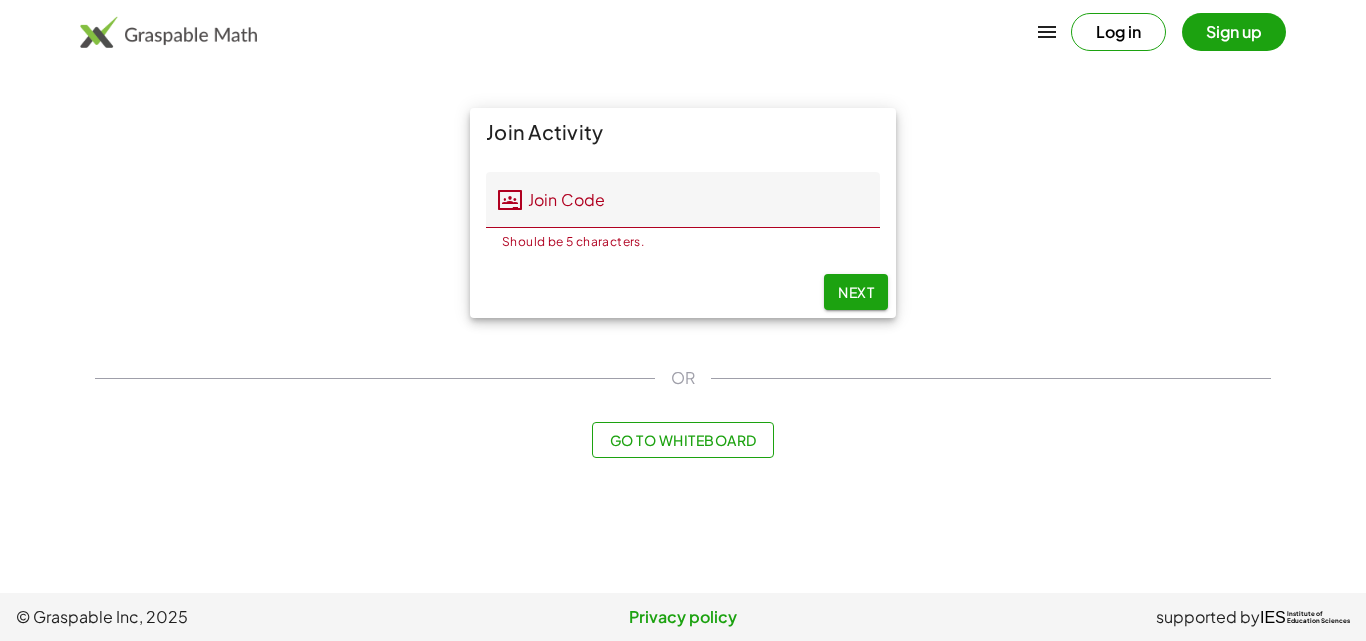 click on "Join Activity Join Code Join Code Should be 5 characters. 0 / 5 Next OR Go to Whiteboard" 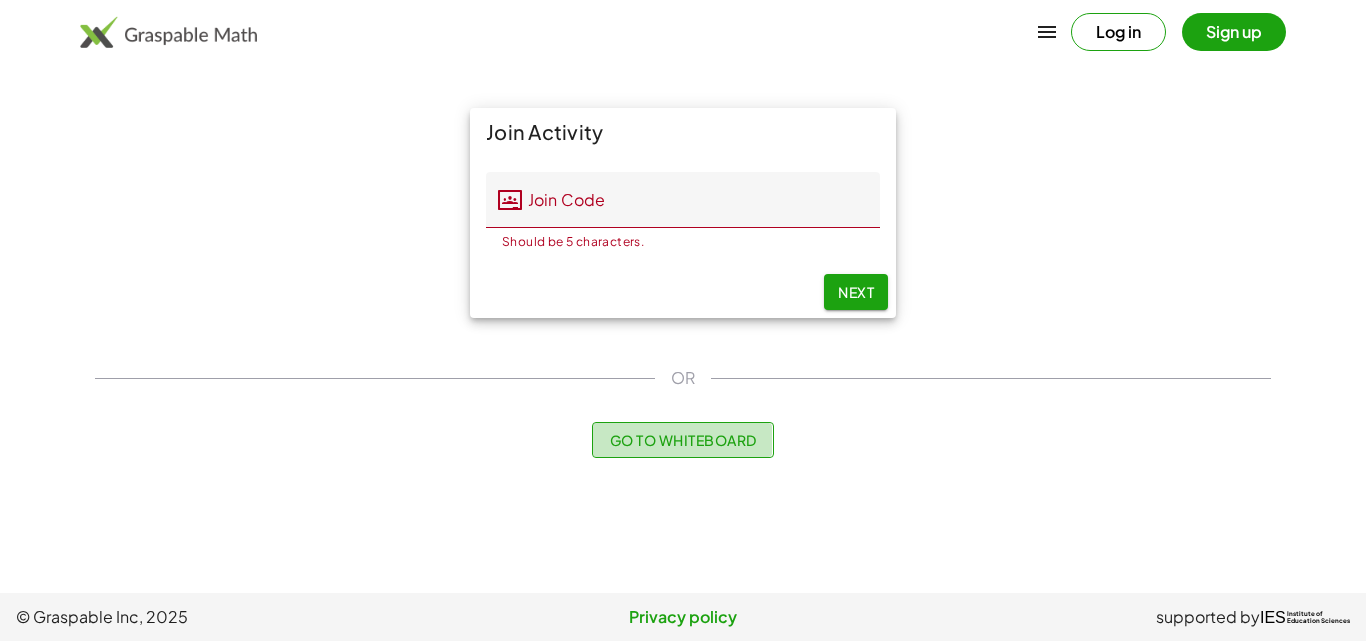 click on "Go to Whiteboard" 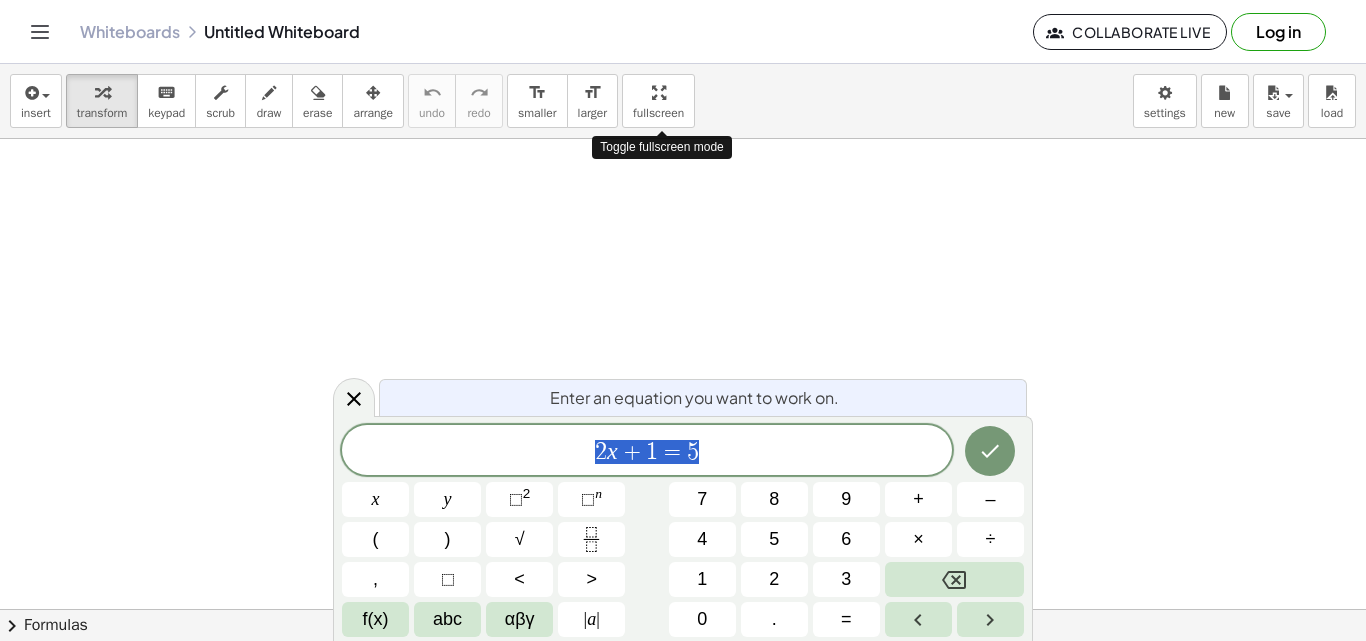 drag, startPoint x: 658, startPoint y: 87, endPoint x: 658, endPoint y: 174, distance: 87 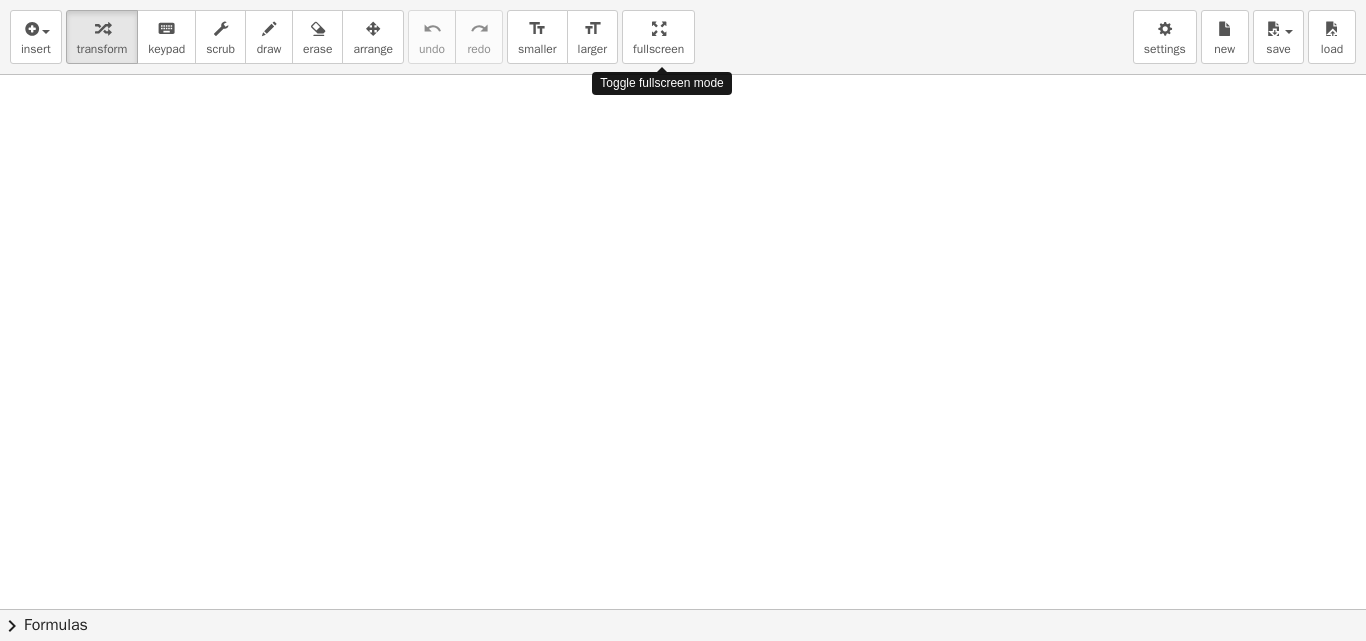 click on "insert select one: Math Expression Function Text Youtube Video Graphing Geometry Geometry 3D transform keyboard keypad scrub draw erase arrange undo undo redo redo format_size smaller format_size larger fullscreen load   save new settings Toggle fullscreen mode × chevron_right  Formulas
Drag one side of a formula onto a highlighted expression on the canvas to apply it.
Quadratic Formula
+ · a · x 2 + · b · x + c = 0
⇔
x = · ( − b ± 2 √ ( + b 2 − · 4 · a · c ) ) · 2 · a
+ x 2 + · p · x + q = 0
⇔
x = − · p · 2 ± 2 √ ( + ( · p · 2 ) 2 − q )
Manually Factoring a Quadratic
+ x 2 + · b · x + c" at bounding box center (683, 320) 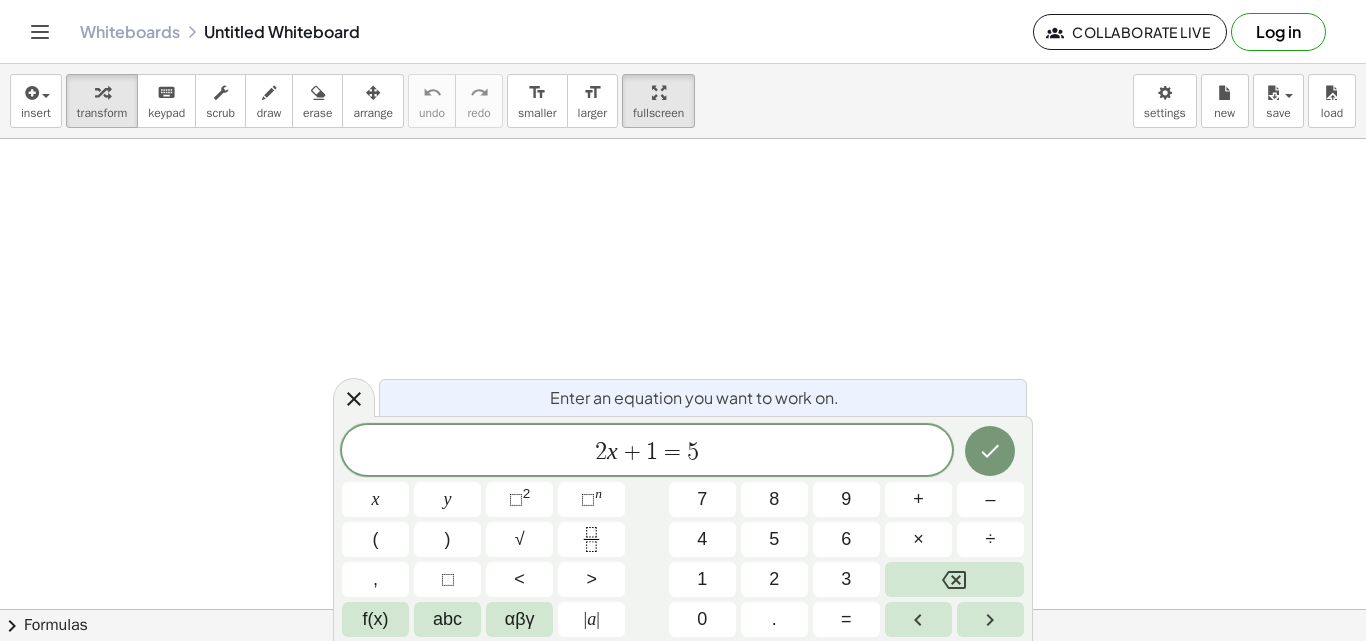 click on "2 x + 1 = 5" at bounding box center [647, 452] 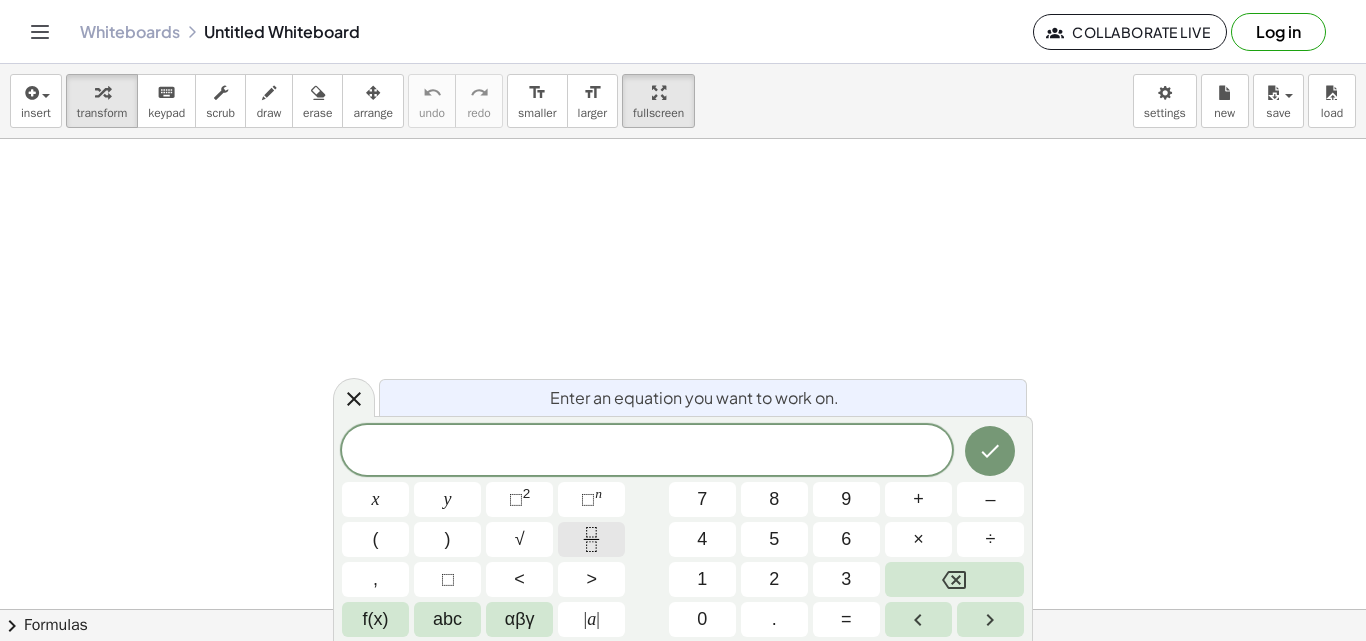 click 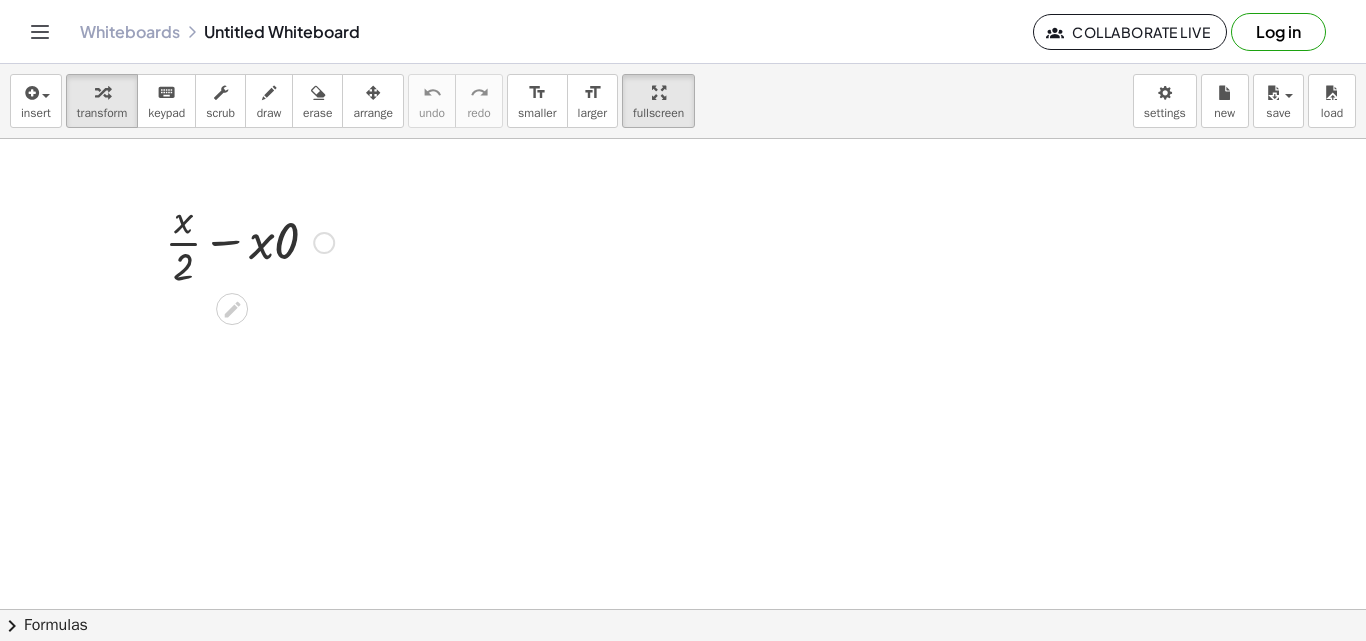 click at bounding box center (249, 241) 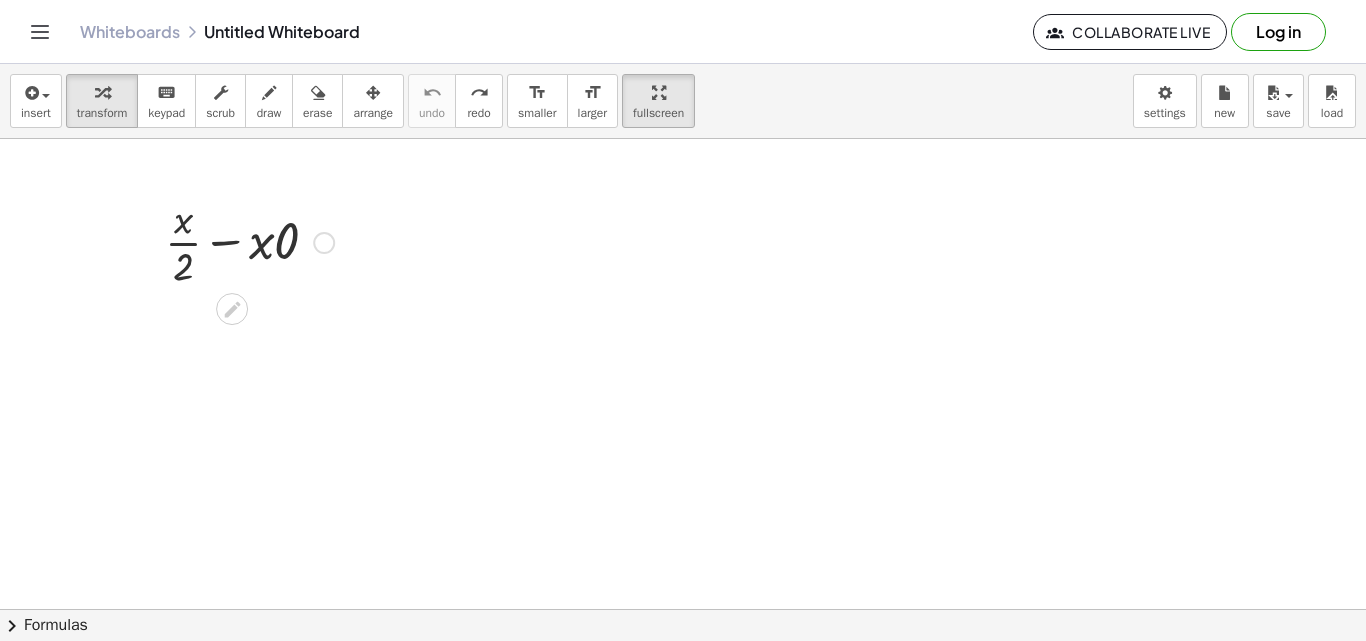 drag, startPoint x: 78, startPoint y: 201, endPoint x: 168, endPoint y: 234, distance: 95.85927 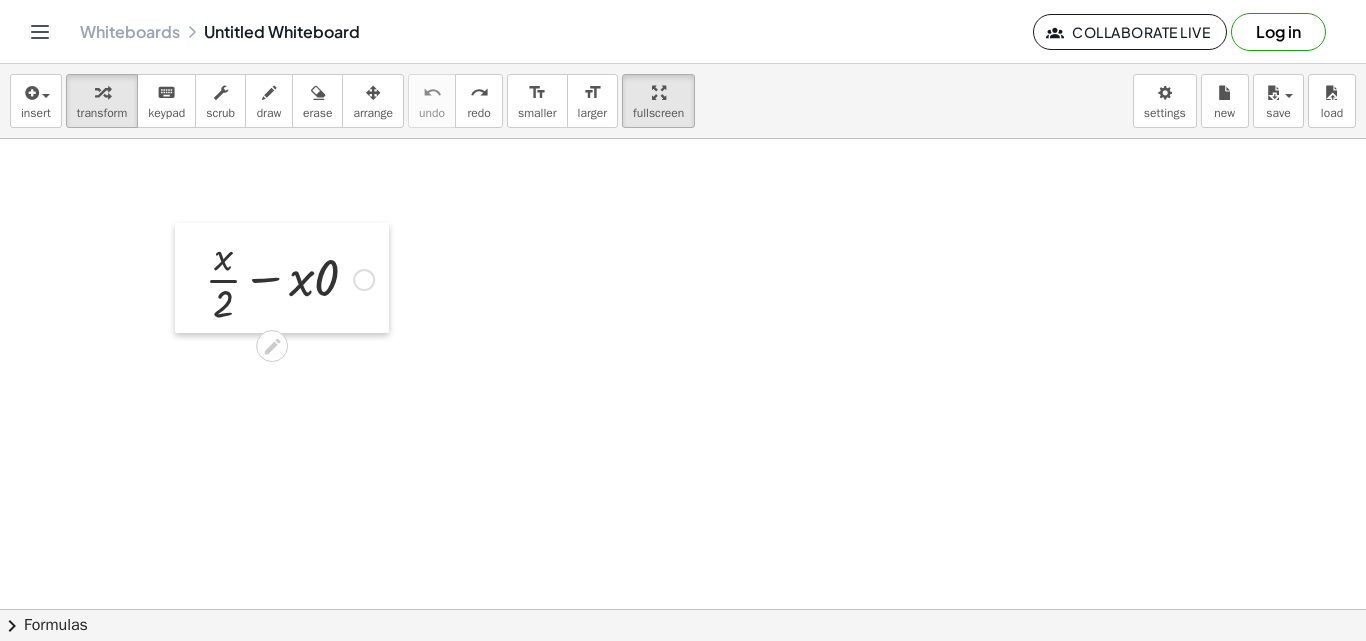 drag, startPoint x: 159, startPoint y: 224, endPoint x: 199, endPoint y: 261, distance: 54.48853 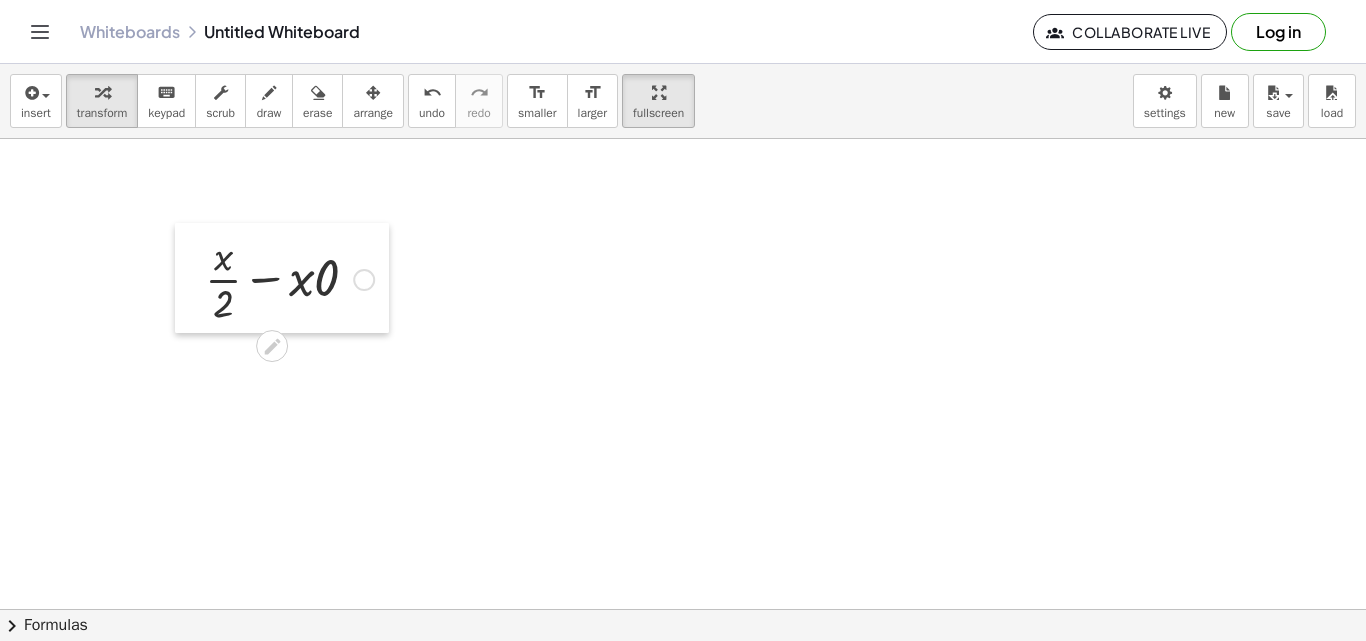 click at bounding box center (190, 278) 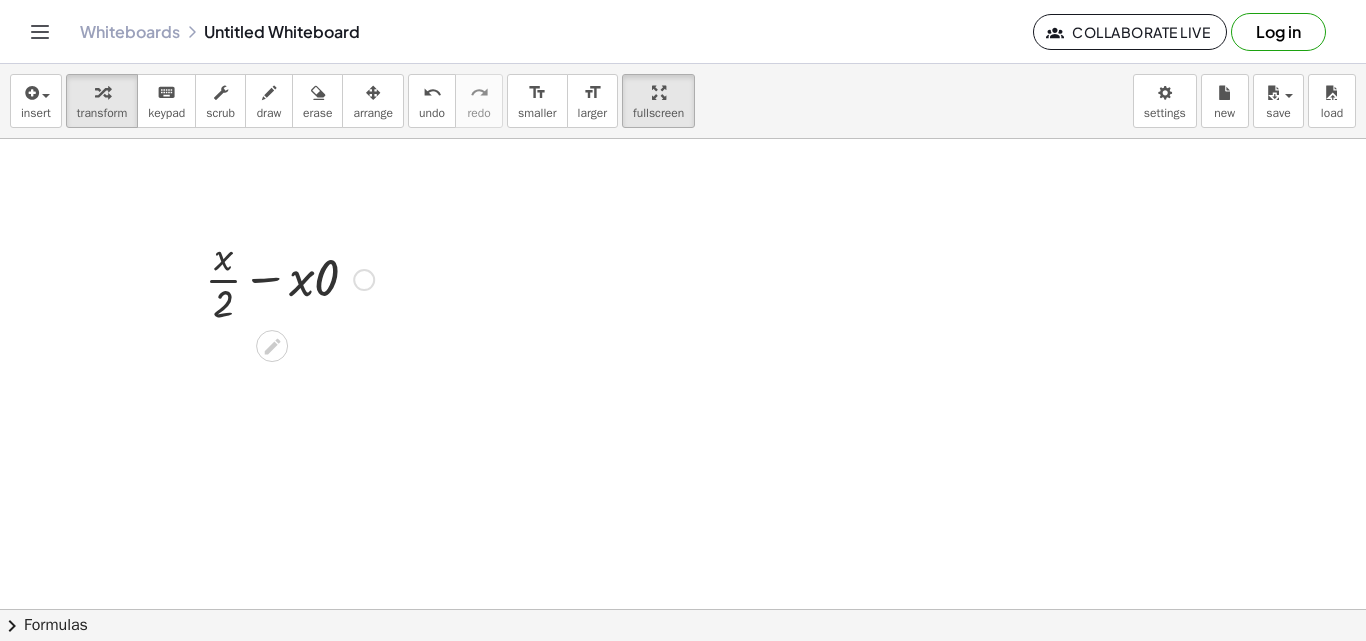 click at bounding box center (190, 278) 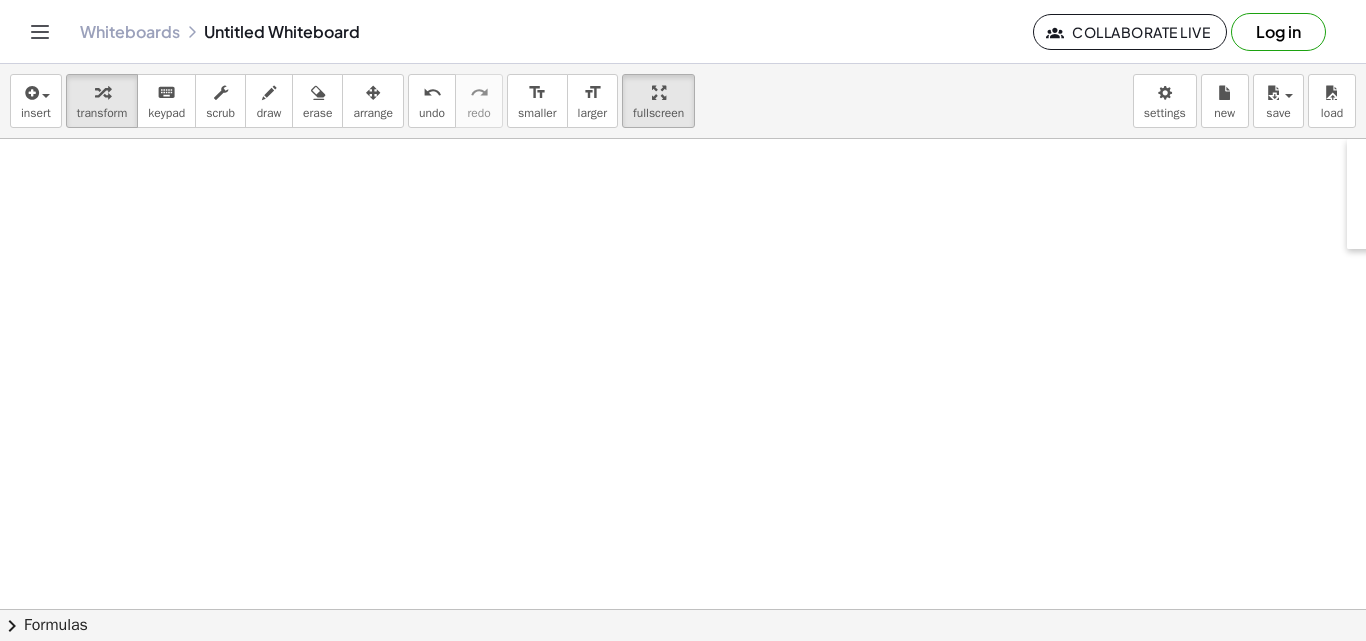drag, startPoint x: 193, startPoint y: 247, endPoint x: 1365, endPoint y: 137, distance: 1177.1508 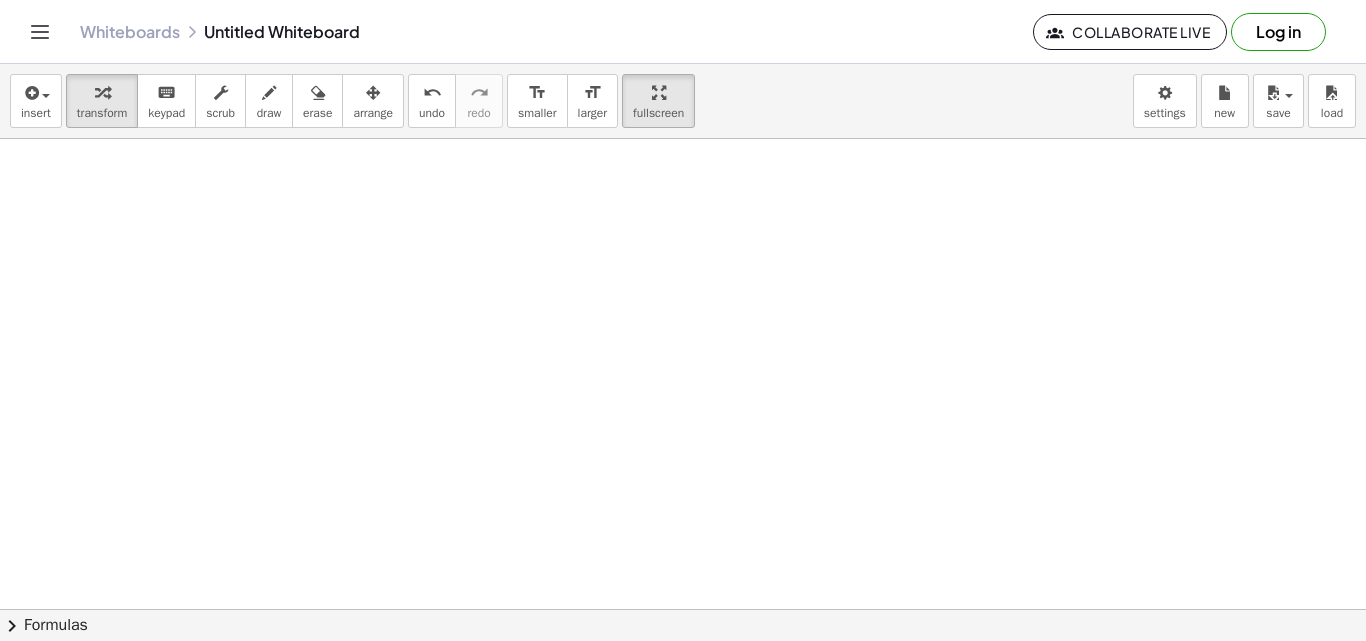 click at bounding box center [783, 609] 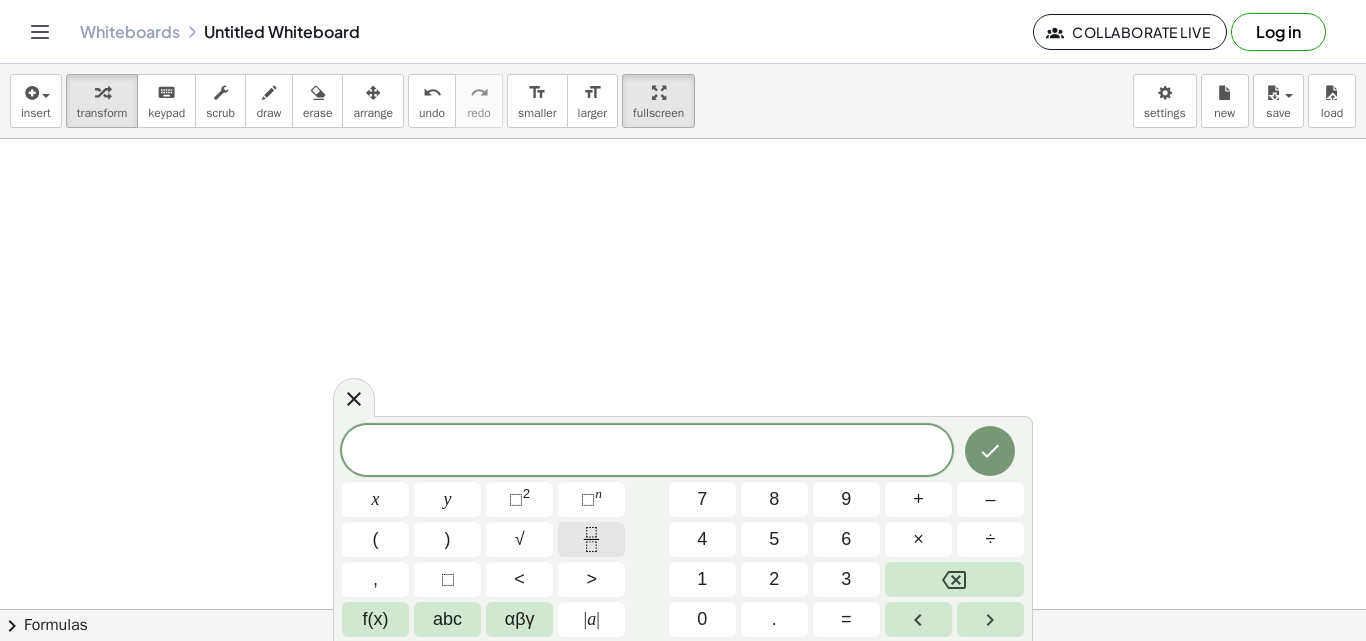 click at bounding box center [591, 539] 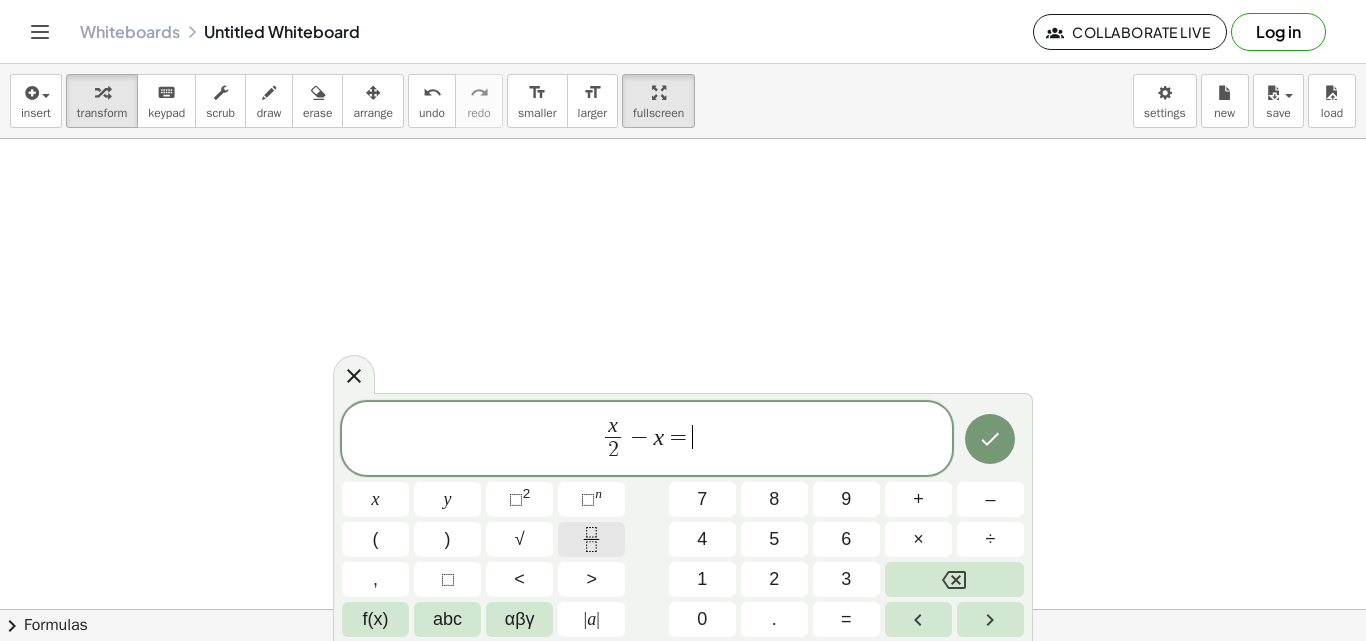 click at bounding box center (591, 539) 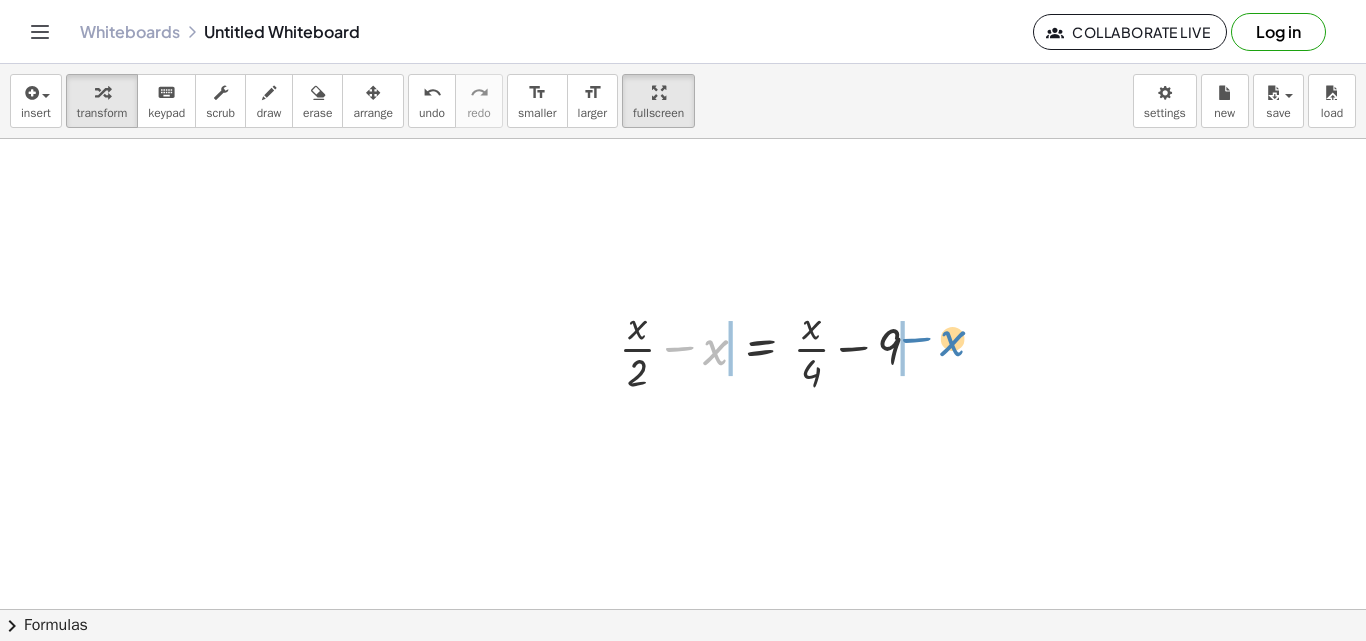 drag, startPoint x: 684, startPoint y: 355, endPoint x: 925, endPoint y: 346, distance: 241.16798 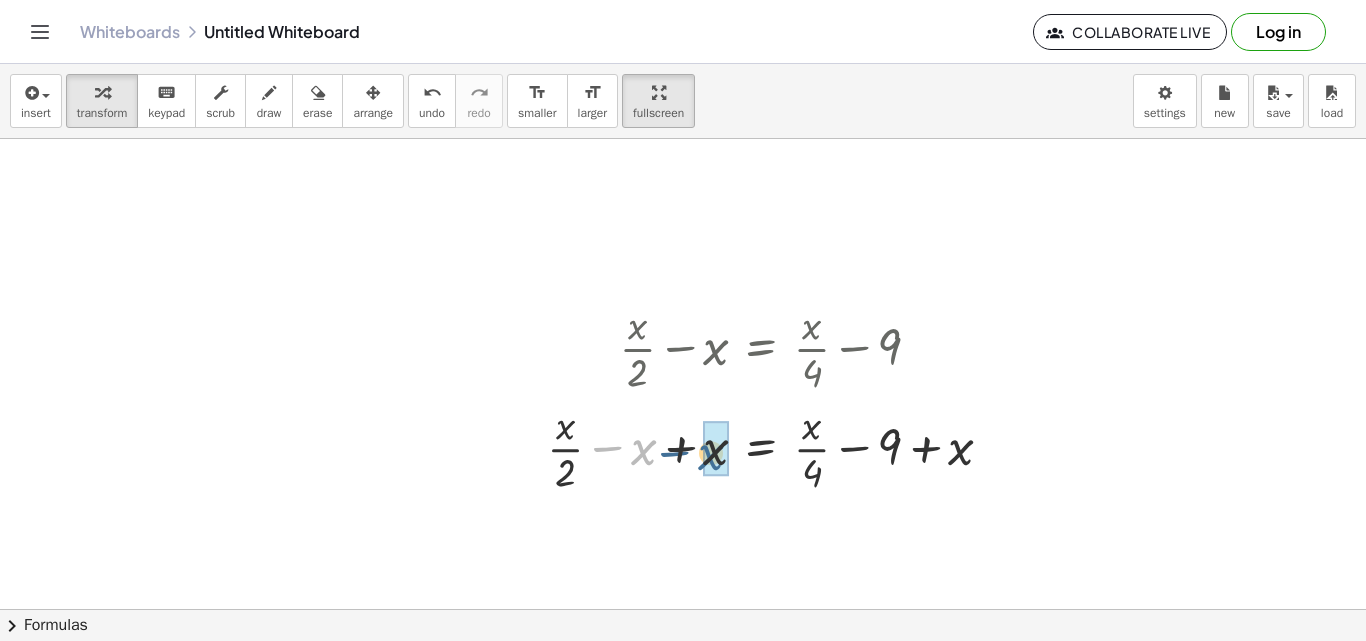 drag, startPoint x: 644, startPoint y: 451, endPoint x: 715, endPoint y: 454, distance: 71.063354 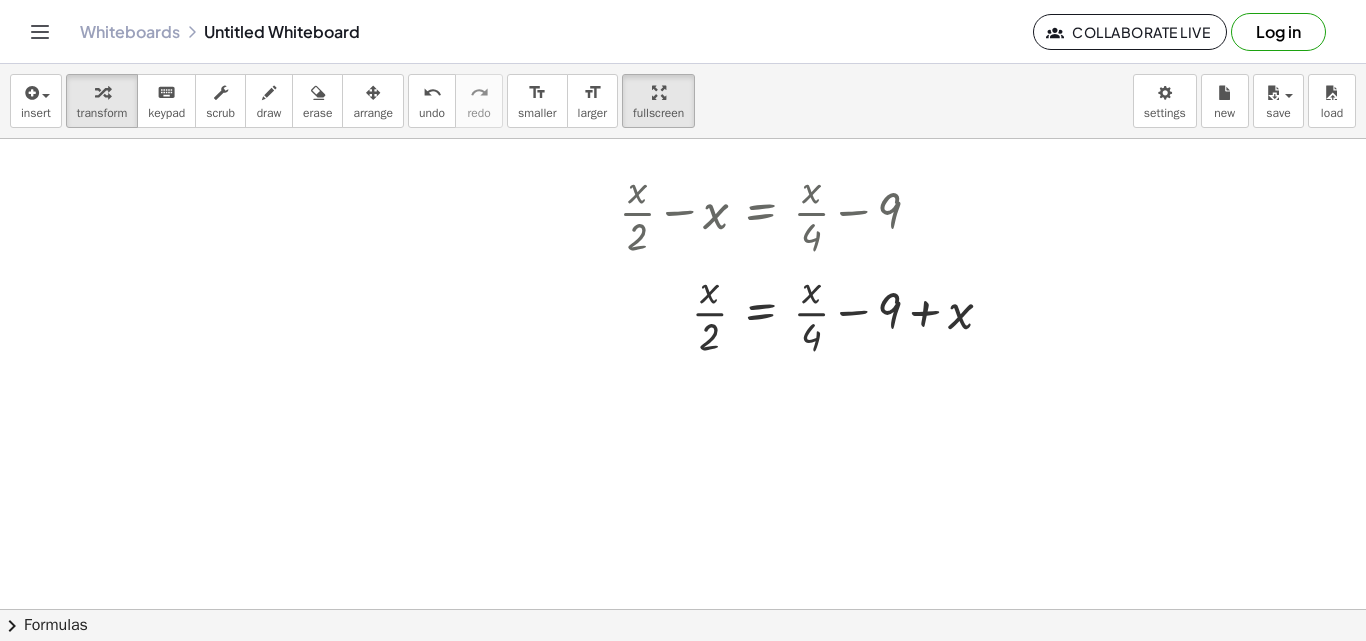 scroll, scrollTop: 100, scrollLeft: 0, axis: vertical 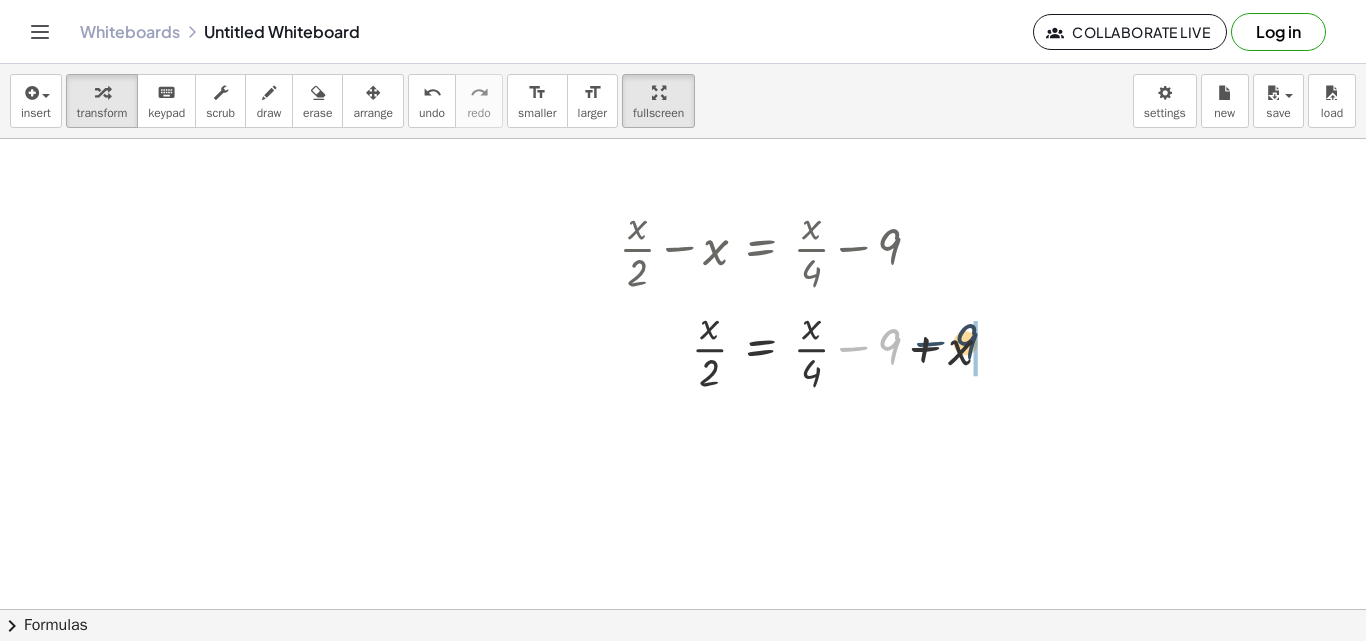 drag, startPoint x: 853, startPoint y: 348, endPoint x: 926, endPoint y: 347, distance: 73.00685 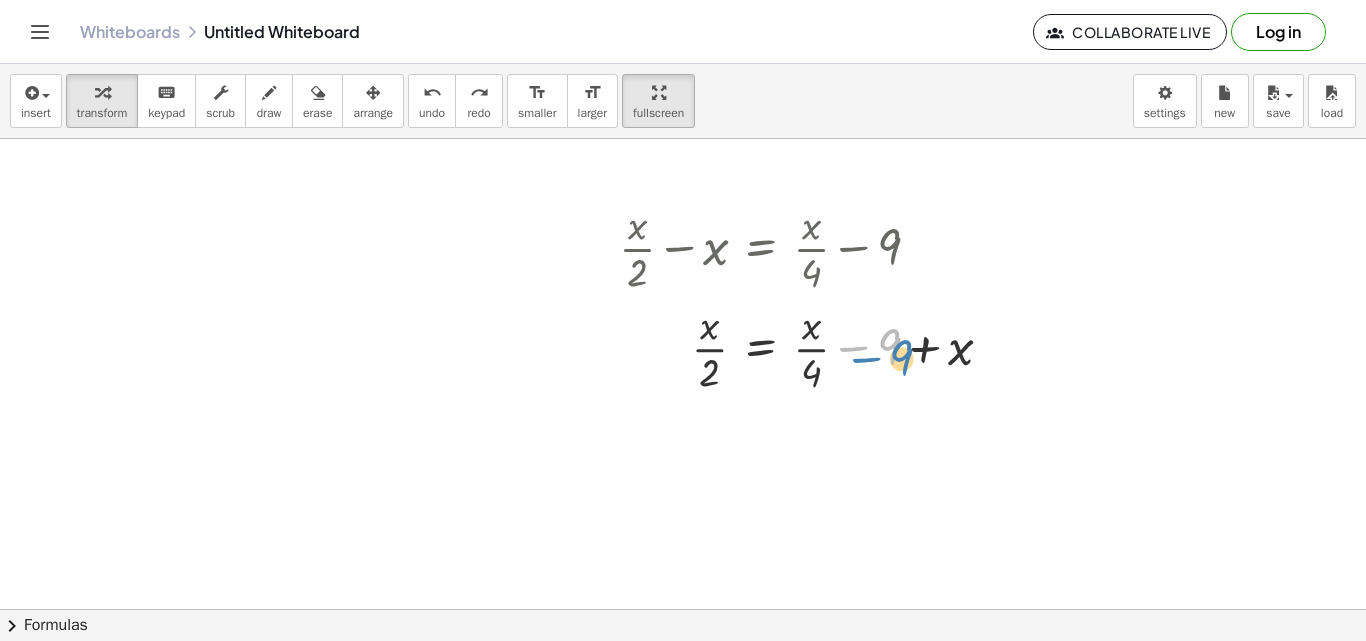 drag, startPoint x: 855, startPoint y: 355, endPoint x: 861, endPoint y: 367, distance: 13.416408 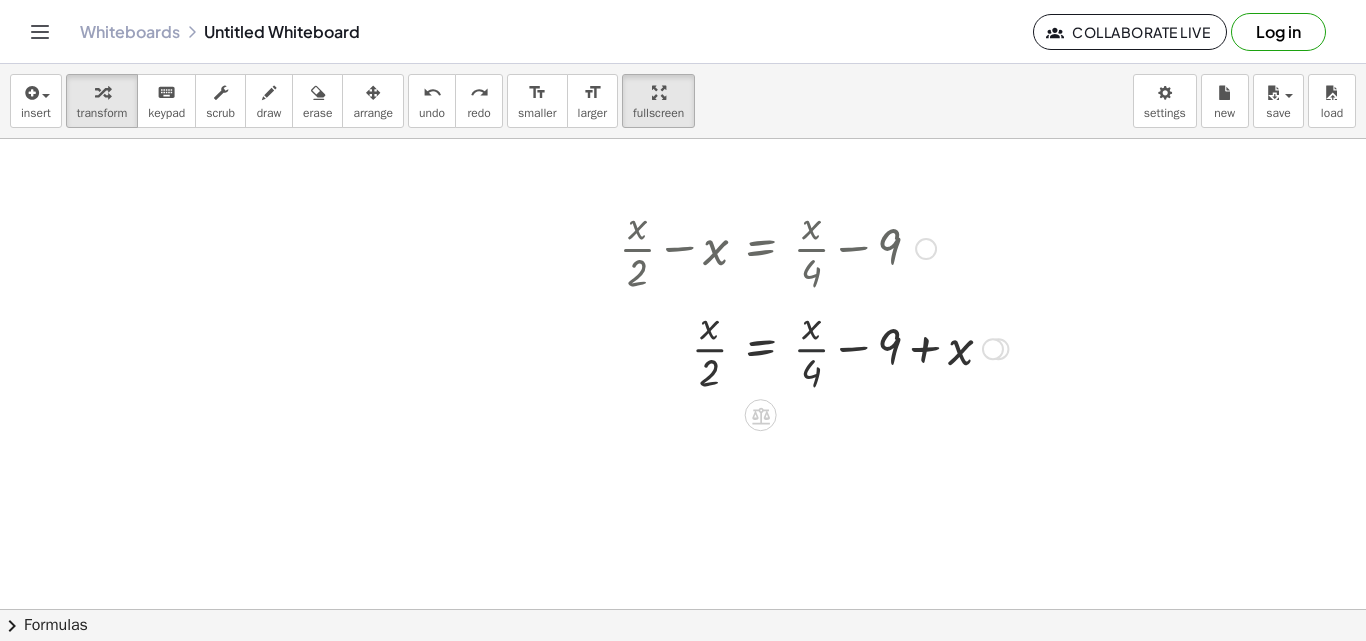 drag, startPoint x: 807, startPoint y: 348, endPoint x: 759, endPoint y: 346, distance: 48.04165 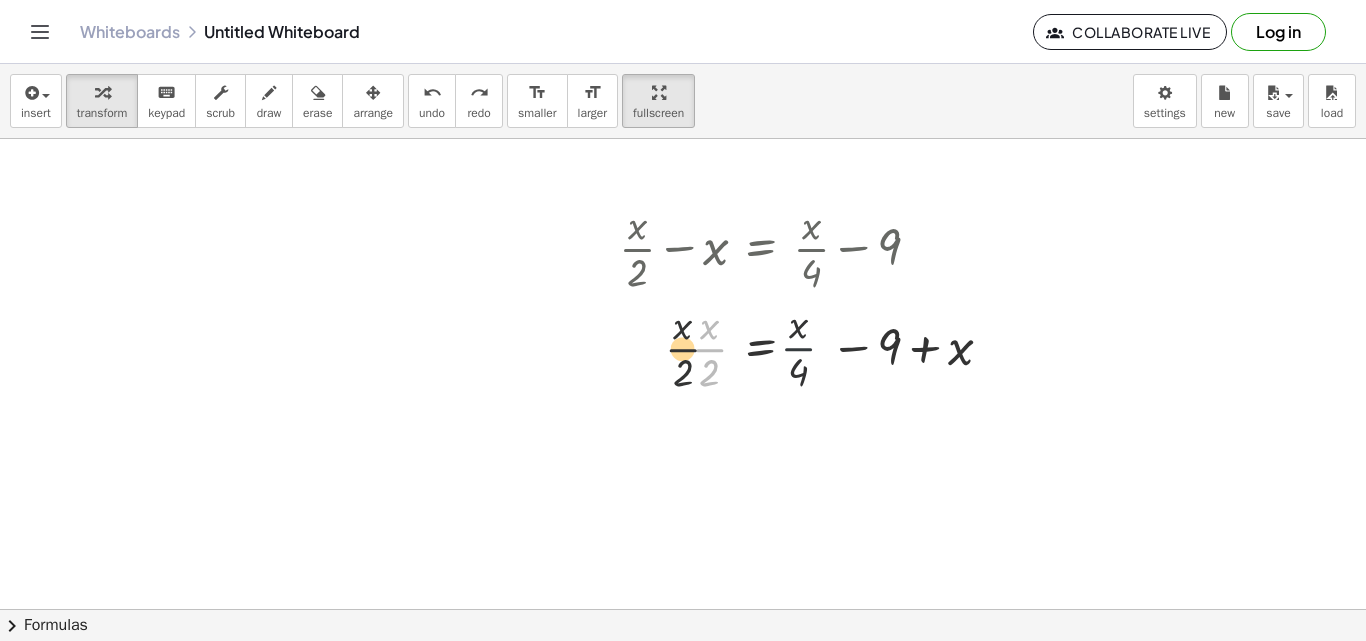 click at bounding box center (813, 347) 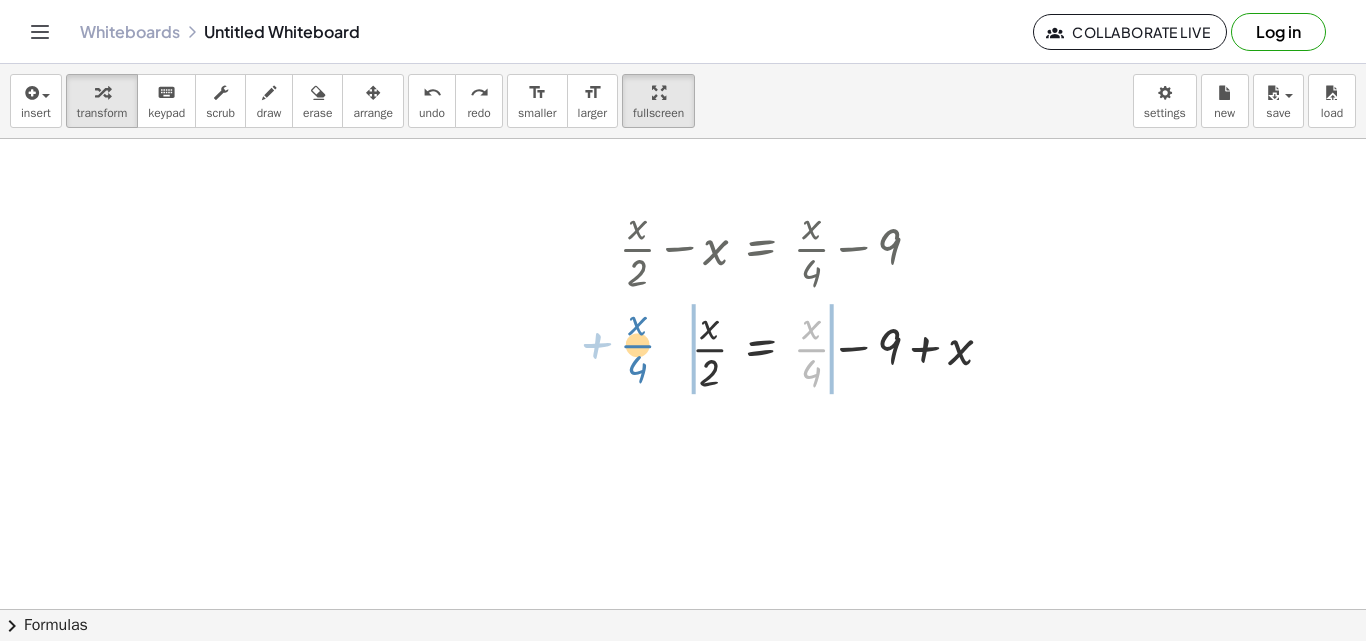 drag, startPoint x: 801, startPoint y: 350, endPoint x: 627, endPoint y: 346, distance: 174.04597 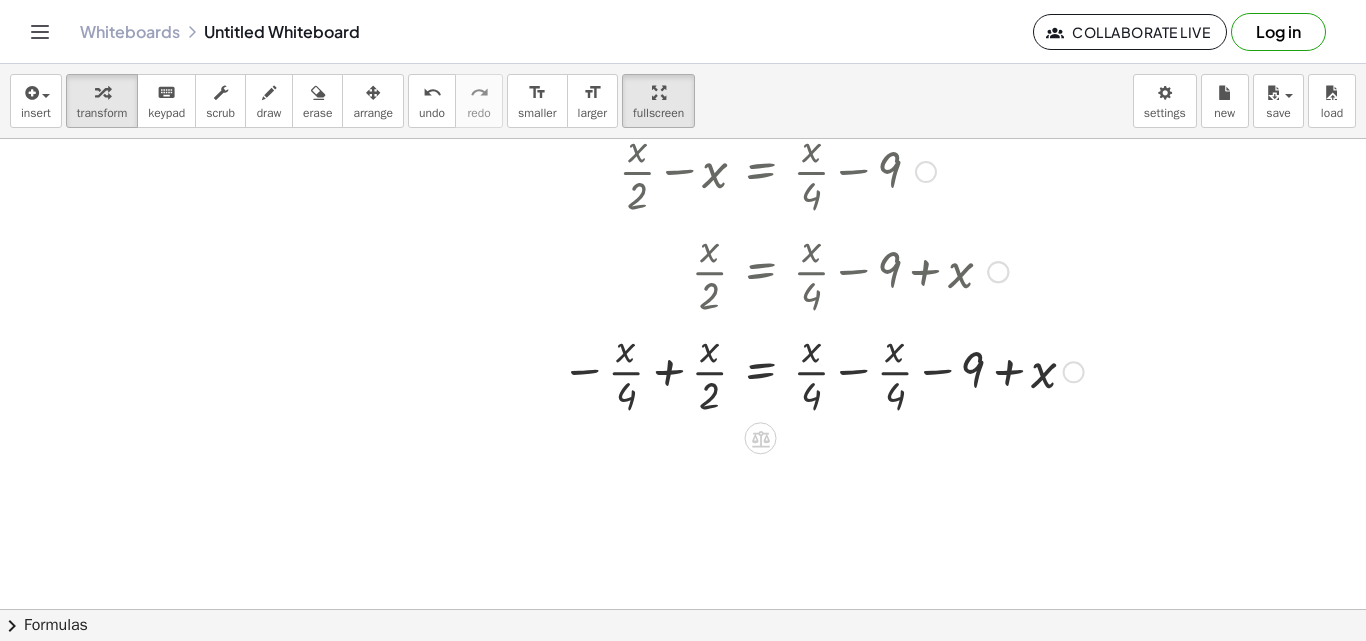scroll, scrollTop: 200, scrollLeft: 0, axis: vertical 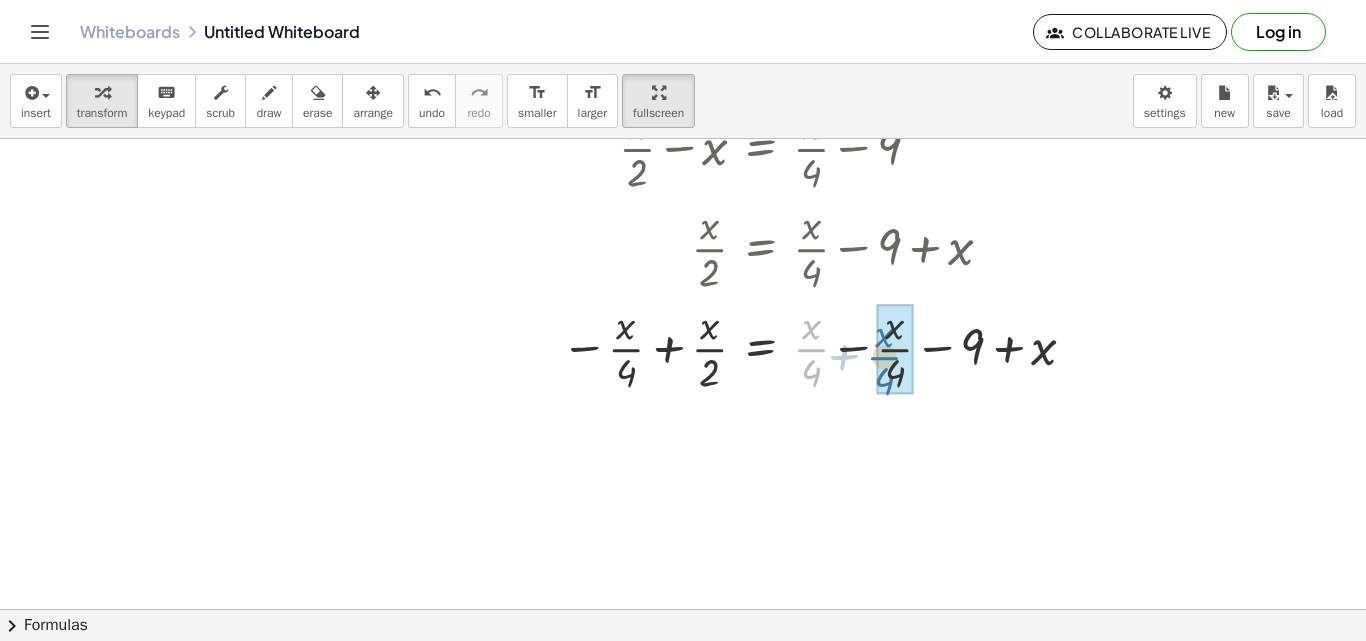 drag, startPoint x: 819, startPoint y: 351, endPoint x: 903, endPoint y: 342, distance: 84.48077 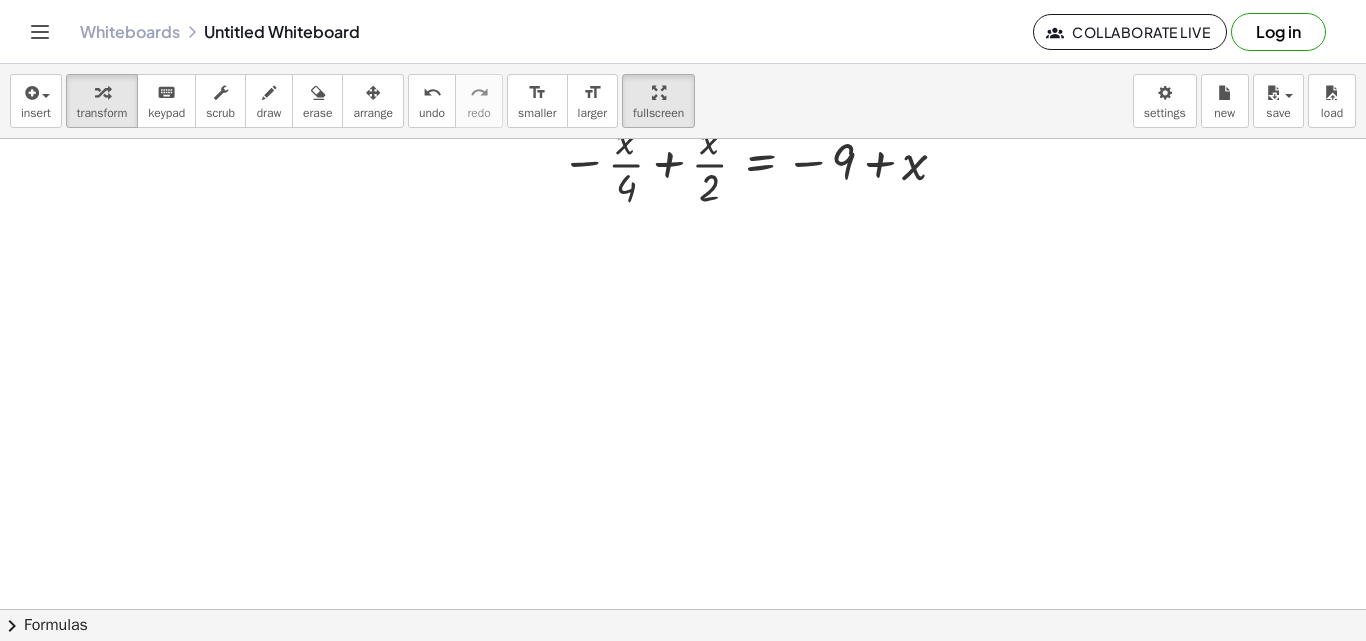scroll, scrollTop: 585, scrollLeft: 0, axis: vertical 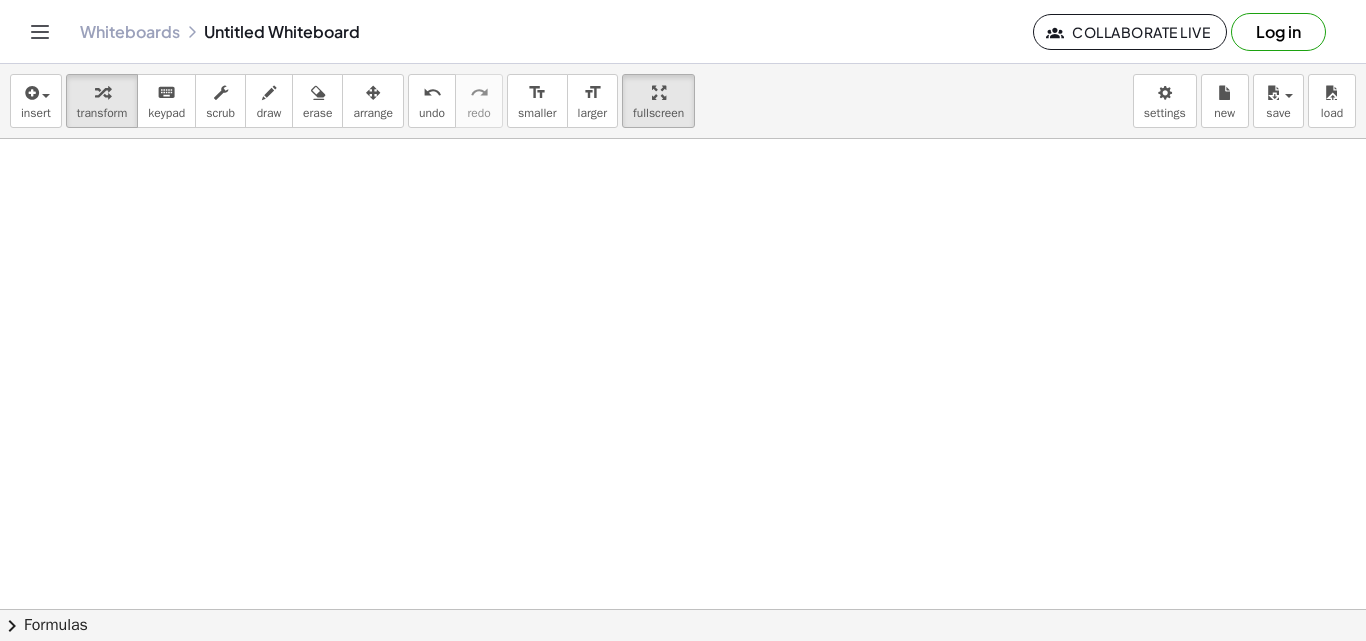 click at bounding box center [783, 259] 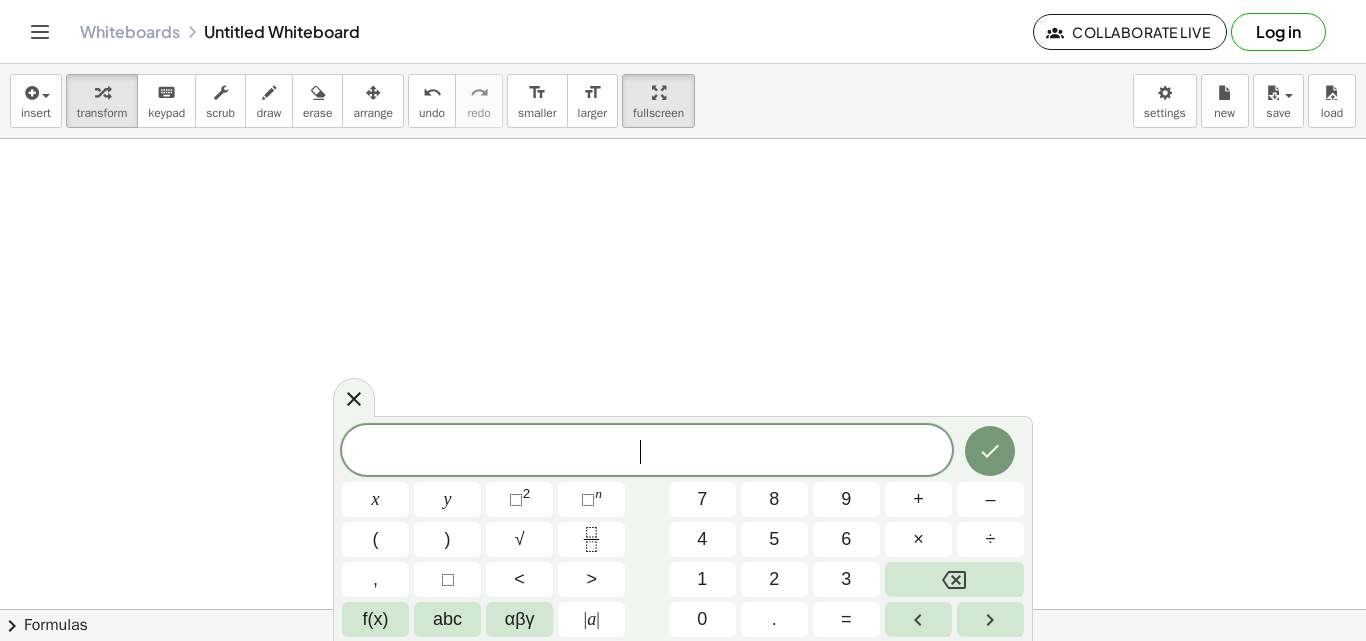click at bounding box center (783, 259) 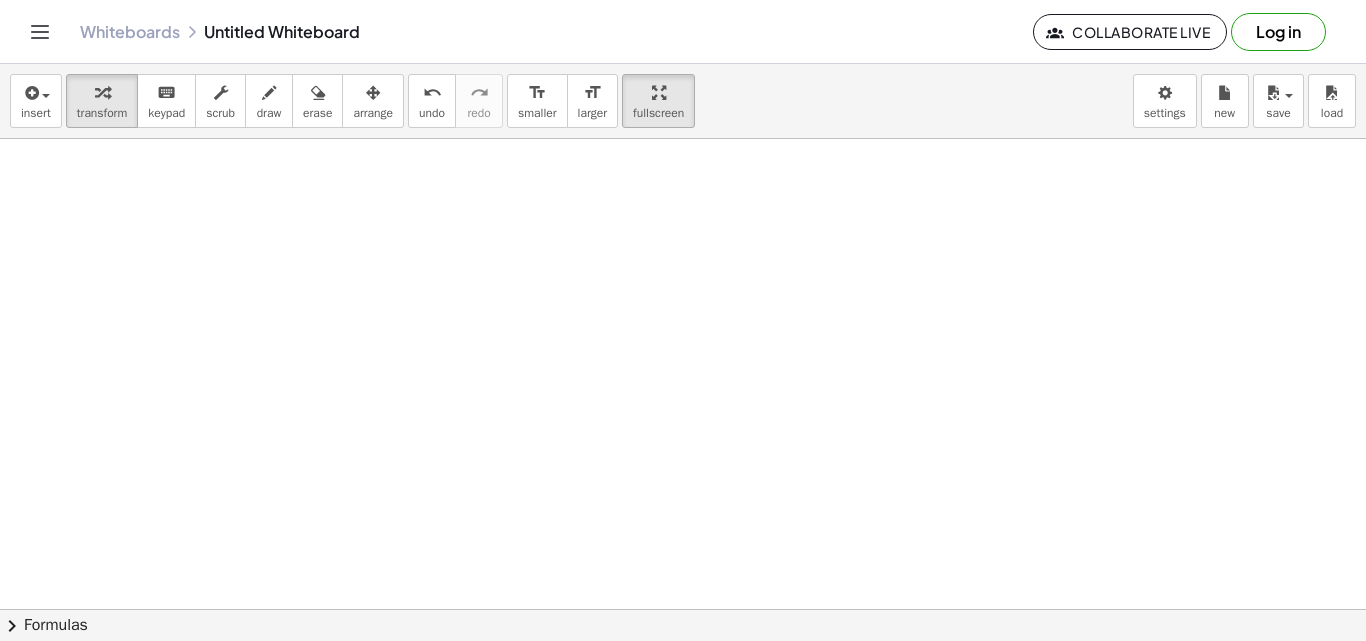 click at bounding box center [783, 259] 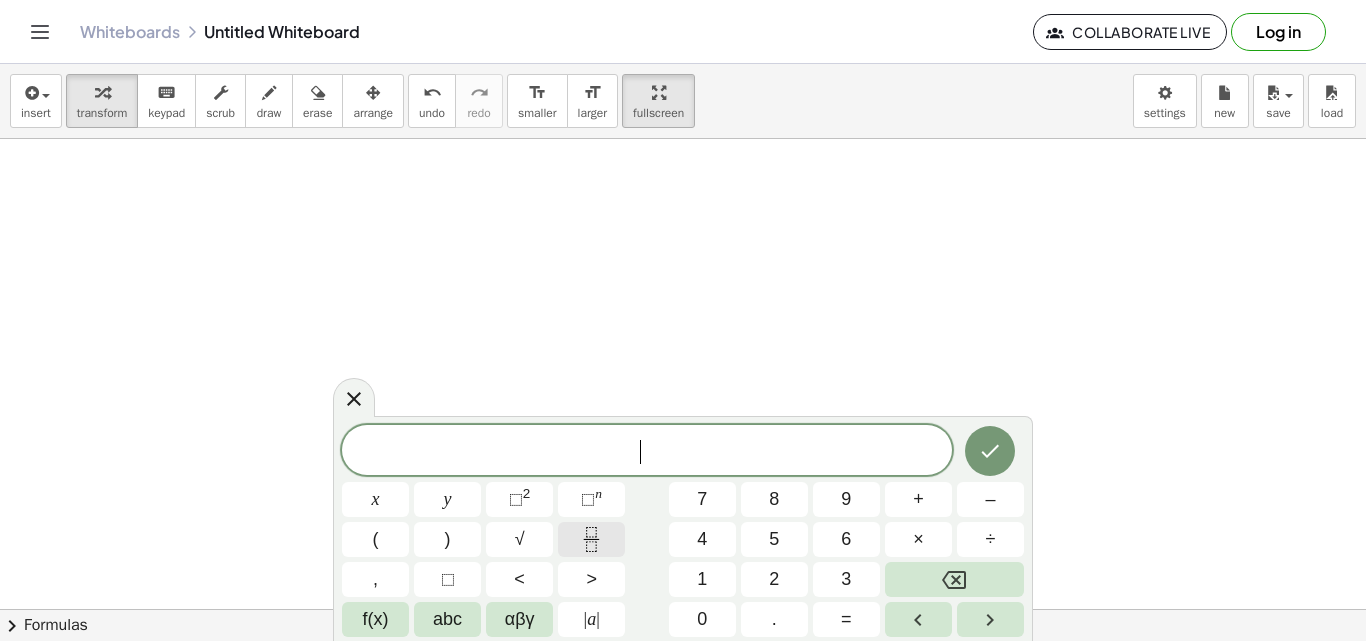 click at bounding box center [591, 539] 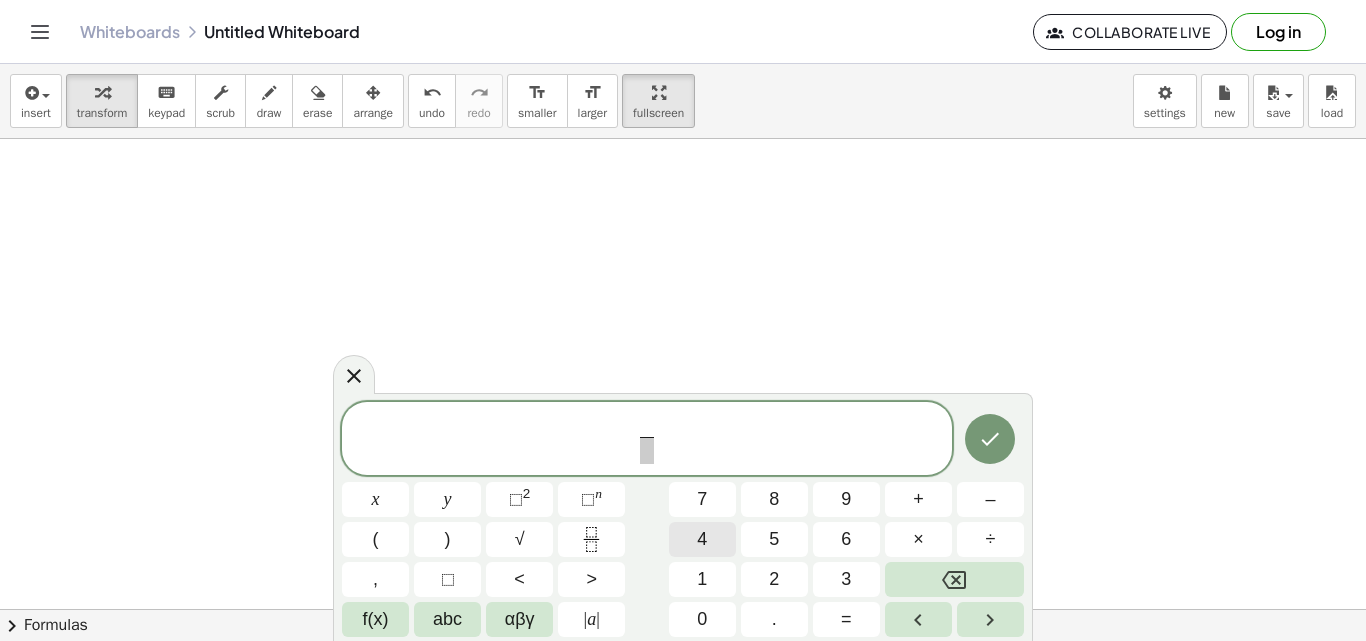 click on "4" at bounding box center (702, 539) 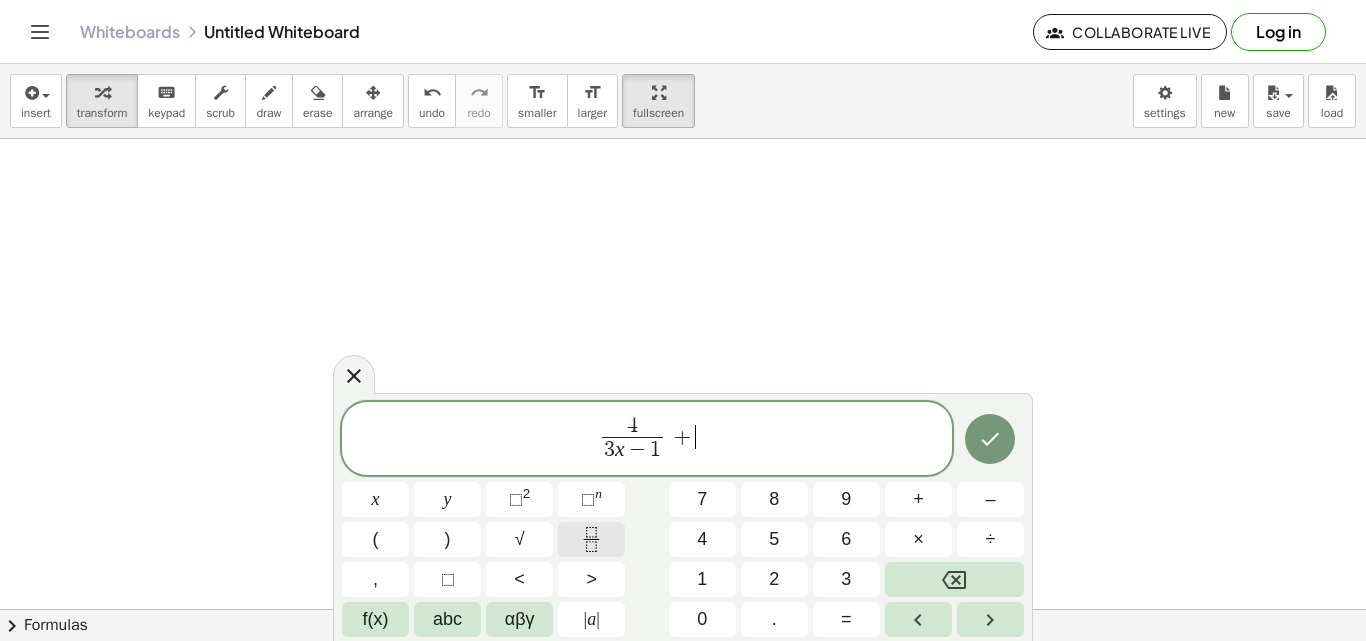 click 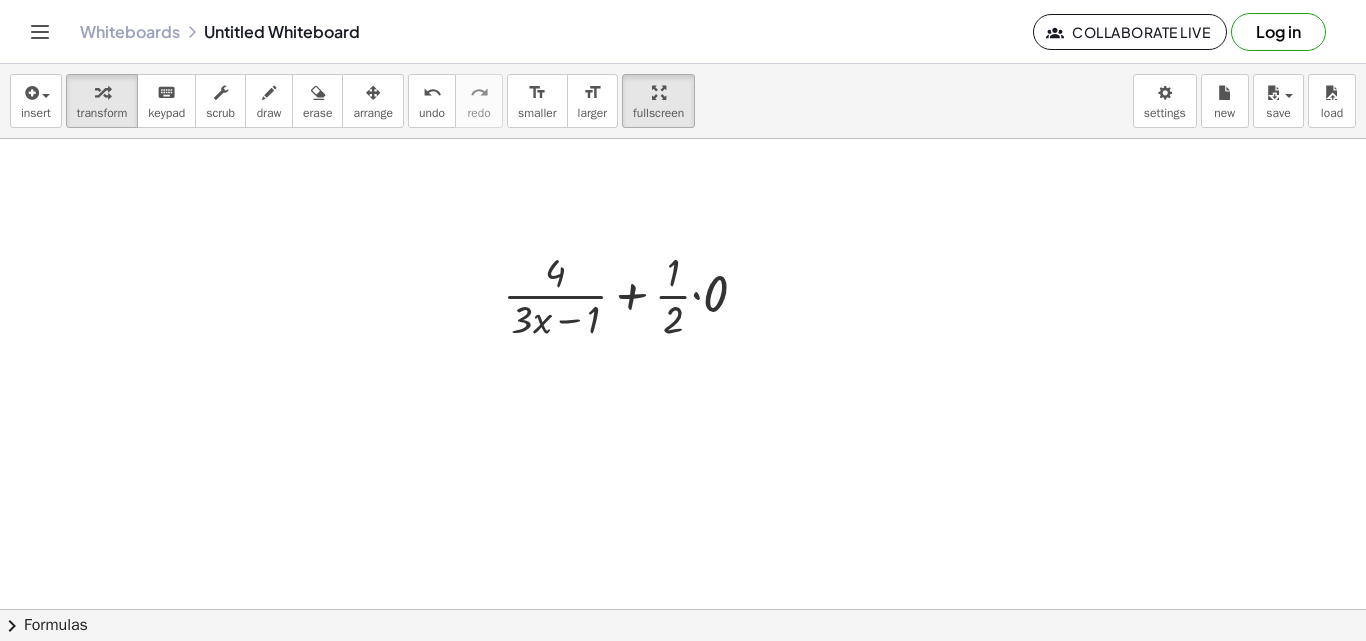 click at bounding box center (783, 259) 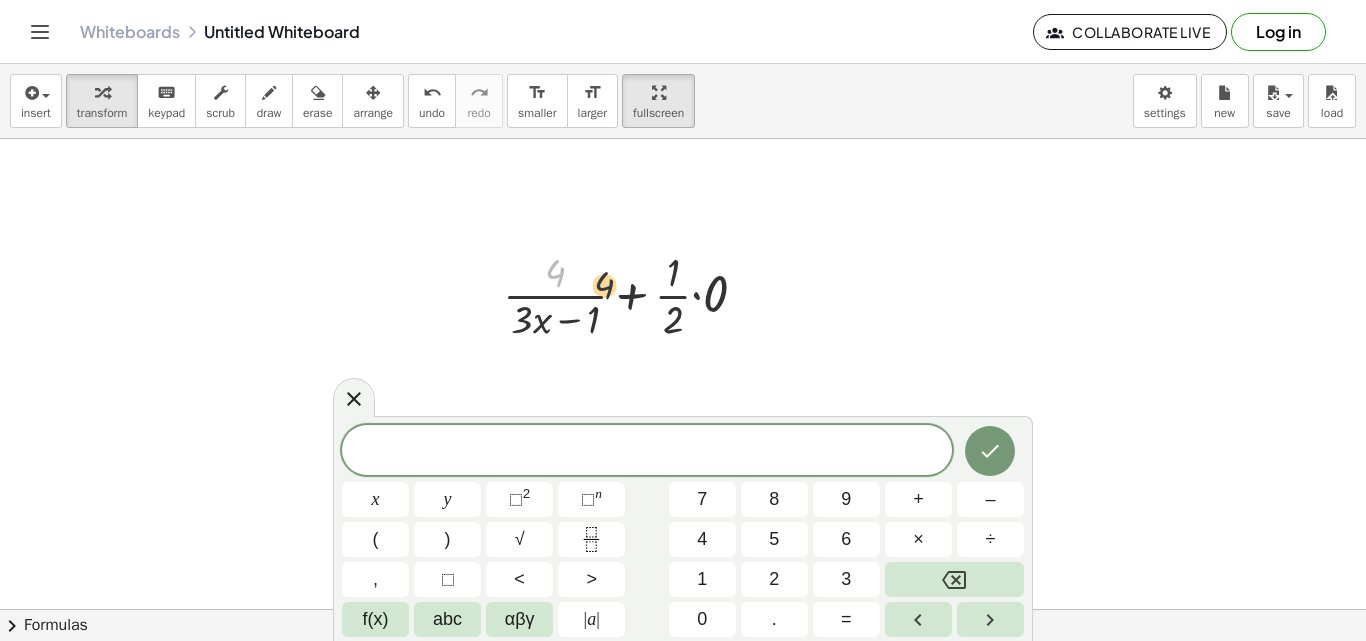drag, startPoint x: 510, startPoint y: 264, endPoint x: 738, endPoint y: 311, distance: 232.7939 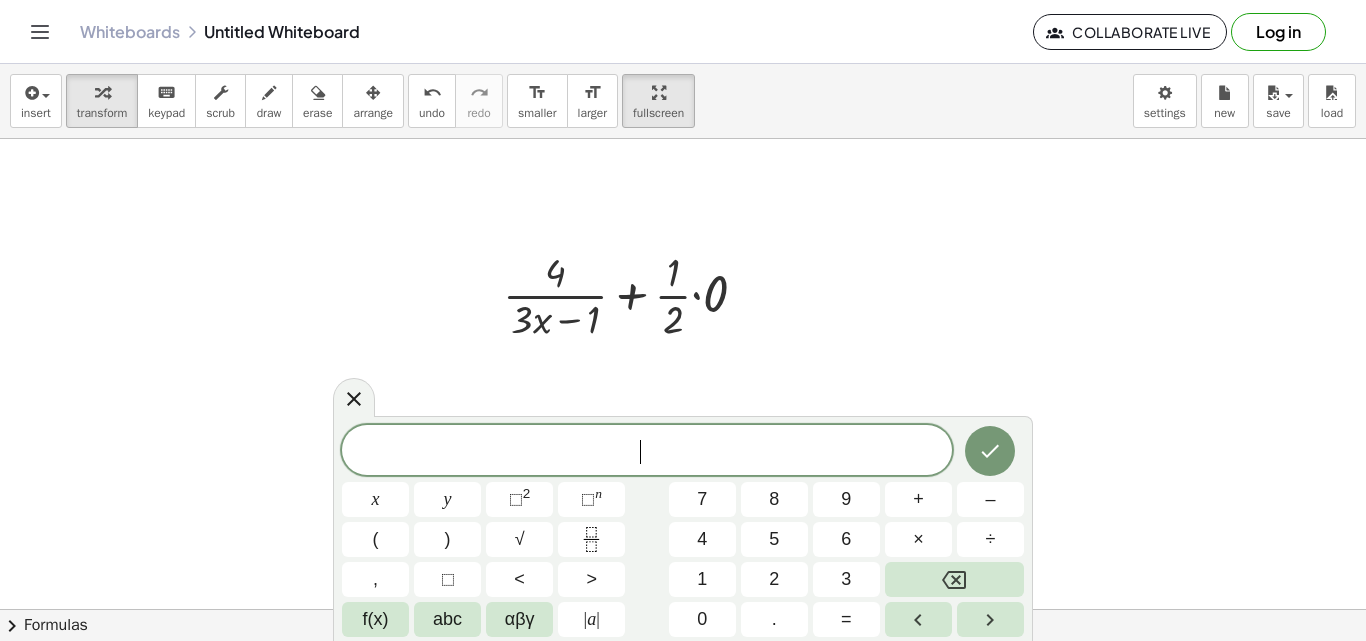 drag, startPoint x: 458, startPoint y: 251, endPoint x: 497, endPoint y: 230, distance: 44.294468 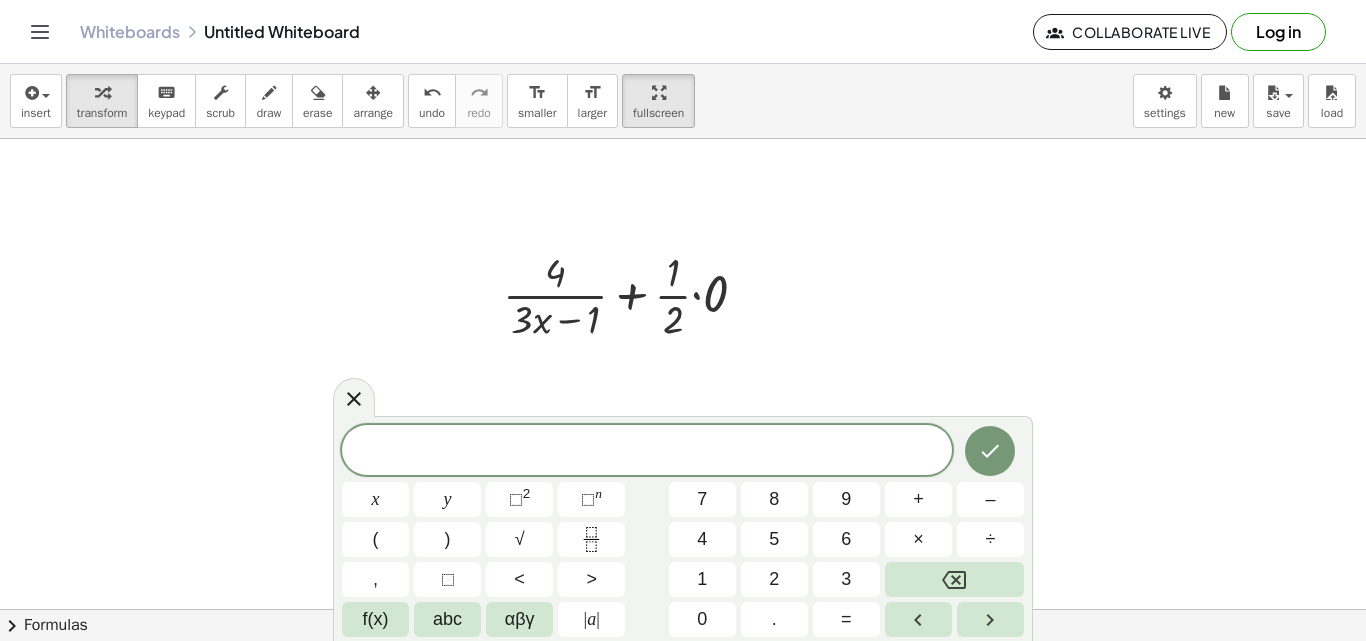 click at bounding box center [783, 259] 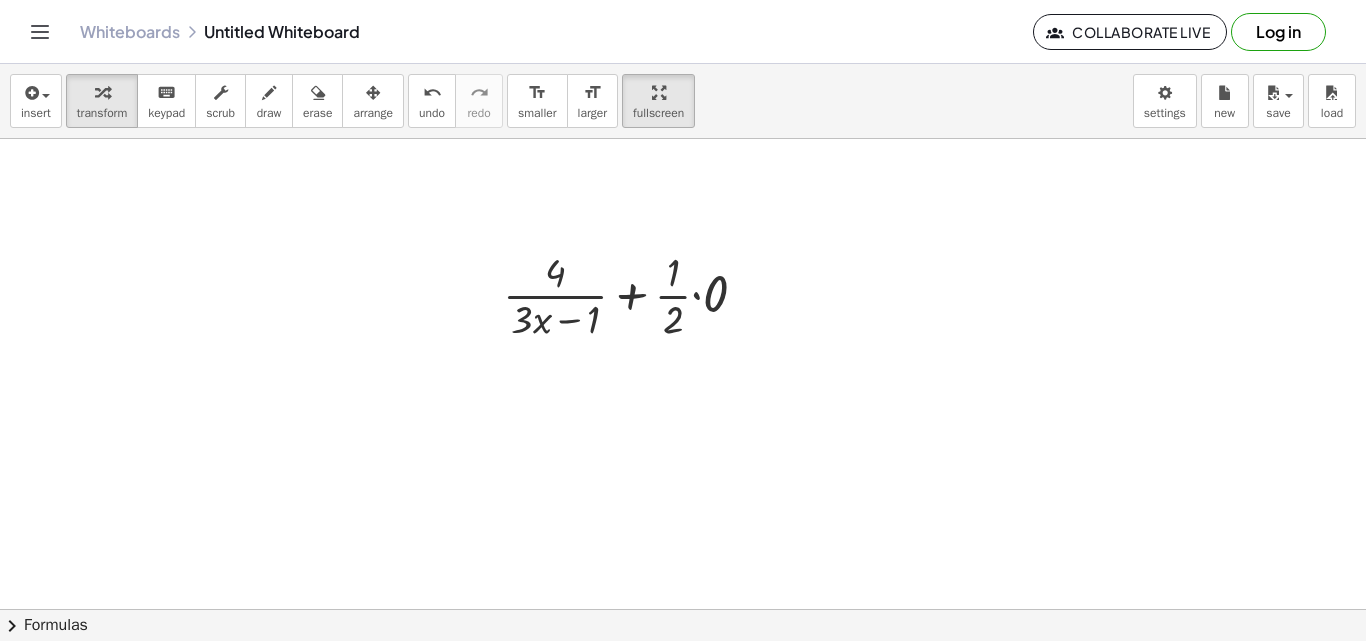click at bounding box center (783, 259) 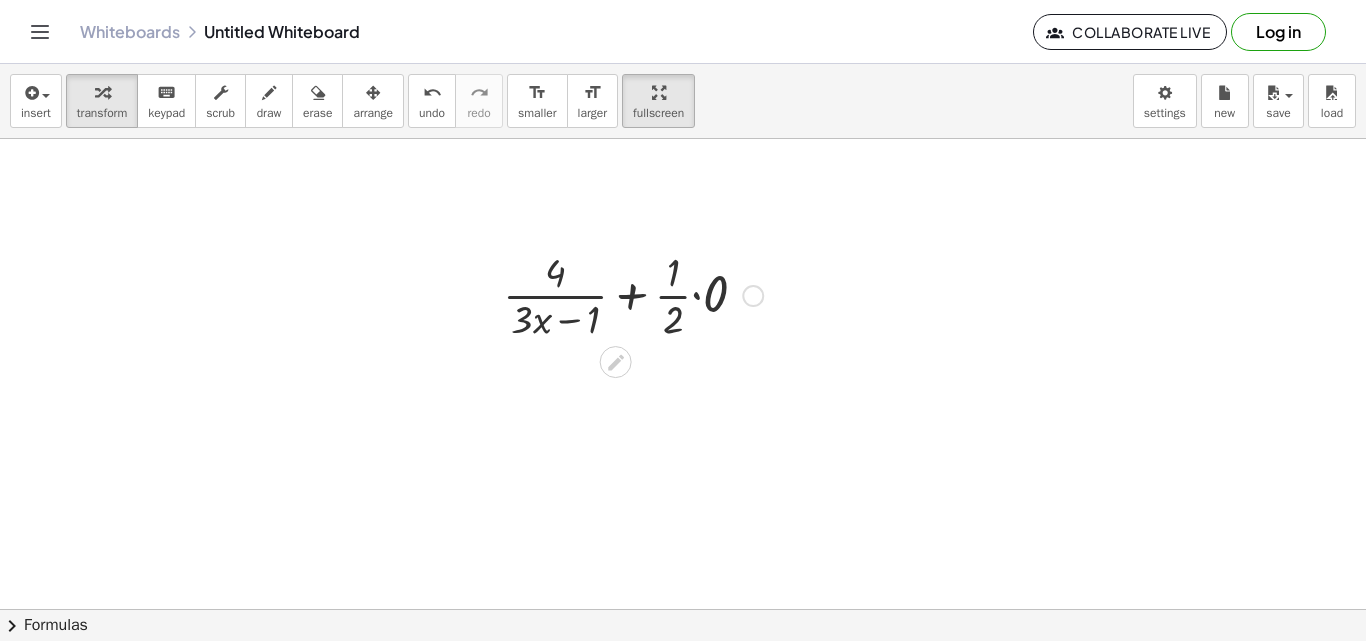 click at bounding box center [633, 294] 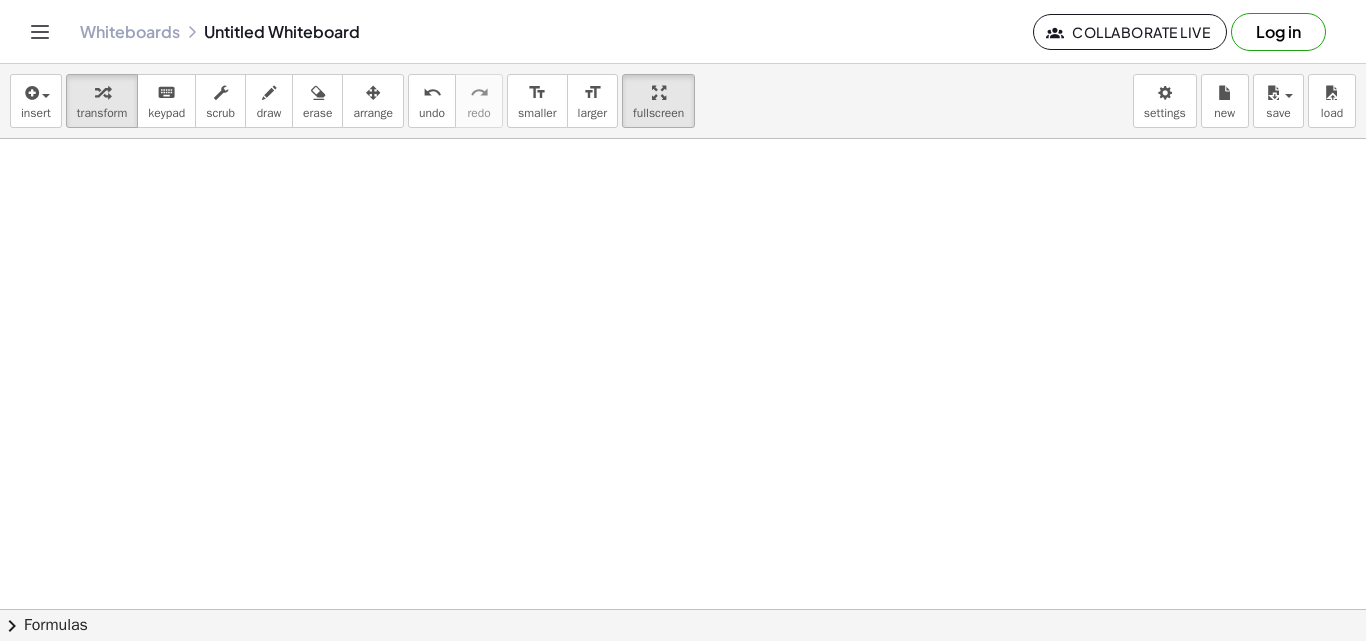 drag, startPoint x: 482, startPoint y: 260, endPoint x: 260, endPoint y: 680, distance: 475.0621 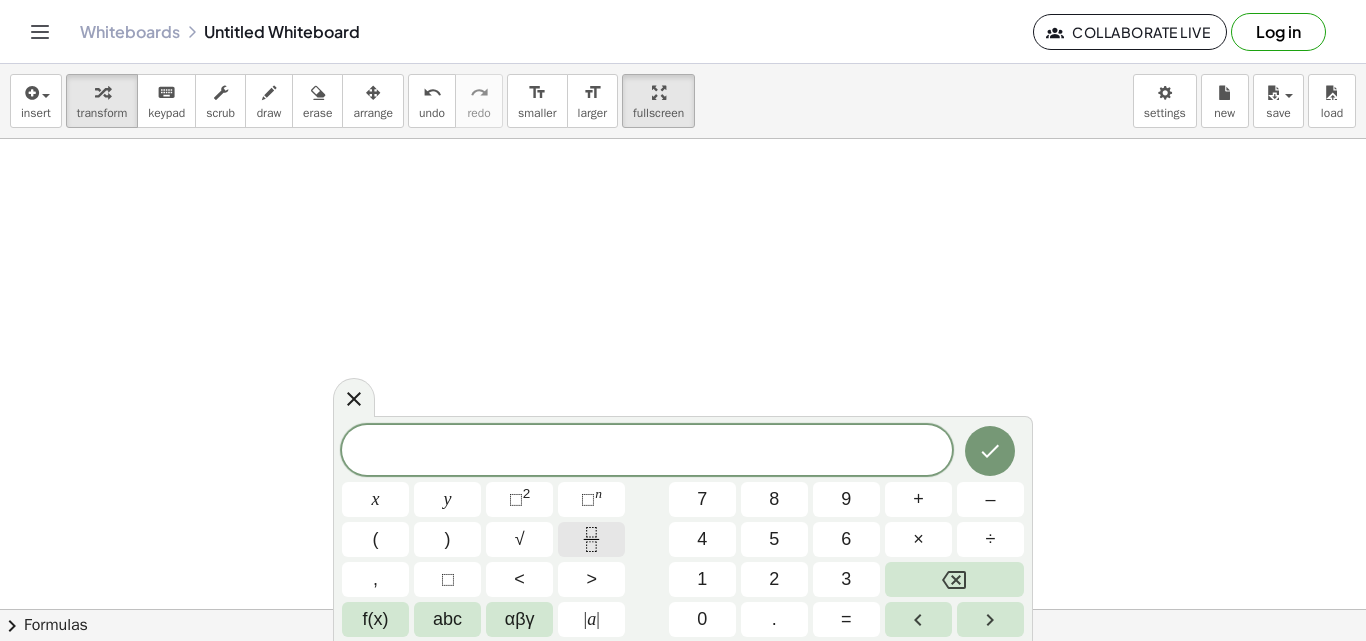 click 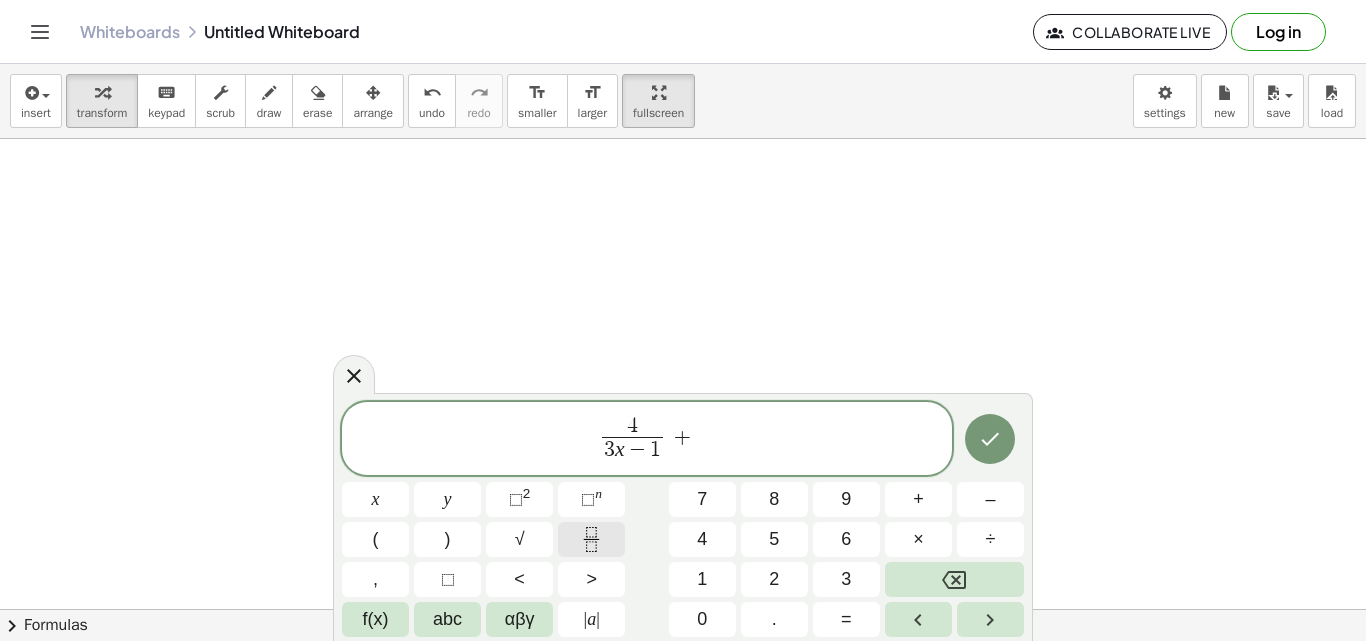 click at bounding box center [591, 539] 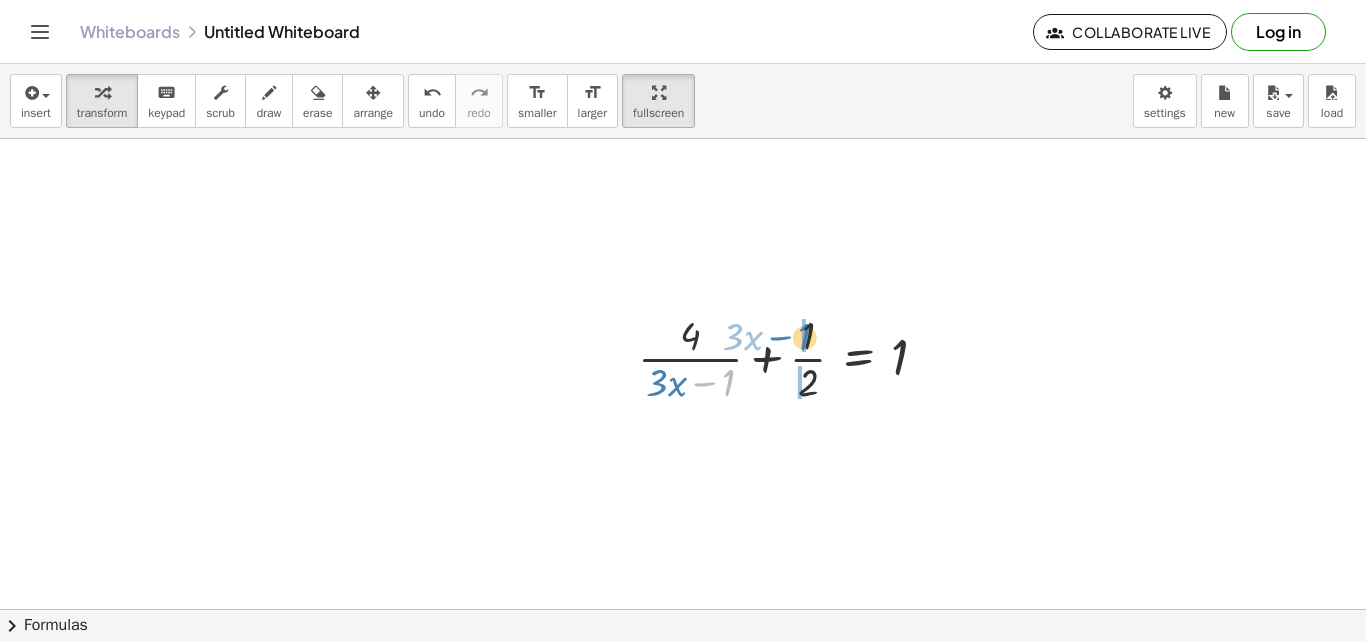 drag, startPoint x: 726, startPoint y: 384, endPoint x: 802, endPoint y: 338, distance: 88.83693 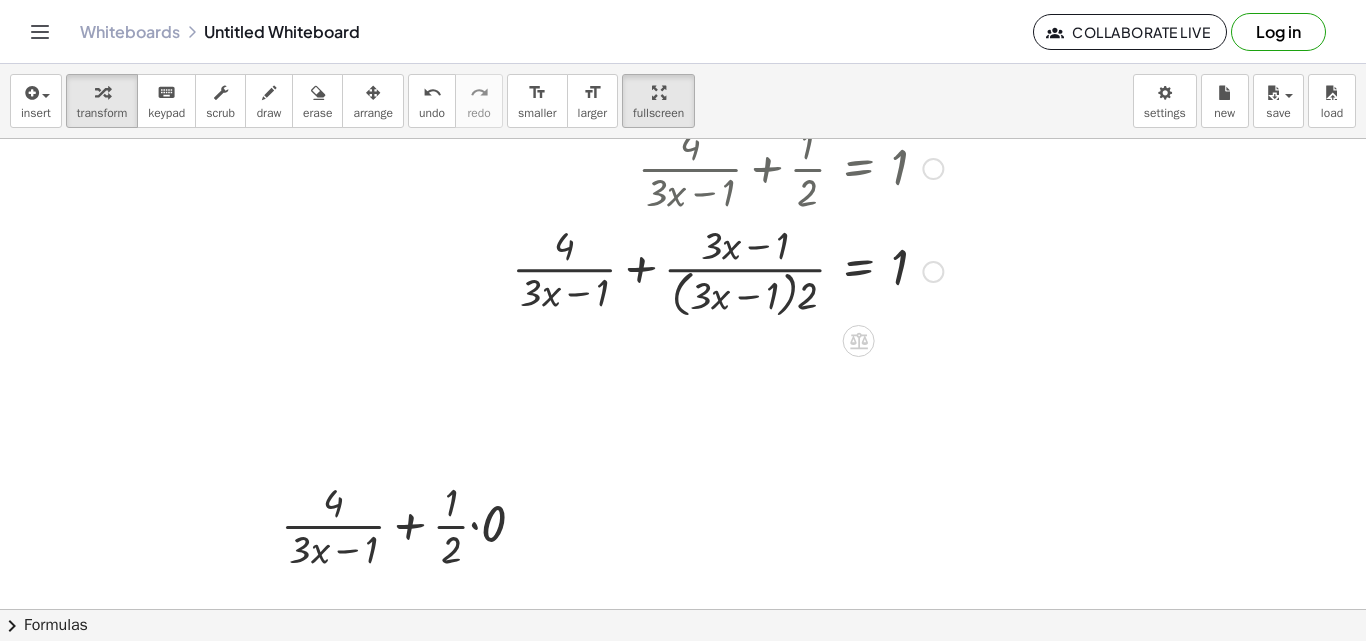 scroll, scrollTop: 785, scrollLeft: 0, axis: vertical 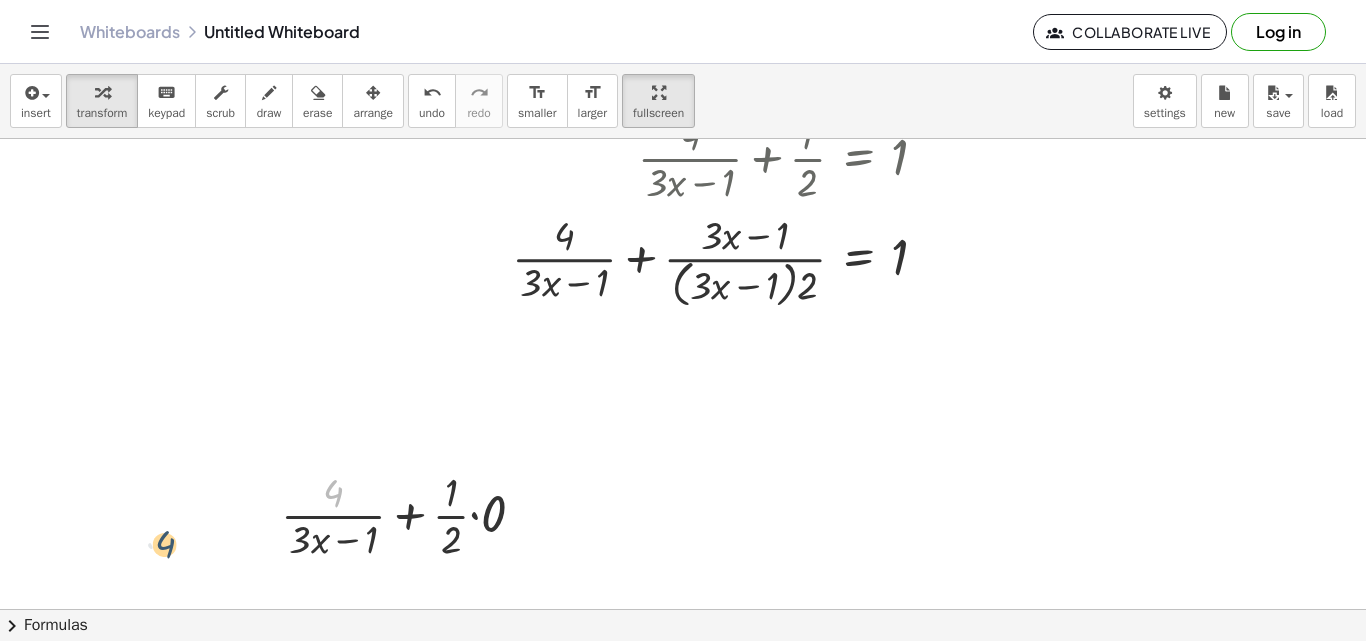 drag, startPoint x: 300, startPoint y: 486, endPoint x: 124, endPoint y: 540, distance: 184.0978 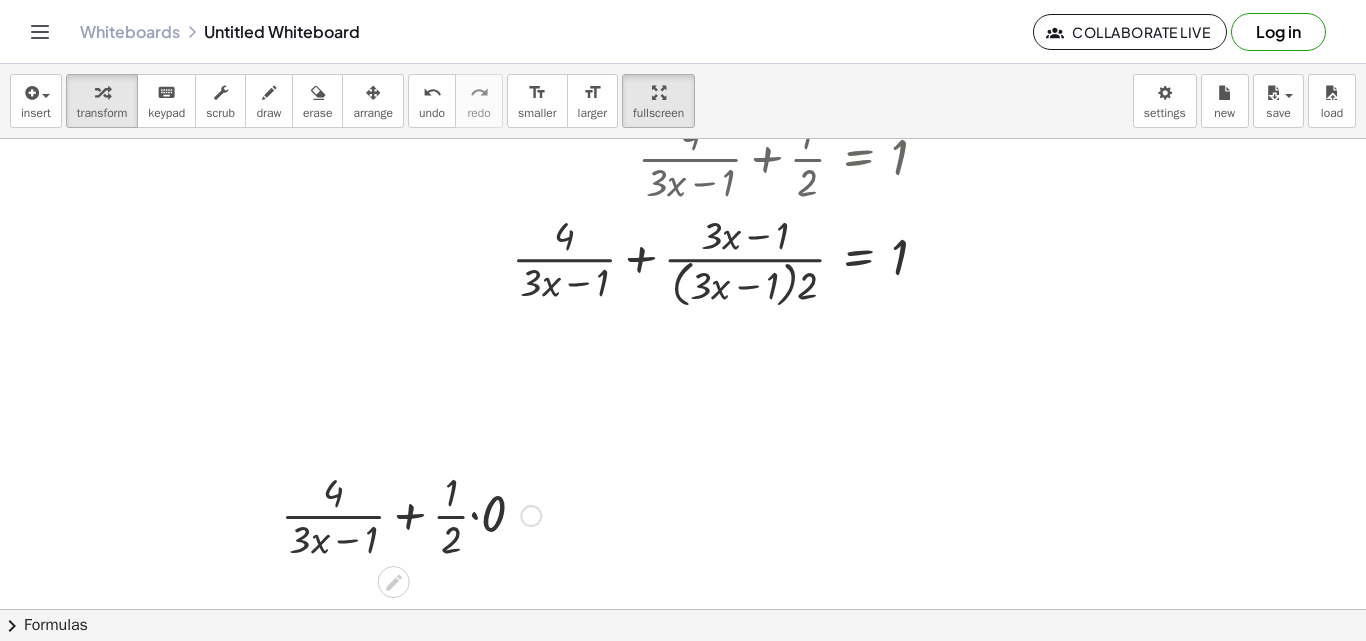 click at bounding box center [411, 514] 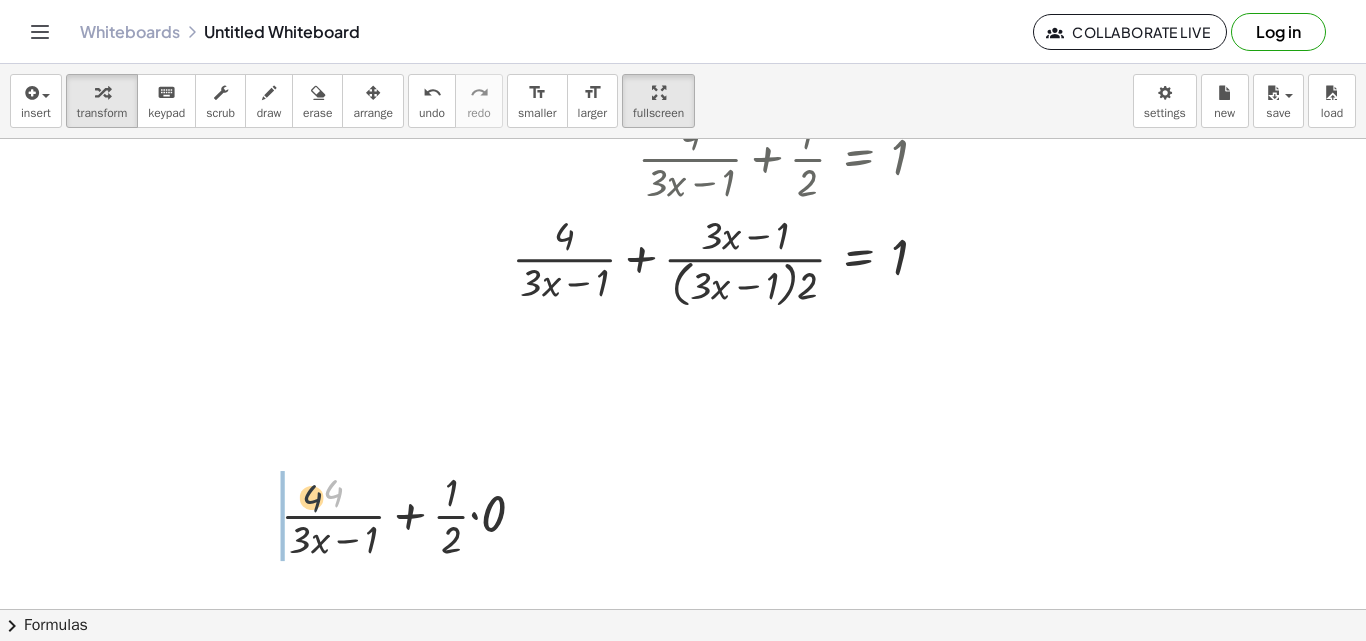 click on "+ · x · 2 − · x · 0 + · x · 2 − x = + · x · 4 − 9 + · x · 2 − x + x = + · x · 4 − 9 + x + · x · 2 + 0 = + · x · 4 − 9 + x · x · 2 = + · x · 4 − 9 + x − · x · 4 + · x · 2 = + · x · 4 − · x · 4 − 9 + x − · x · 4 + · x · 2 = + 0 − 9 + x · x · 2 = − 9 + x − · x · 4 + · 4 + · 4 · ( + · 3 · x − 1 ) + · · 1 · 2 · 0 + · 4 · ( + · 3 · x − 1 ) + · 1 · 2 = 1 + · 4 + · 2 = 1 · ( + · 3 · x − 1 ) · ( + · 3 · x − 1 ) · ( + · 3 · x − 1 )" at bounding box center (783, 59) 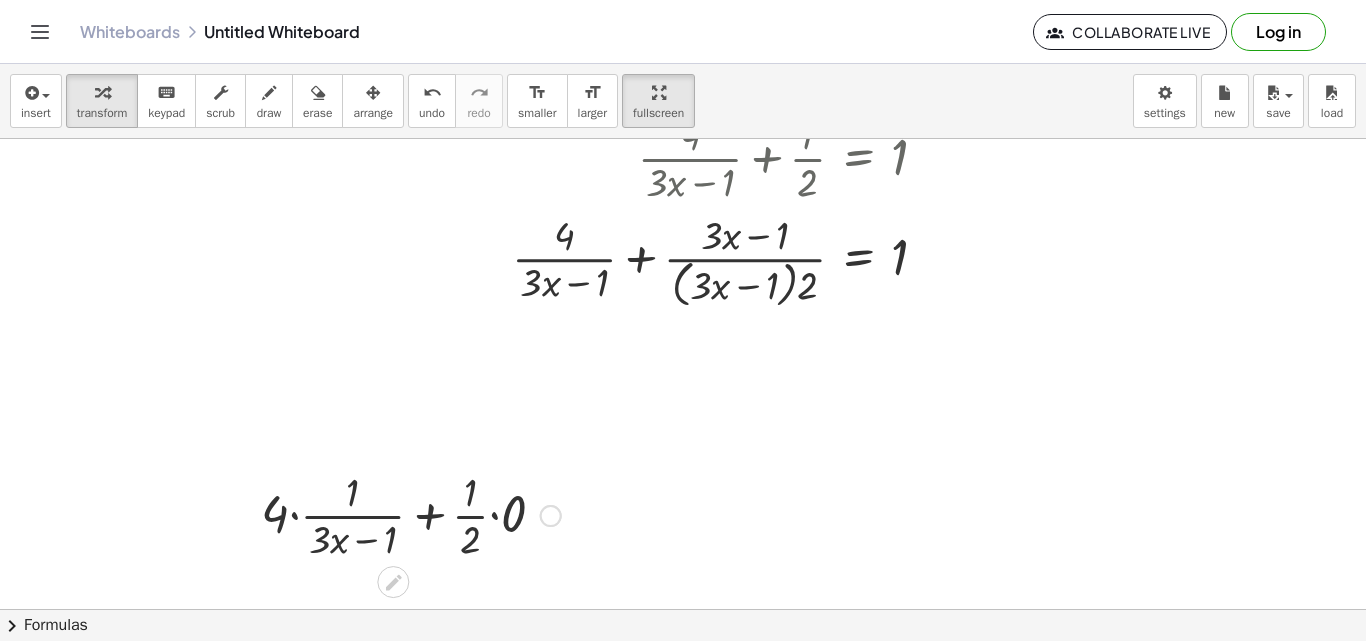 click at bounding box center (411, 514) 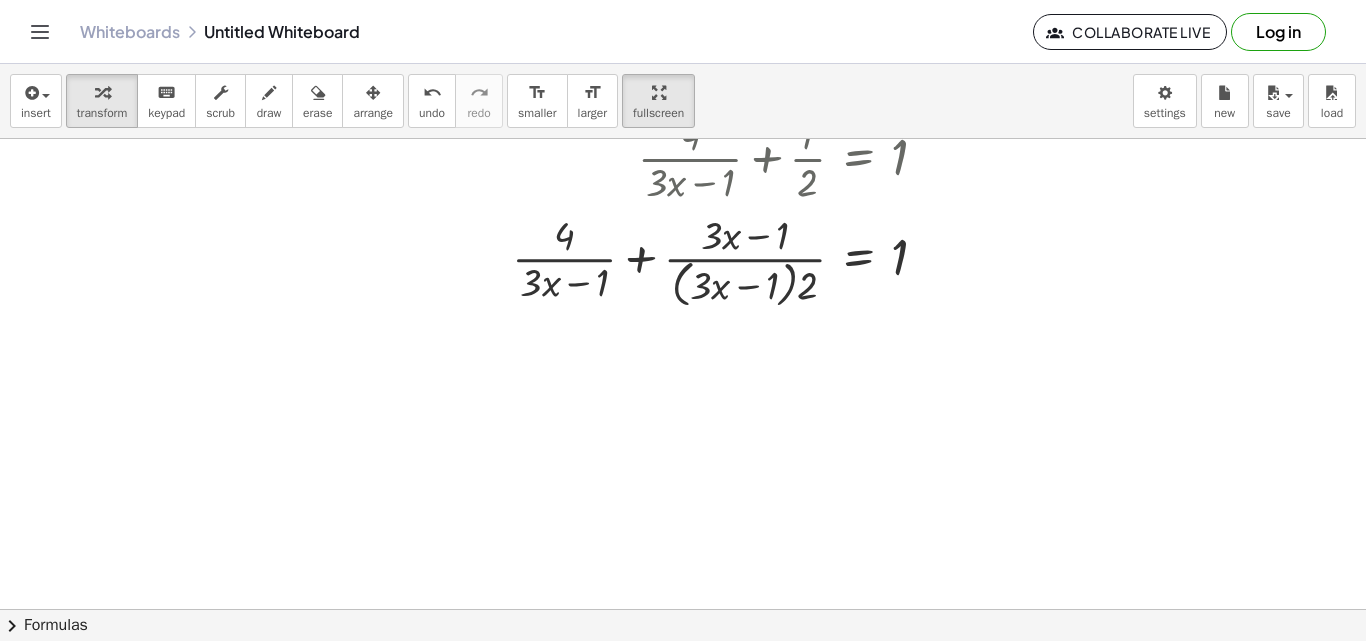 drag, startPoint x: 271, startPoint y: 475, endPoint x: 62, endPoint y: 680, distance: 292.75586 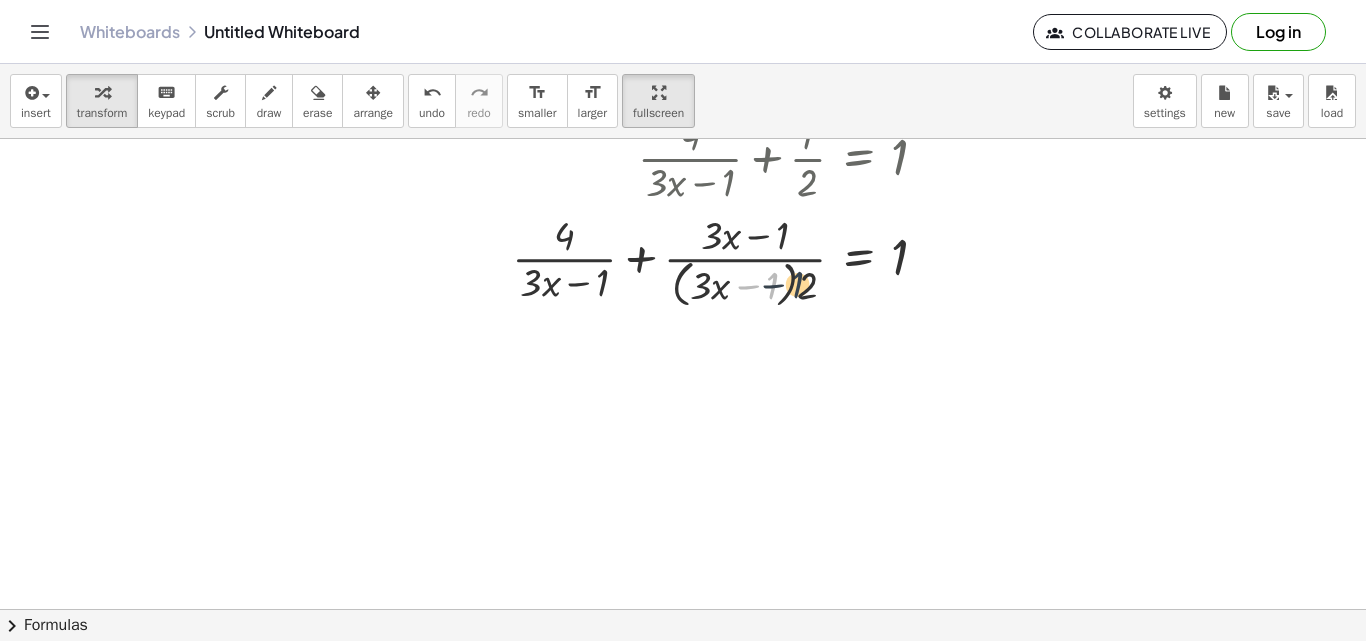 drag, startPoint x: 774, startPoint y: 289, endPoint x: 800, endPoint y: 288, distance: 26.019224 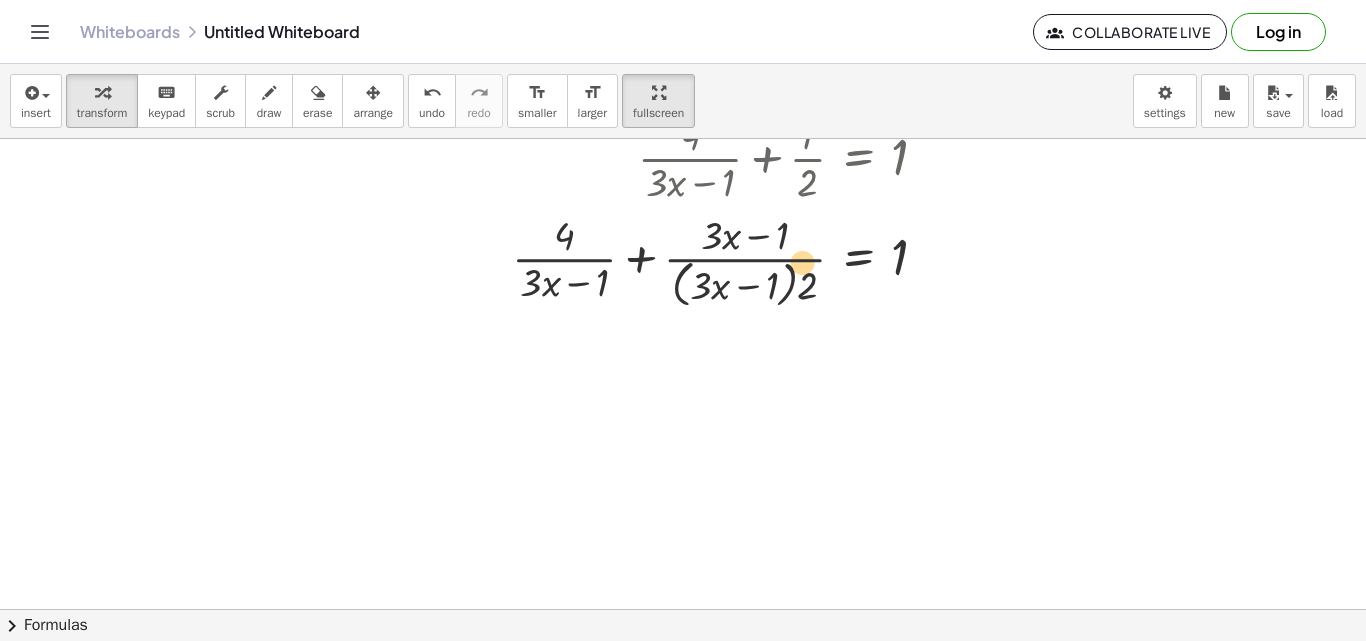 drag, startPoint x: 719, startPoint y: 285, endPoint x: 804, endPoint y: 301, distance: 86.492775 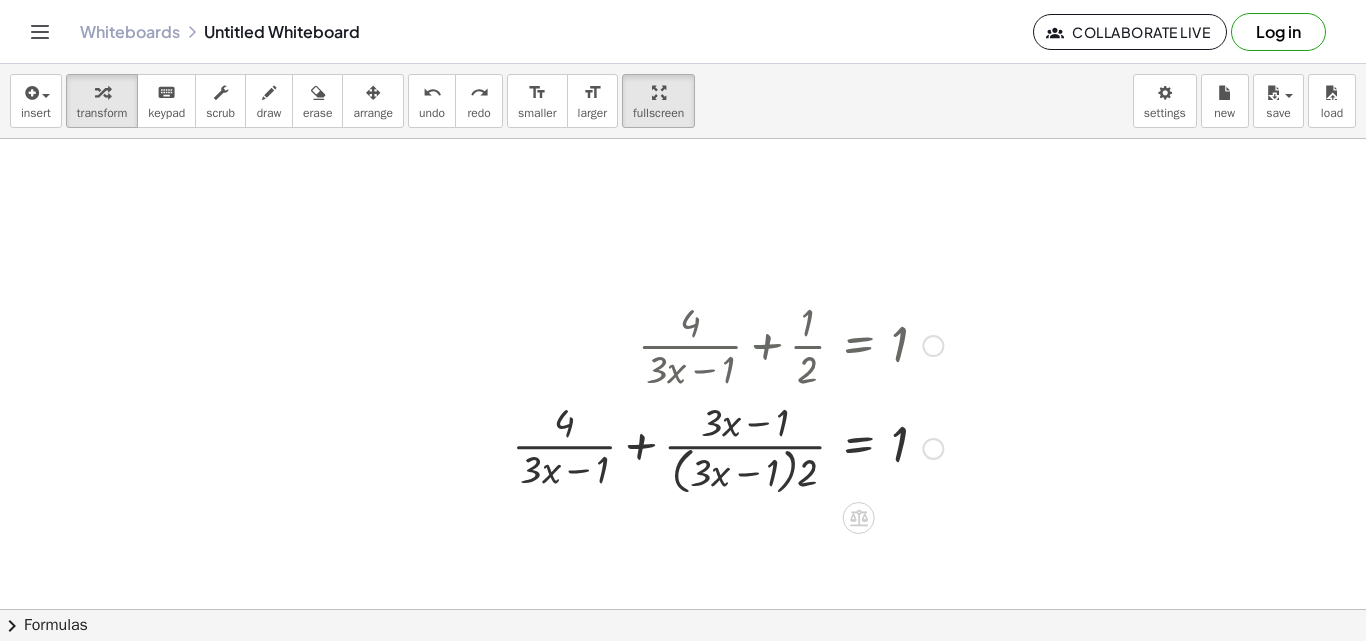 scroll, scrollTop: 585, scrollLeft: 0, axis: vertical 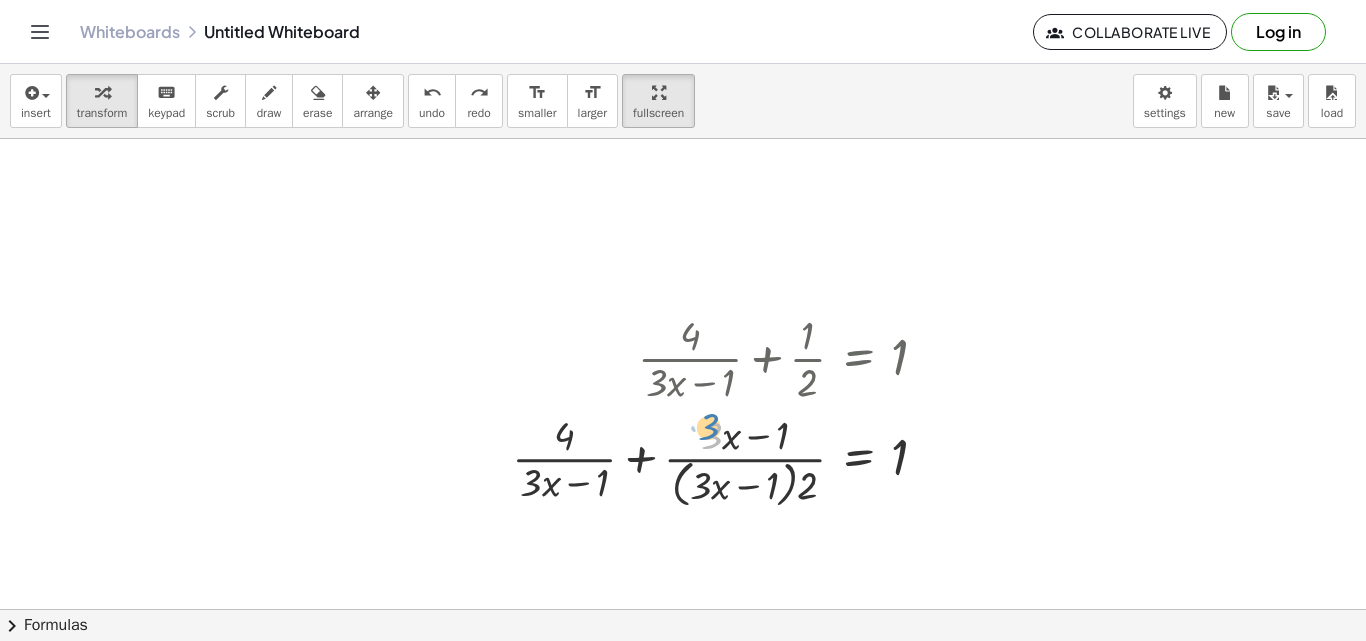 click at bounding box center [727, 460] 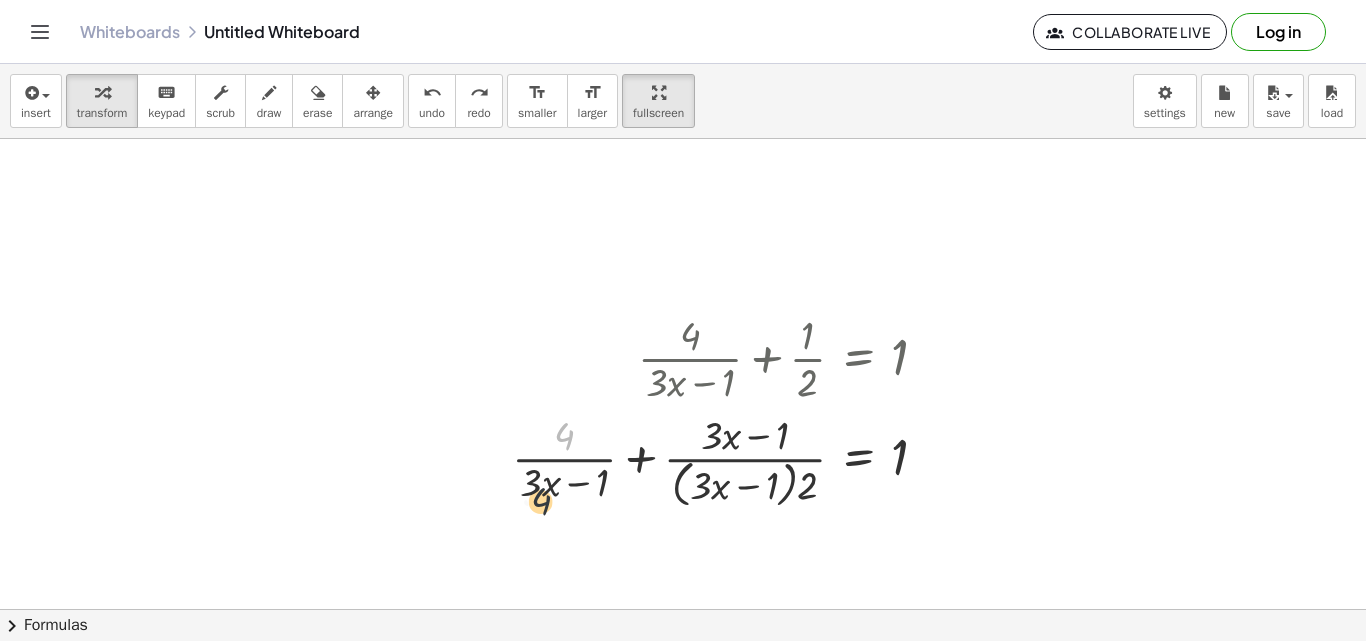 drag, startPoint x: 572, startPoint y: 432, endPoint x: 546, endPoint y: 503, distance: 75.61085 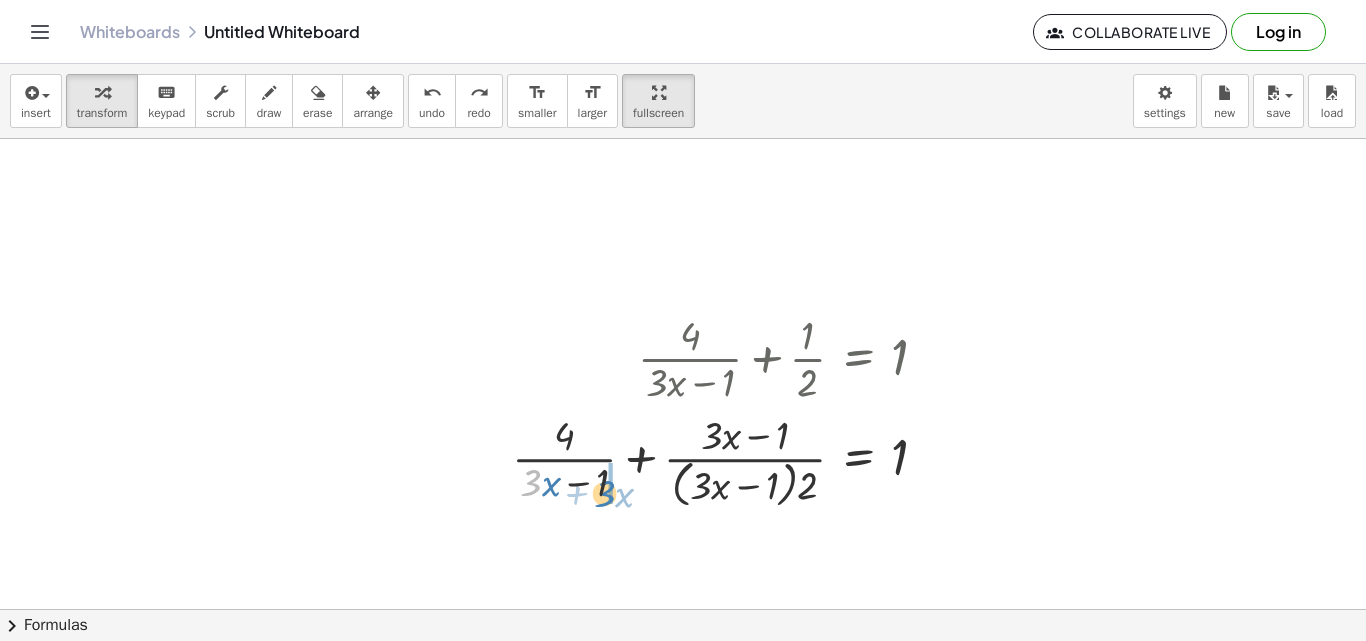 drag, startPoint x: 533, startPoint y: 485, endPoint x: 607, endPoint y: 496, distance: 74.8131 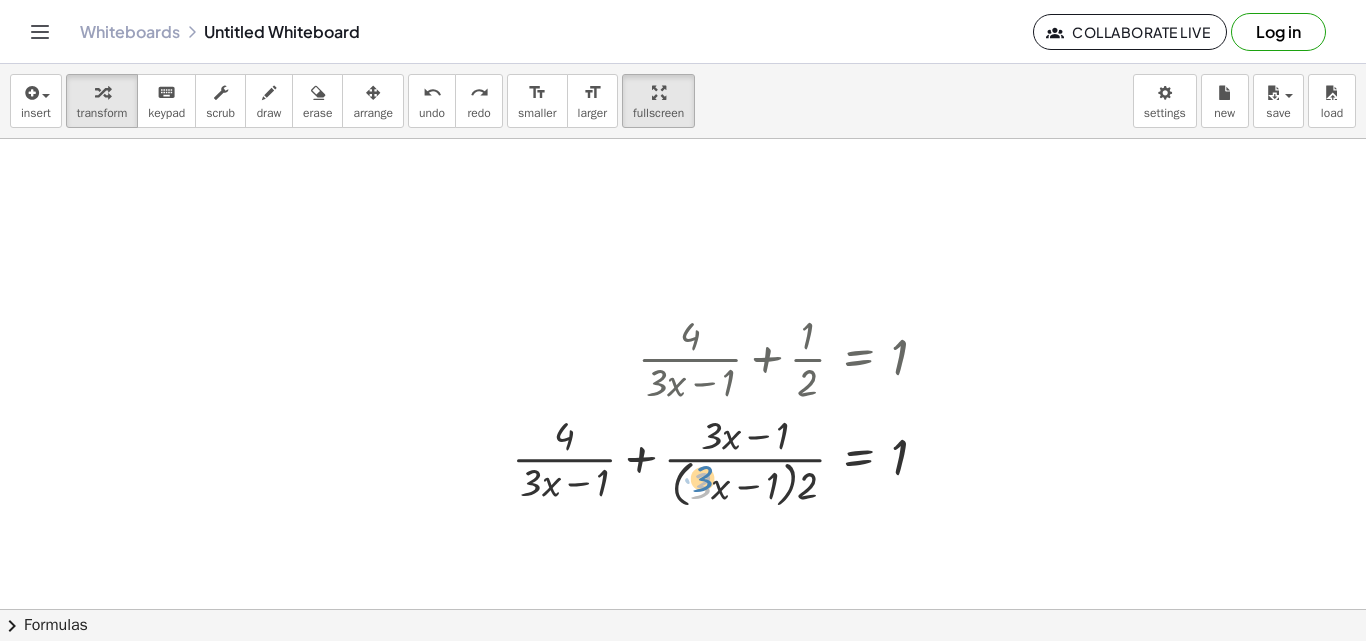 click at bounding box center [727, 460] 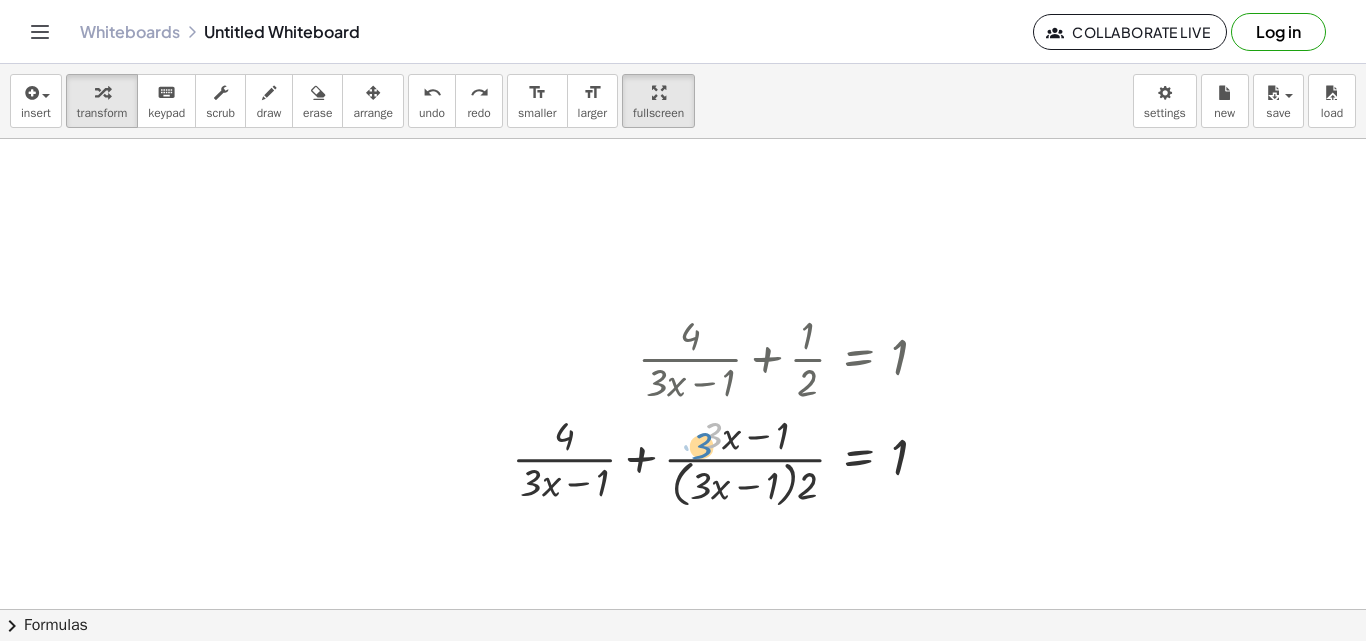 drag, startPoint x: 708, startPoint y: 448, endPoint x: 696, endPoint y: 457, distance: 15 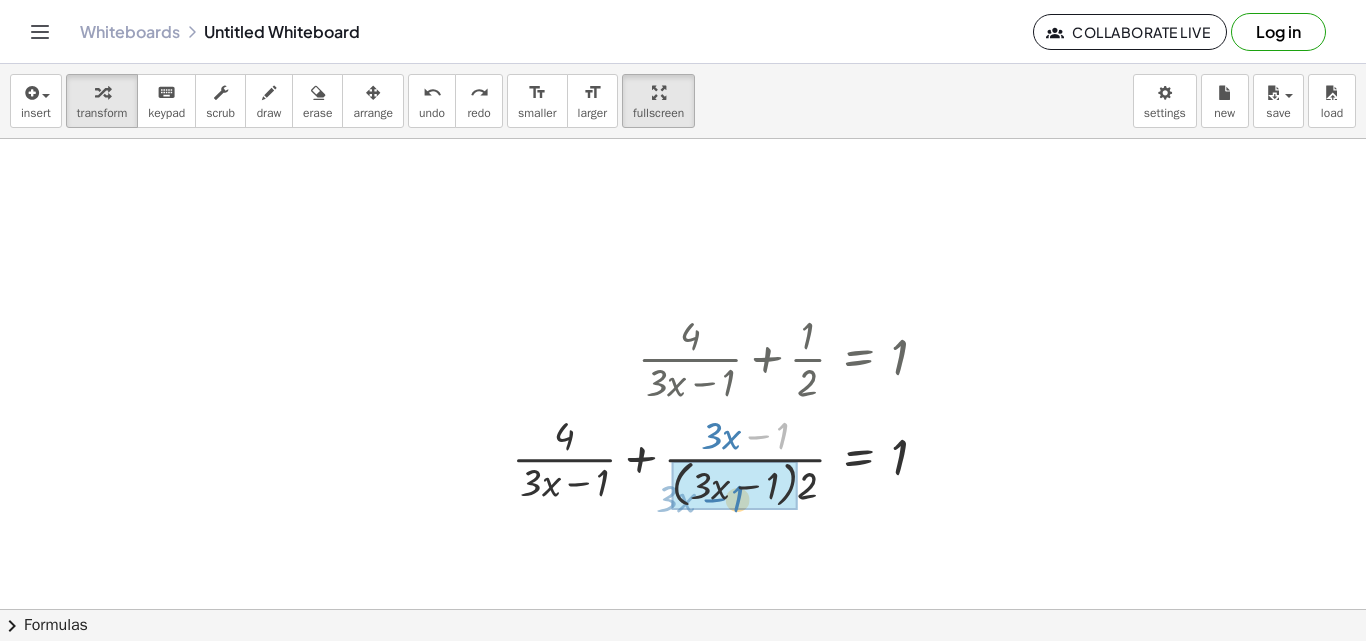 drag, startPoint x: 778, startPoint y: 445, endPoint x: 728, endPoint y: 476, distance: 58.830265 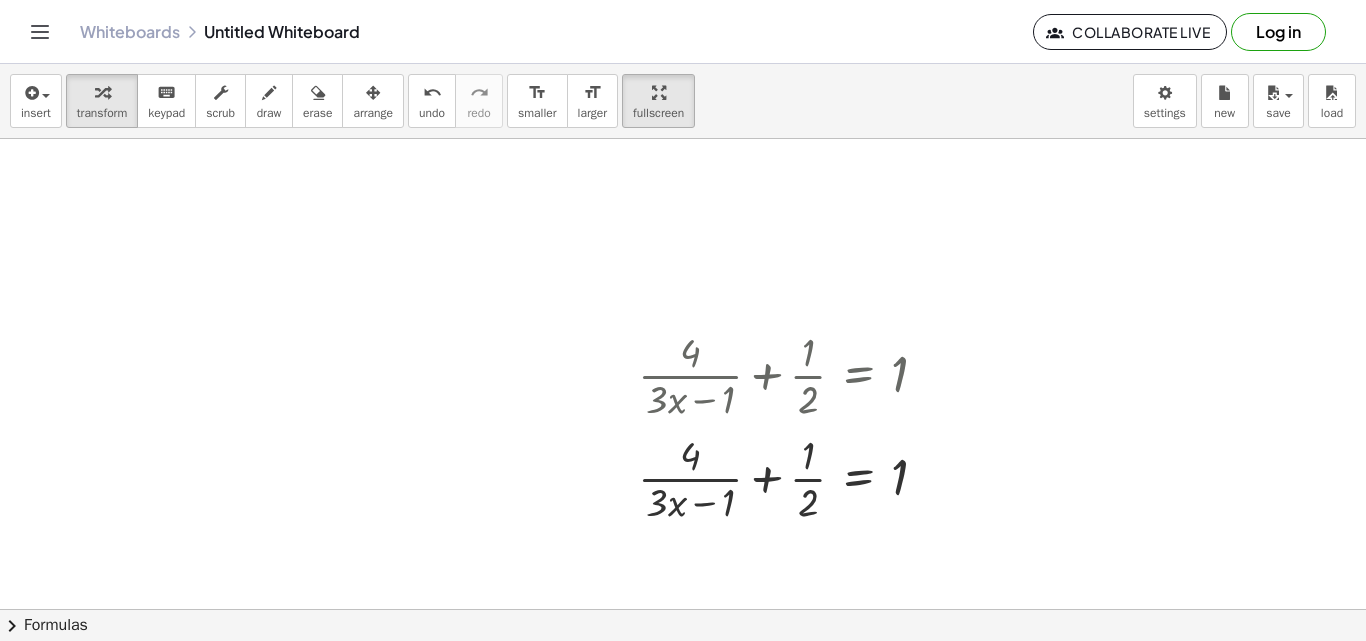 scroll, scrollTop: 685, scrollLeft: 0, axis: vertical 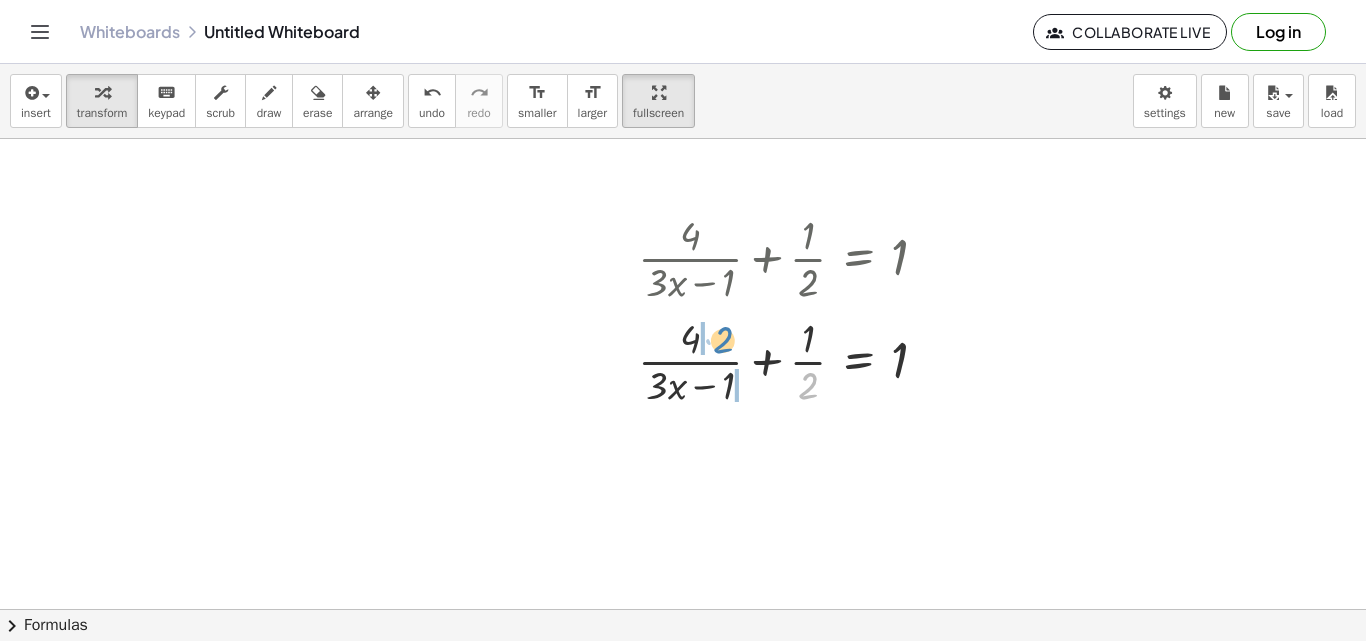 drag, startPoint x: 813, startPoint y: 385, endPoint x: 729, endPoint y: 333, distance: 98.79271 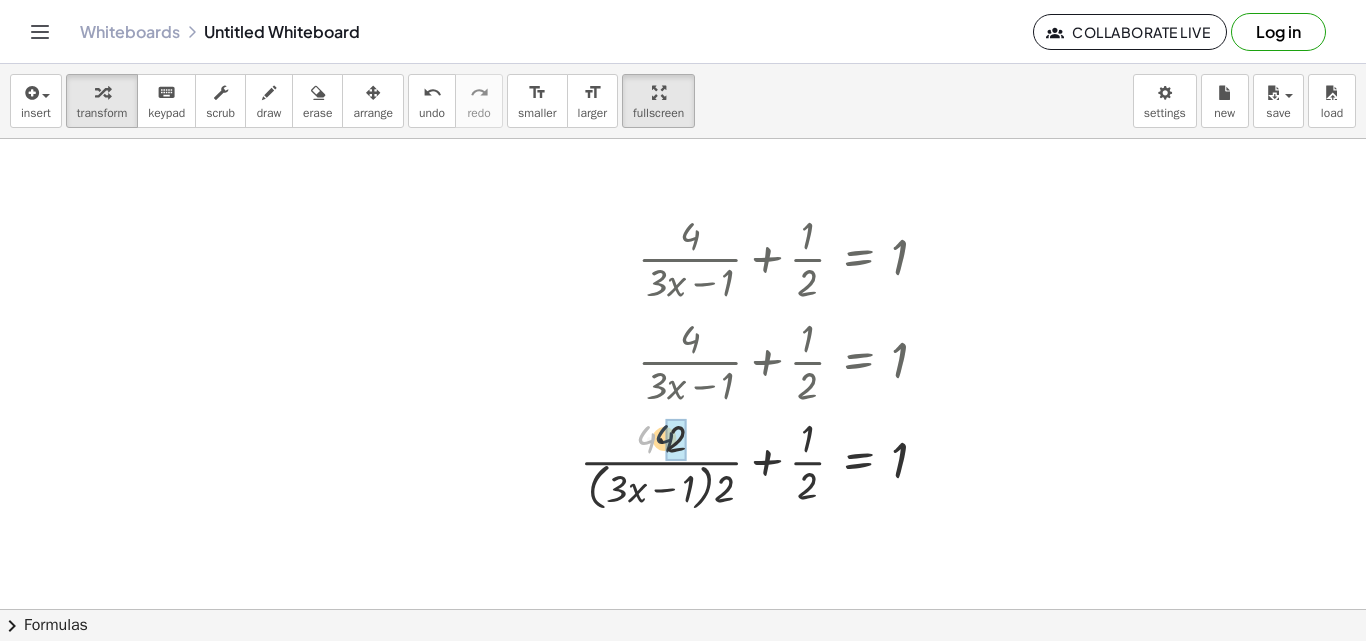 drag, startPoint x: 653, startPoint y: 437, endPoint x: 669, endPoint y: 436, distance: 16.03122 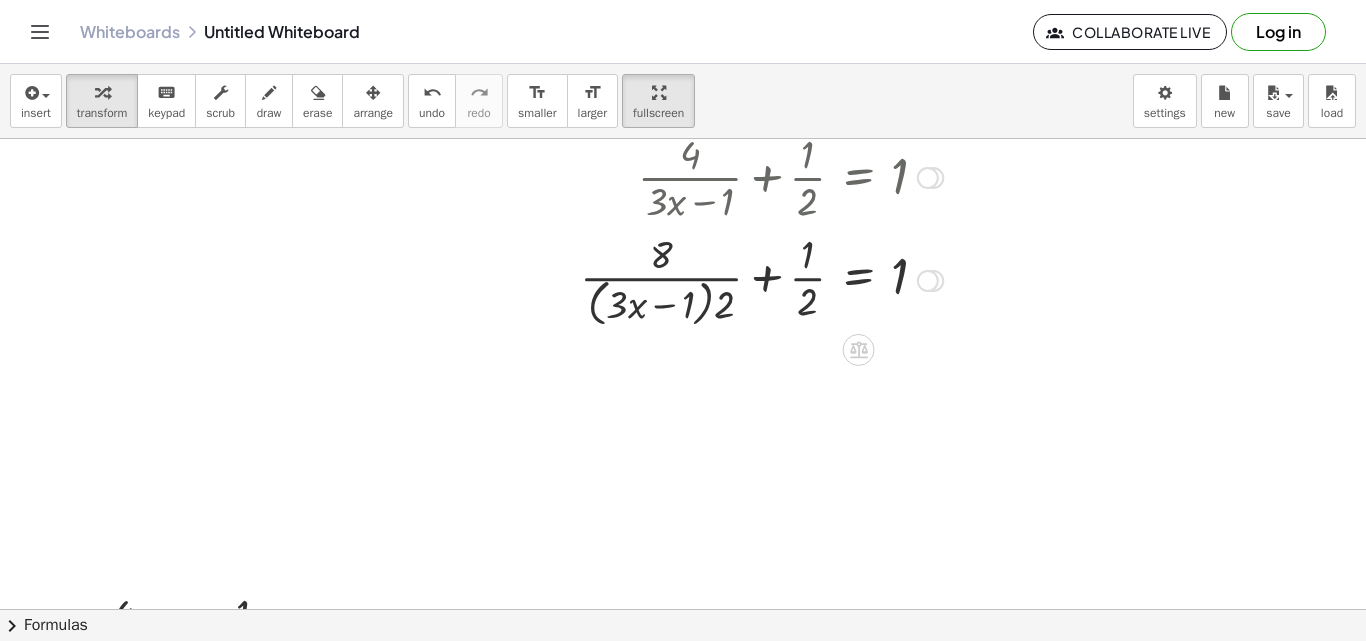 scroll, scrollTop: 885, scrollLeft: 0, axis: vertical 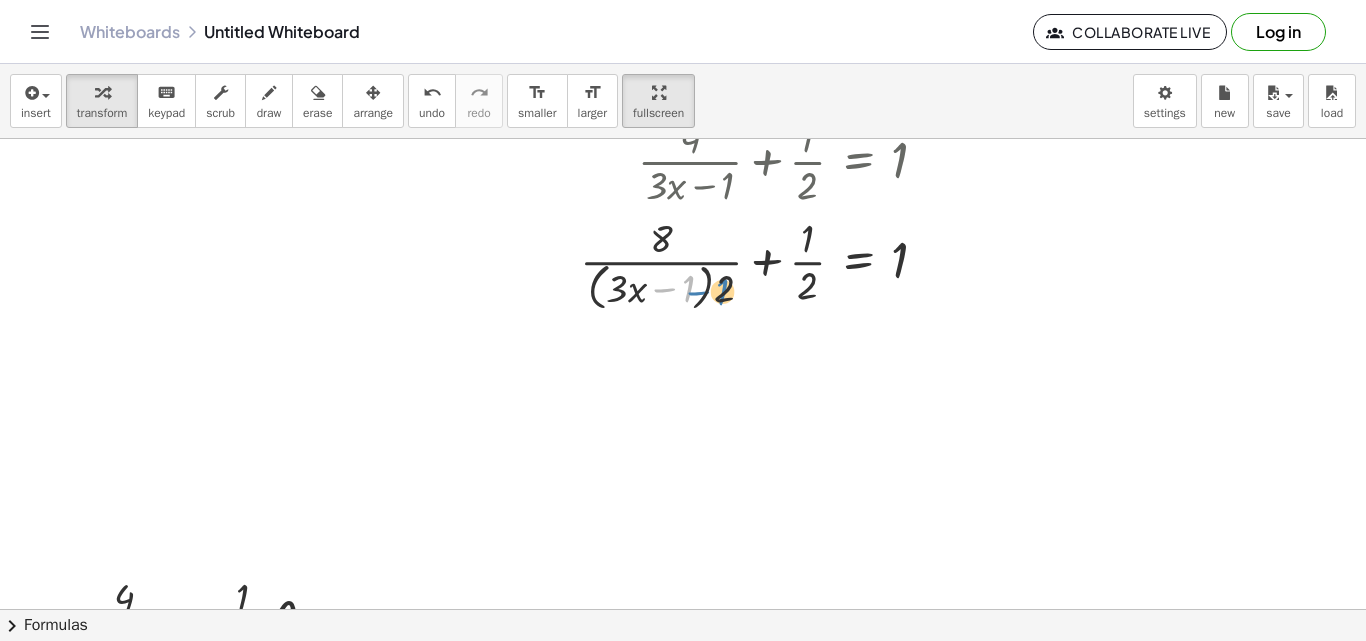 drag, startPoint x: 691, startPoint y: 297, endPoint x: 726, endPoint y: 302, distance: 35.35534 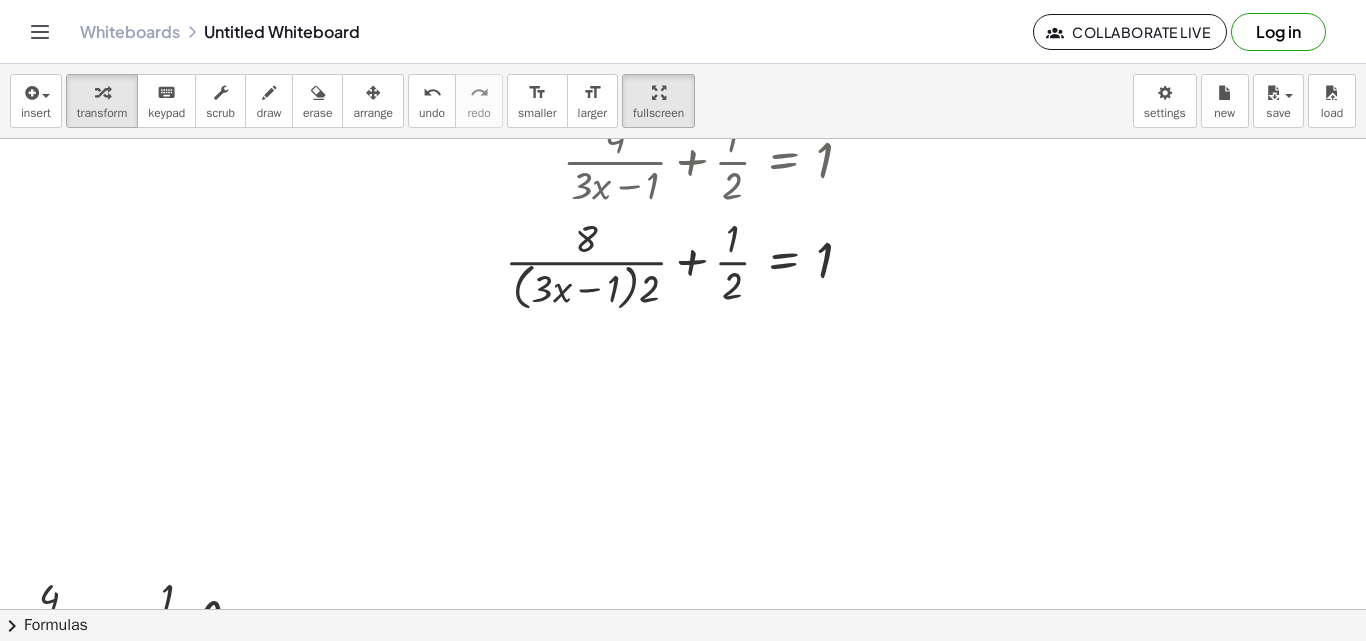 scroll, scrollTop: 885, scrollLeft: 78, axis: both 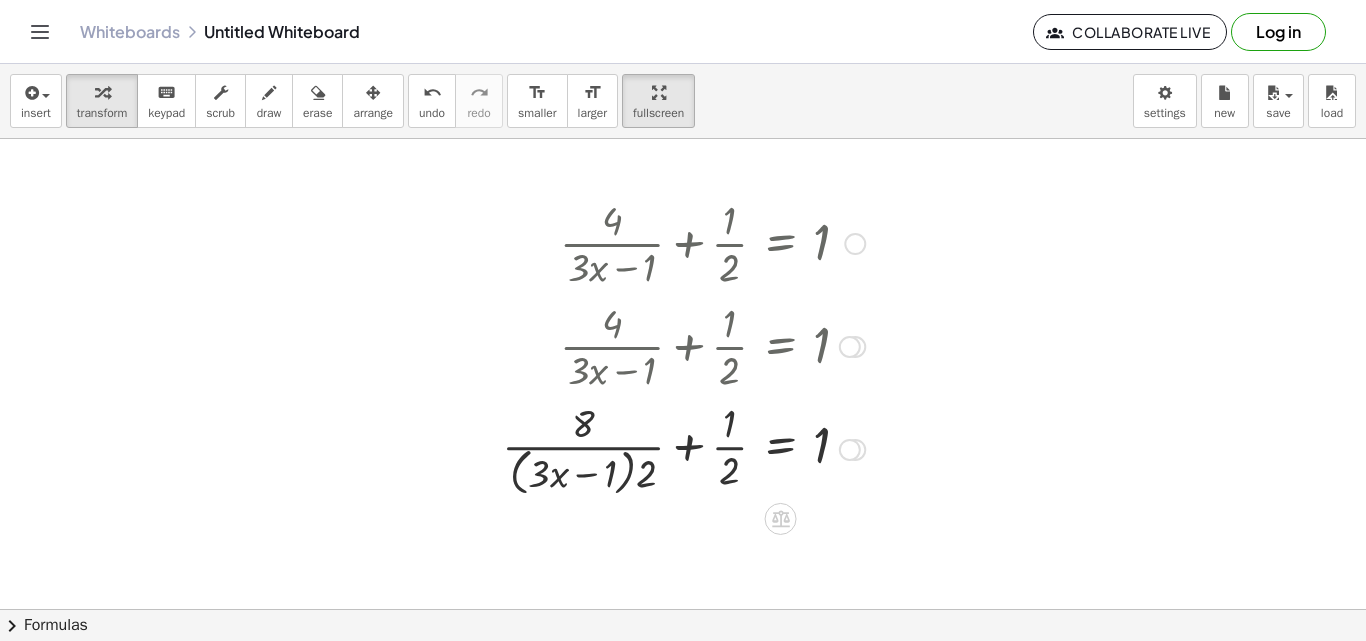 click at bounding box center [683, 242] 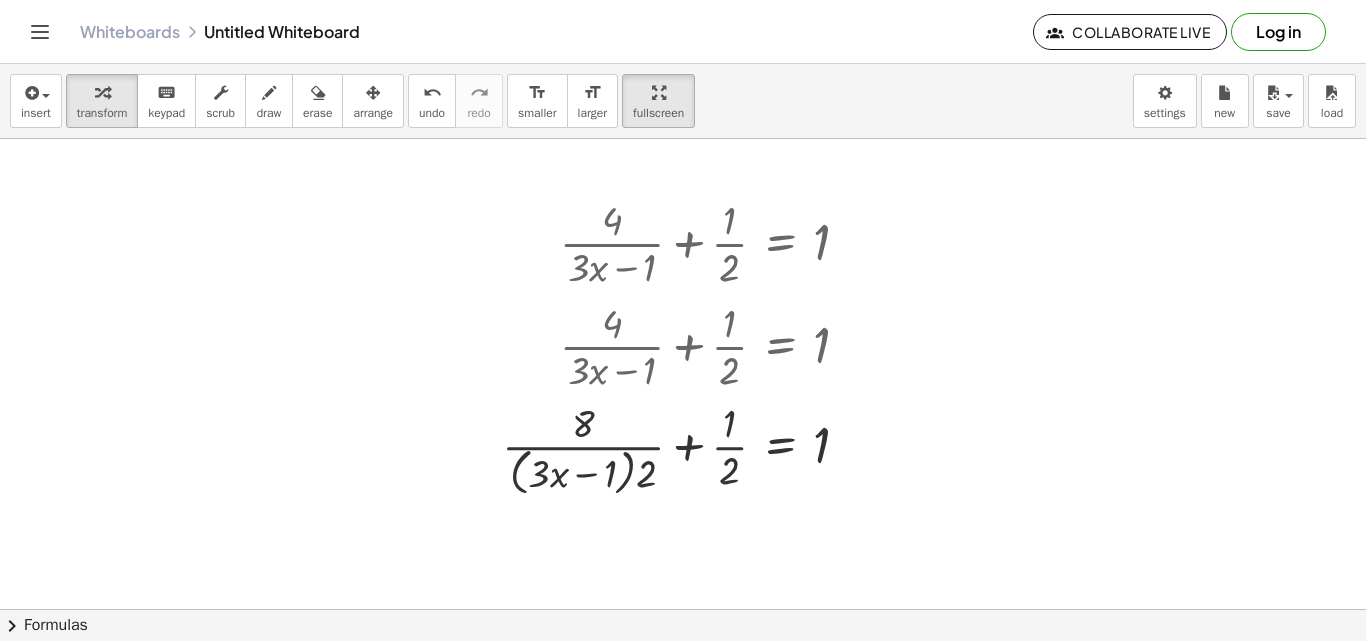 click at bounding box center [705, 379] 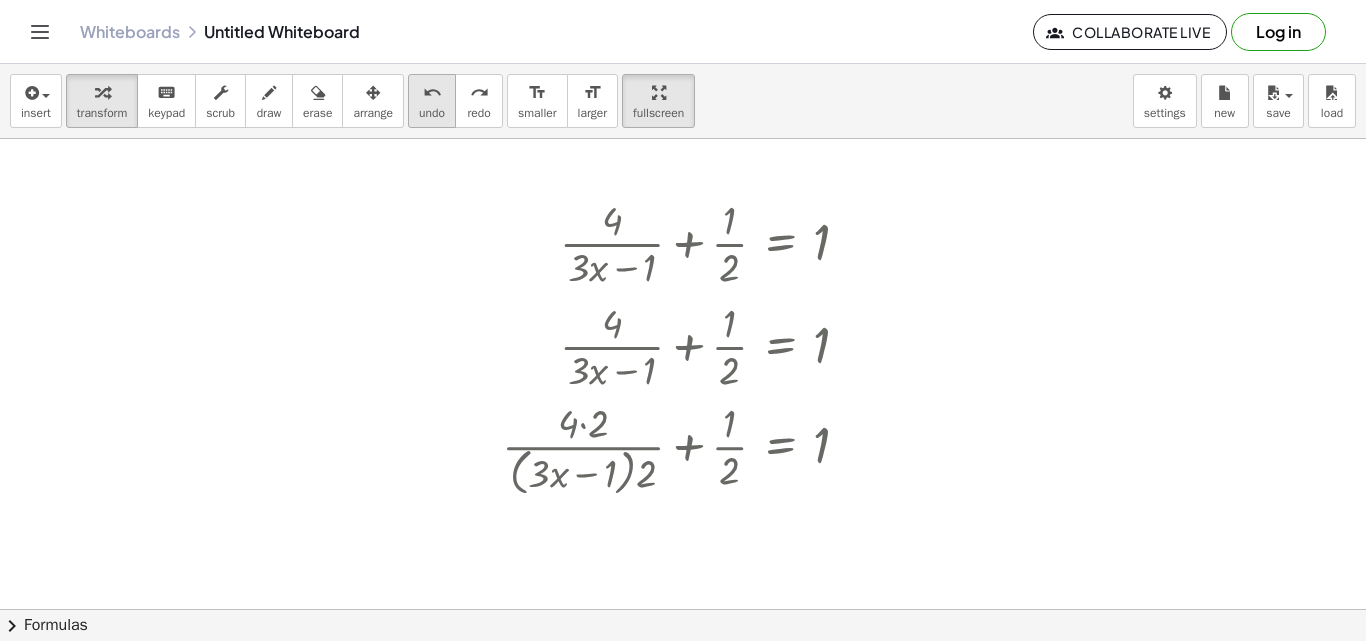 click on "undo undo" at bounding box center [432, 101] 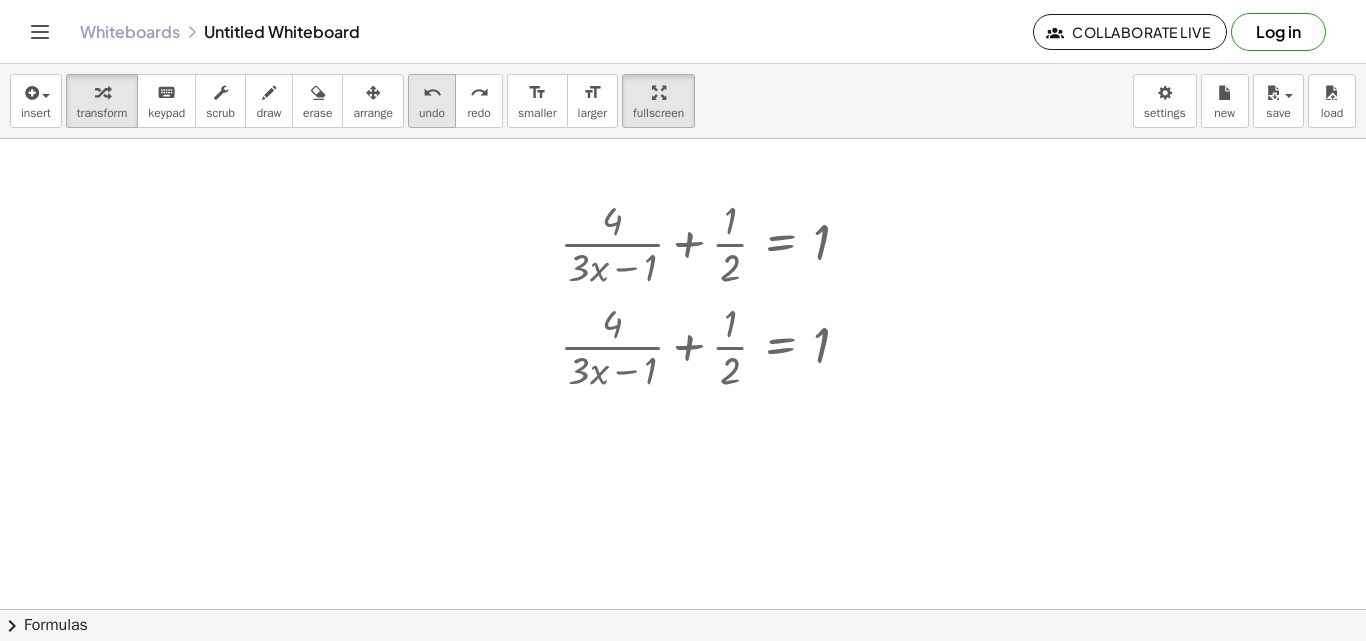 click on "undo undo" at bounding box center (432, 101) 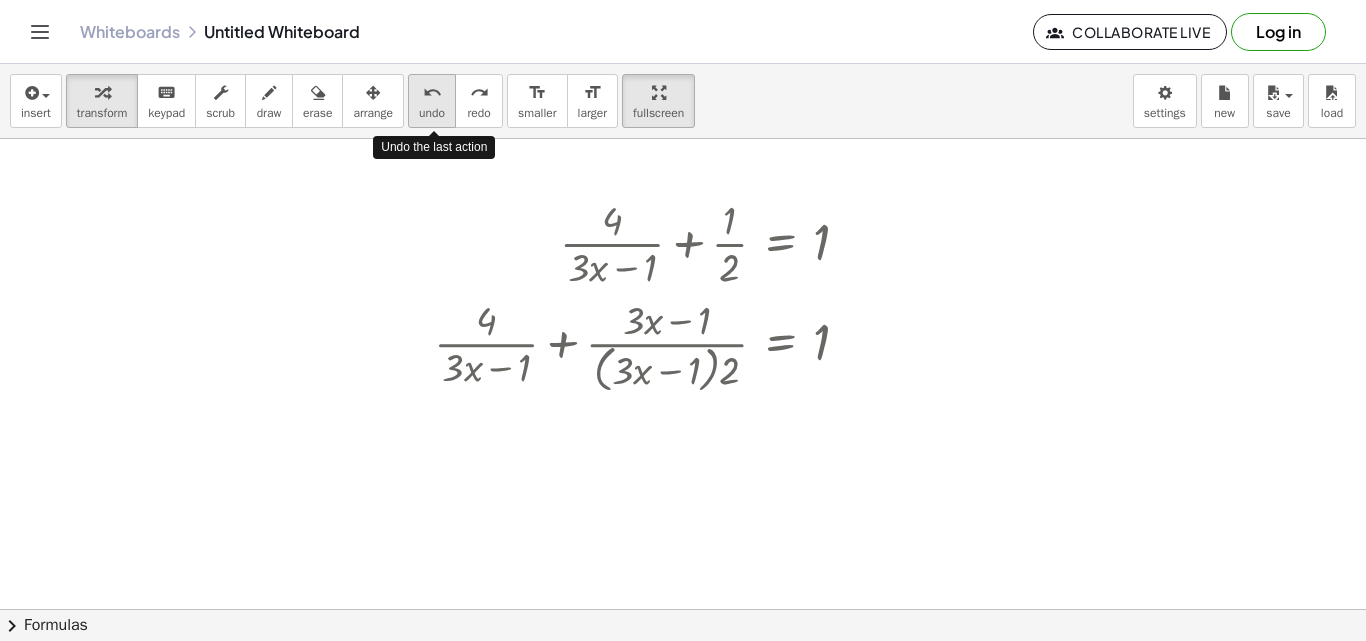 click on "undo undo" at bounding box center (432, 101) 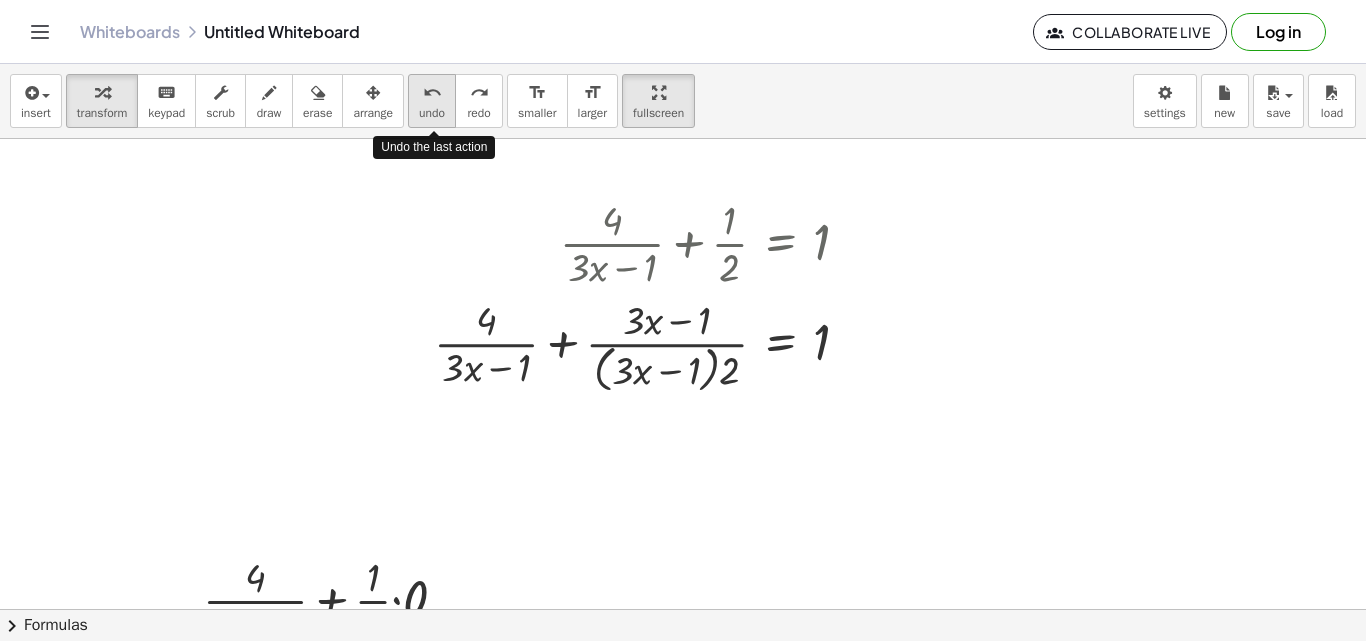 click on "undo undo" at bounding box center [432, 101] 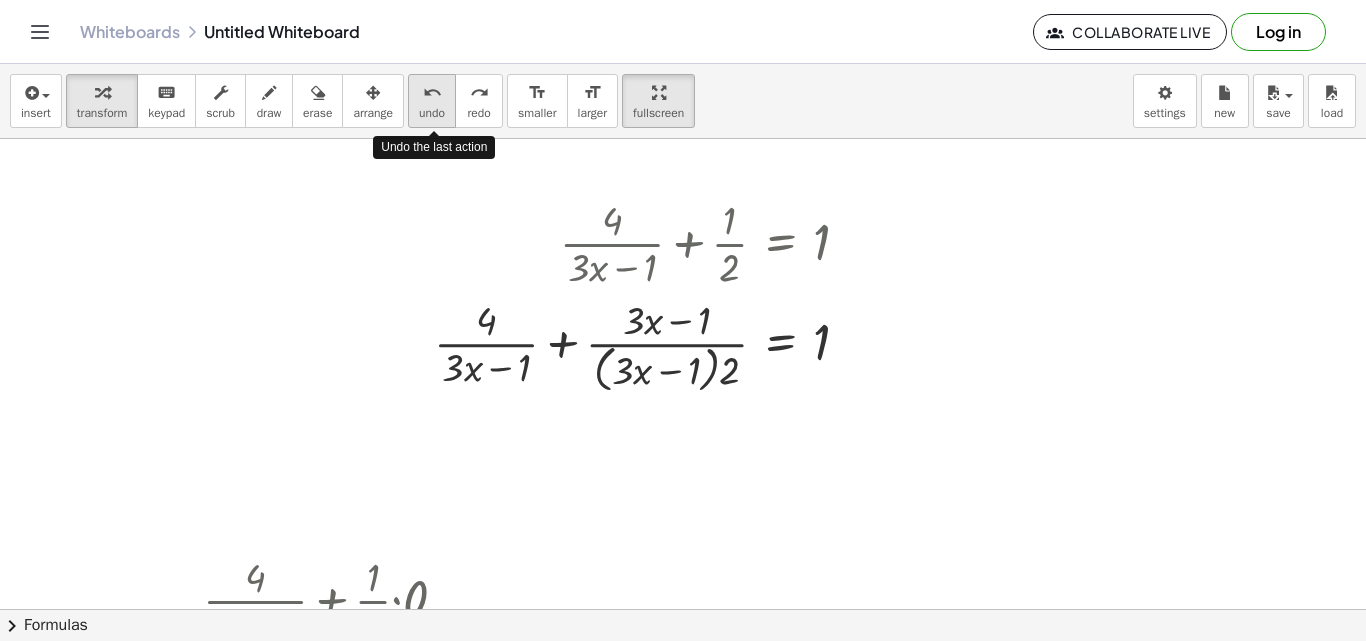 click on "undo undo" at bounding box center [432, 101] 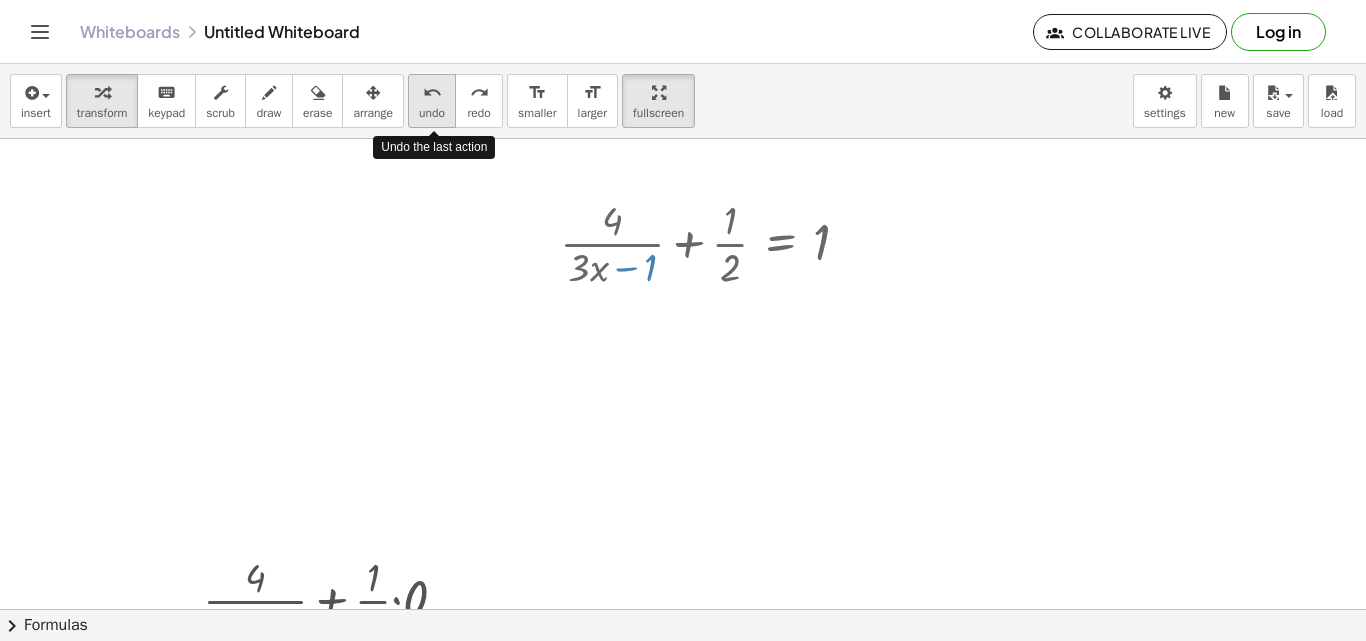 click on "undo undo" at bounding box center [432, 101] 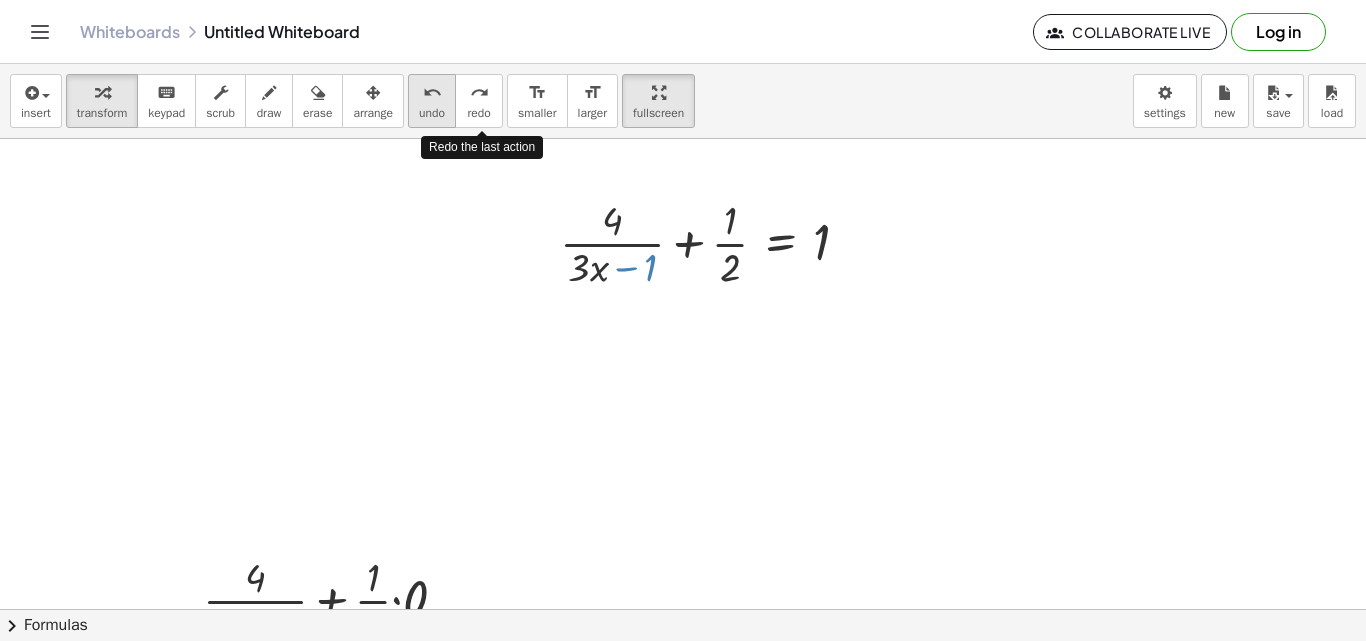 click on "undo" at bounding box center [432, 113] 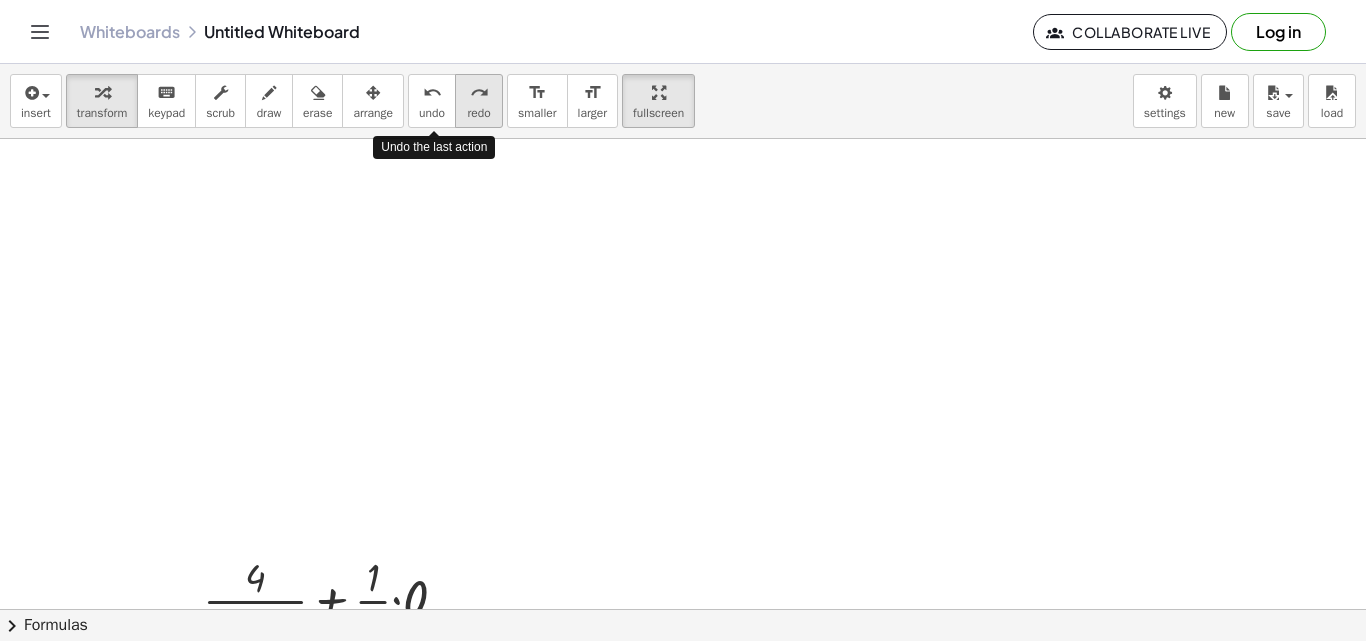 click on "redo" at bounding box center (479, 92) 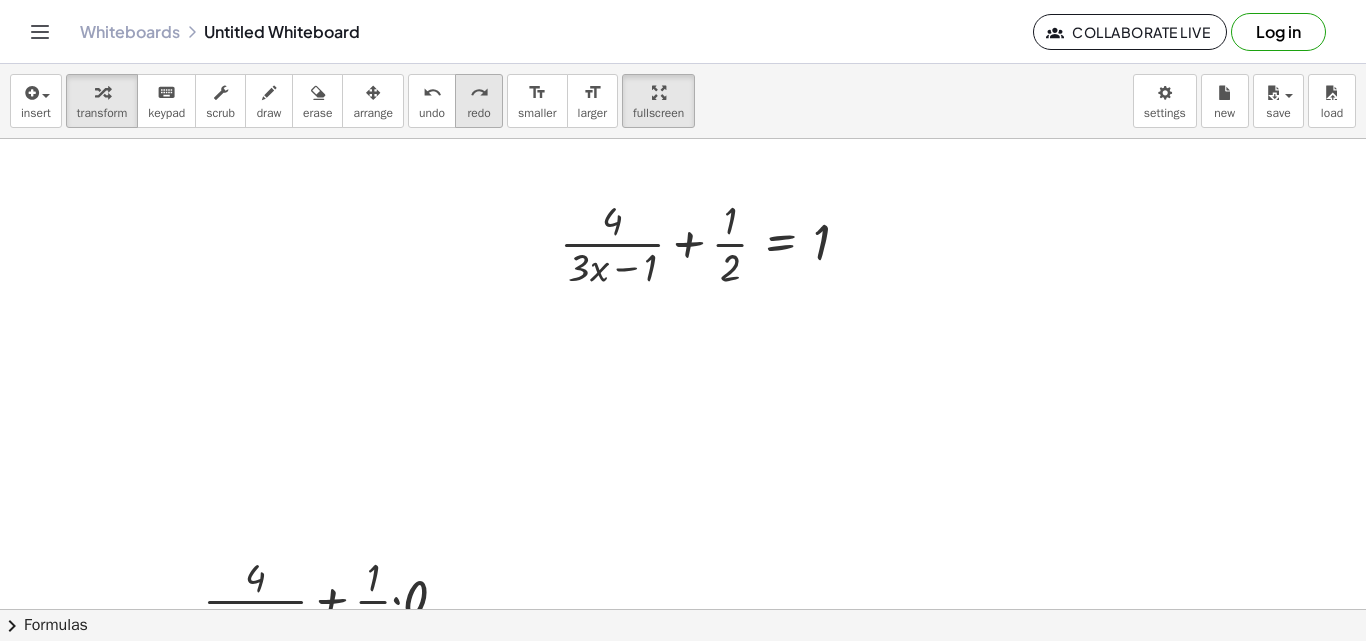 click on "redo" at bounding box center (479, 92) 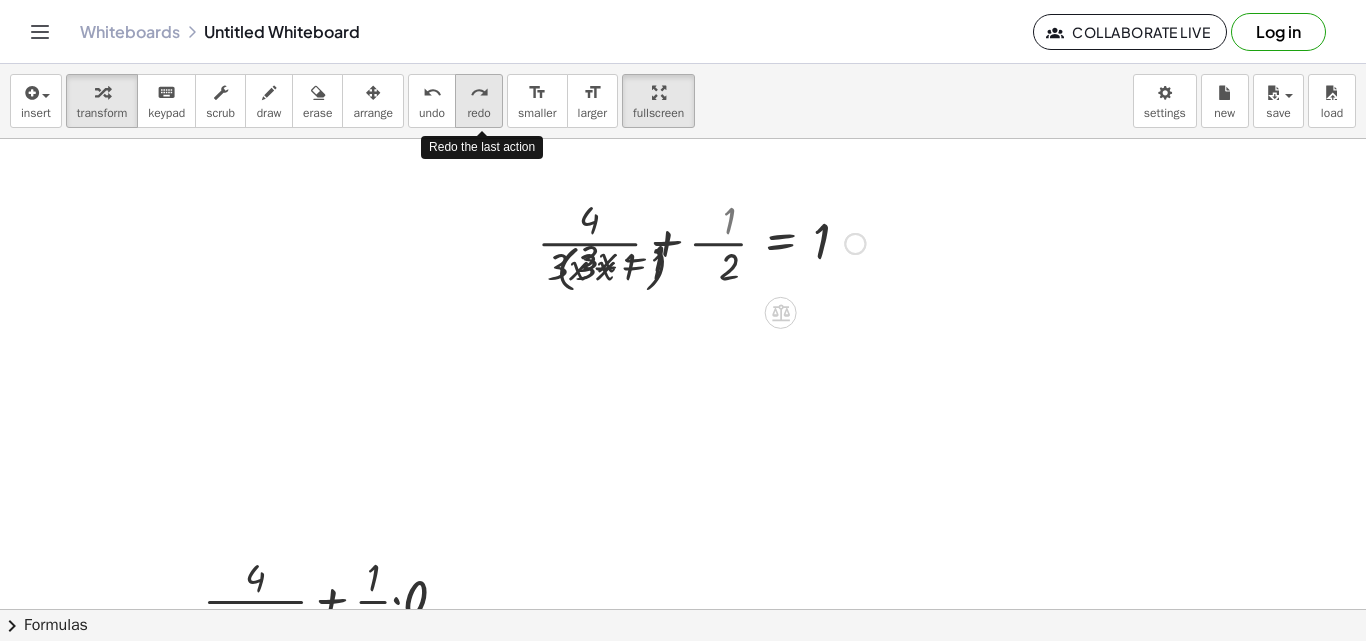 click on "redo" at bounding box center [479, 93] 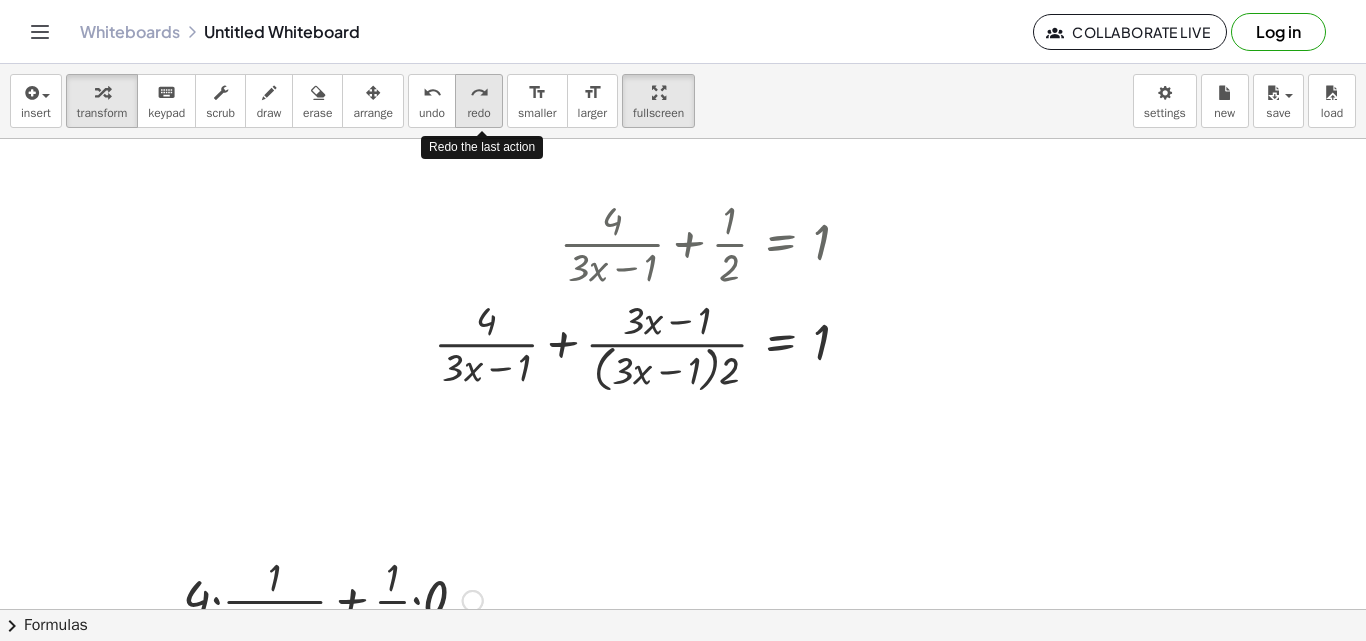 click on "redo" at bounding box center (479, 93) 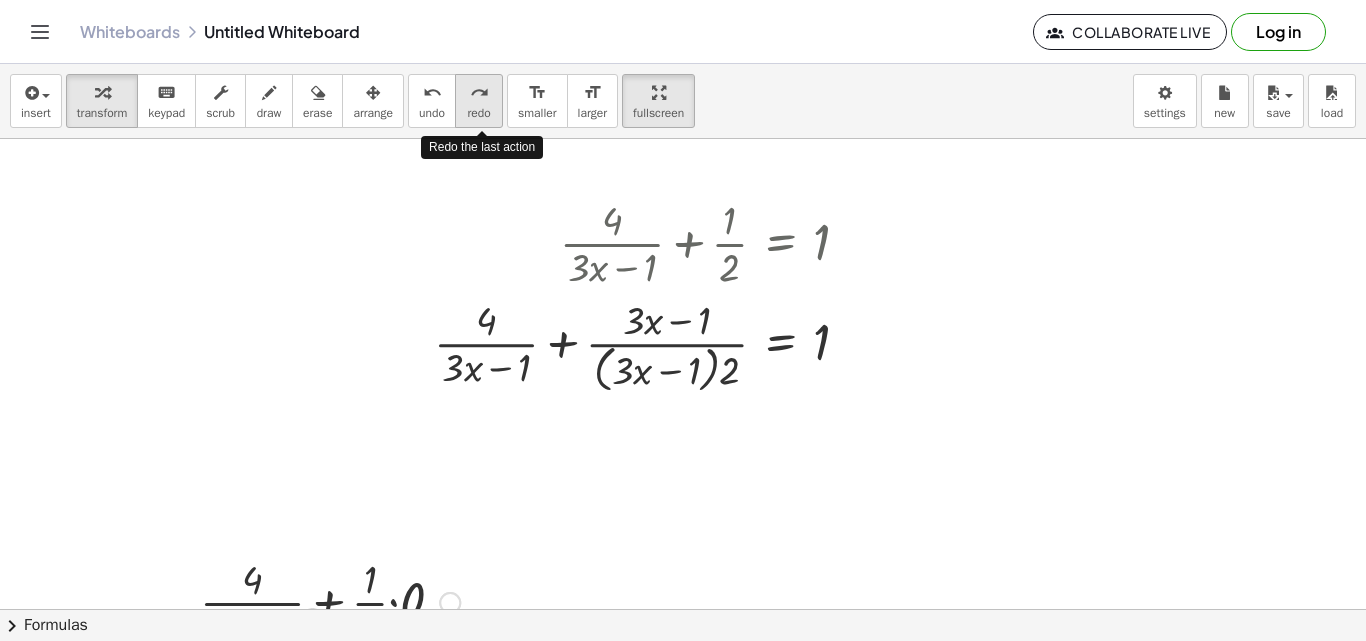 click on "redo" at bounding box center (479, 93) 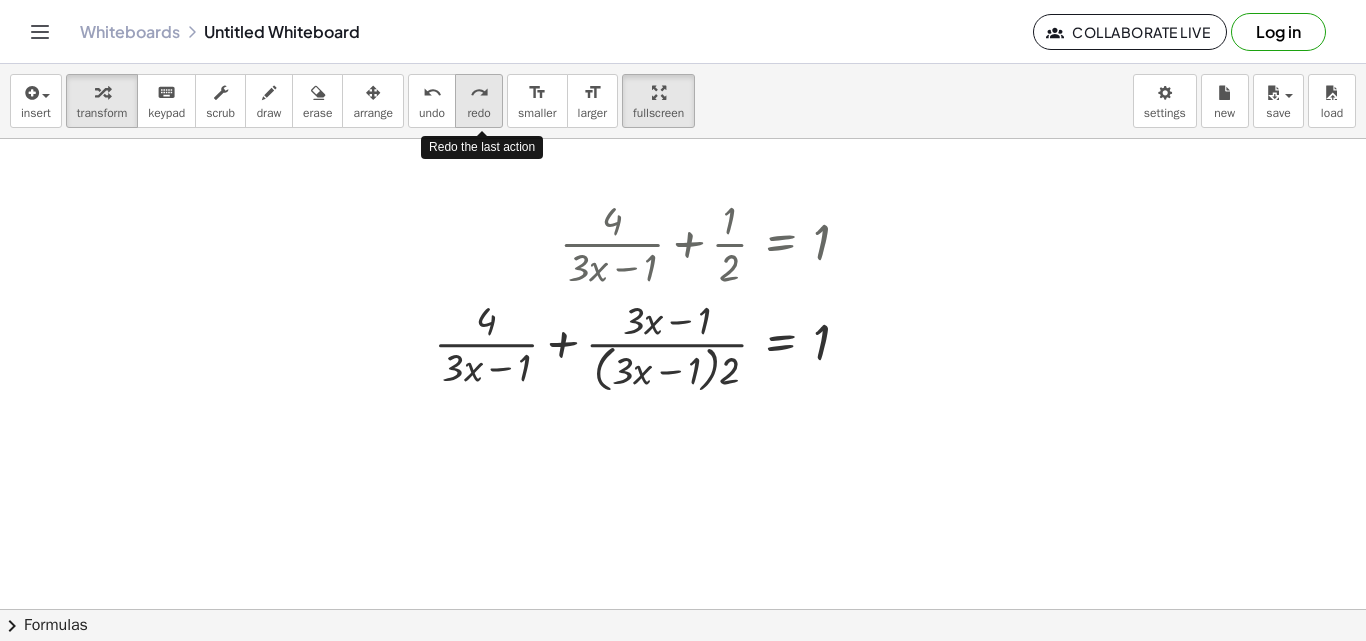 click on "redo" at bounding box center [479, 93] 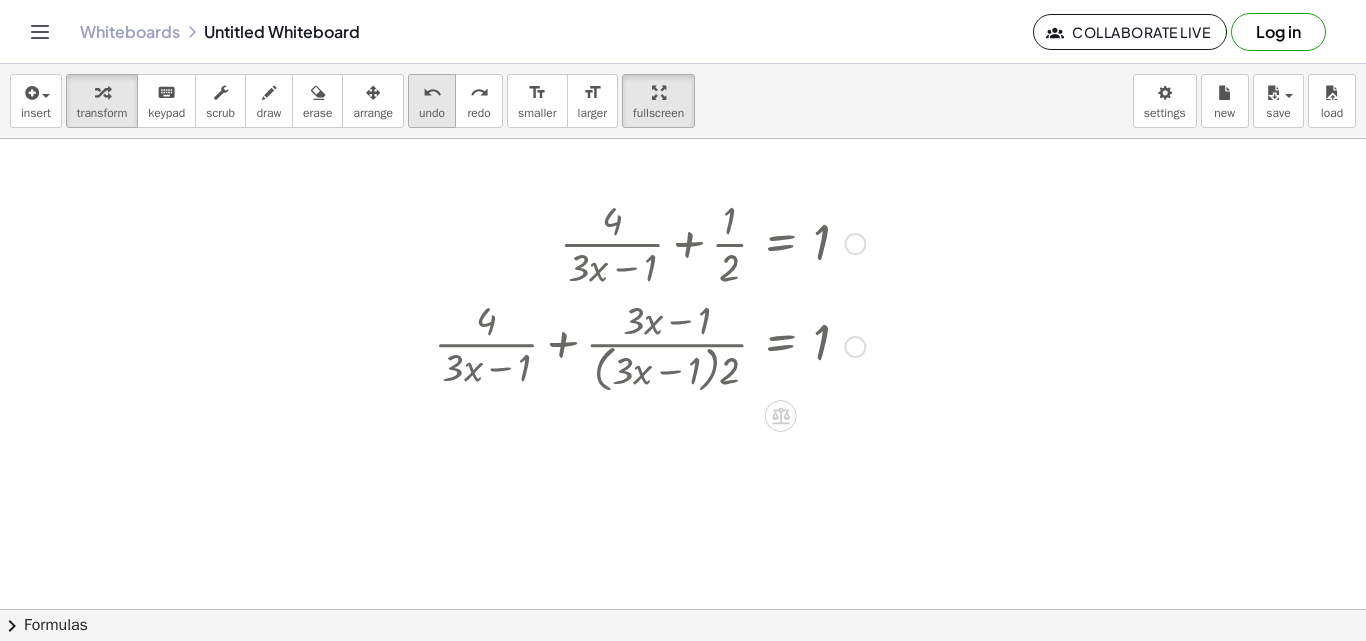 click on "undo" at bounding box center (432, 92) 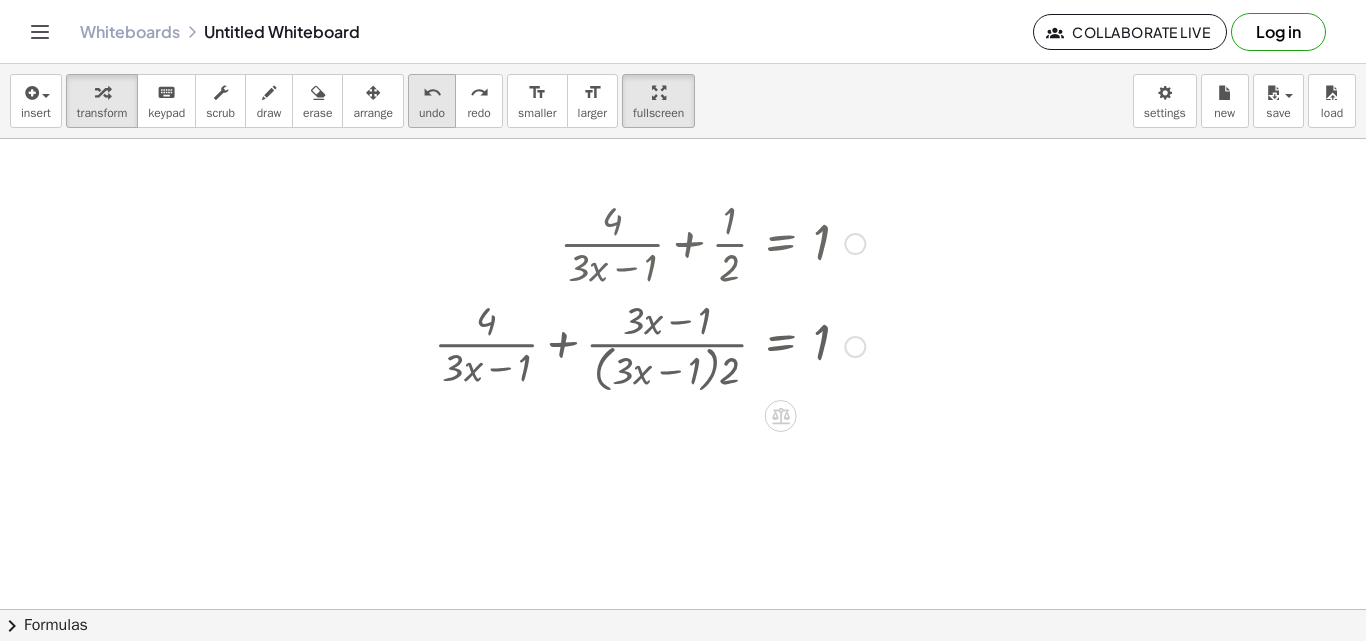 click on "undo" at bounding box center [432, 92] 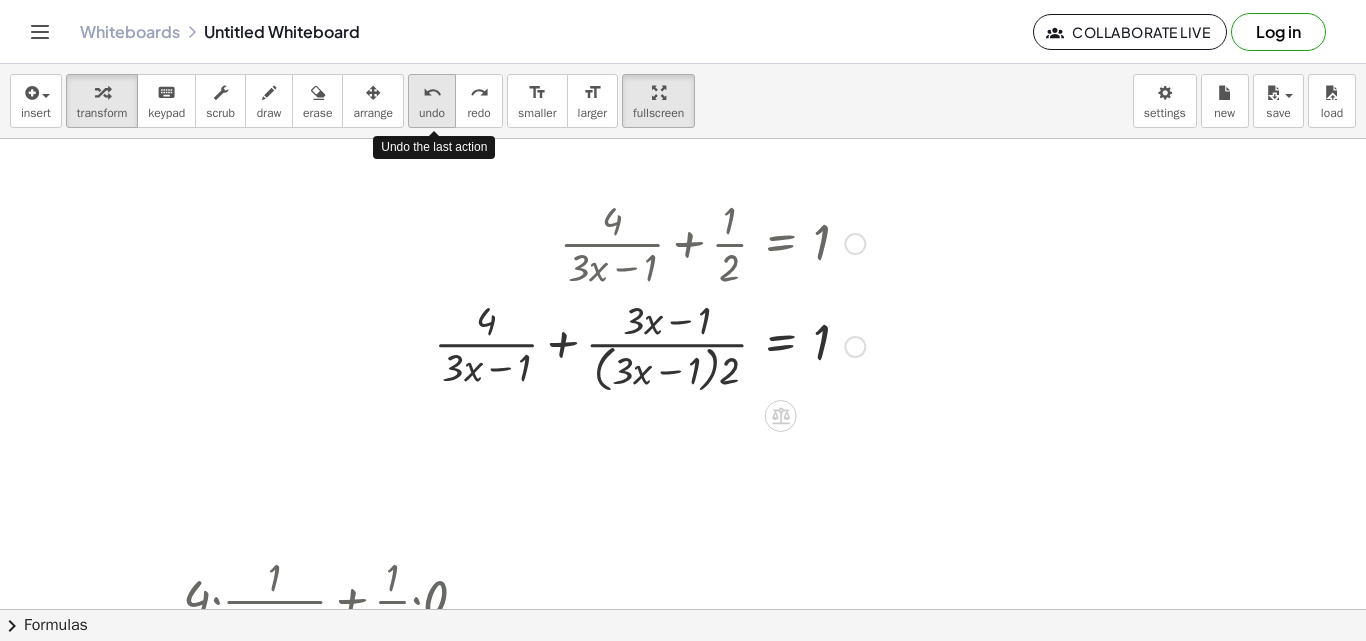 click on "undo" at bounding box center (432, 92) 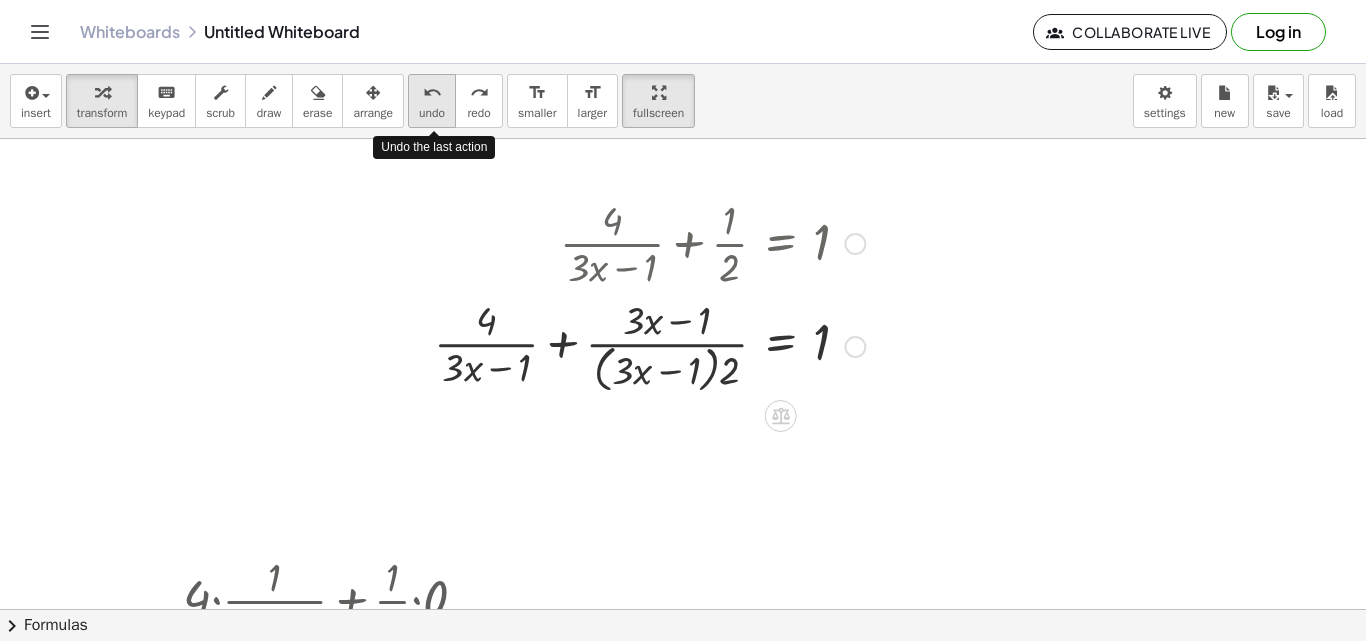 click on "undo" at bounding box center [432, 92] 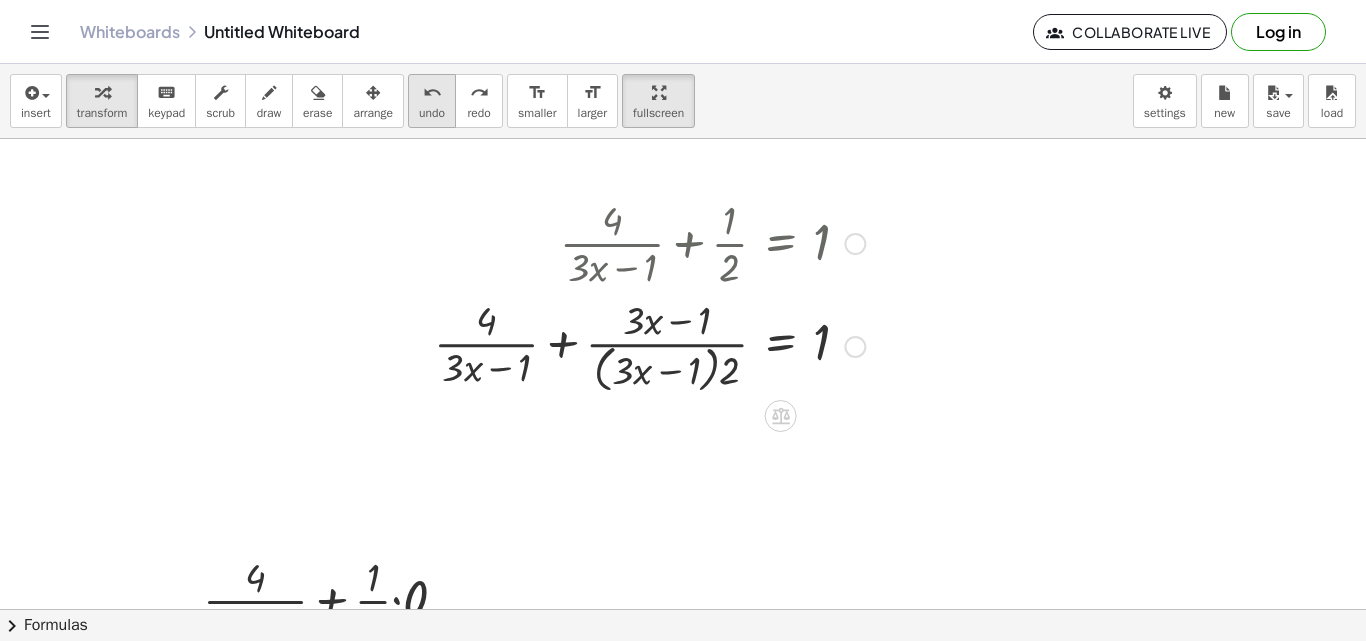 click on "undo" at bounding box center (432, 93) 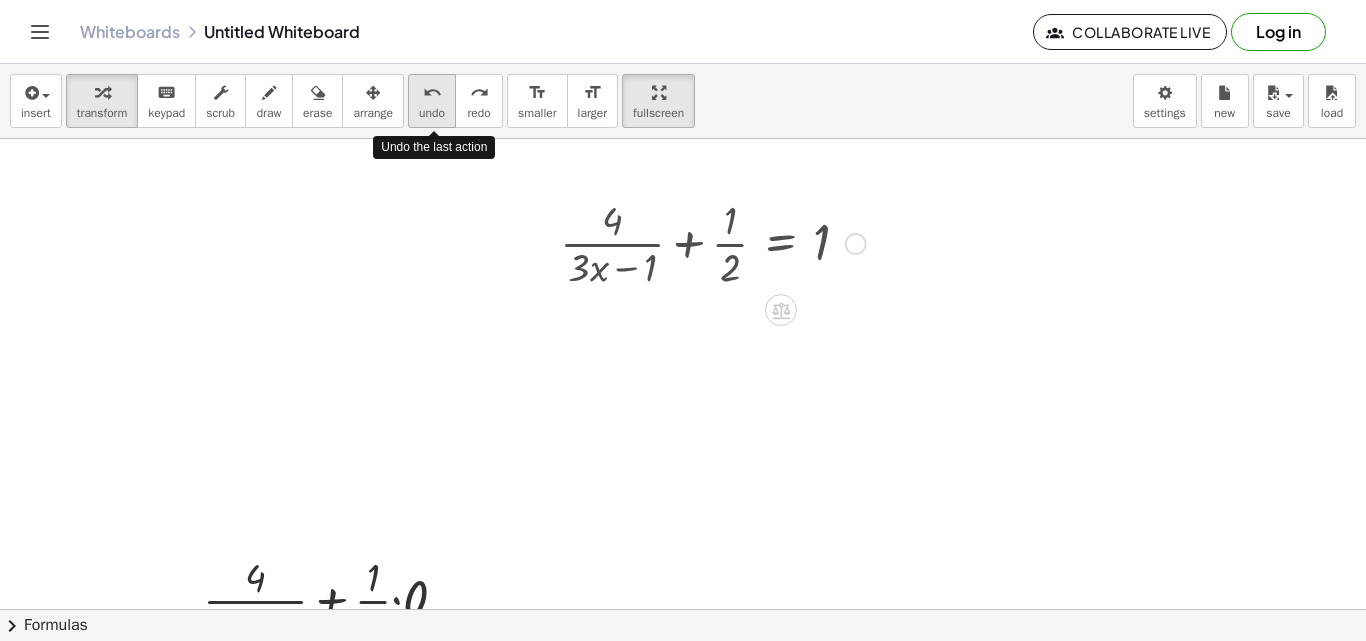 click on "undo" at bounding box center (432, 93) 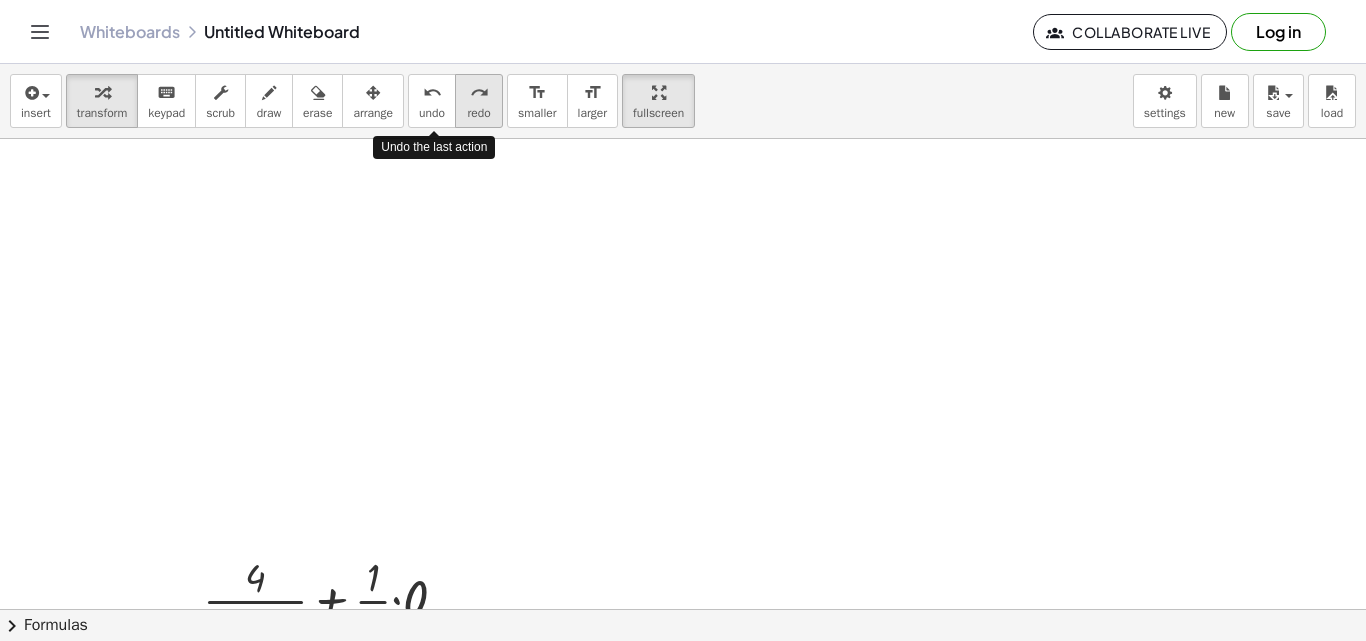 click on "redo redo" at bounding box center (479, 101) 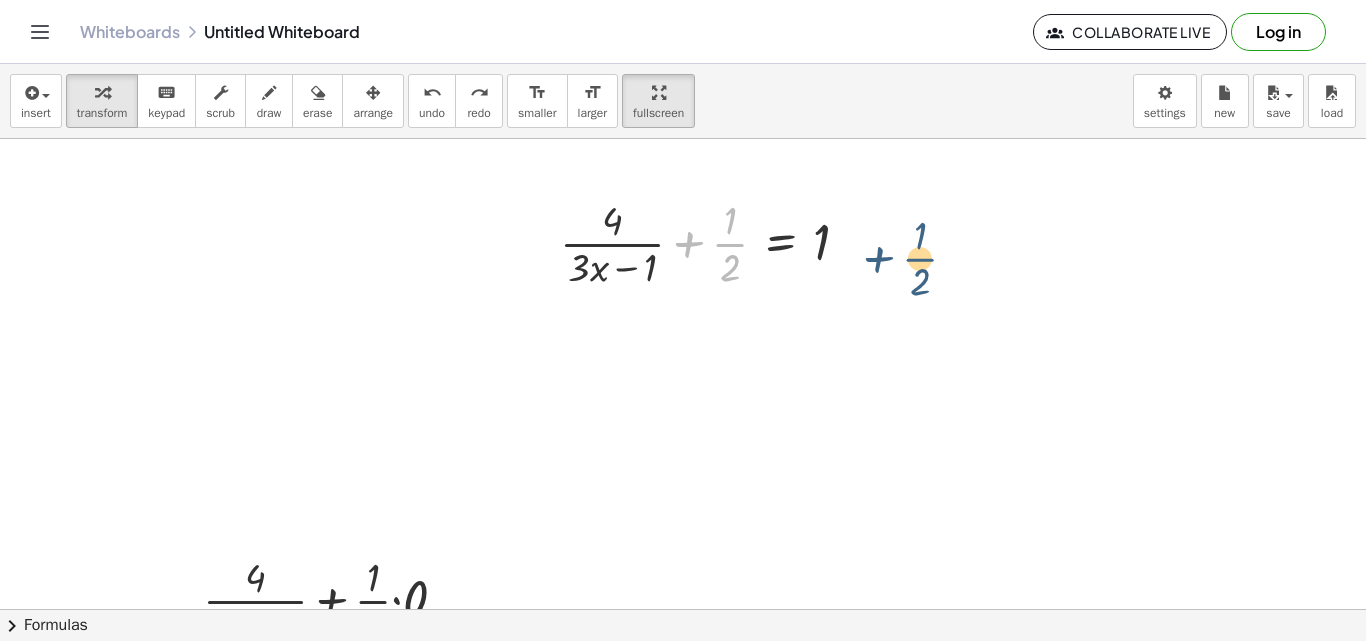 drag, startPoint x: 715, startPoint y: 245, endPoint x: 915, endPoint y: 249, distance: 200.04 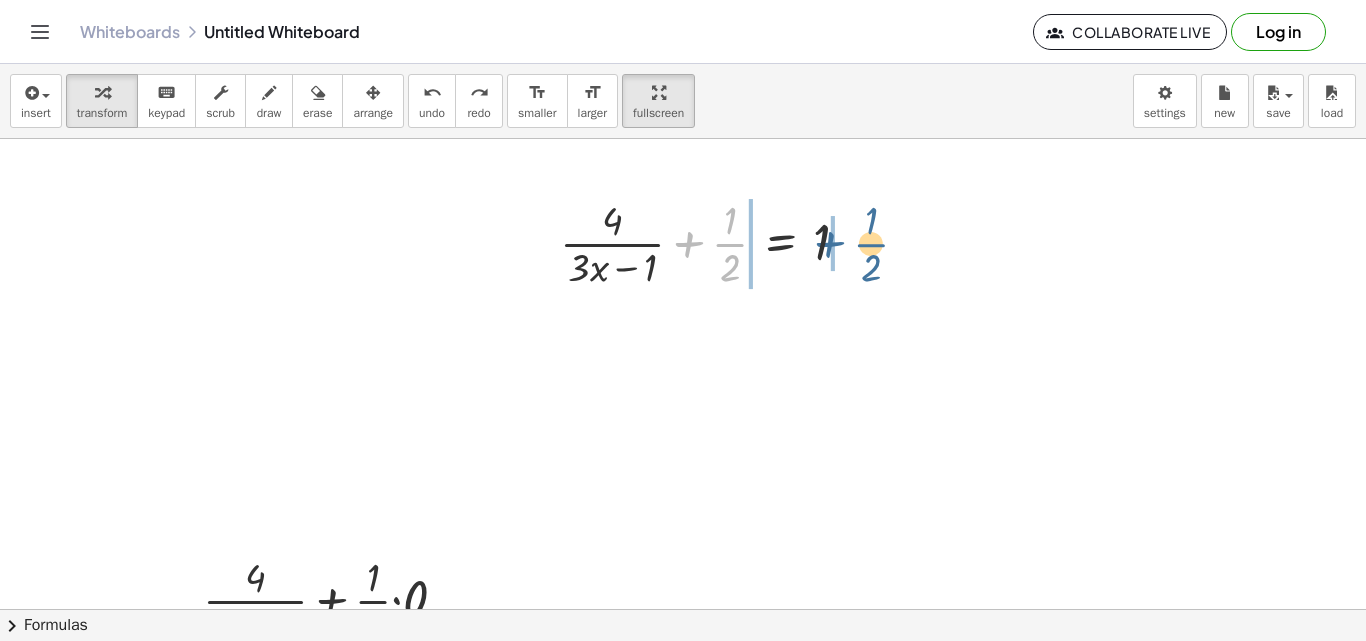 drag, startPoint x: 735, startPoint y: 249, endPoint x: 877, endPoint y: 249, distance: 142 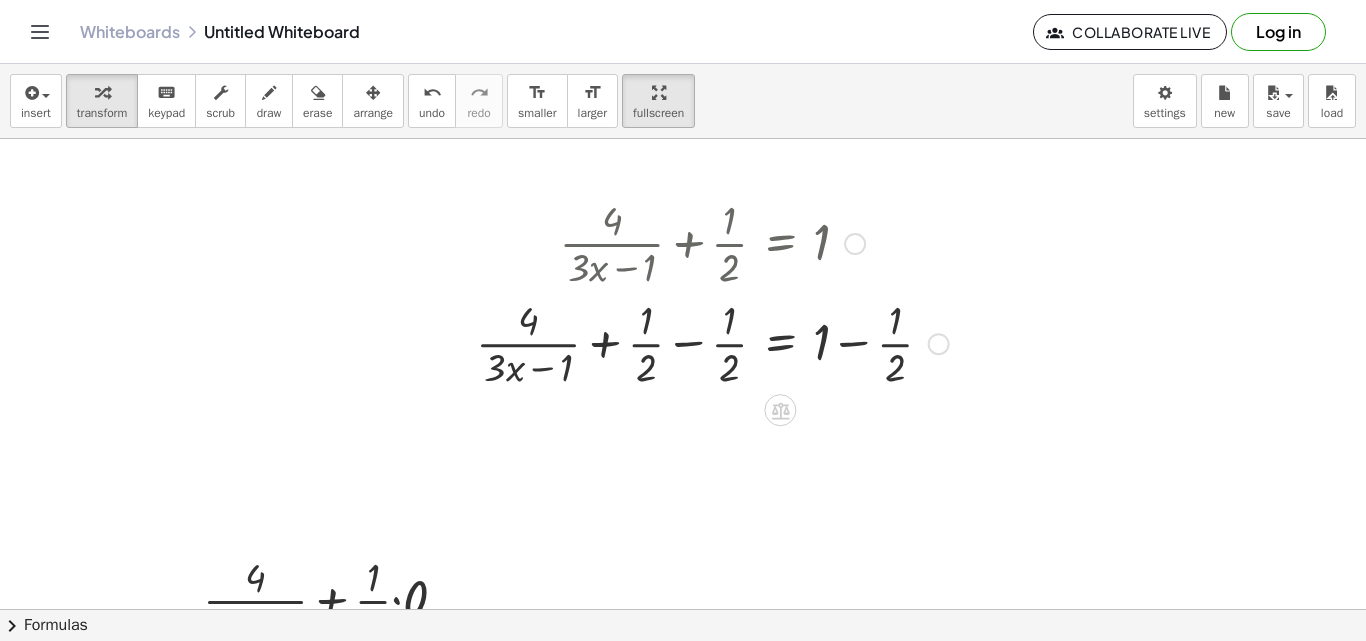 click at bounding box center (712, 342) 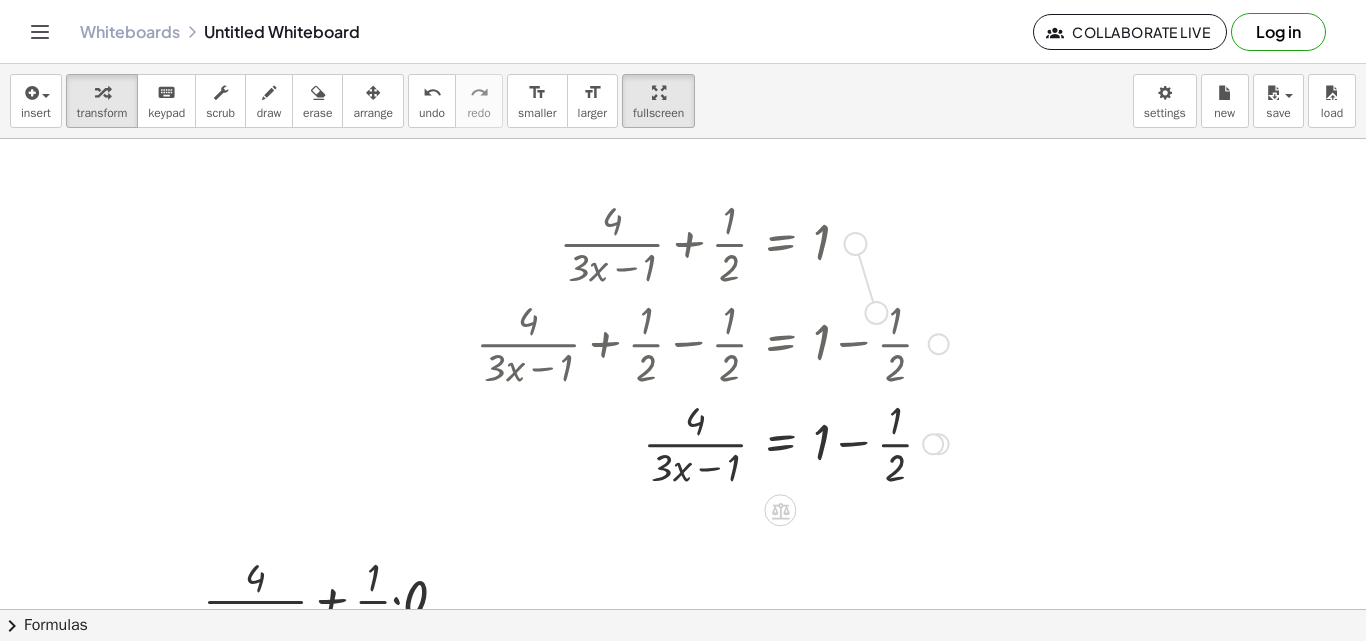 drag, startPoint x: 862, startPoint y: 249, endPoint x: 870, endPoint y: 267, distance: 19.697716 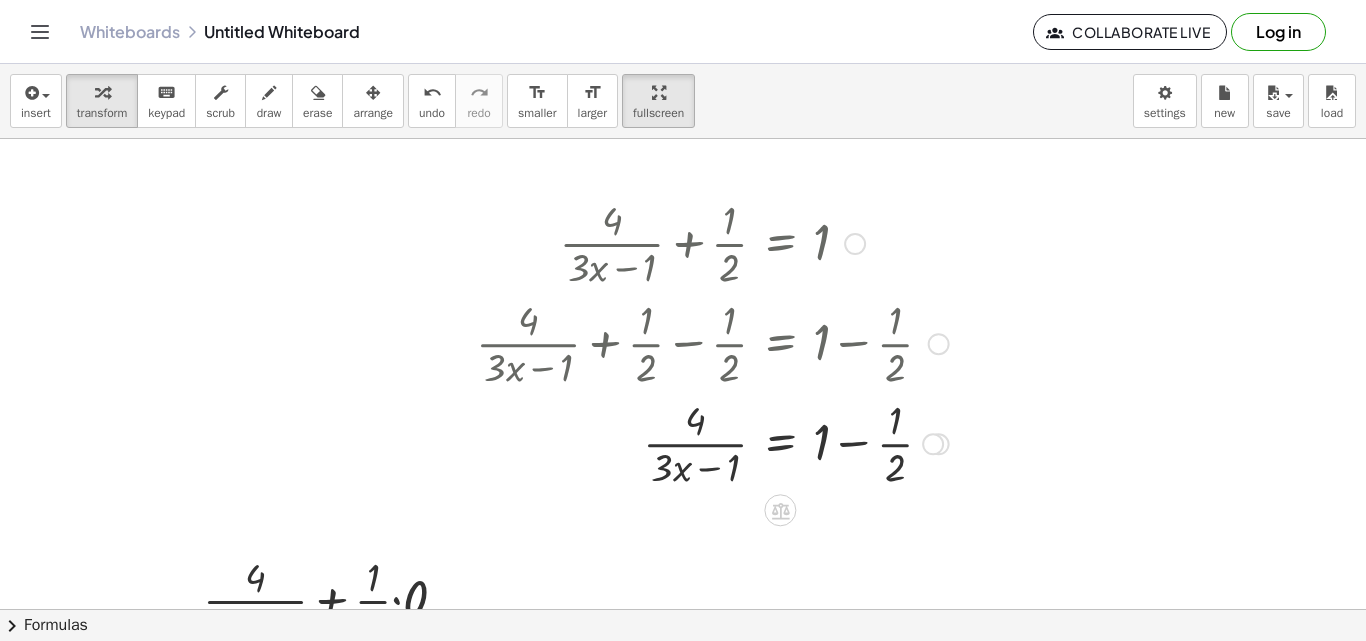 drag, startPoint x: 843, startPoint y: 234, endPoint x: 847, endPoint y: 246, distance: 12.649111 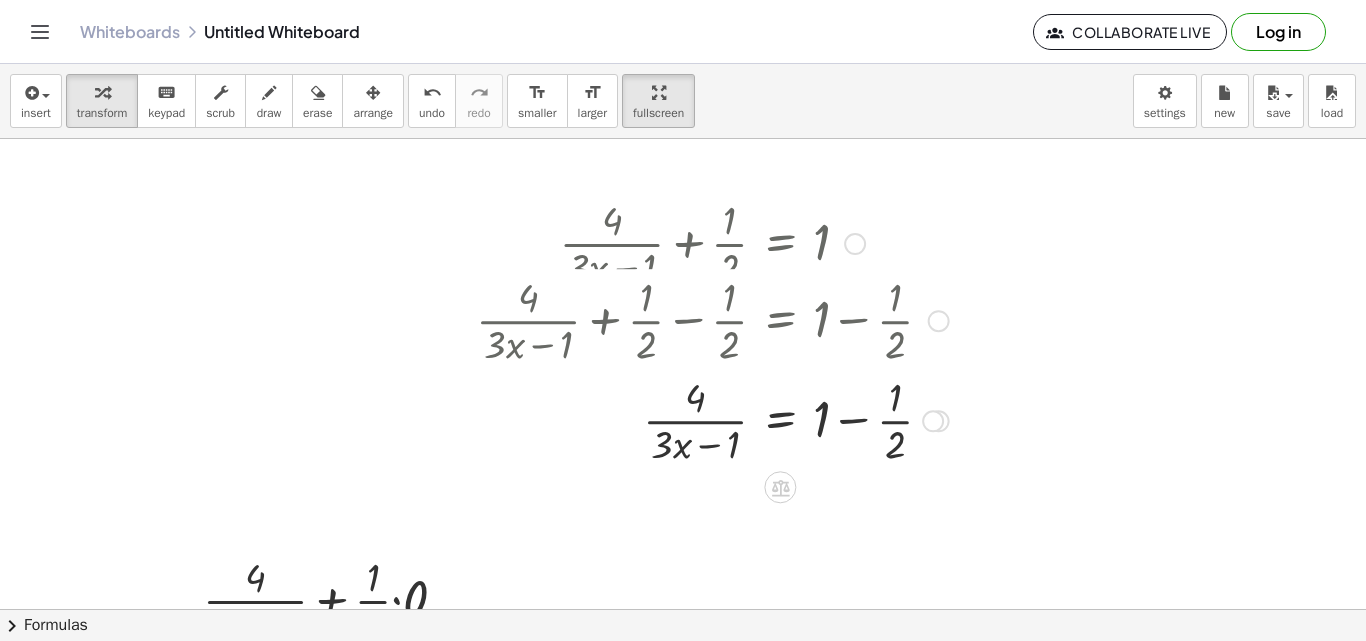 drag, startPoint x: 935, startPoint y: 335, endPoint x: 925, endPoint y: 312, distance: 25.079872 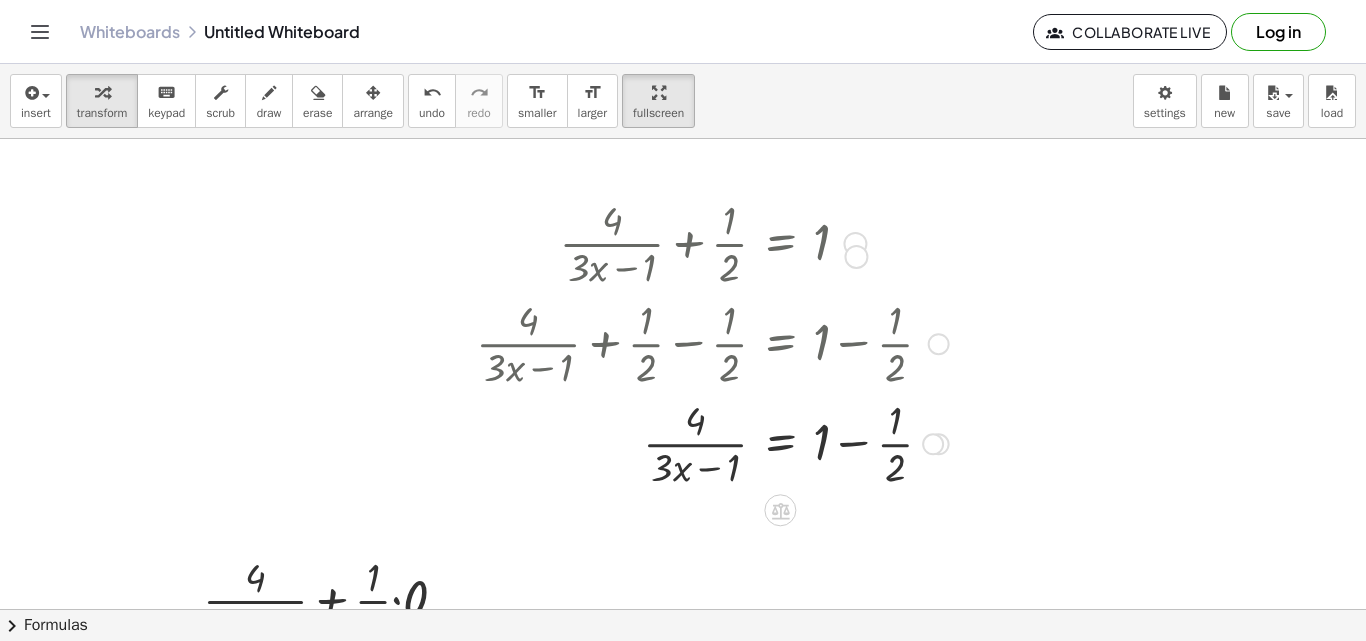 click at bounding box center [855, 244] 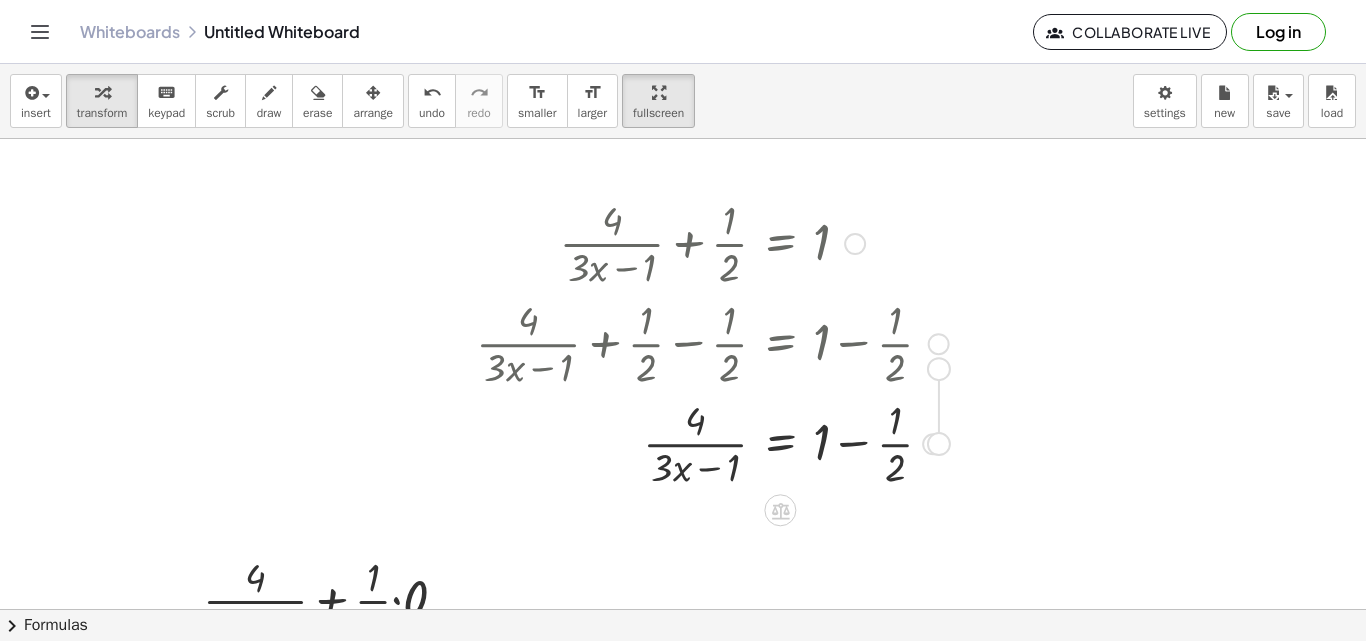 drag, startPoint x: 928, startPoint y: 447, endPoint x: 937, endPoint y: 368, distance: 79.51101 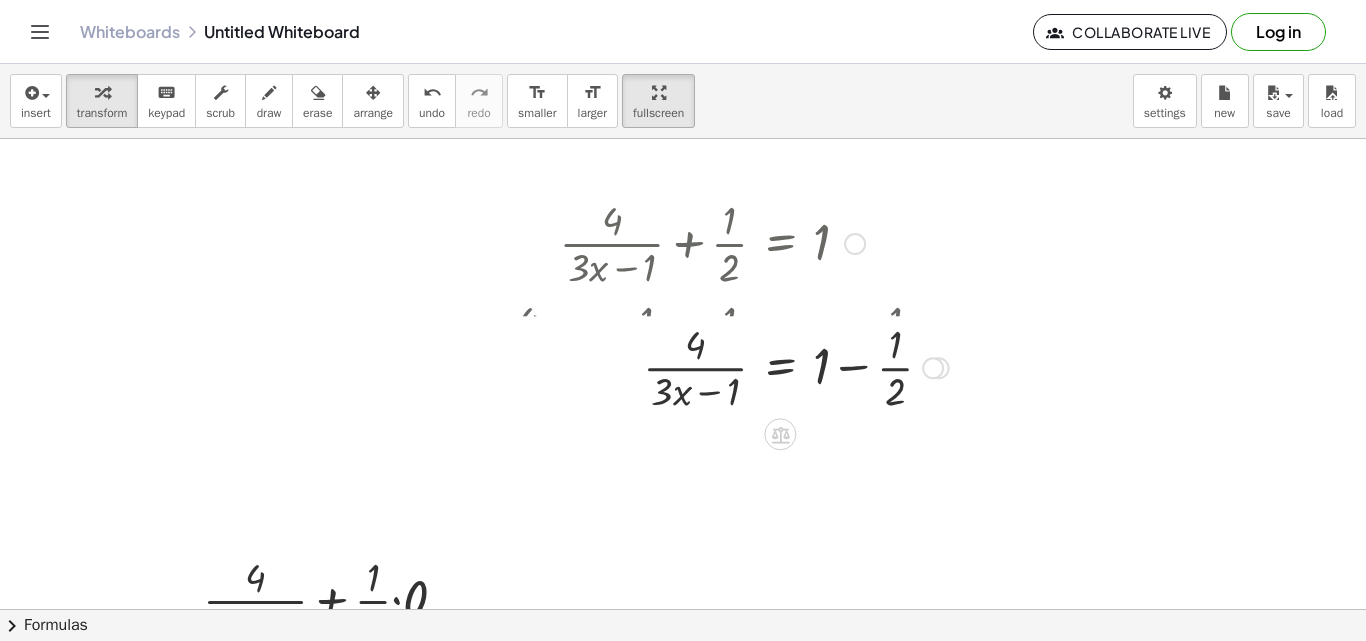 drag, startPoint x: 927, startPoint y: 436, endPoint x: 940, endPoint y: 339, distance: 97.867256 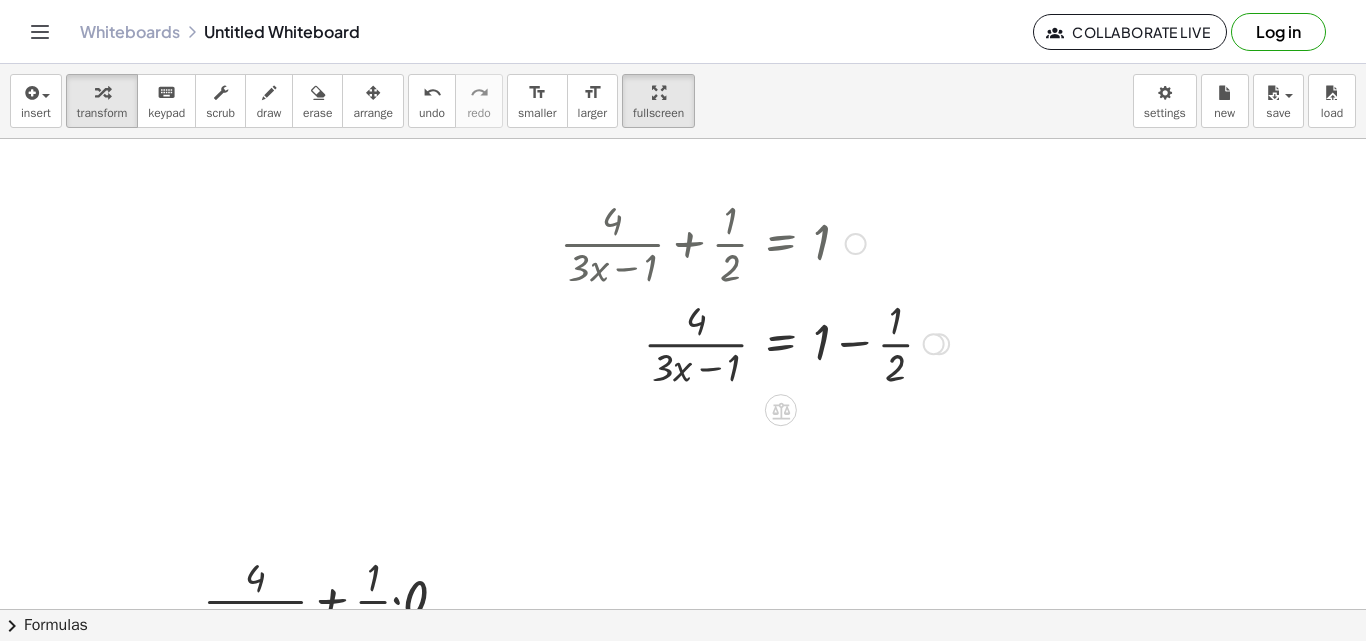 click at bounding box center [754, 342] 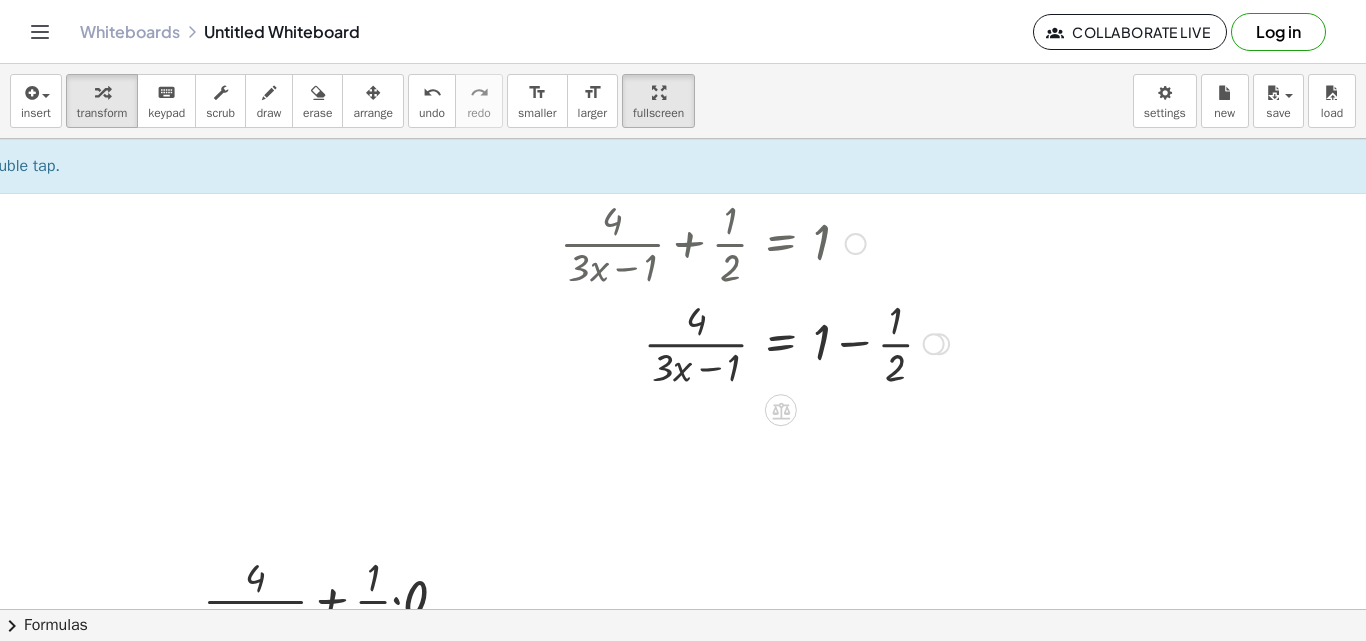 click at bounding box center [754, 342] 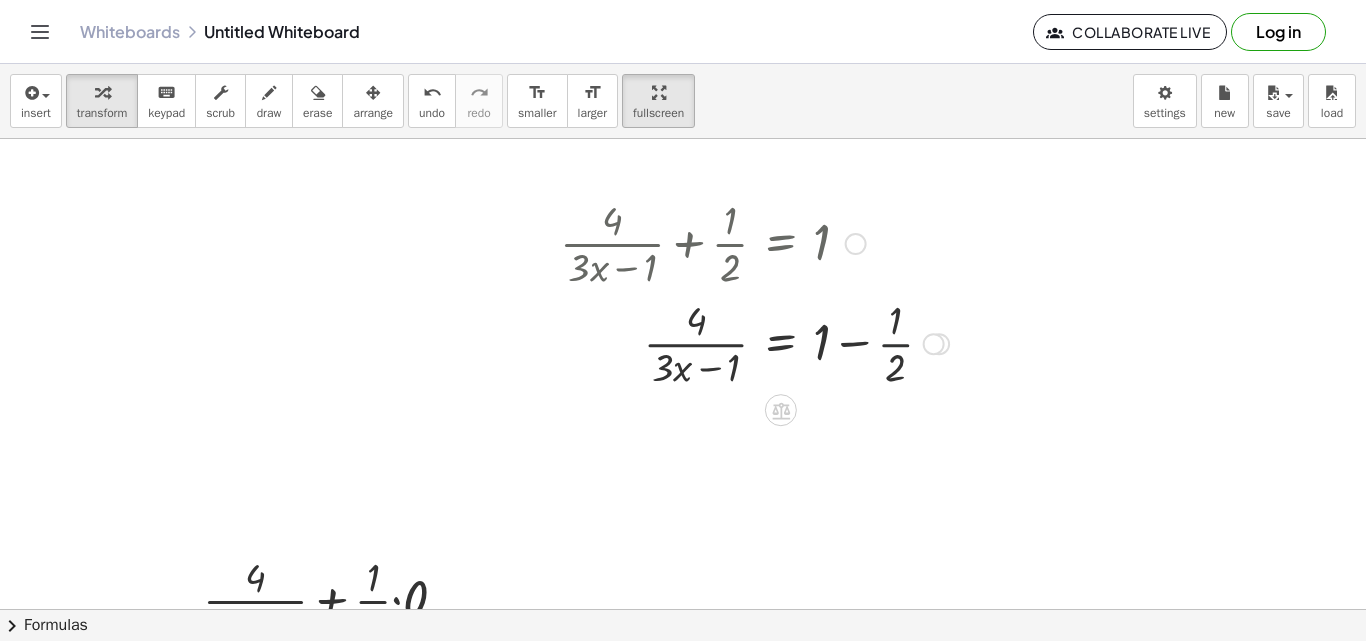 click at bounding box center (754, 342) 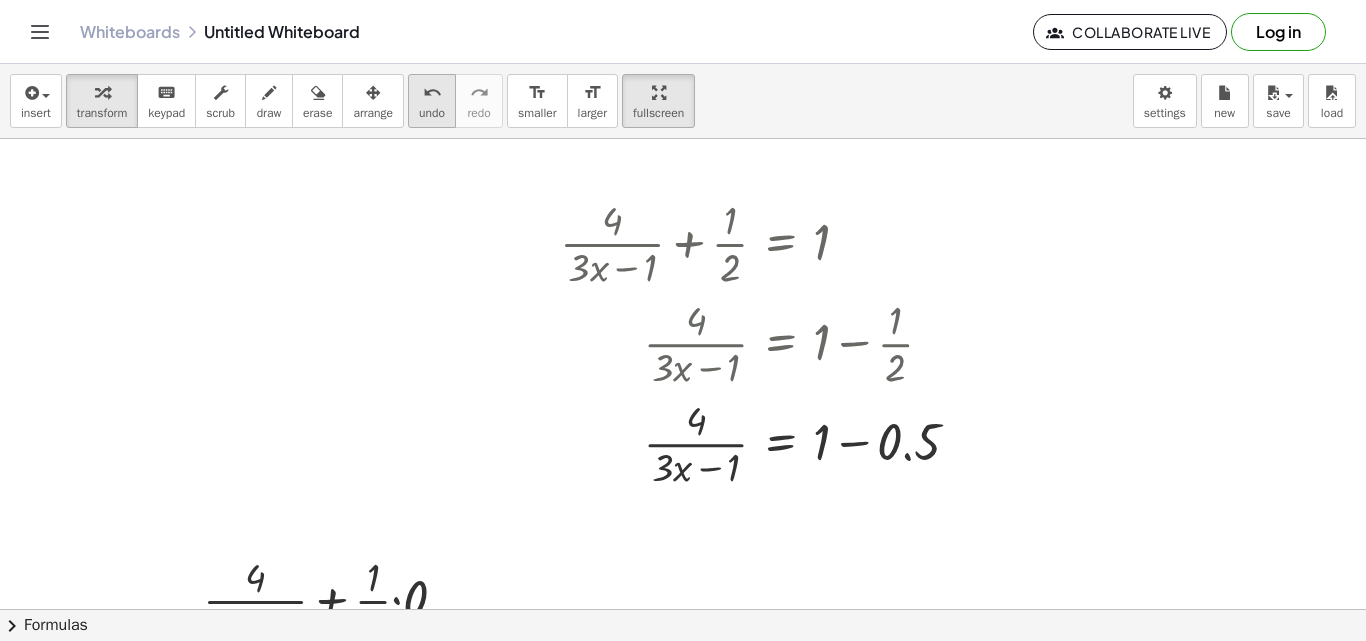 click on "undo" at bounding box center (432, 113) 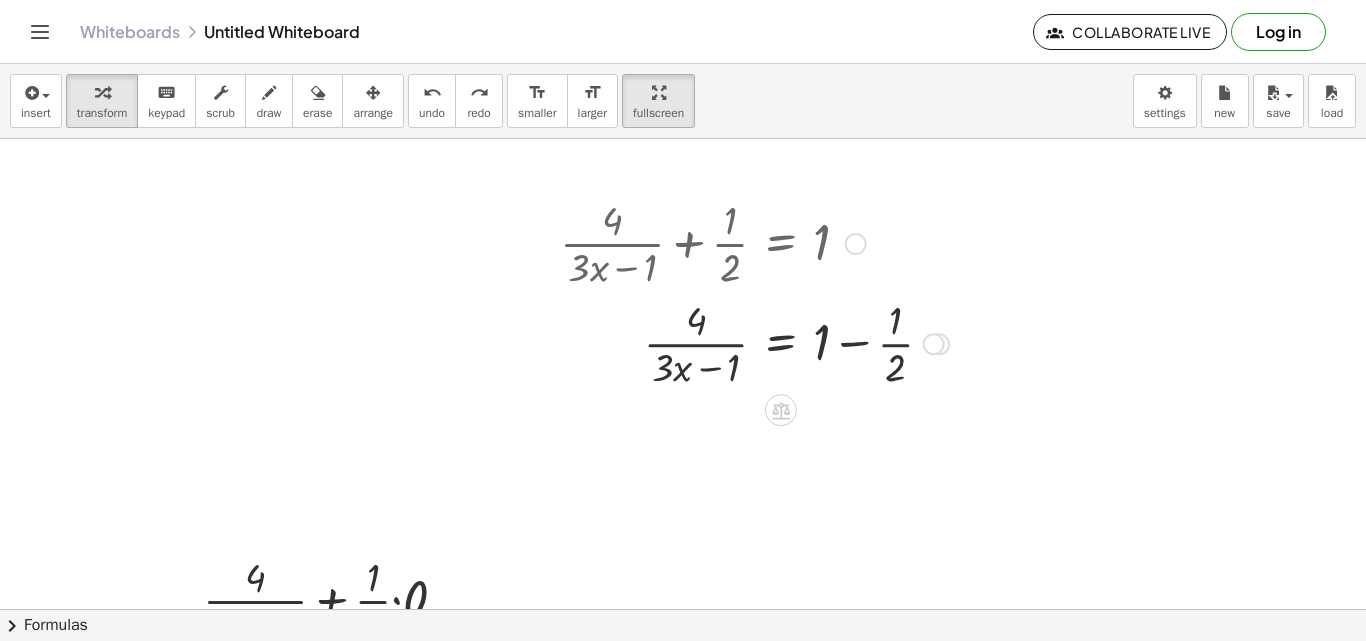 click at bounding box center (754, 342) 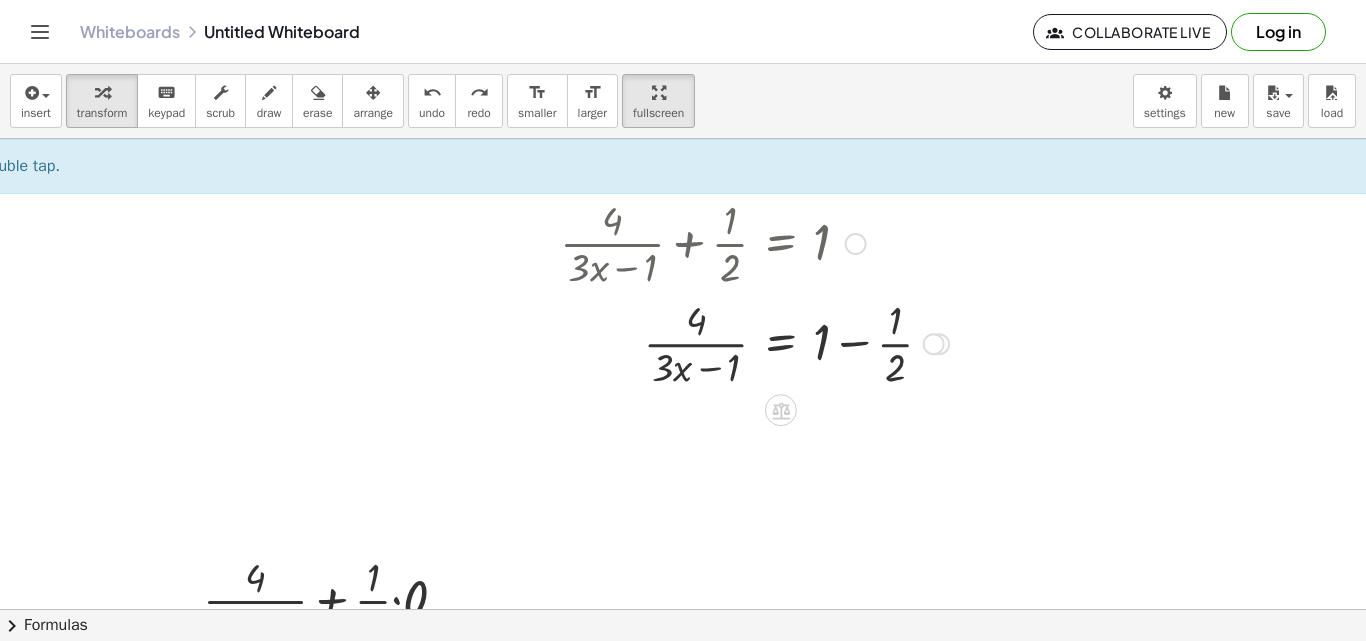 click at bounding box center [754, 342] 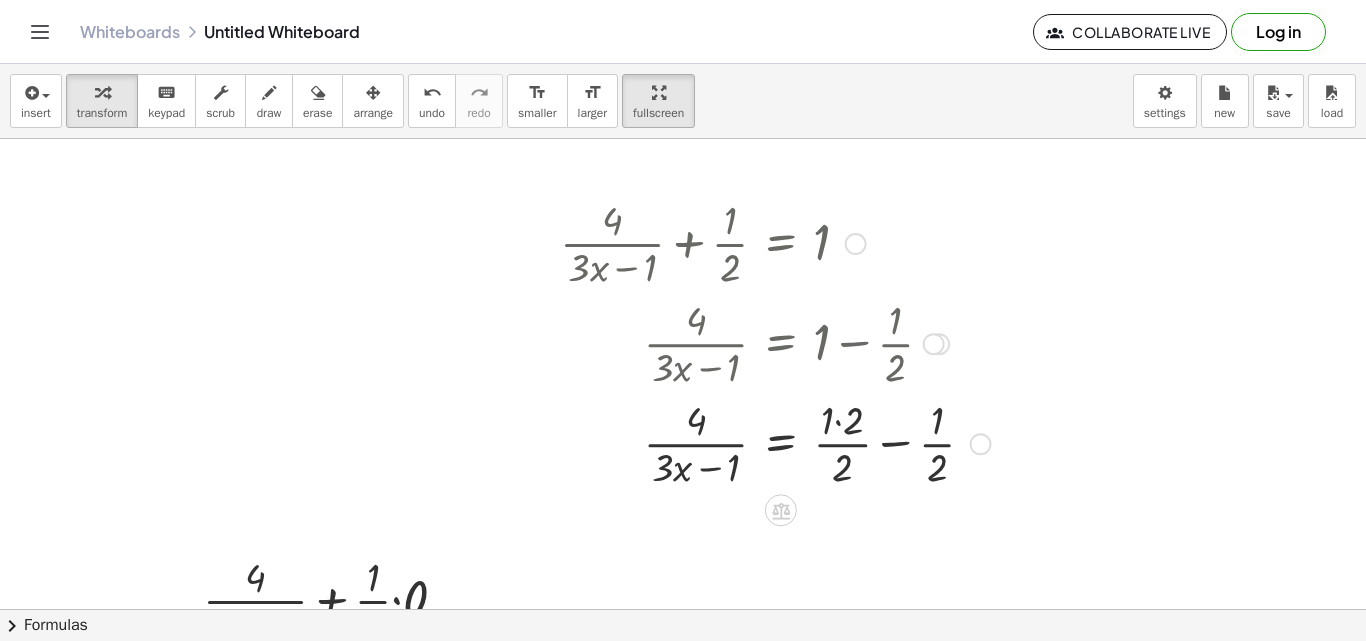 click at bounding box center [775, 442] 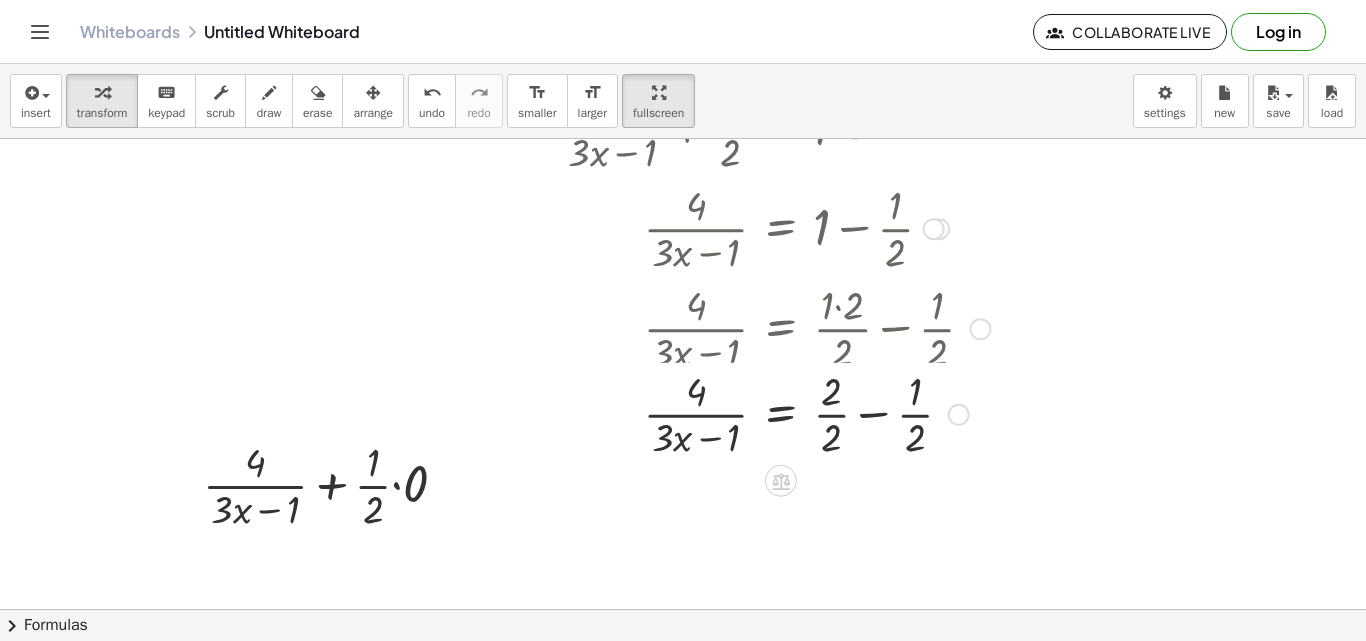 scroll, scrollTop: 900, scrollLeft: 78, axis: both 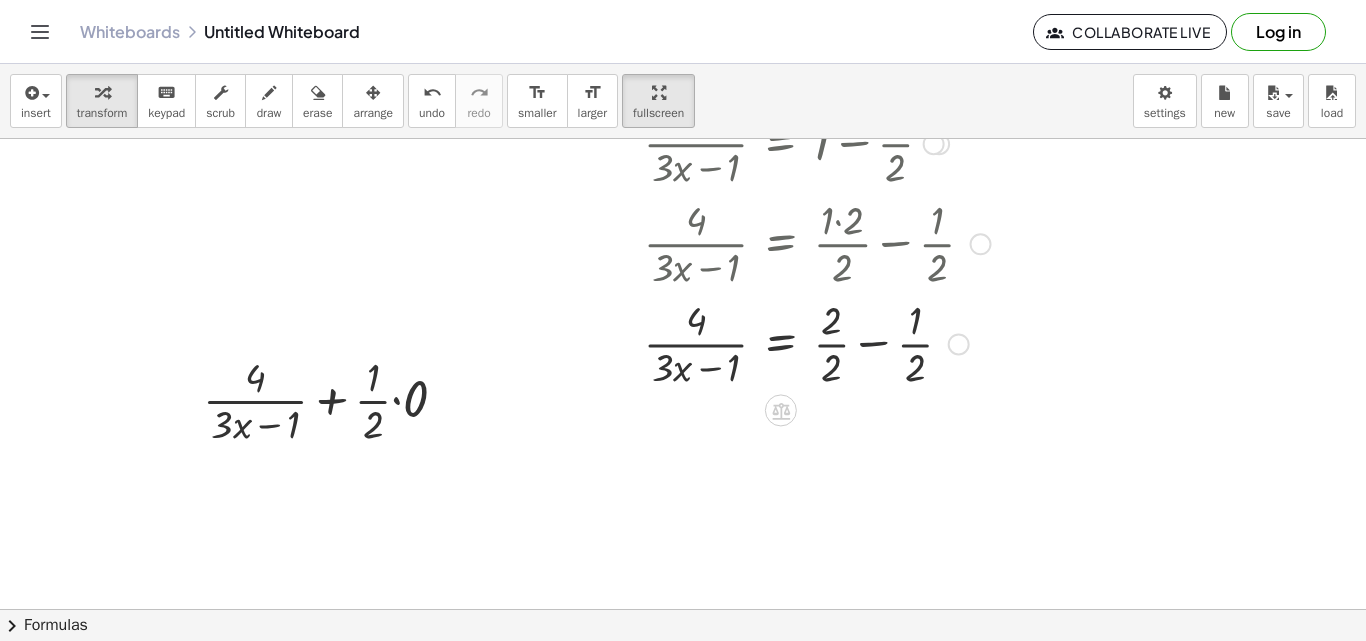 click at bounding box center [775, 342] 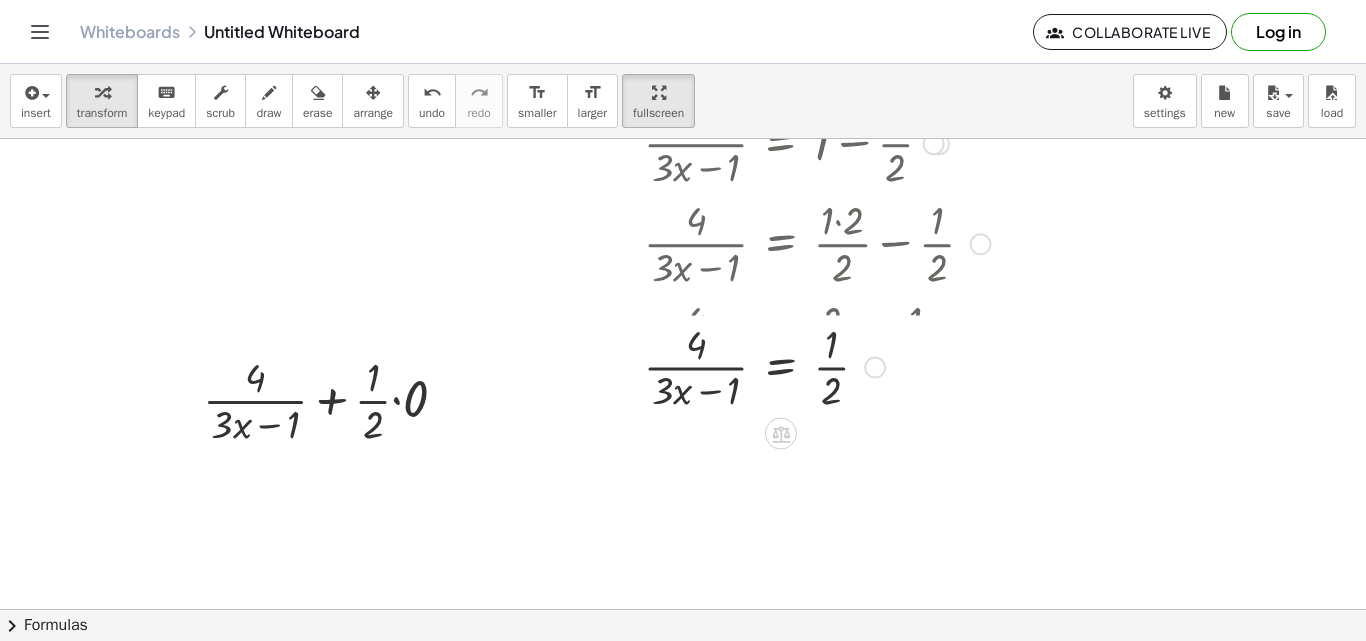 drag, startPoint x: 871, startPoint y: 438, endPoint x: 849, endPoint y: 332, distance: 108.25895 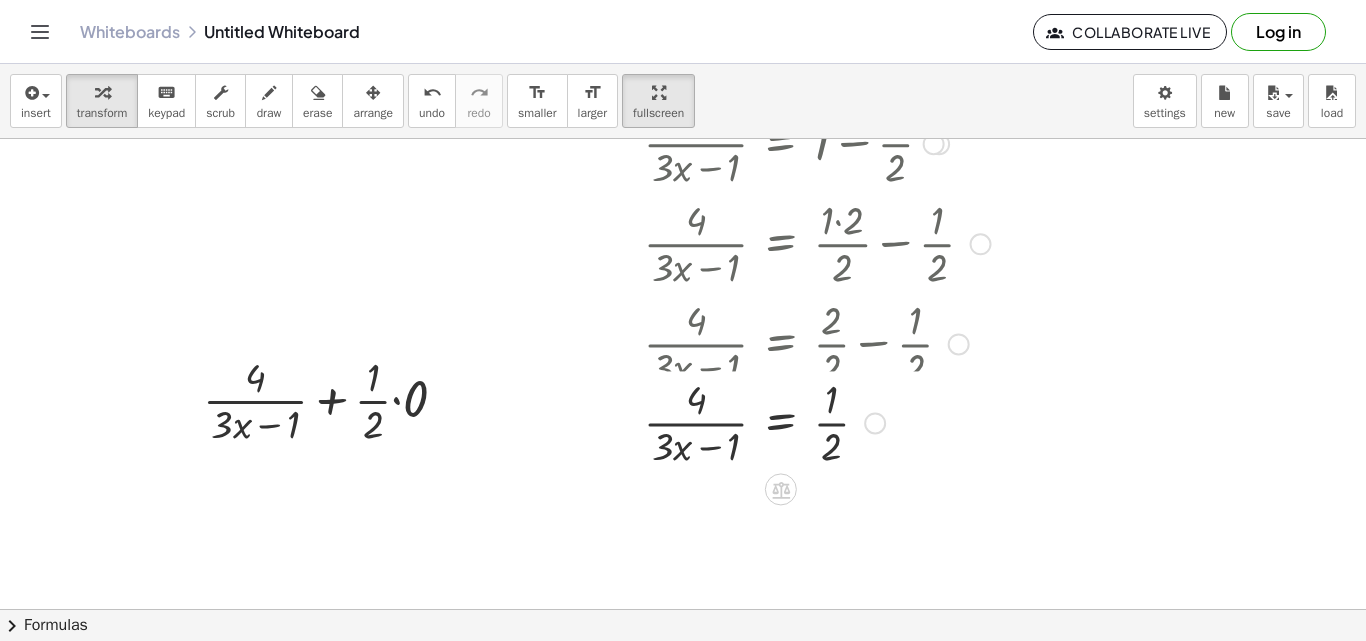 drag, startPoint x: 880, startPoint y: 348, endPoint x: 892, endPoint y: 472, distance: 124.57929 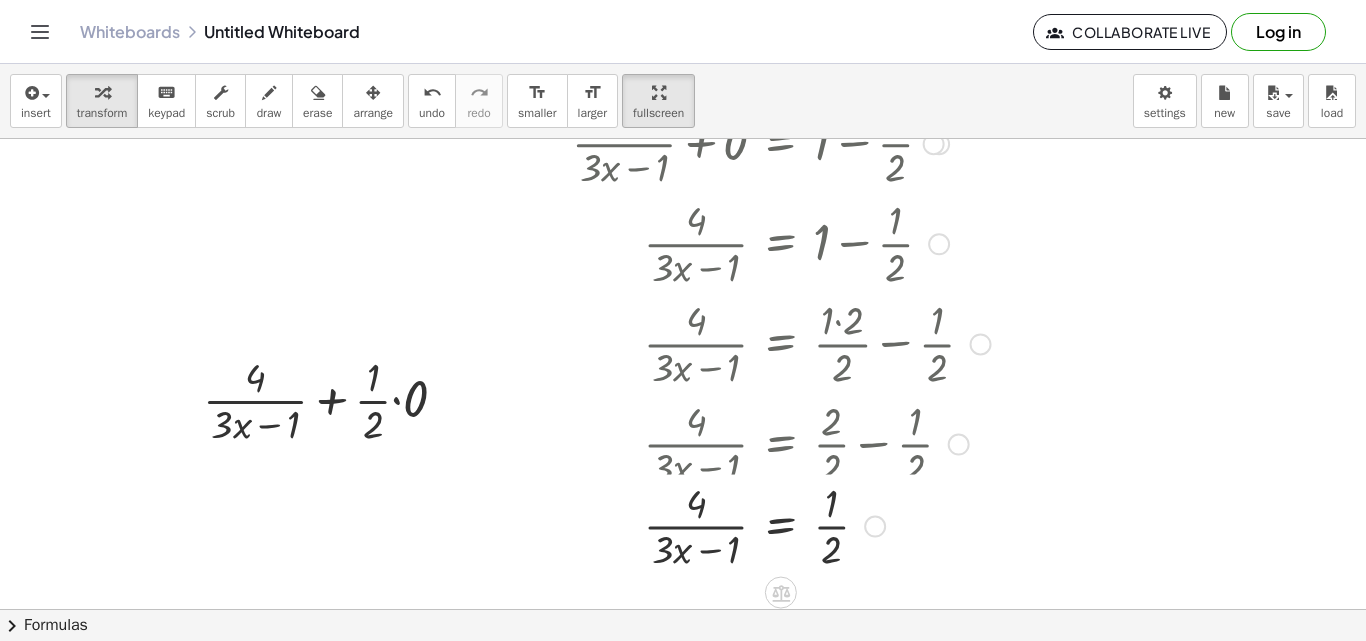 drag, startPoint x: 871, startPoint y: 441, endPoint x: 878, endPoint y: 535, distance: 94.26028 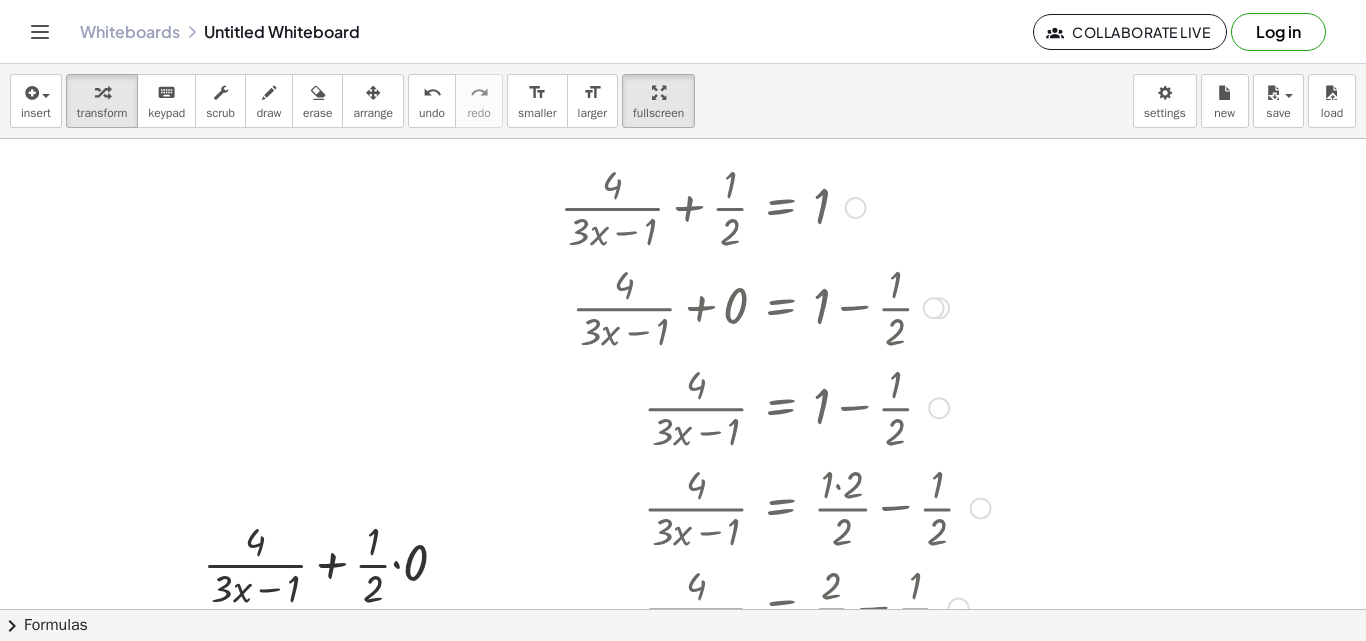 scroll, scrollTop: 700, scrollLeft: 78, axis: both 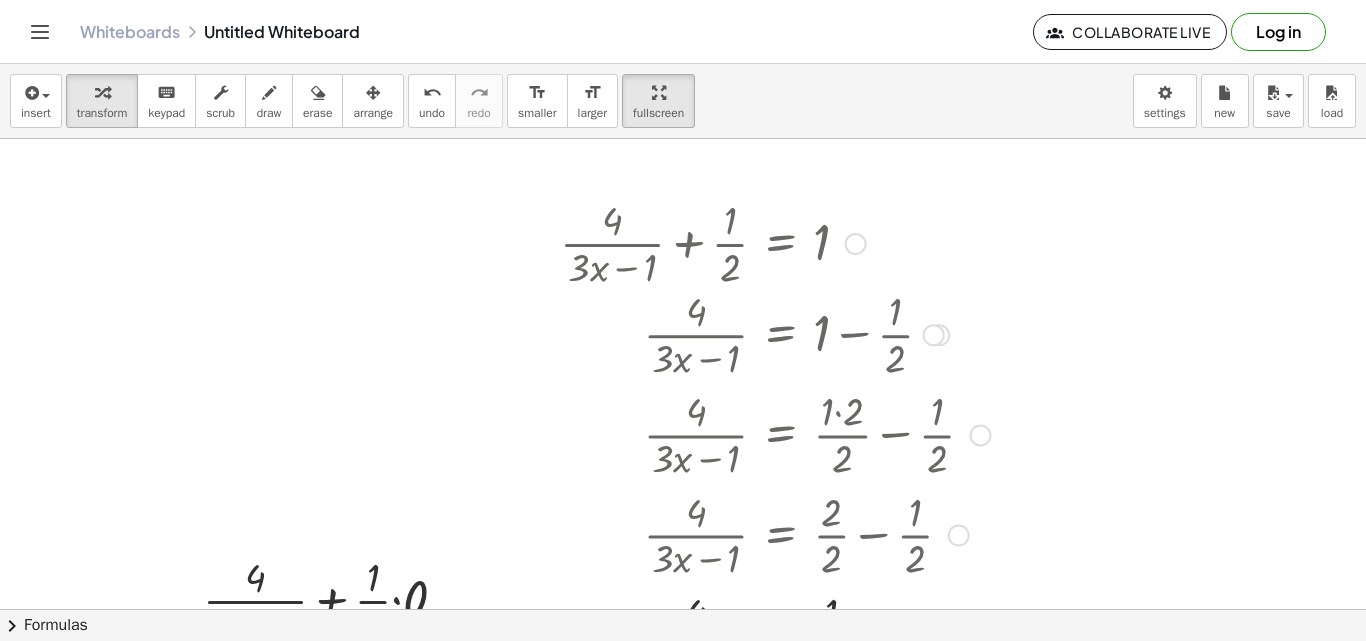 drag, startPoint x: 936, startPoint y: 440, endPoint x: 895, endPoint y: 328, distance: 119.26861 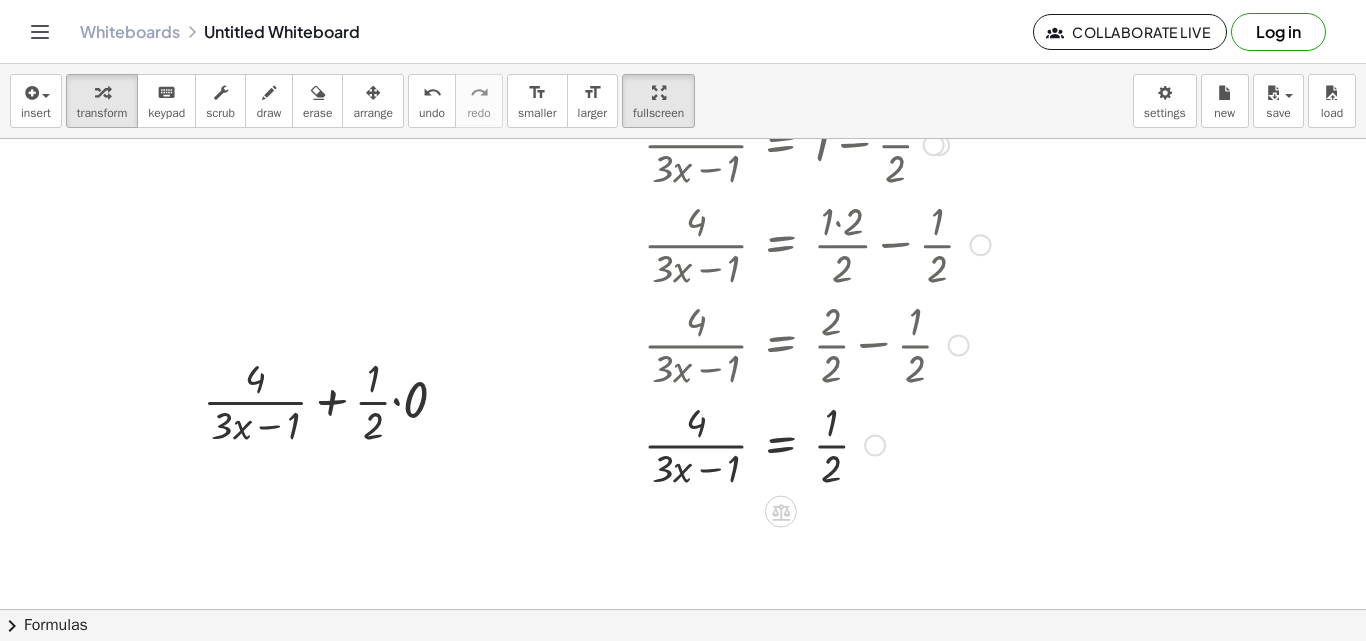 scroll, scrollTop: 900, scrollLeft: 78, axis: both 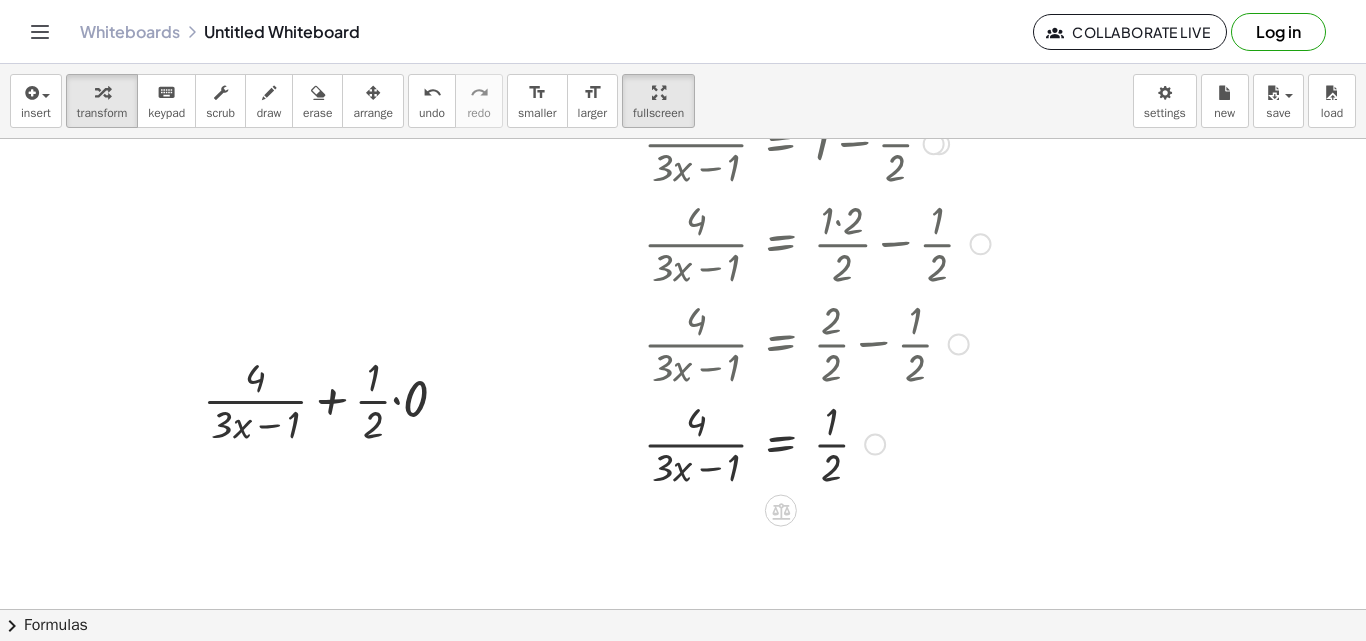 click at bounding box center (775, 443) 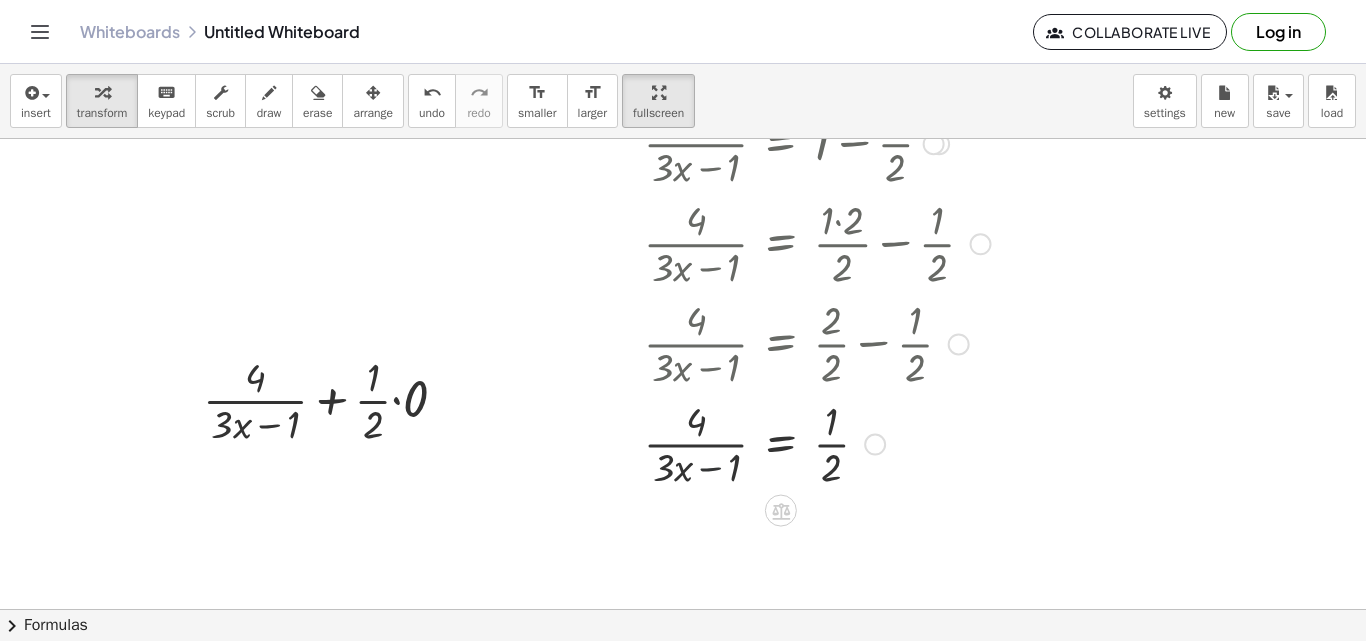 click at bounding box center (775, 443) 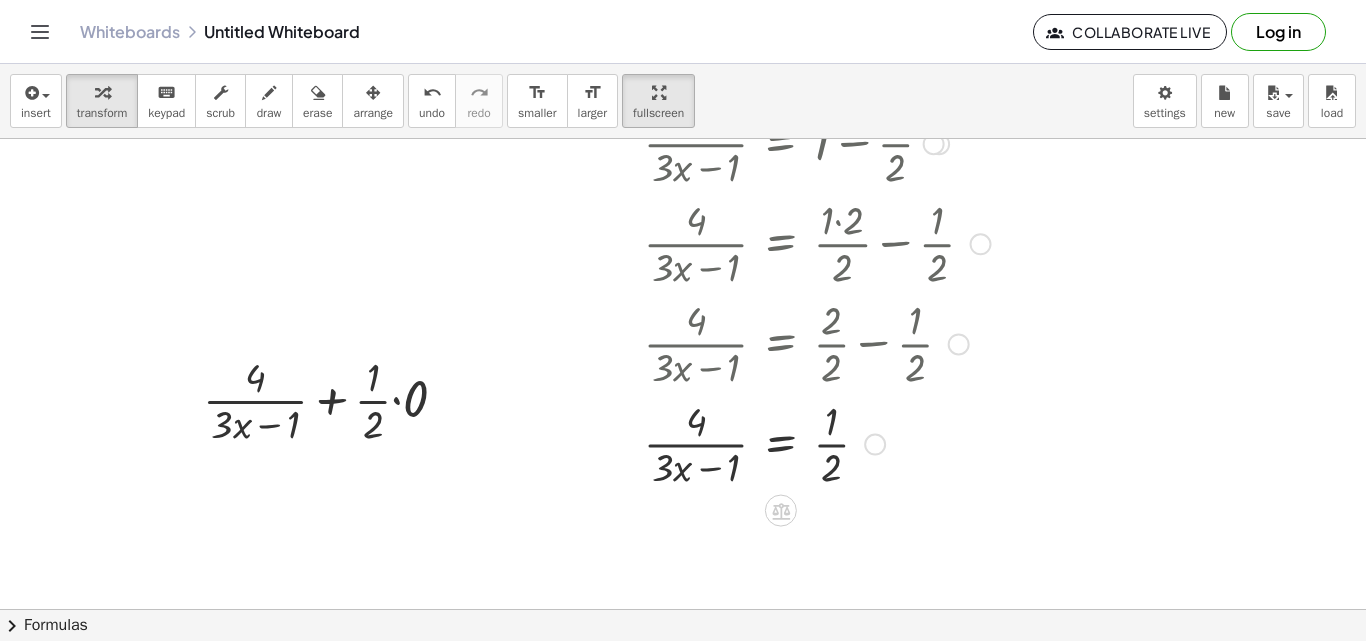 click at bounding box center [775, 443] 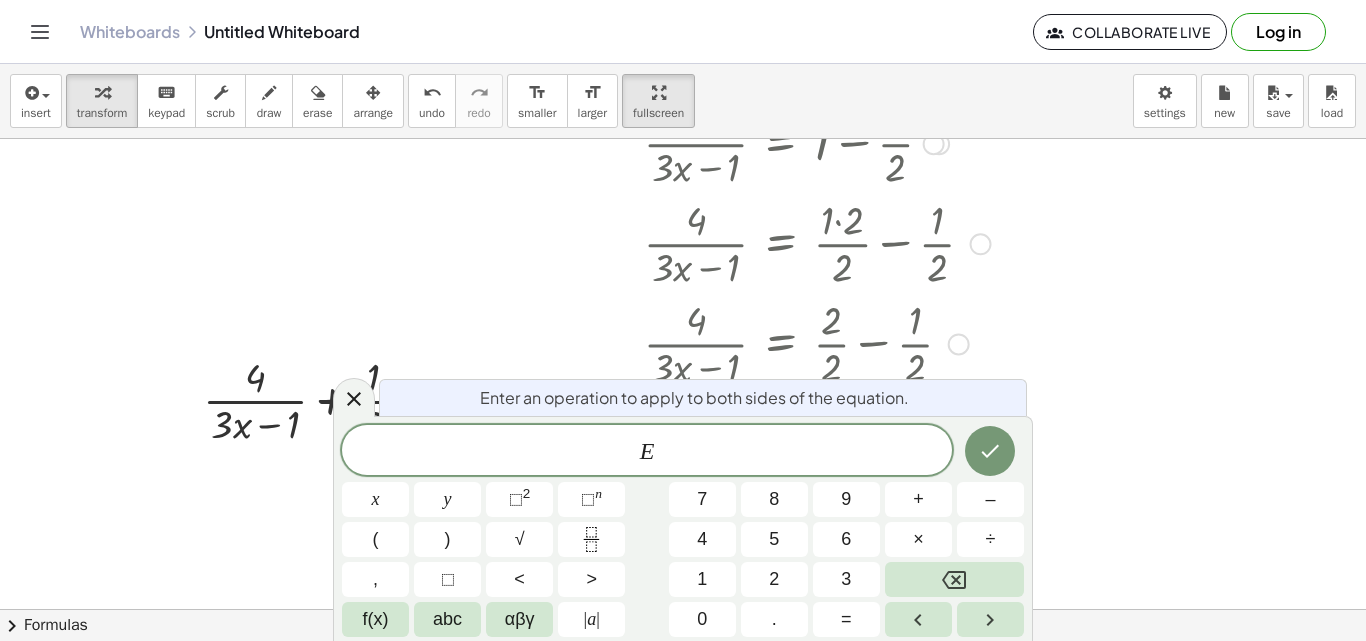 click at bounding box center (705, 179) 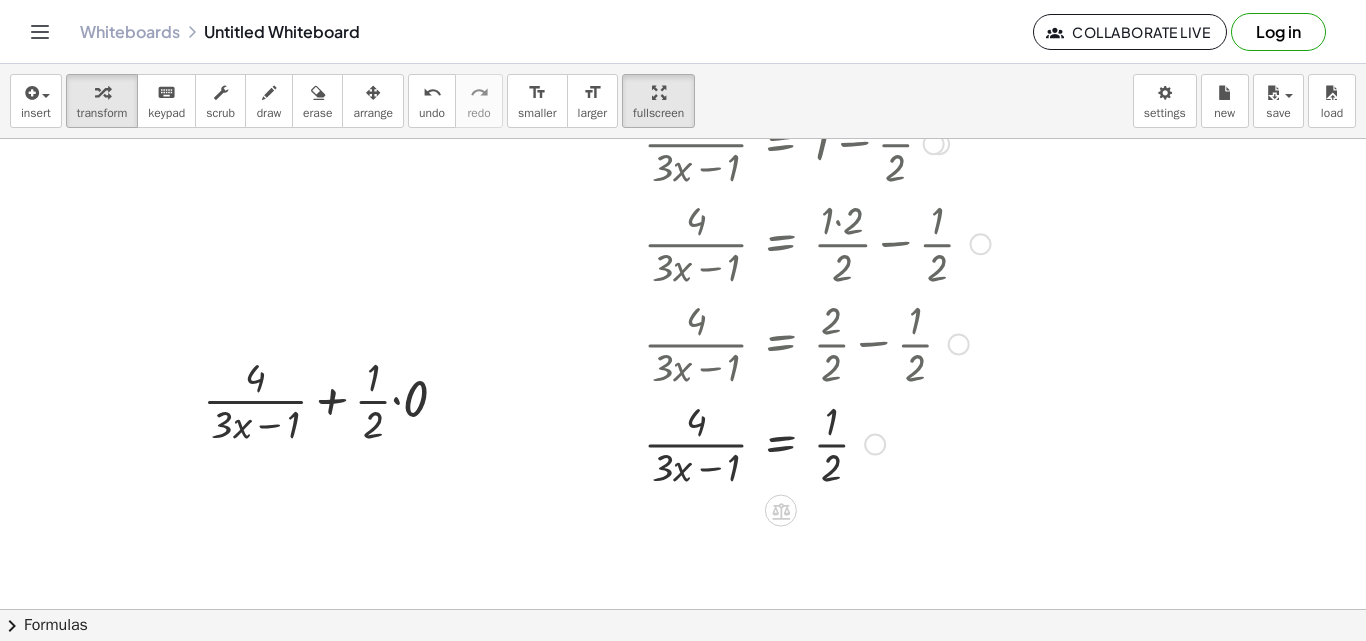click at bounding box center [775, 443] 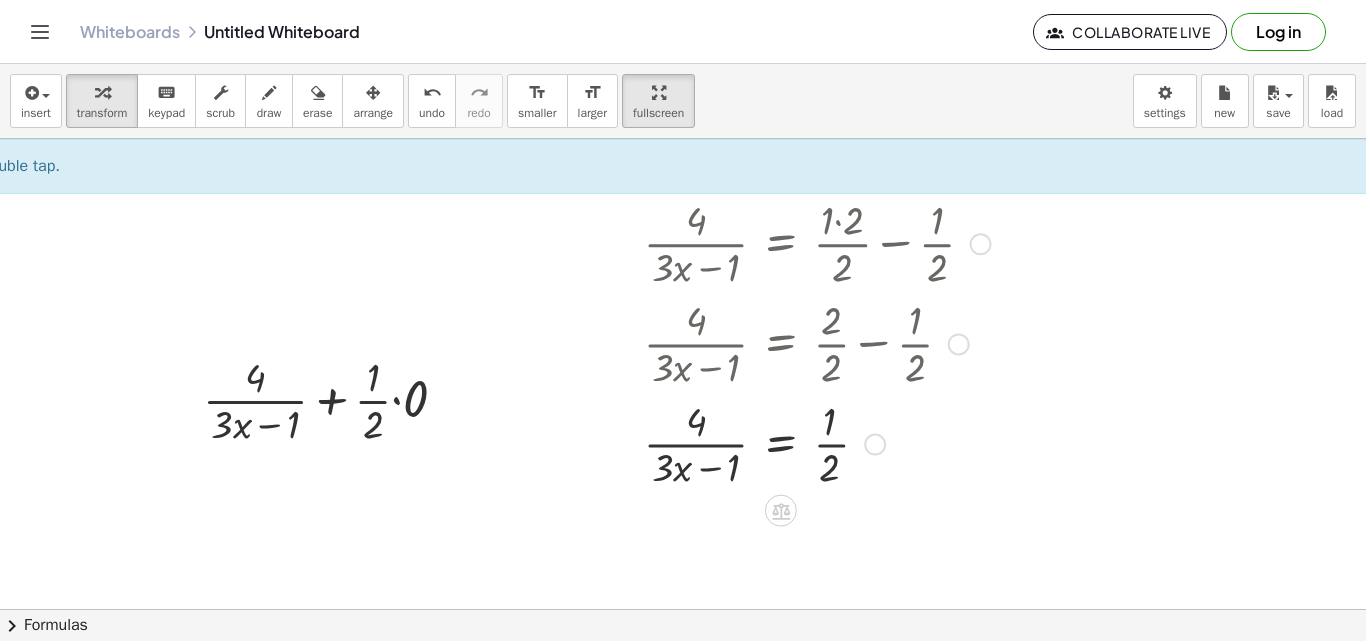 click at bounding box center (775, 443) 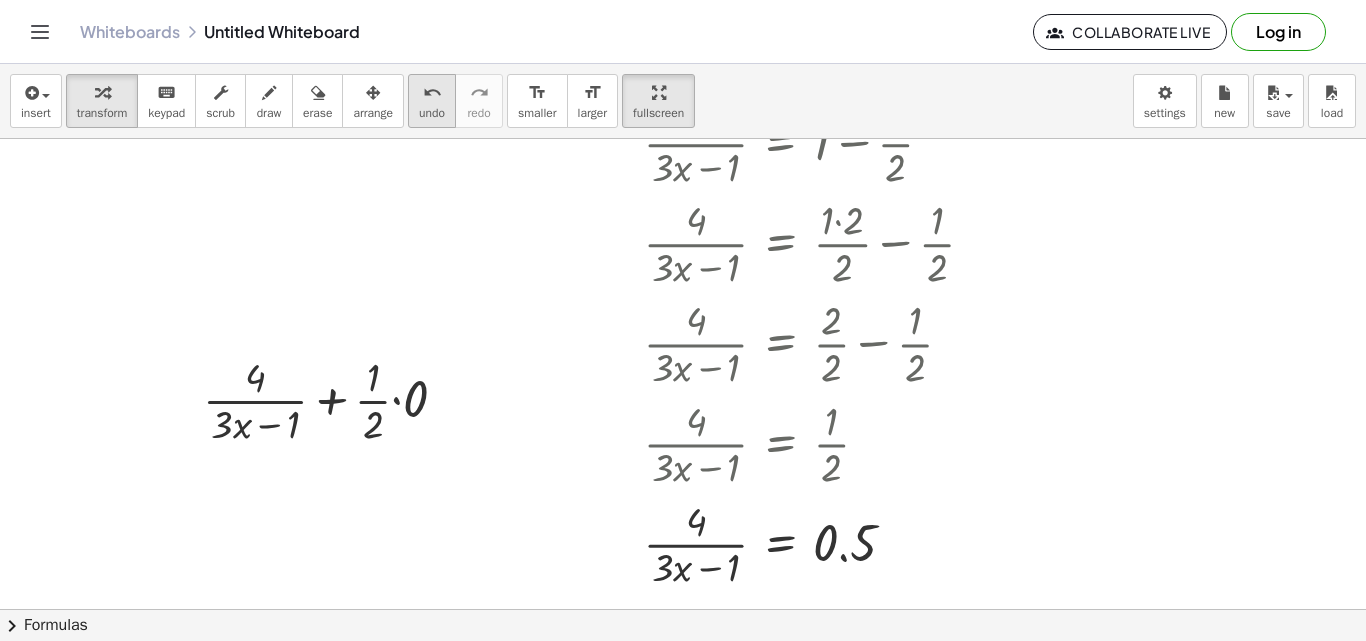 click on "undo" at bounding box center (432, 113) 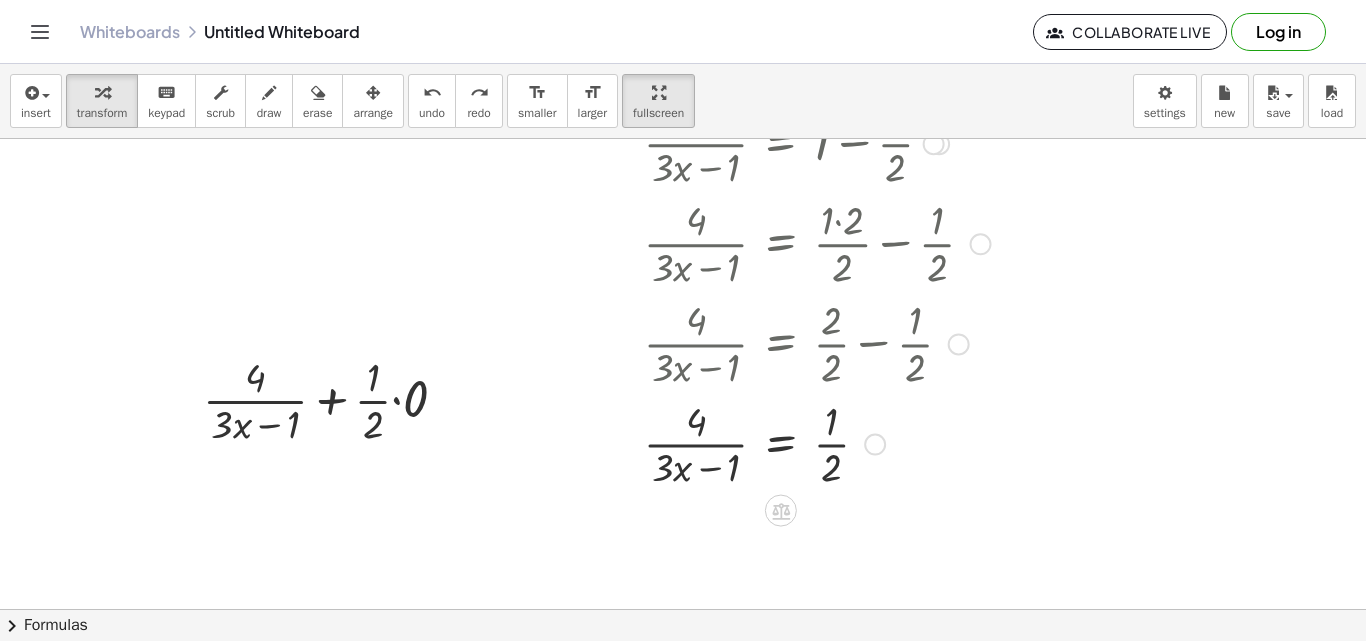 click at bounding box center [762, 443] 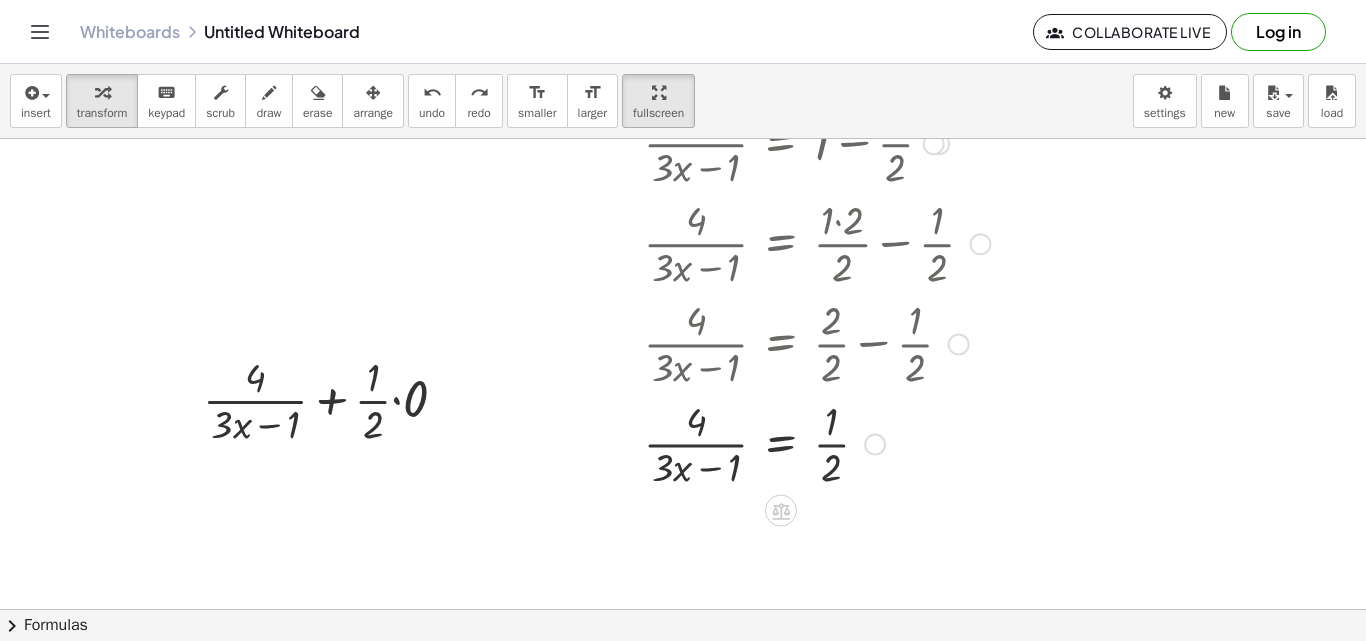 click at bounding box center [762, 443] 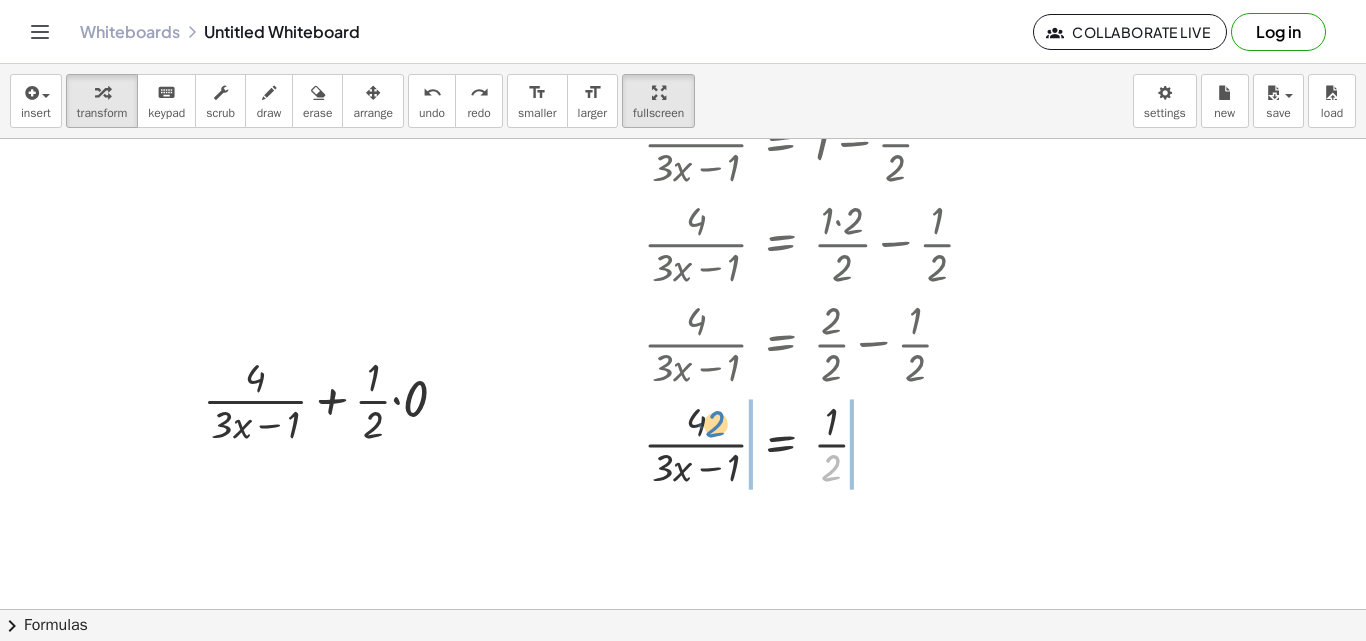 drag, startPoint x: 830, startPoint y: 468, endPoint x: 716, endPoint y: 432, distance: 119.54916 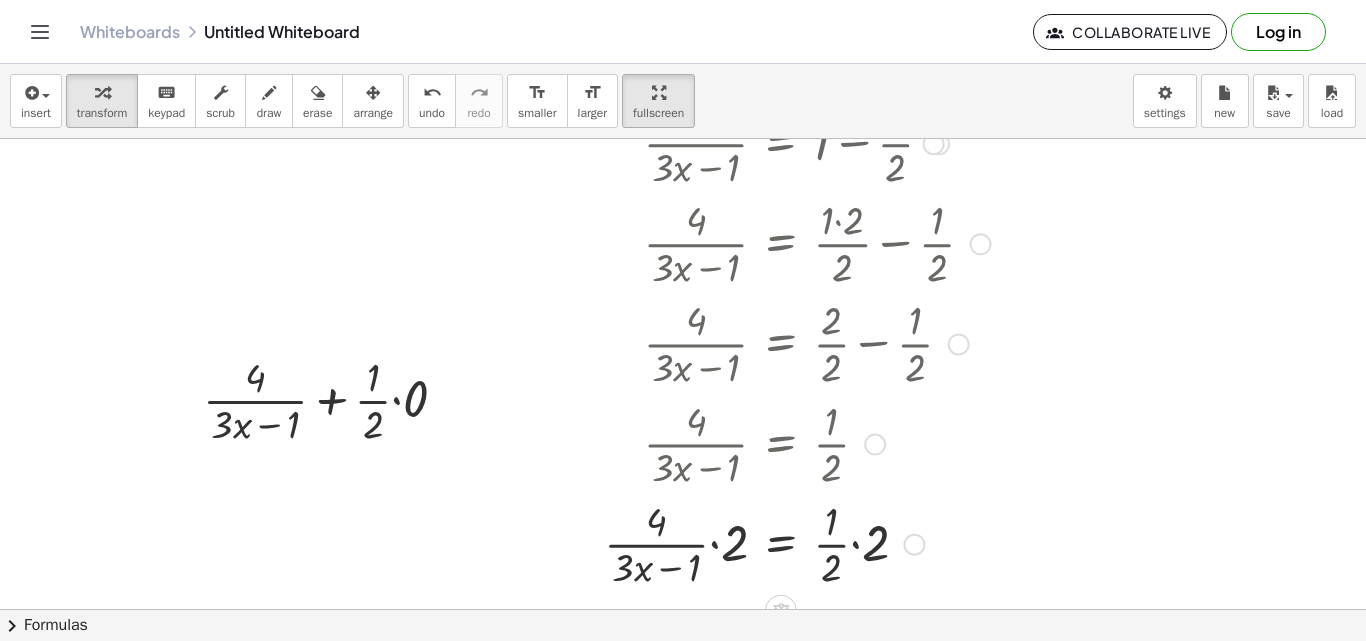 click at bounding box center (775, 543) 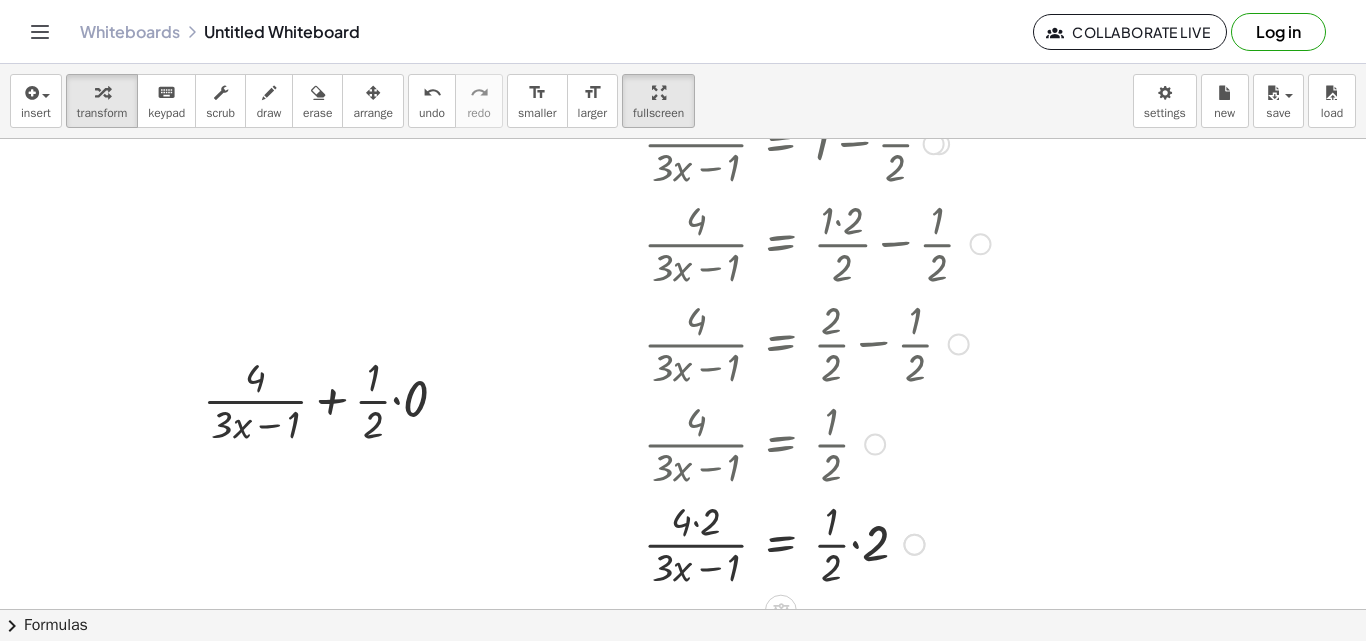 drag, startPoint x: 697, startPoint y: 522, endPoint x: 716, endPoint y: 528, distance: 19.924858 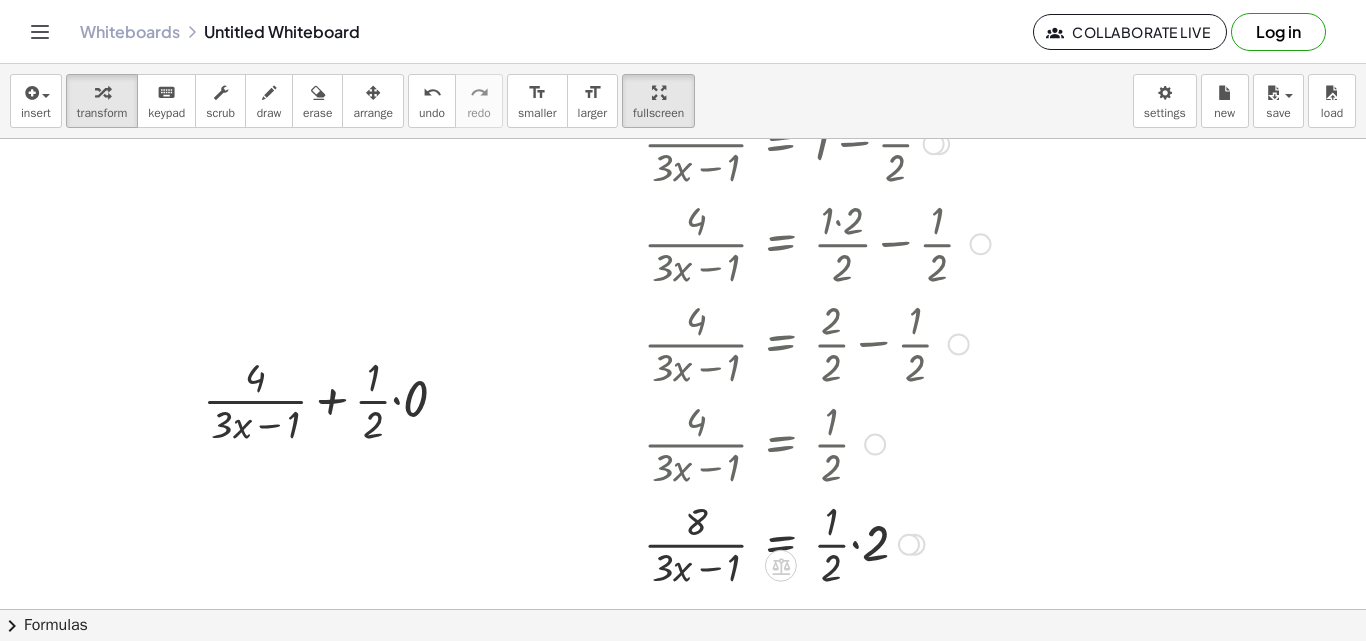 click at bounding box center (775, 543) 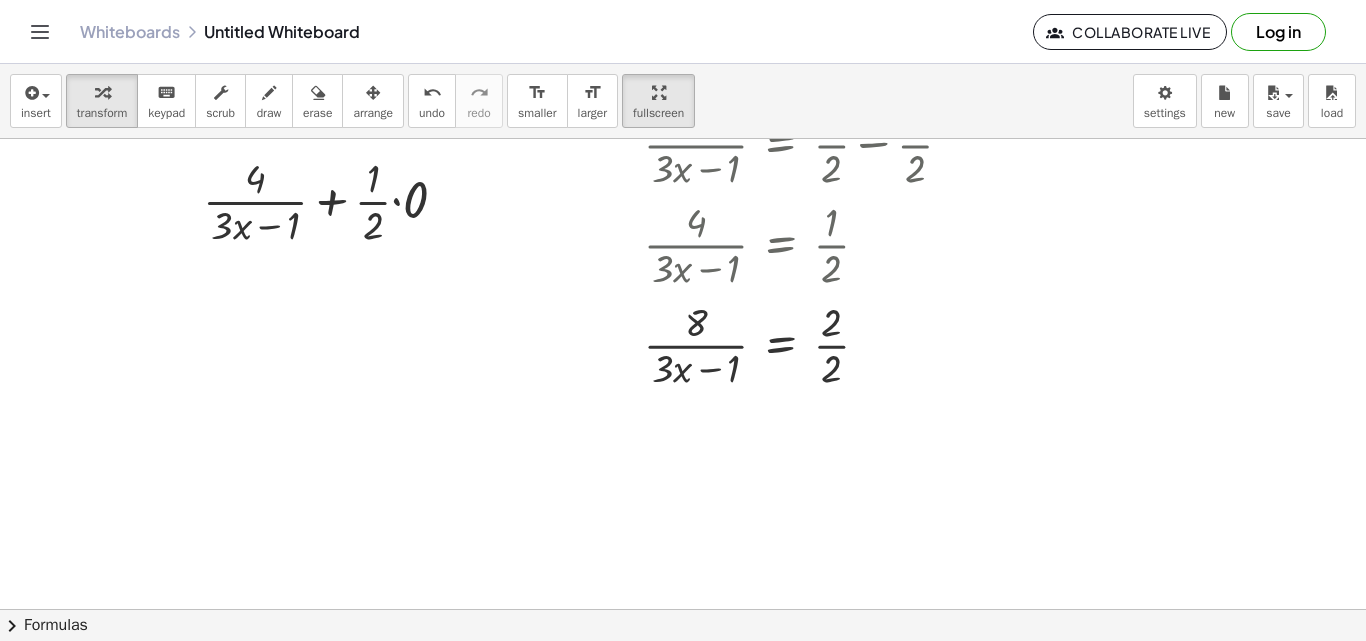 scroll, scrollTop: 1100, scrollLeft: 78, axis: both 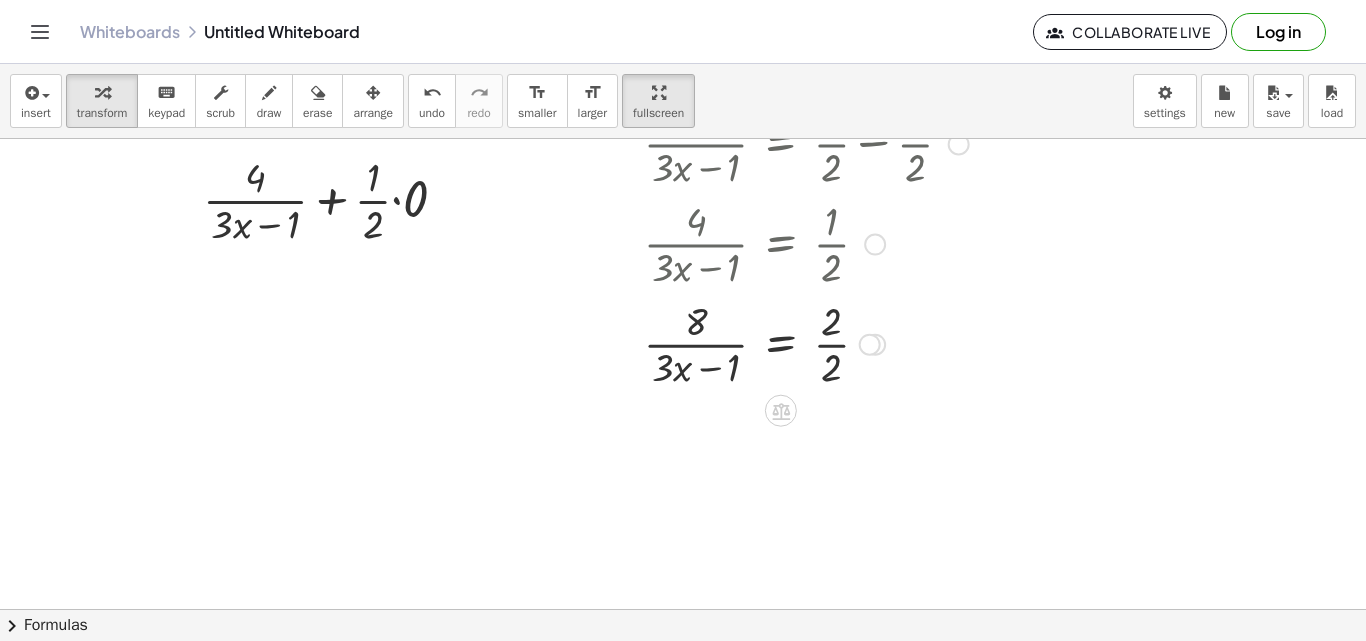 click at bounding box center (775, 343) 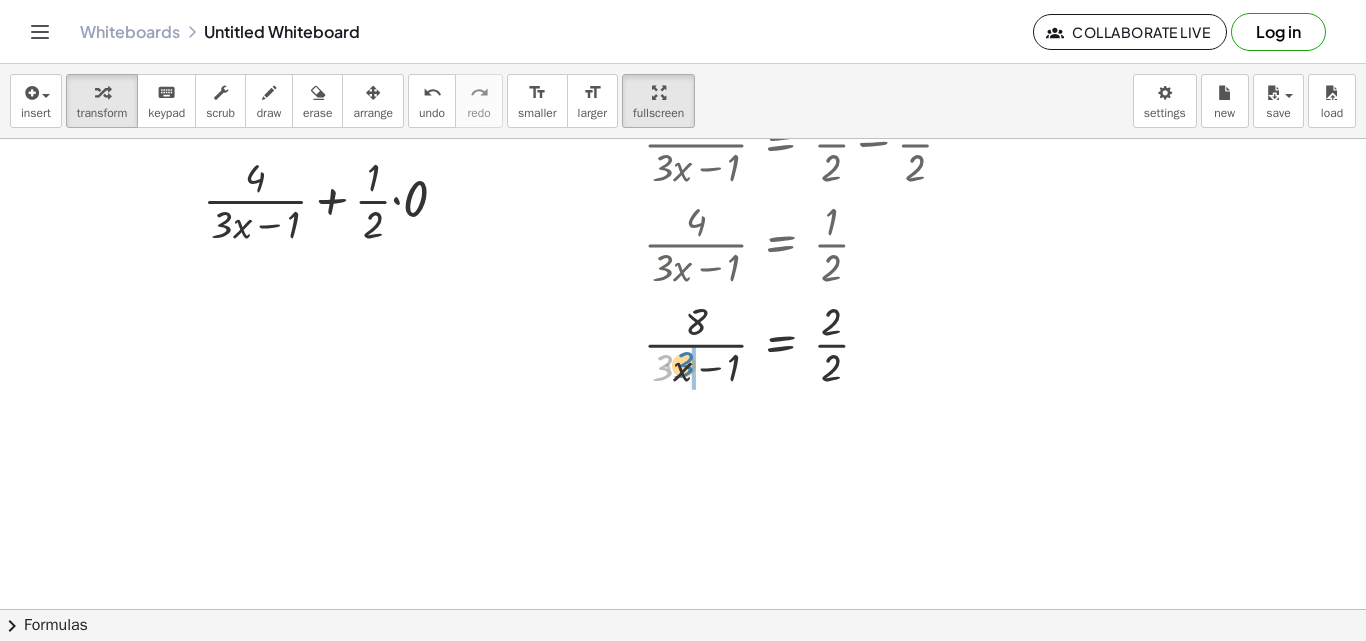 drag, startPoint x: 672, startPoint y: 370, endPoint x: 693, endPoint y: 375, distance: 21.587032 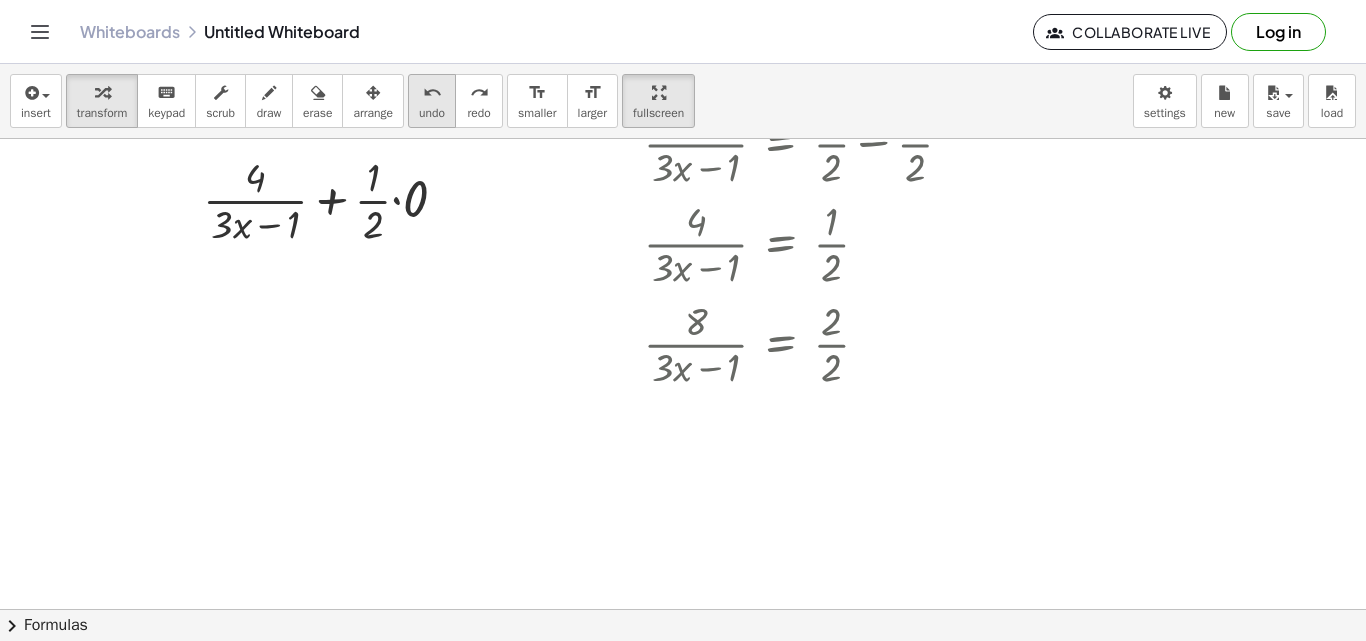 click on "undo" at bounding box center (432, 113) 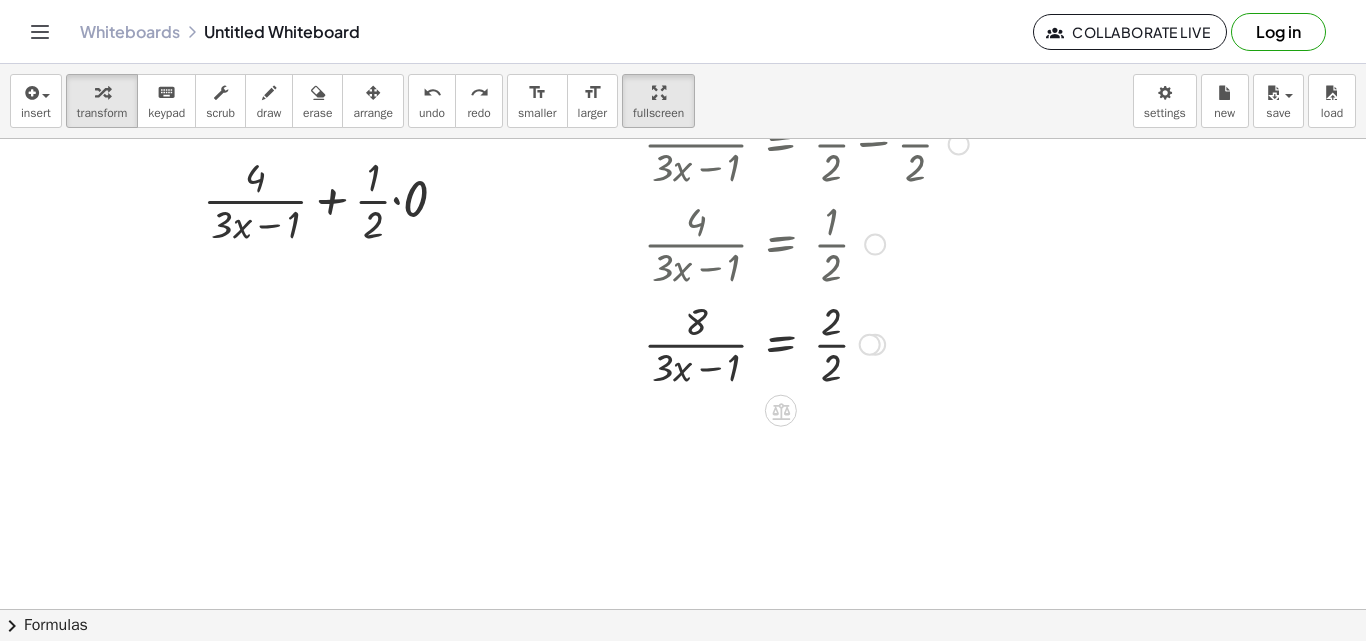 click at bounding box center [775, 343] 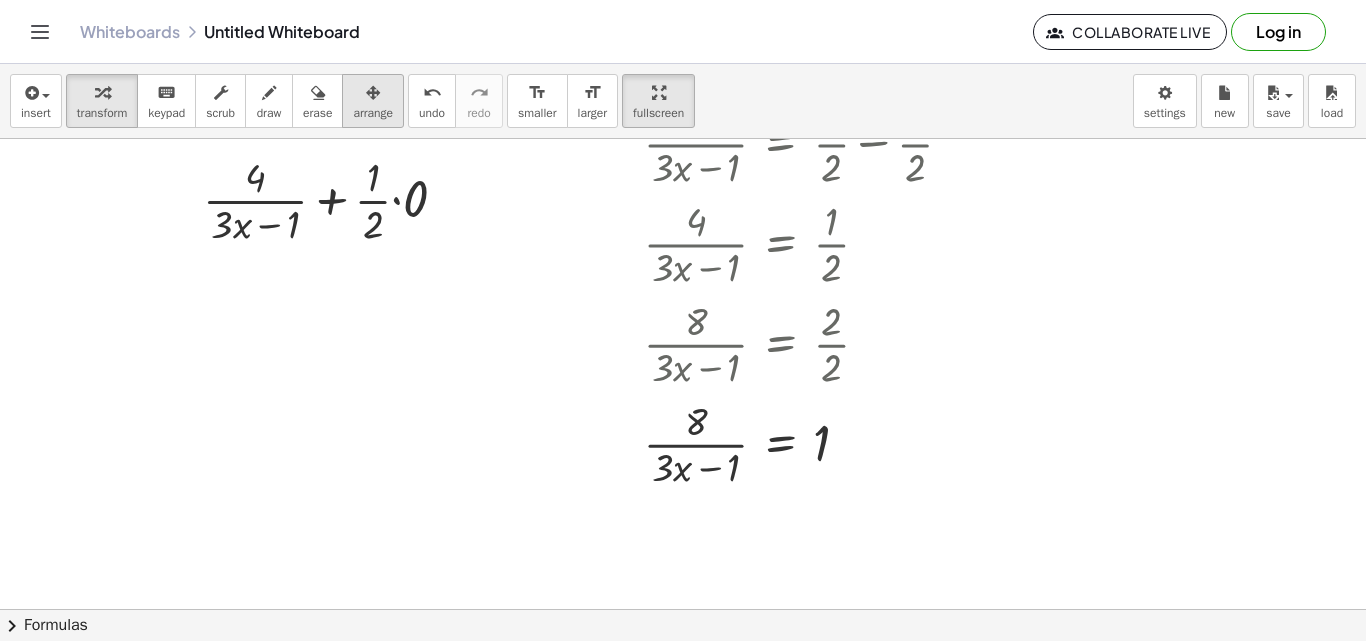click on "arrange" at bounding box center [373, 101] 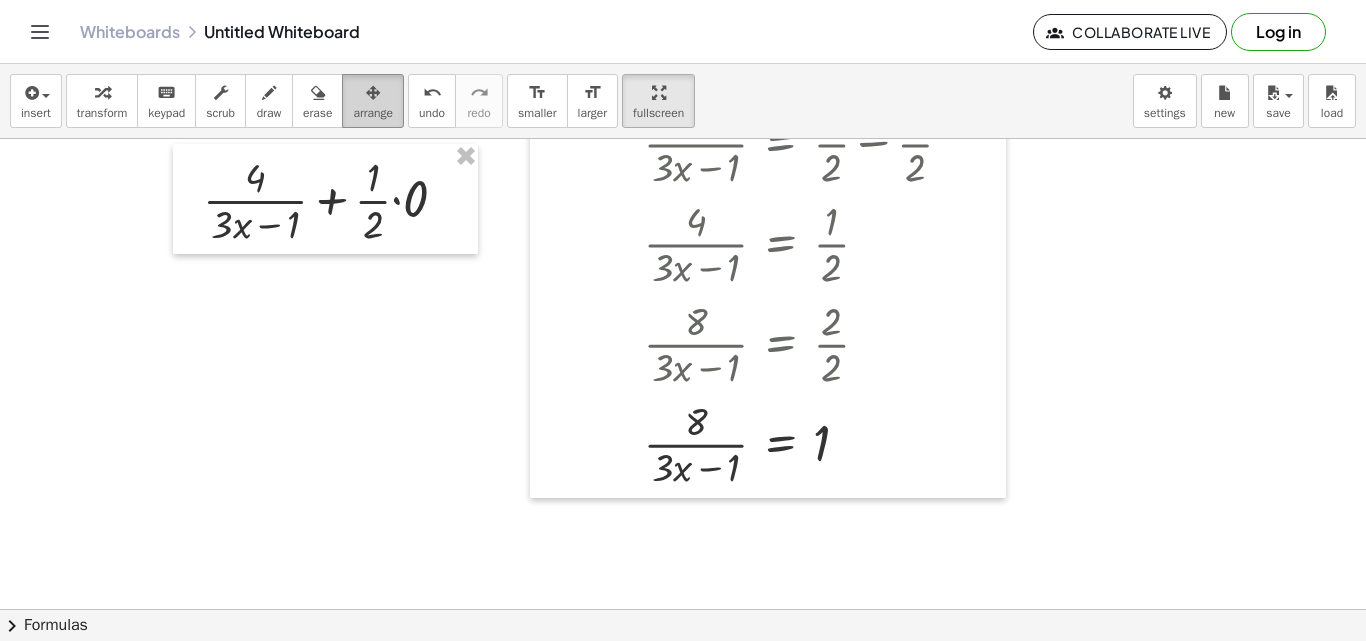 click at bounding box center [373, 92] 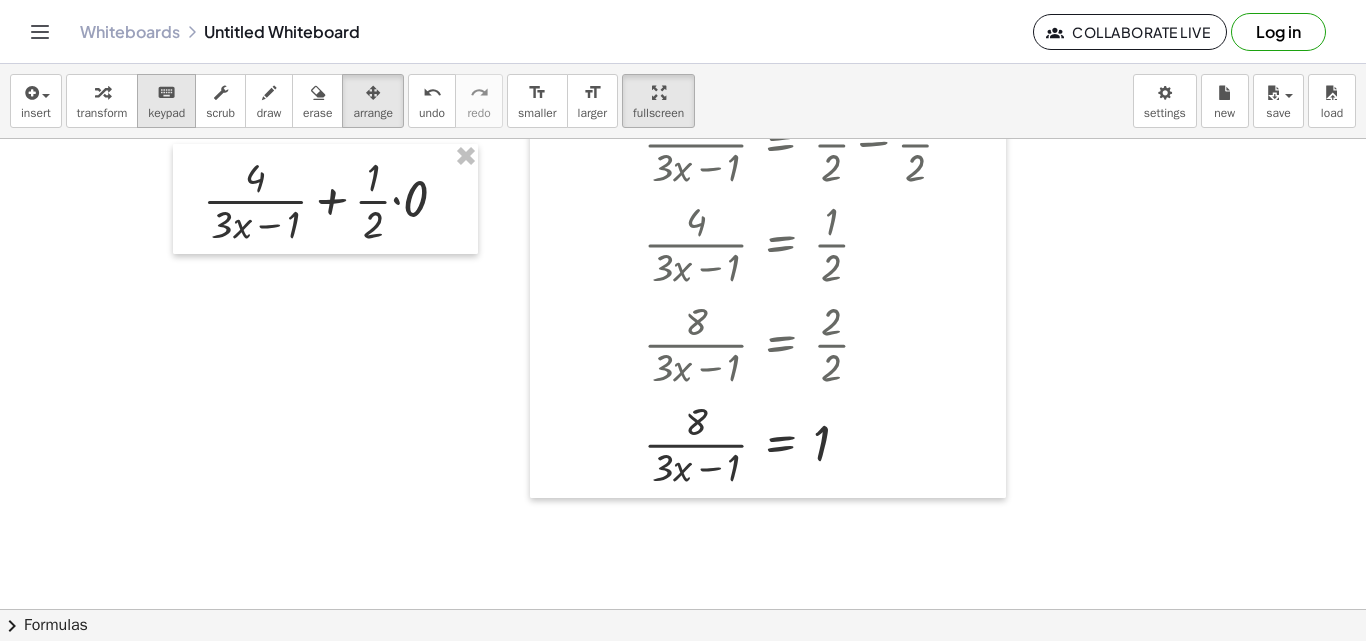 click on "keyboard keypad" at bounding box center [166, 101] 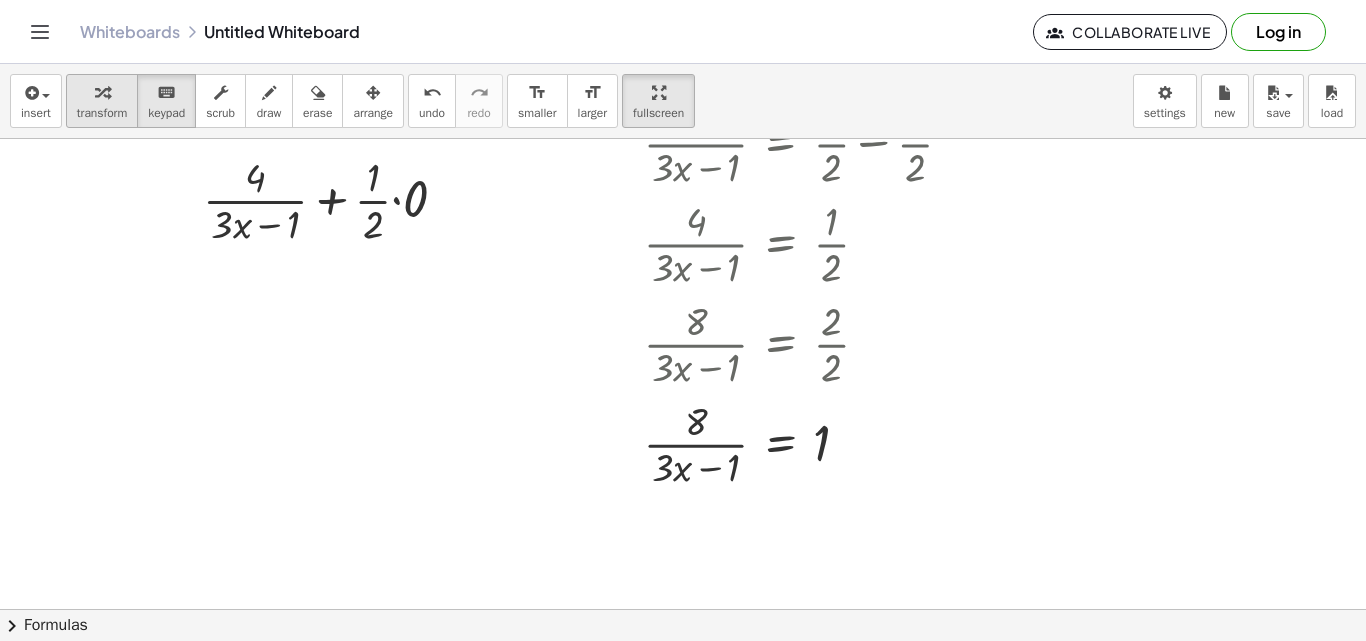 click on "transform" at bounding box center (102, 101) 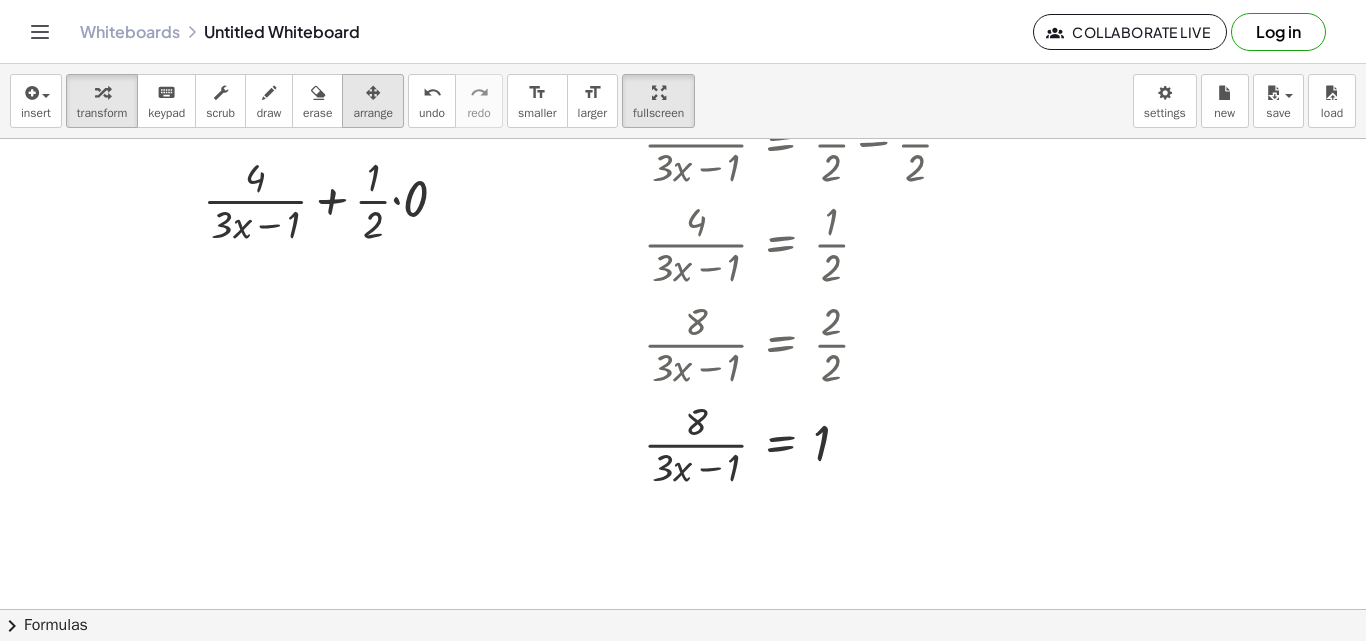 click on "arrange" at bounding box center (373, 101) 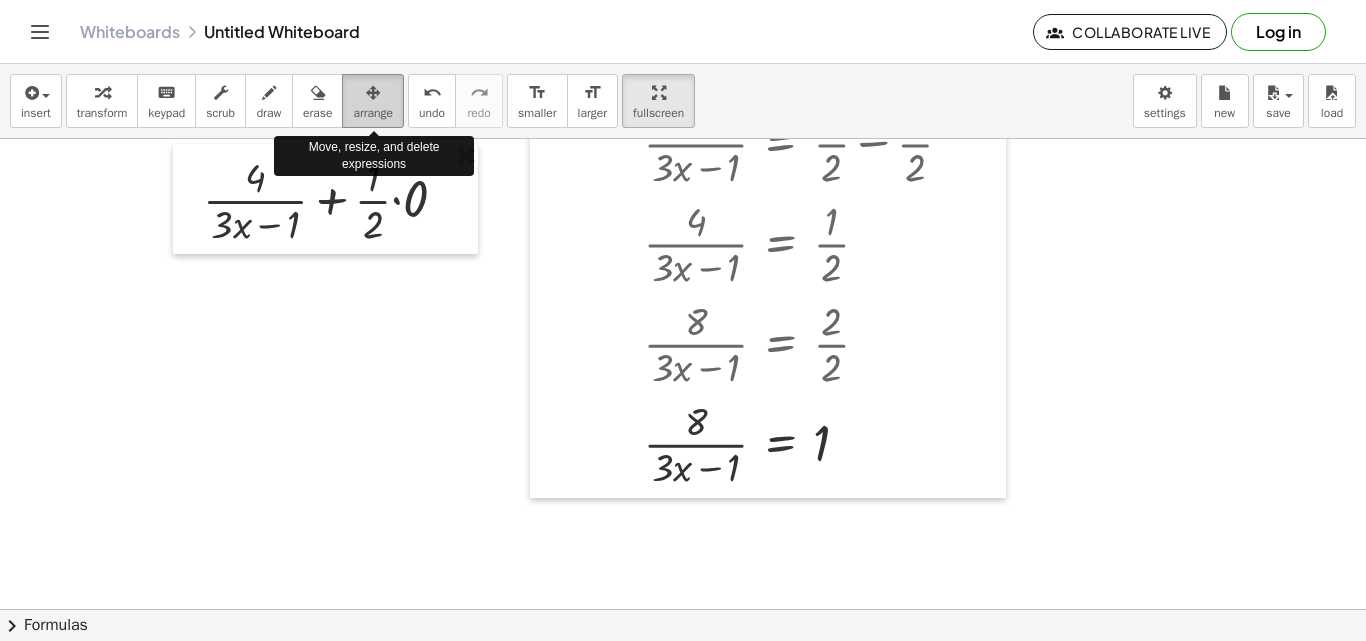click on "arrange" at bounding box center (373, 101) 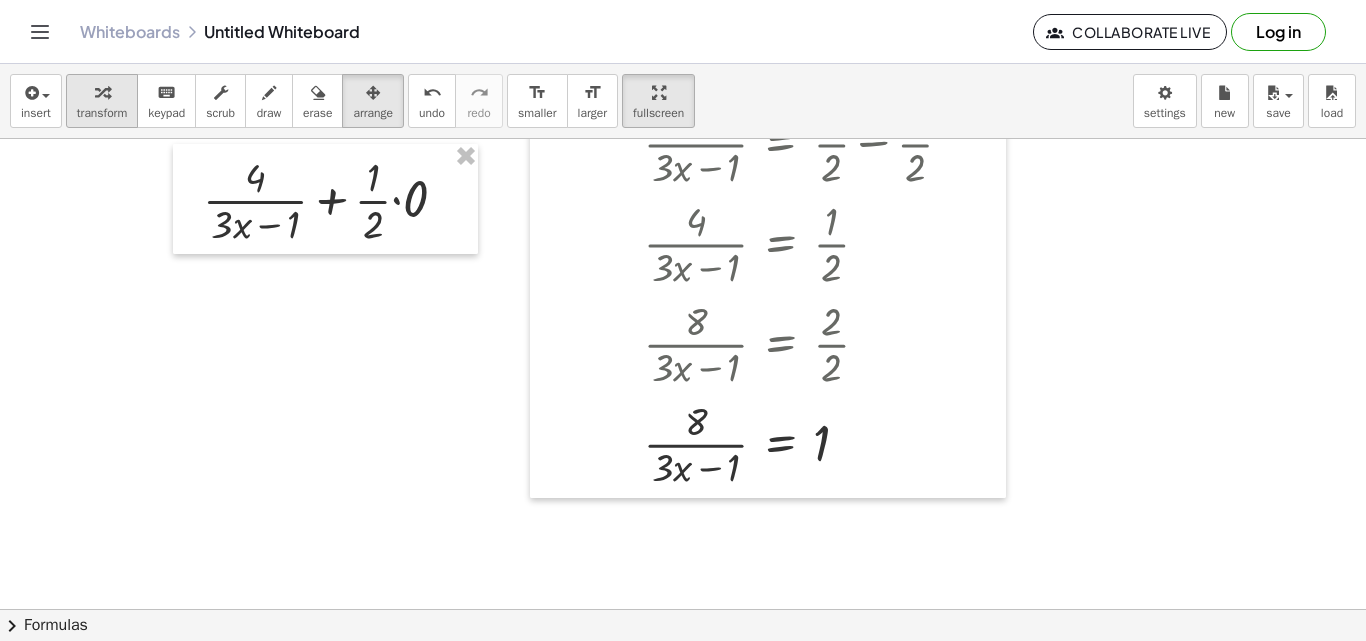 click on "transform" at bounding box center (102, 113) 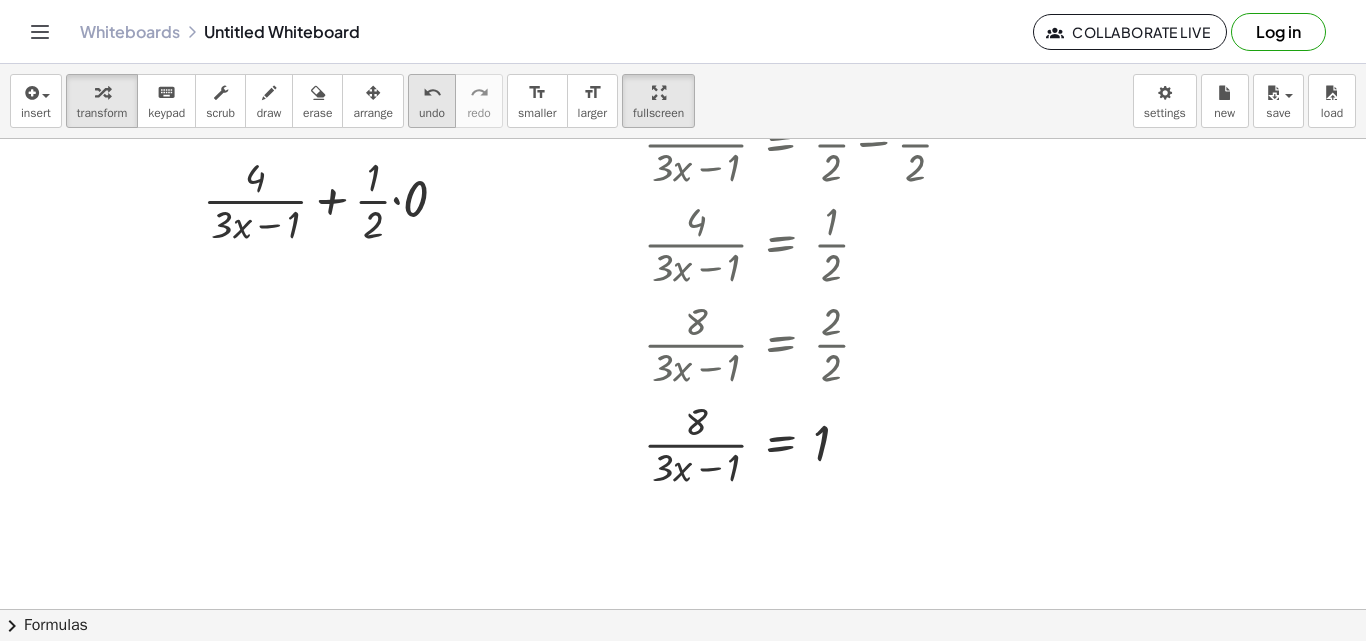 click on "undo undo" at bounding box center (432, 101) 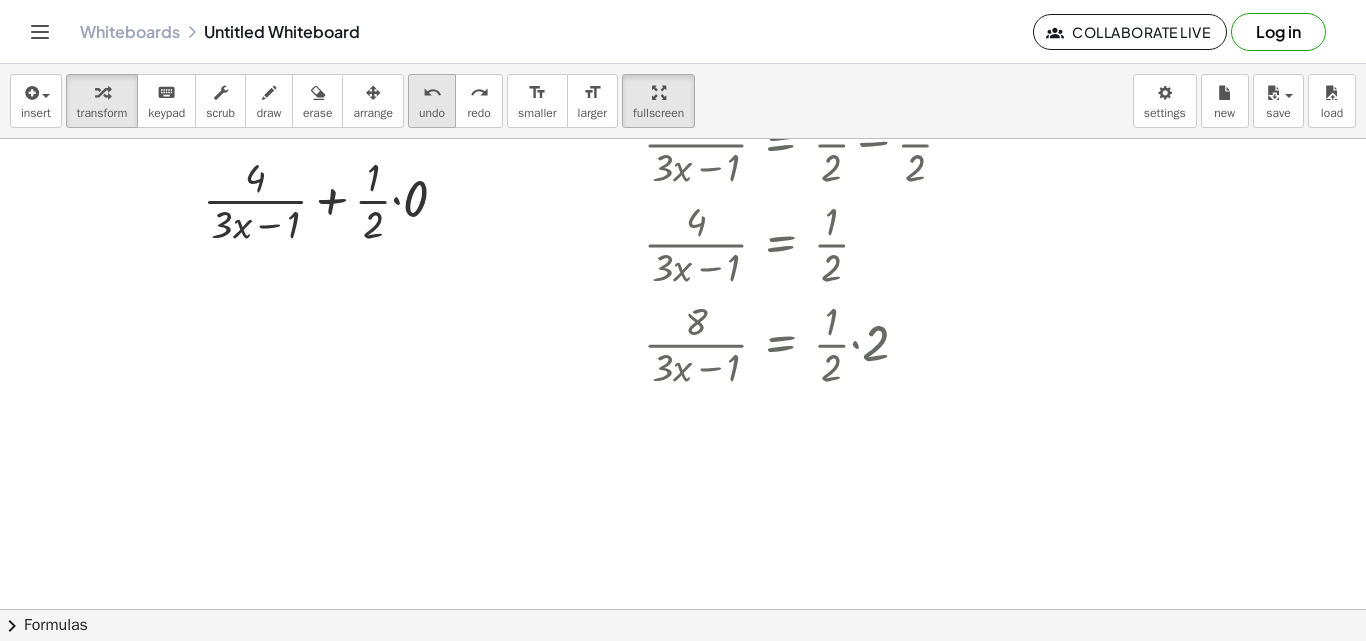 click on "undo undo" at bounding box center (432, 101) 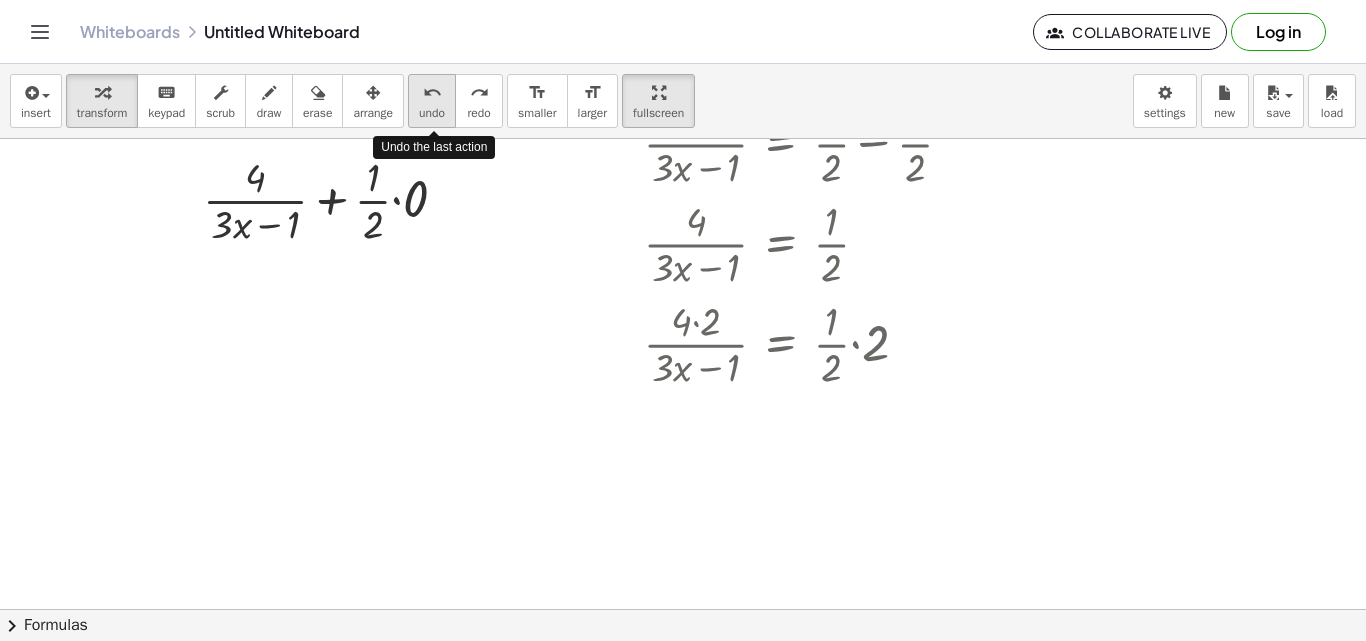 click on "undo undo" at bounding box center [432, 101] 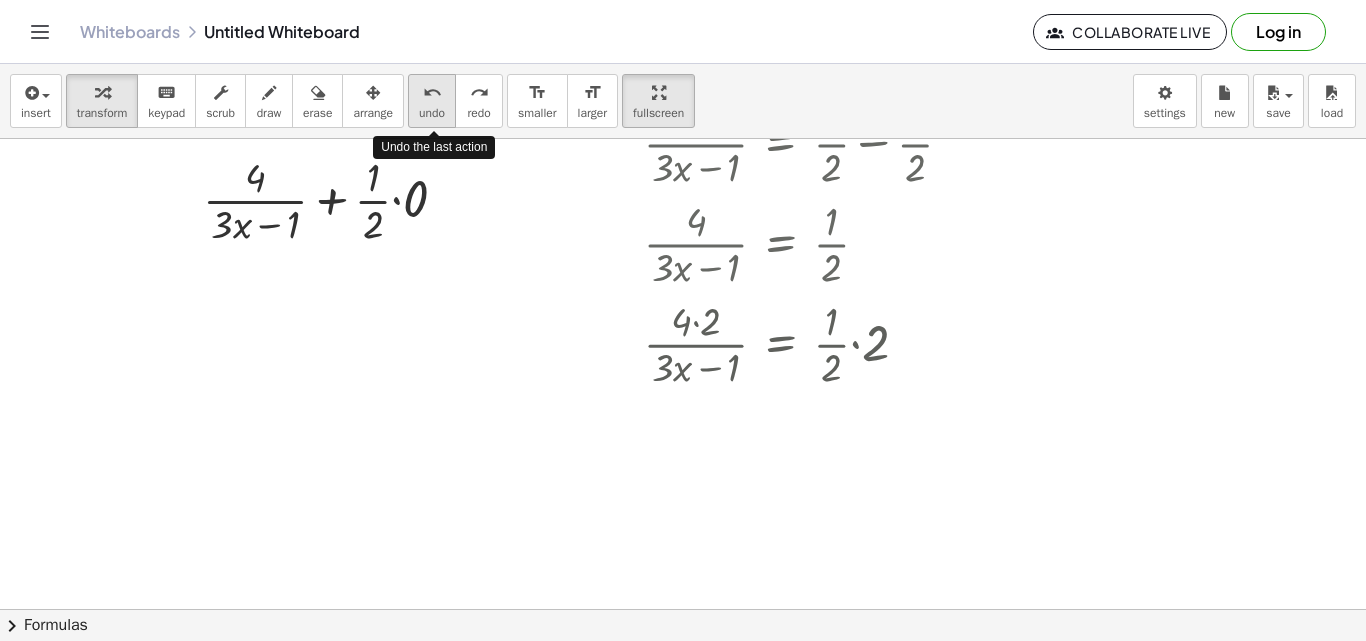 click on "undo undo" at bounding box center [432, 101] 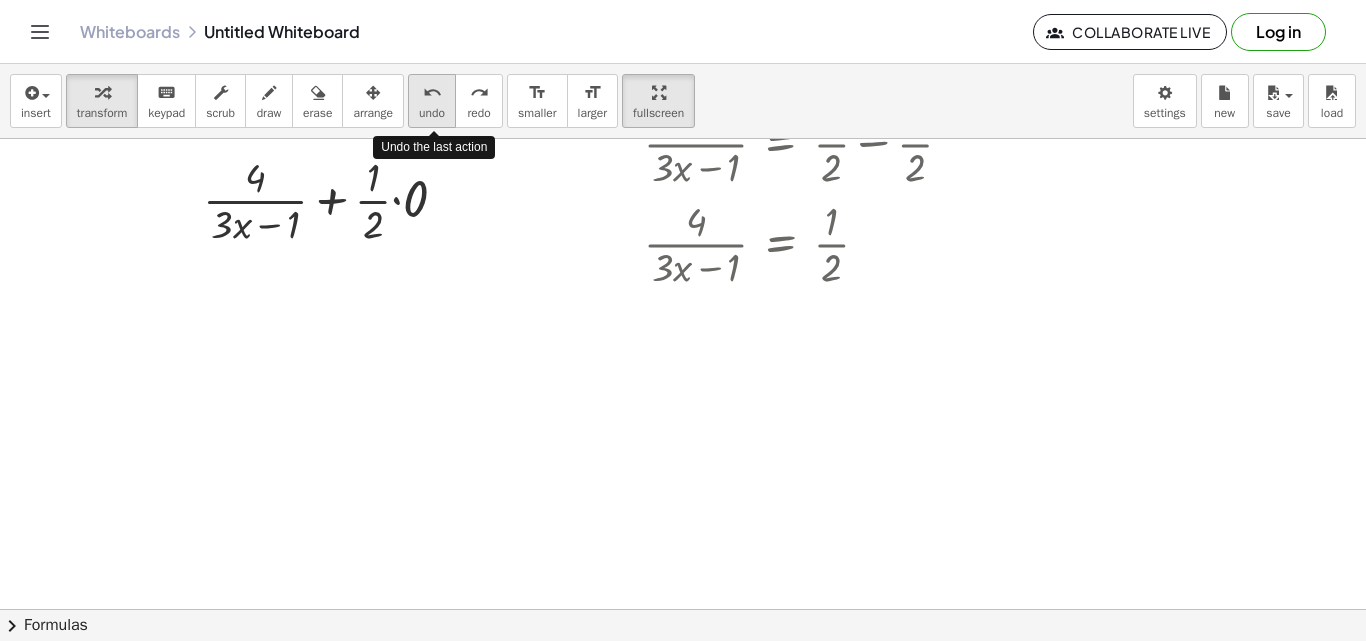 click on "undo undo" at bounding box center (432, 101) 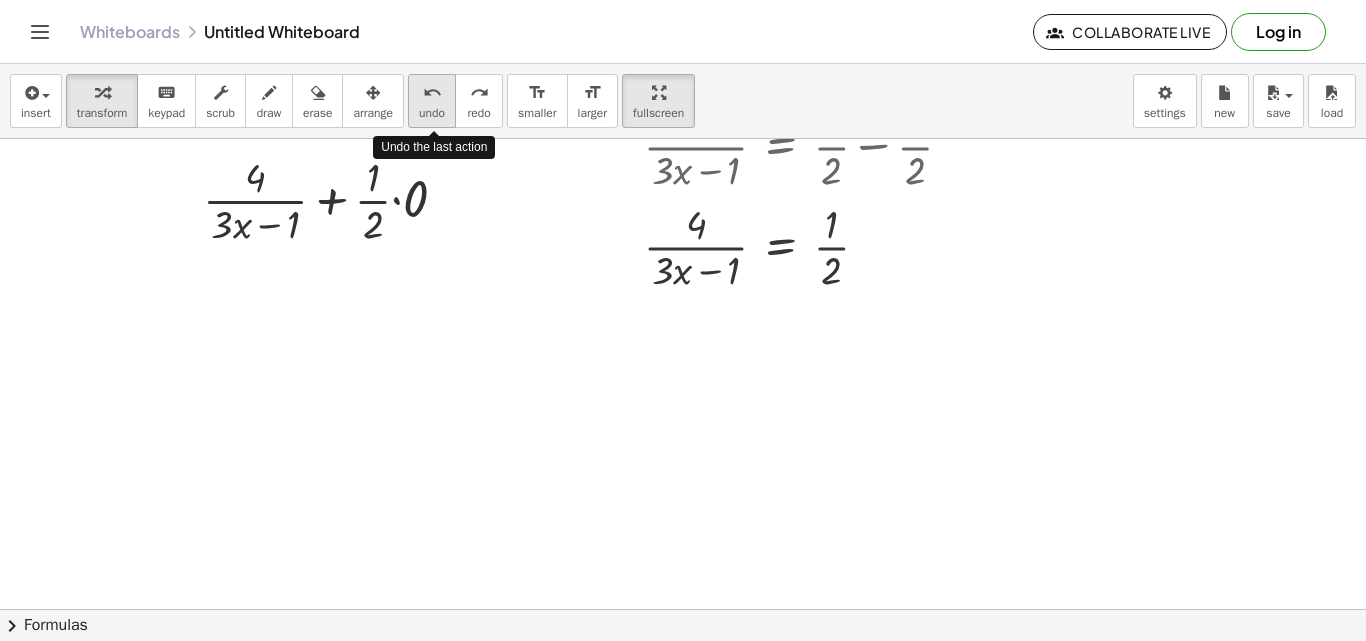 click on "undo undo" at bounding box center [432, 101] 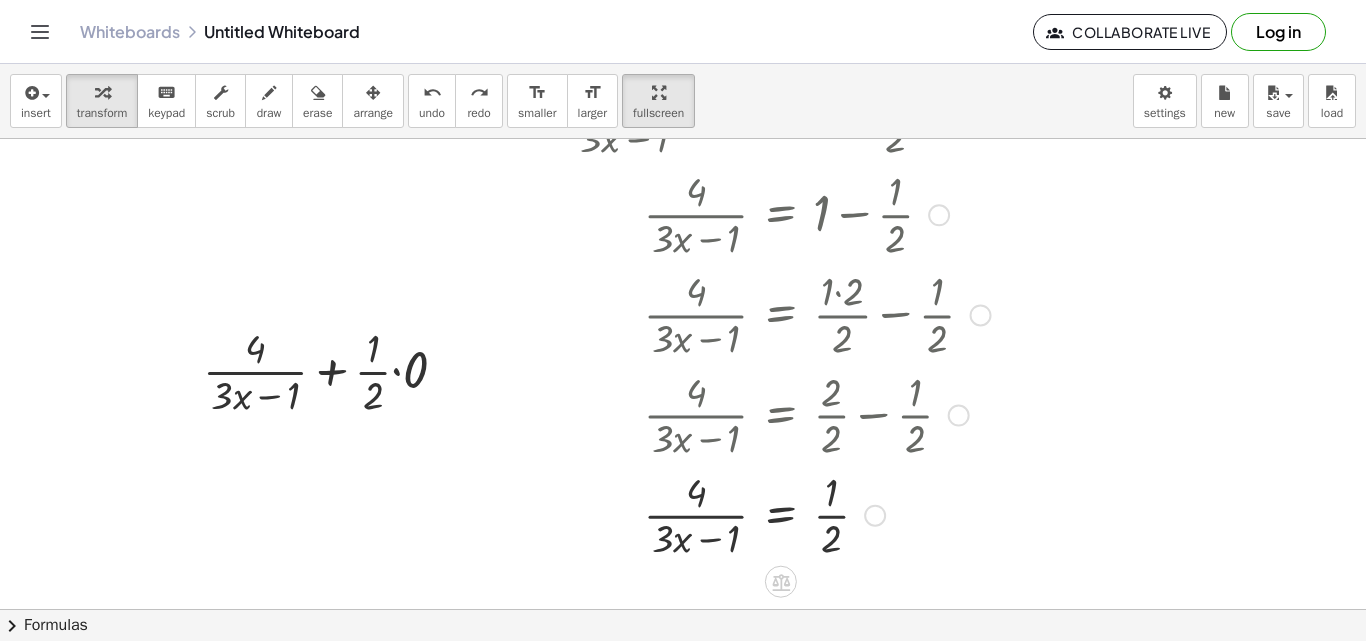 scroll, scrollTop: 900, scrollLeft: 78, axis: both 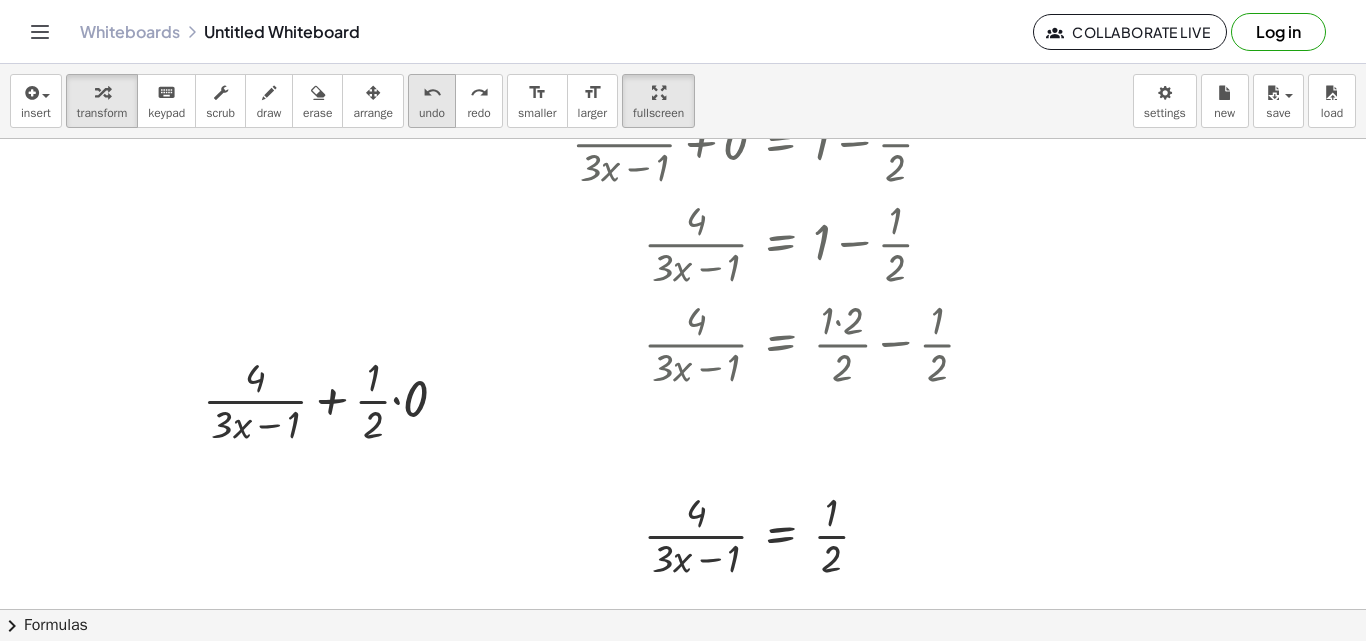 click on "undo" at bounding box center (432, 113) 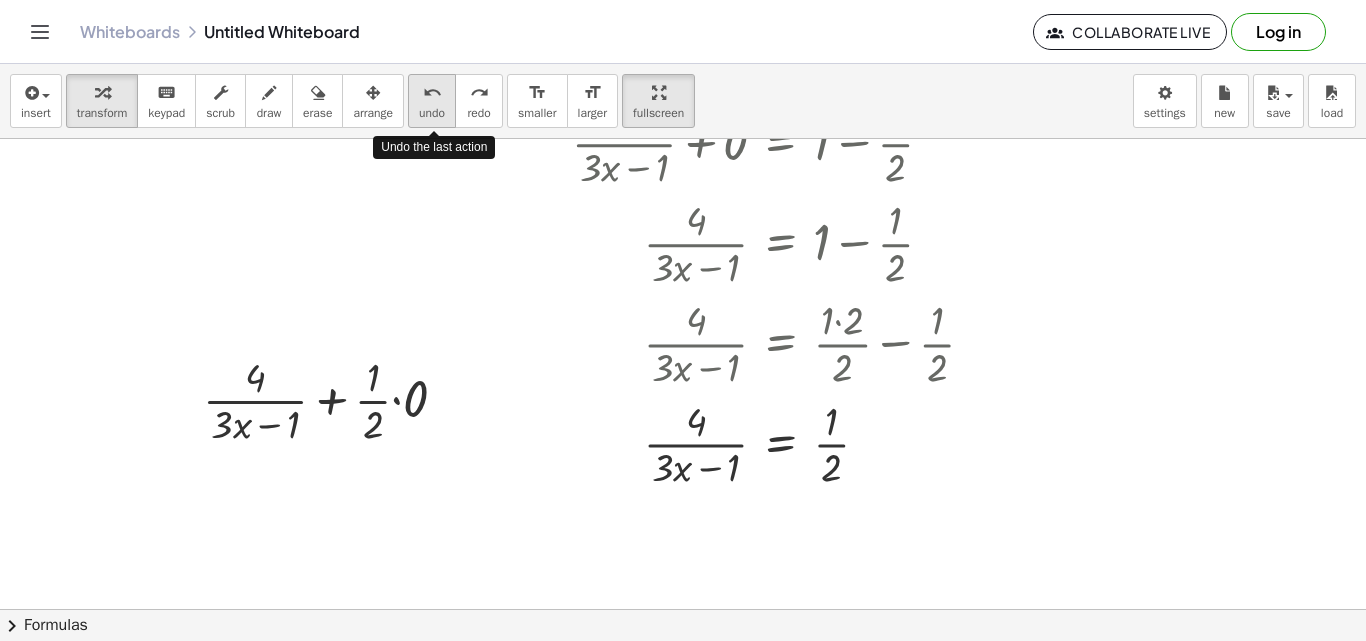 click on "undo" at bounding box center (432, 113) 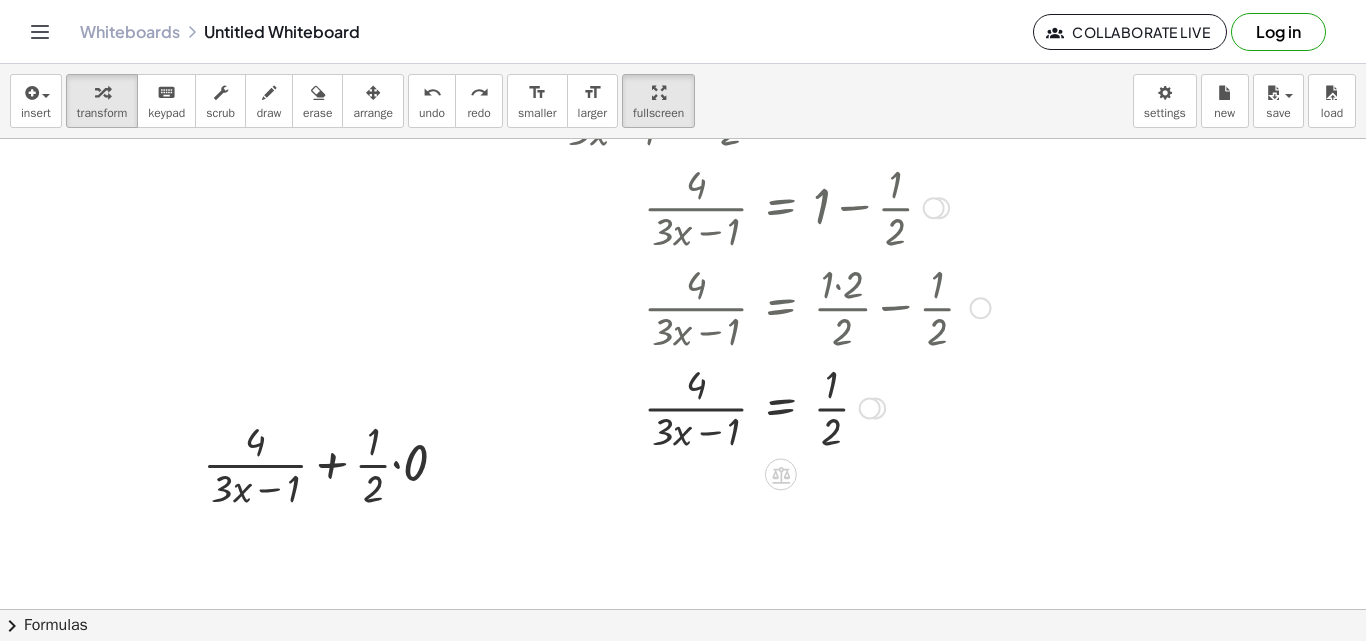 scroll, scrollTop: 800, scrollLeft: 78, axis: both 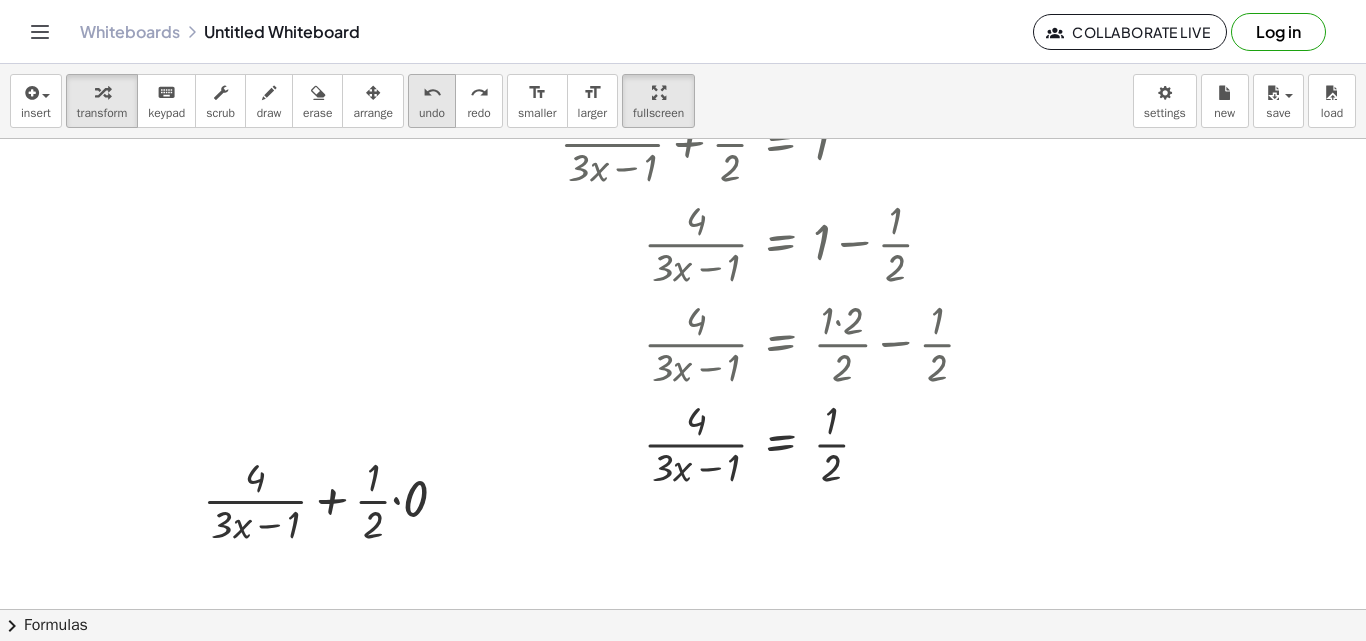 click on "undo" at bounding box center (432, 113) 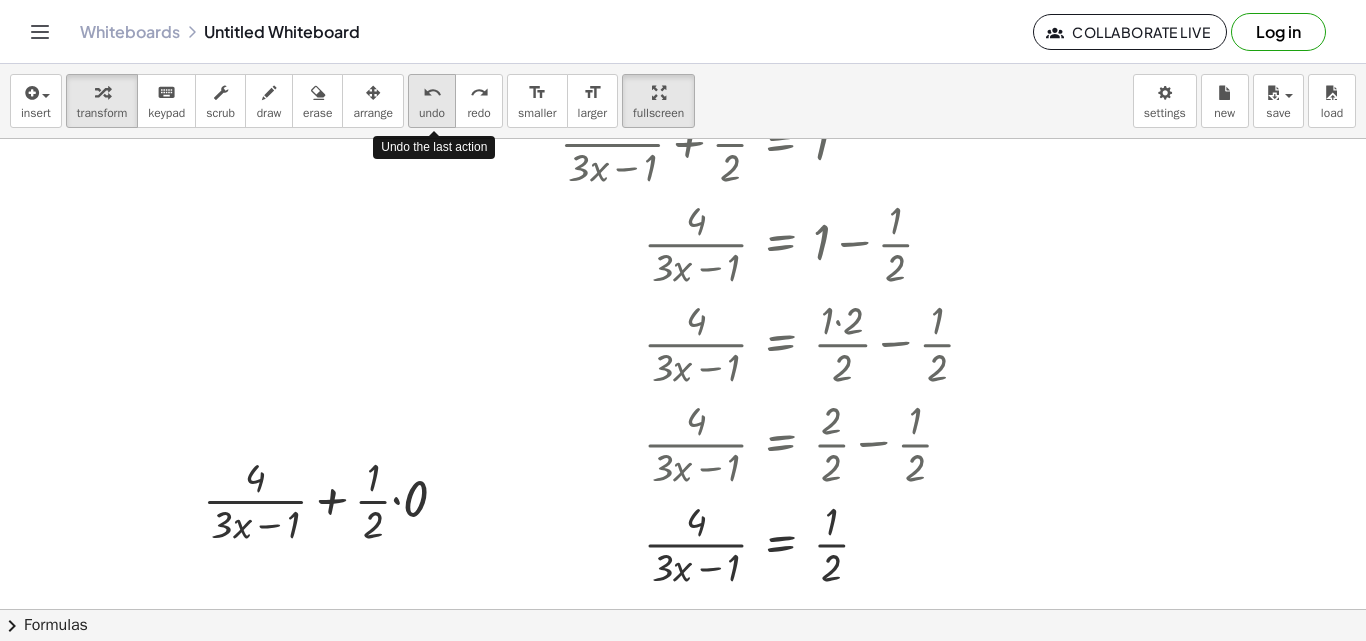 click on "undo" at bounding box center [432, 113] 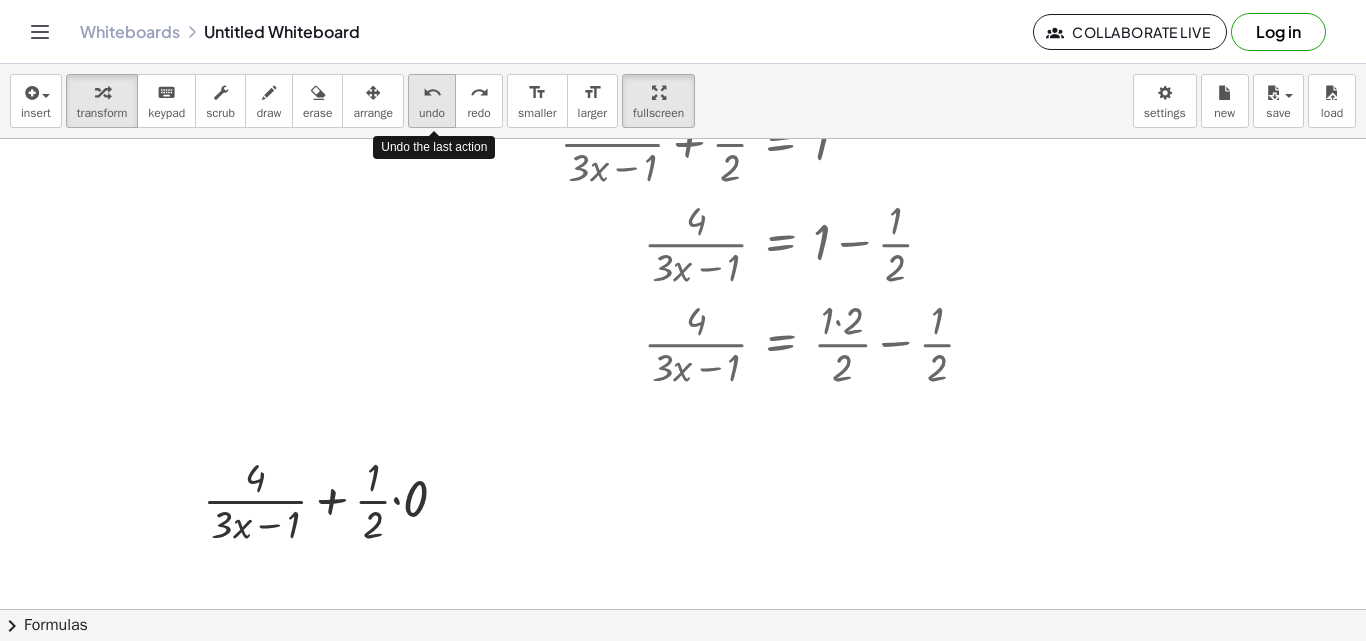 click on "undo" at bounding box center [432, 113] 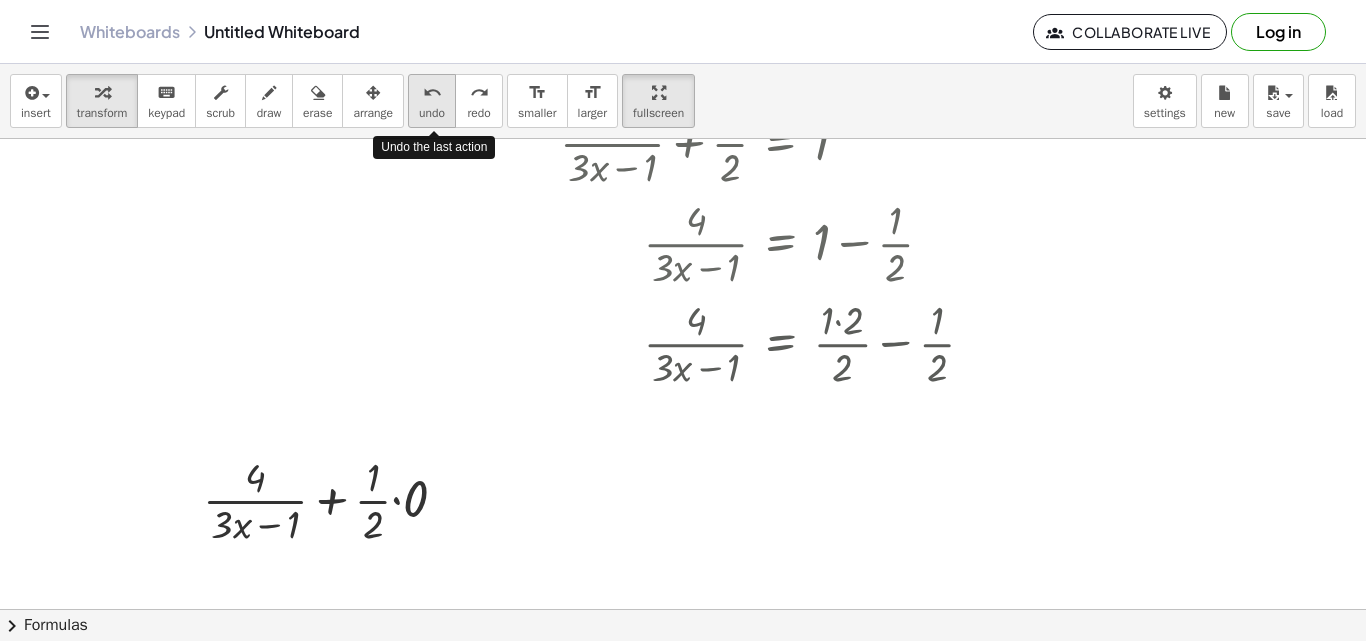 click on "undo" at bounding box center (432, 113) 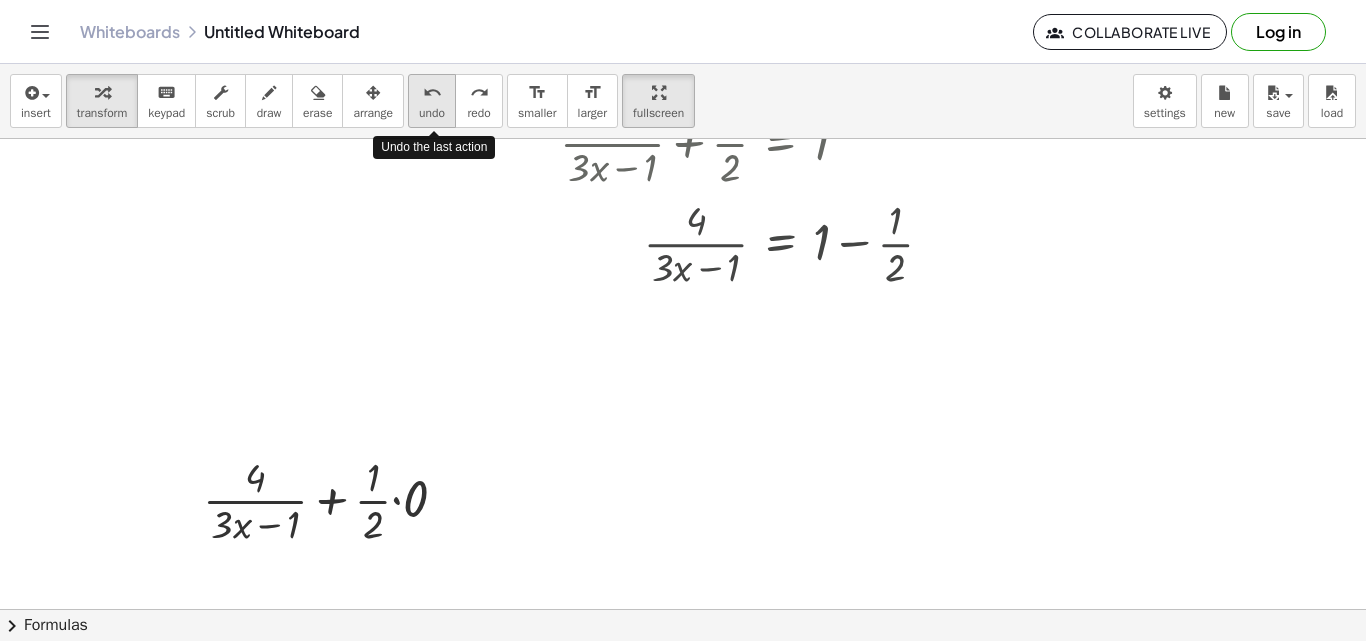 click on "undo" at bounding box center [432, 113] 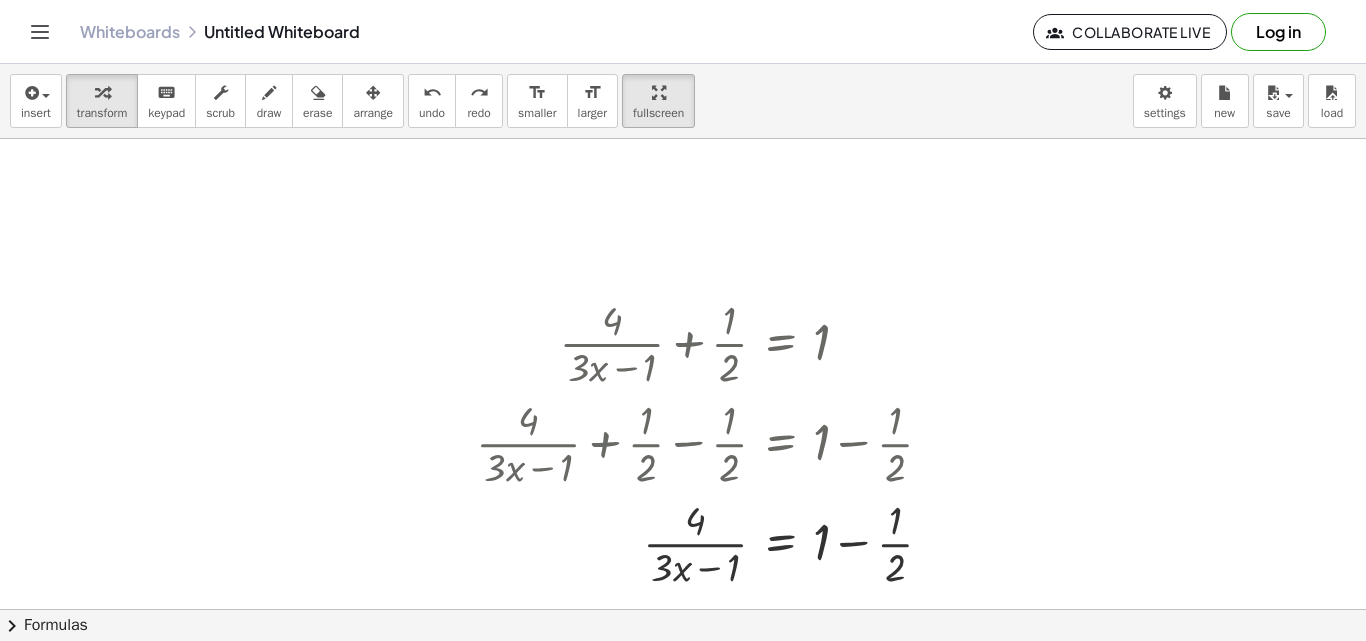 scroll, scrollTop: 700, scrollLeft: 78, axis: both 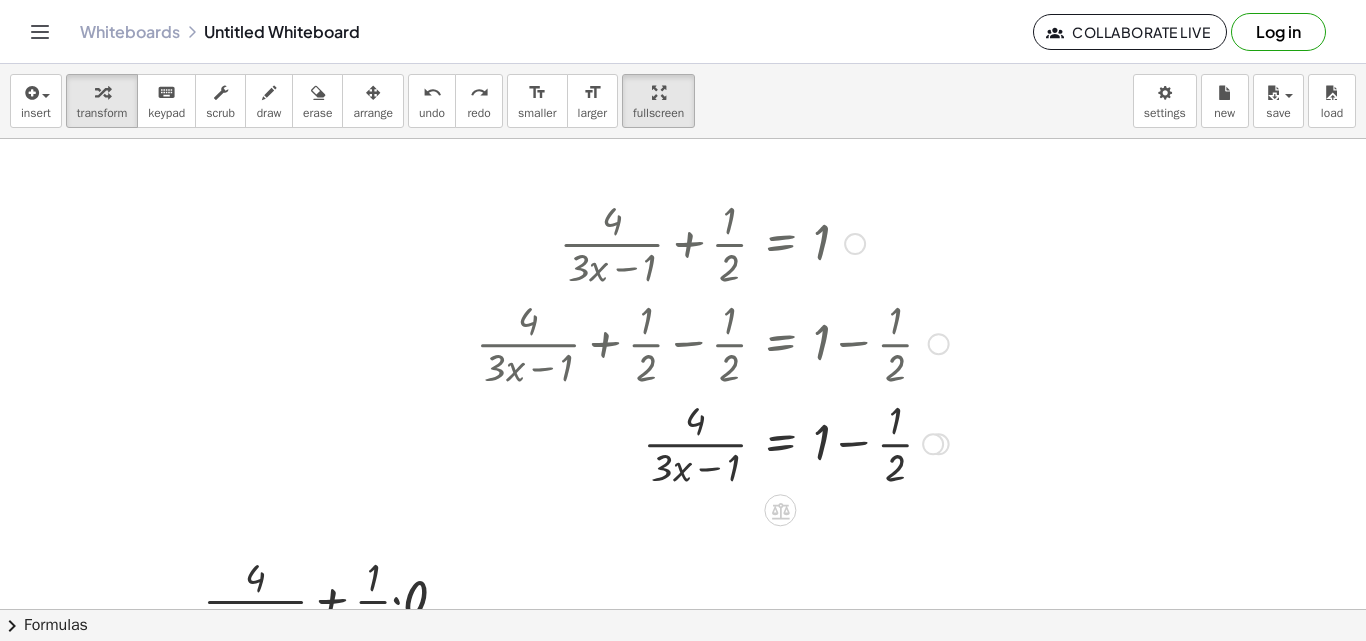 click at bounding box center (712, 442) 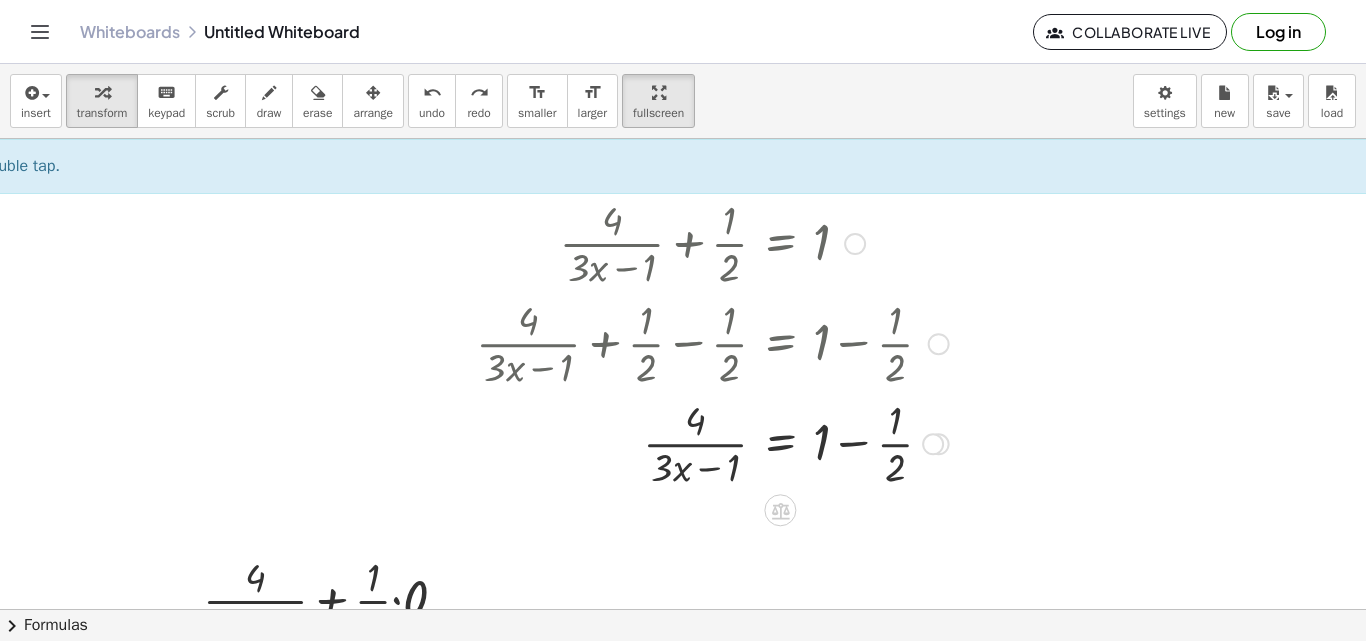 click at bounding box center (712, 442) 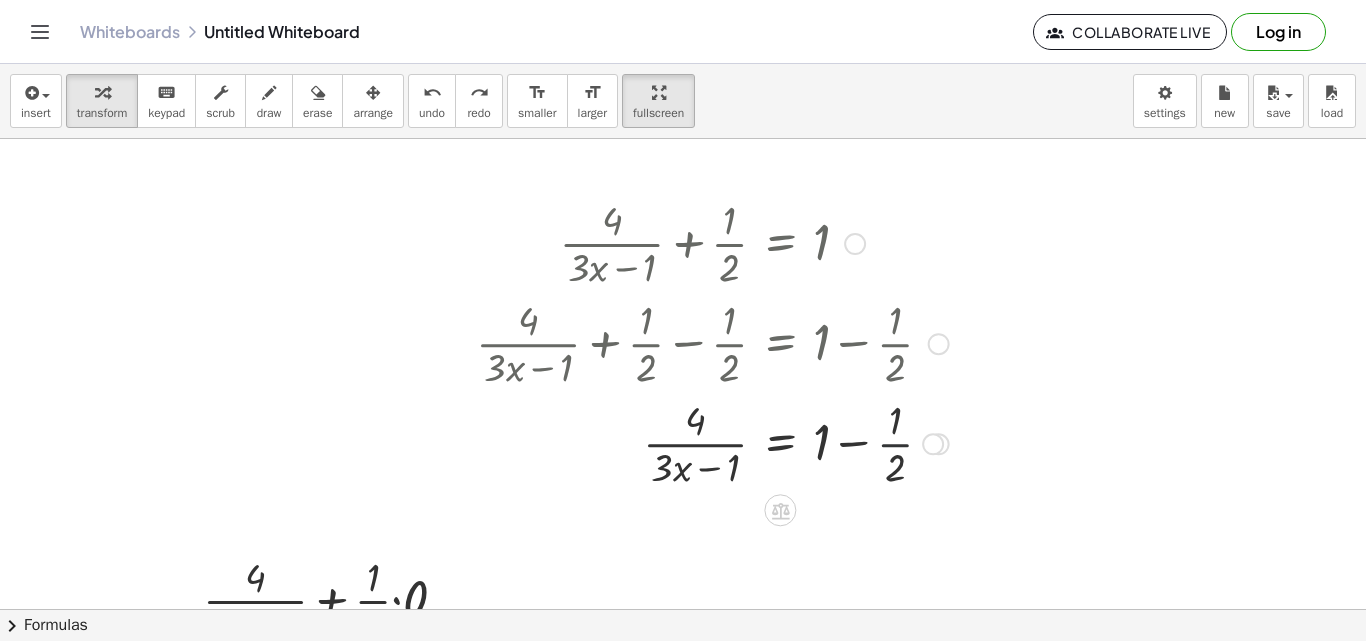 click at bounding box center (712, 442) 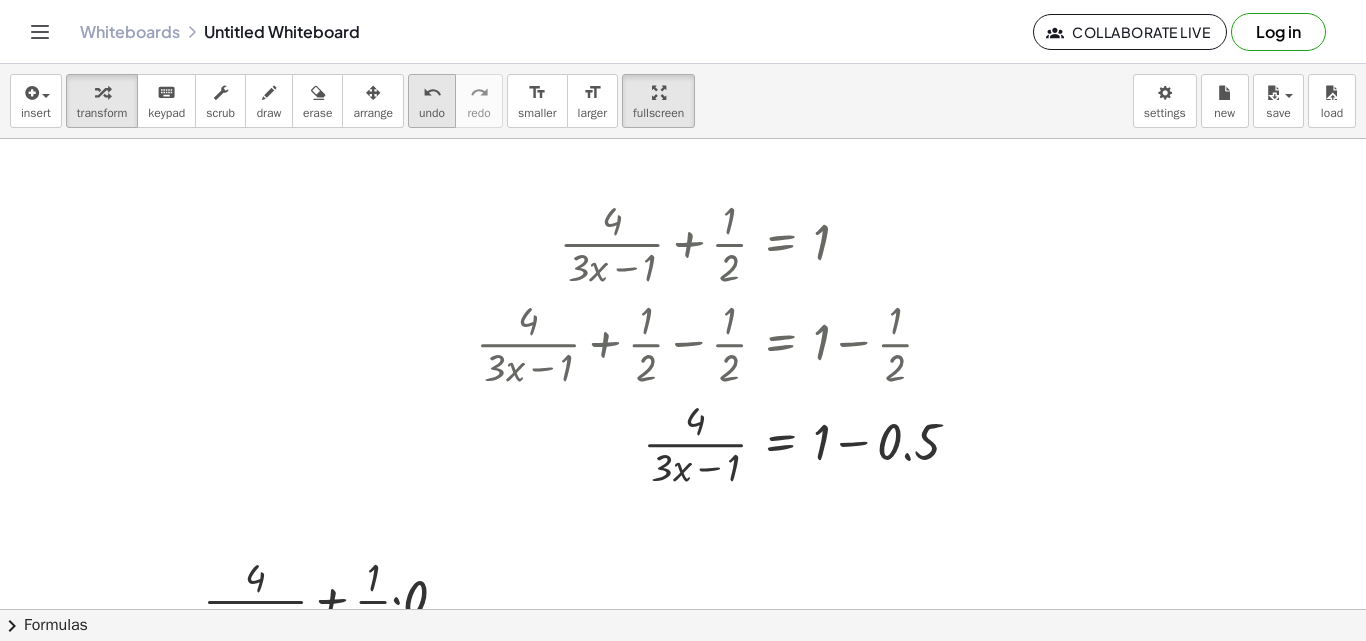 click on "undo undo" at bounding box center [432, 101] 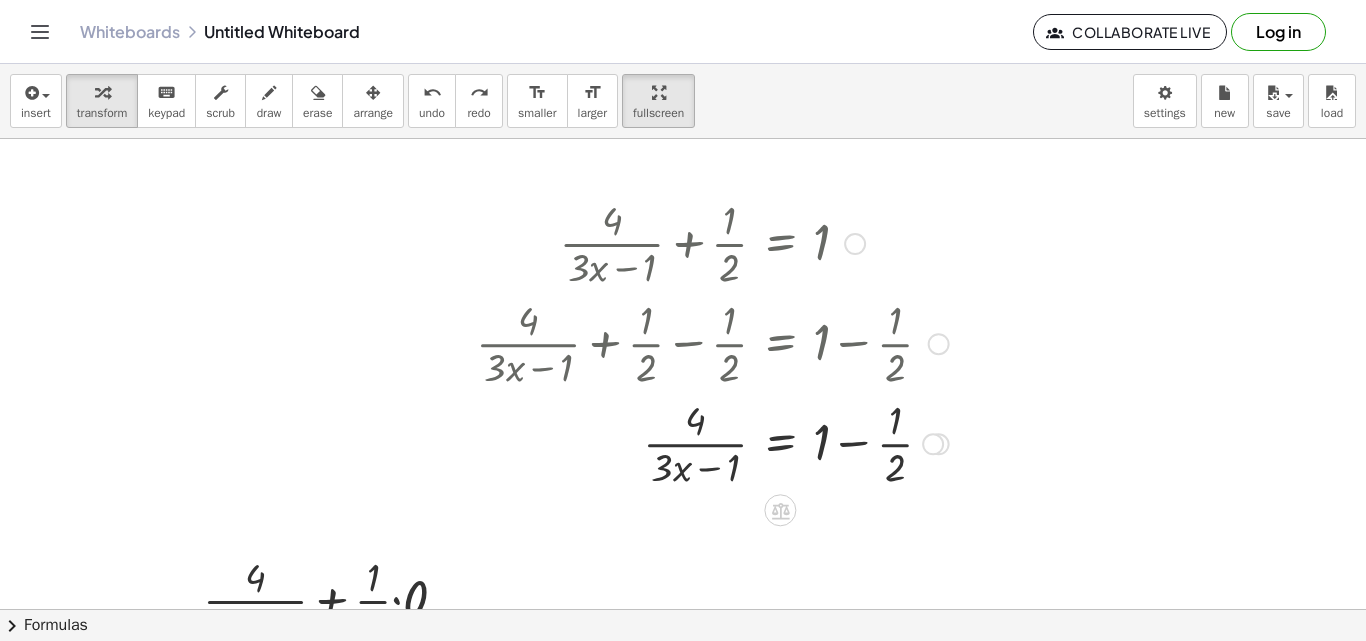 click at bounding box center [712, 442] 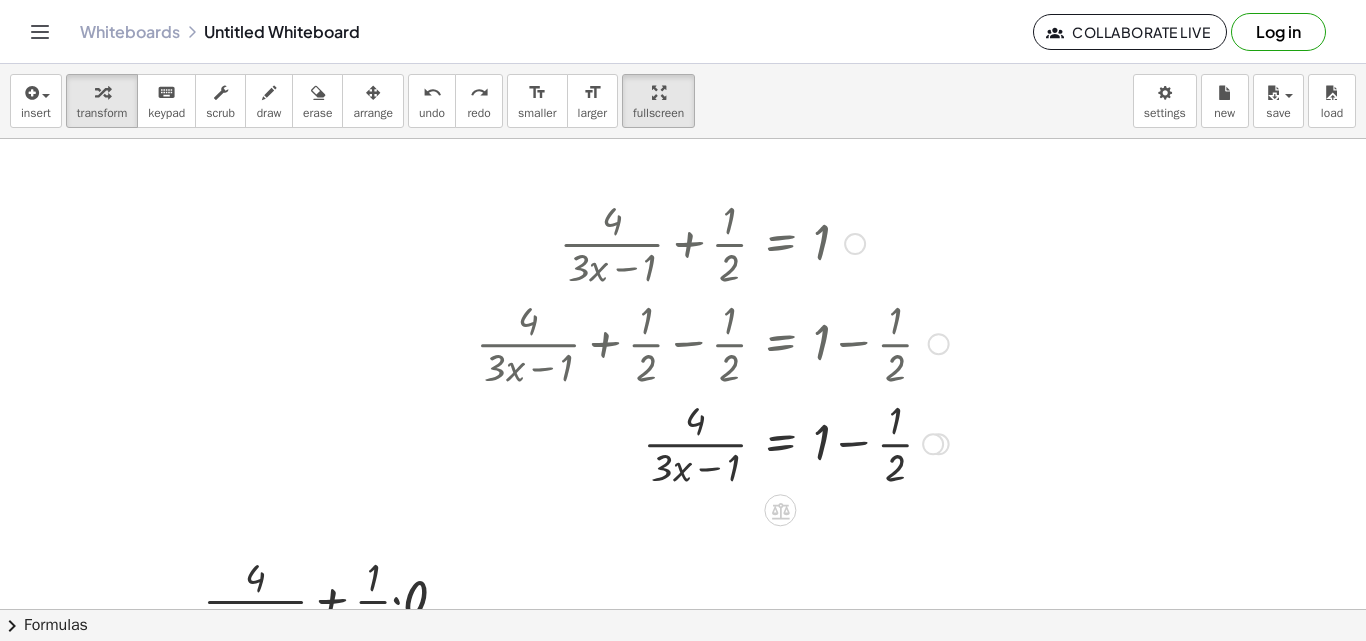 click at bounding box center [712, 442] 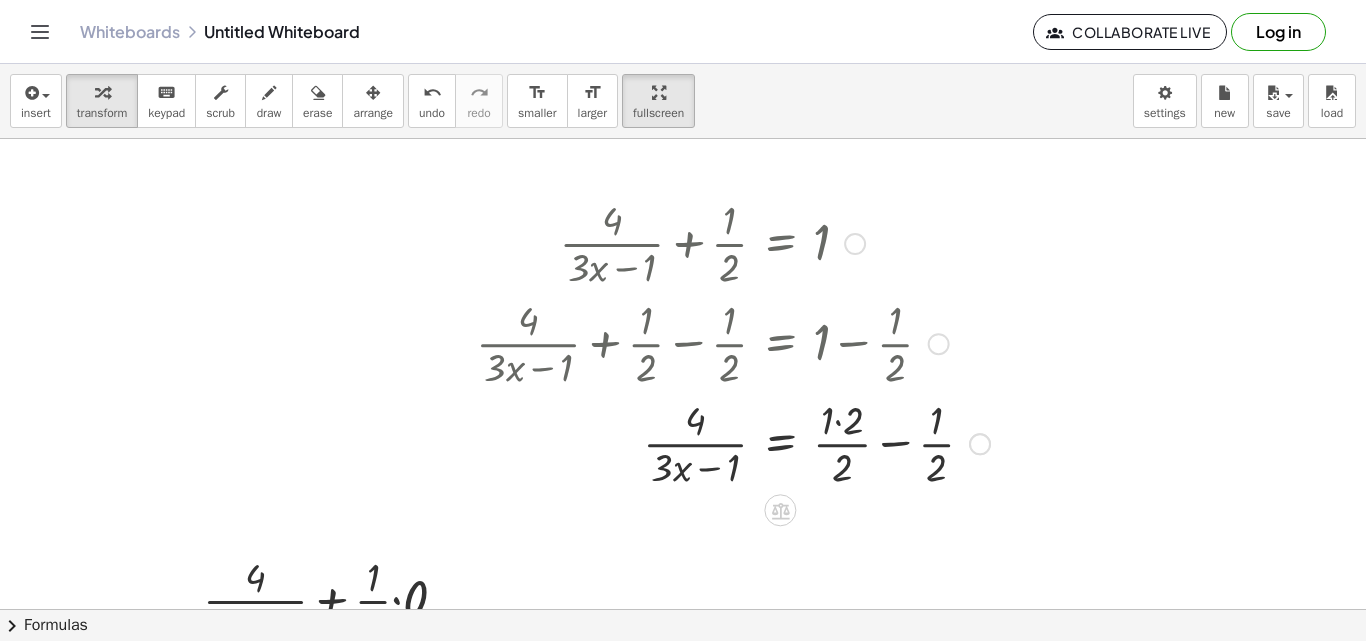click at bounding box center [733, 442] 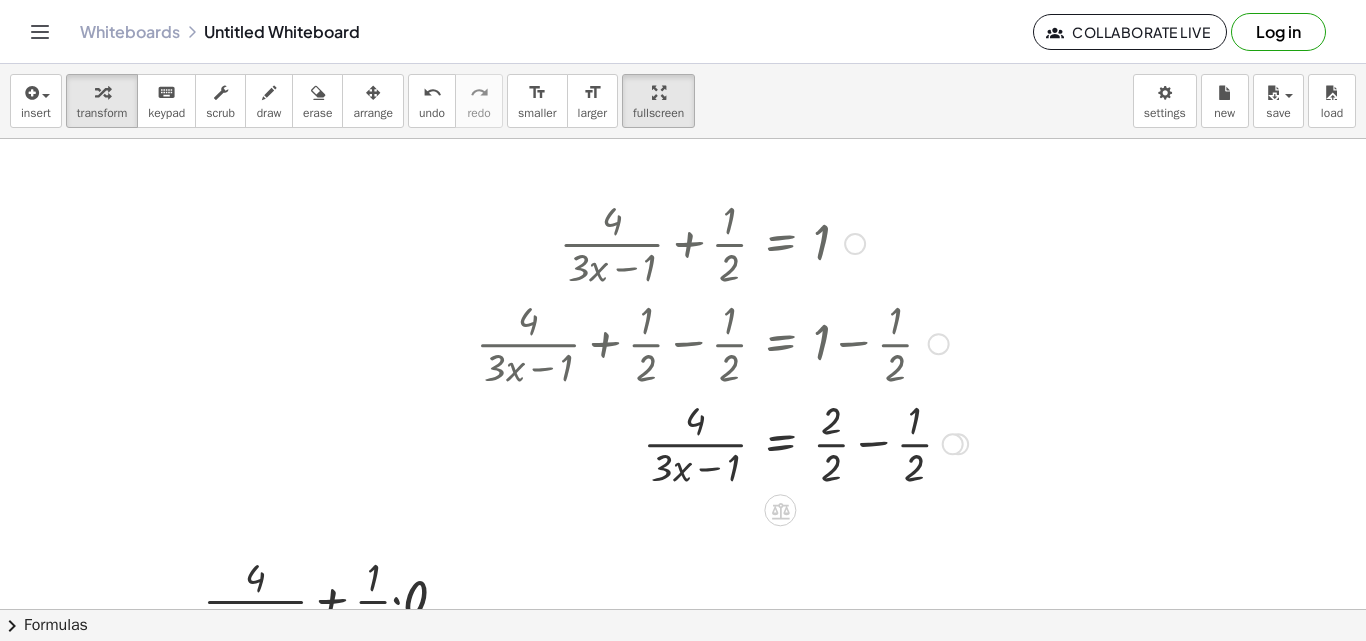 click at bounding box center (722, 442) 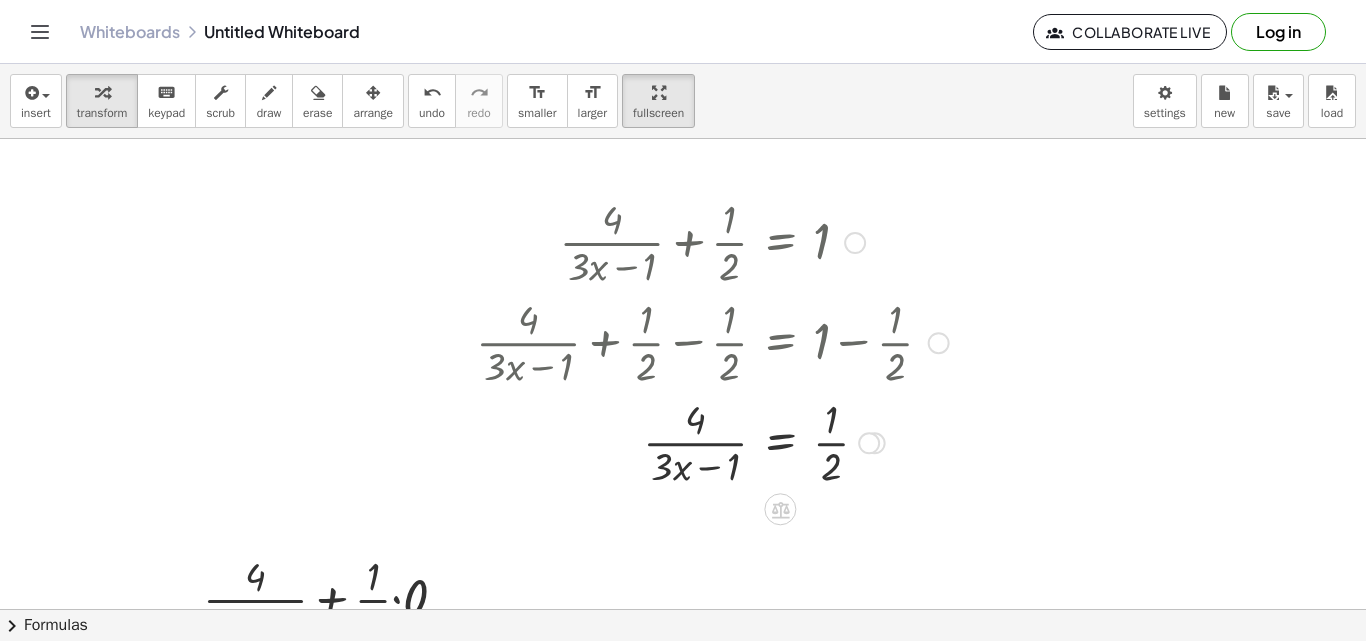 scroll, scrollTop: 700, scrollLeft: 78, axis: both 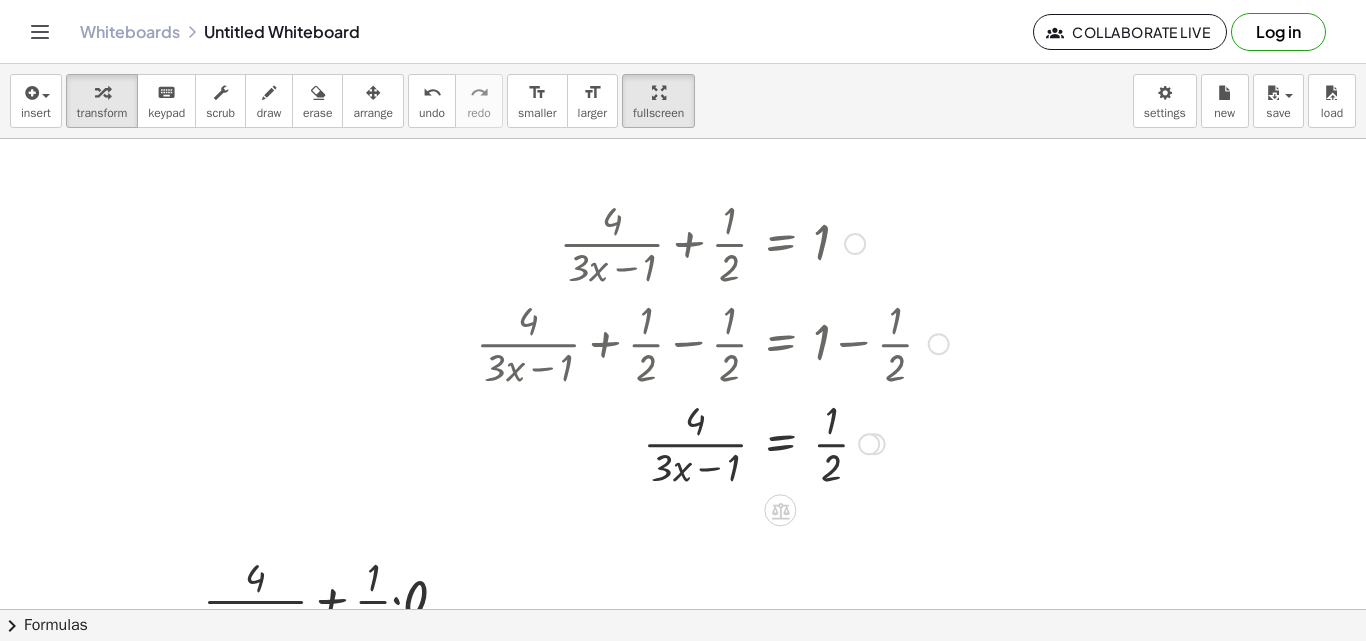 click on "+ · 4 · ( + · 3 · x − 1 ) + · 1 · 2 = 1 + · 4 · ( + · 3 · x − 1 ) + · 1 · 2 − · 1 · 2 = + 1 − · 1 · 2 + · 4 · ( + · 3 · x − 1 ) + 0 = + 1 − · 1 · 2 · 4 · ( + · 3 · x − 1 ) = + 1 − · 1 · 2 · 4 · ( + · 3 · x − 1 ) = + · 1 · 2 · 2 − · 1 · 2 · 4 · ( + · 3 · x − 1 ) = + · 2 · 2 − · 1 · 2 · 4 · ( + · 3 · x − 1 ) = · · 2 1" at bounding box center [705, 342] 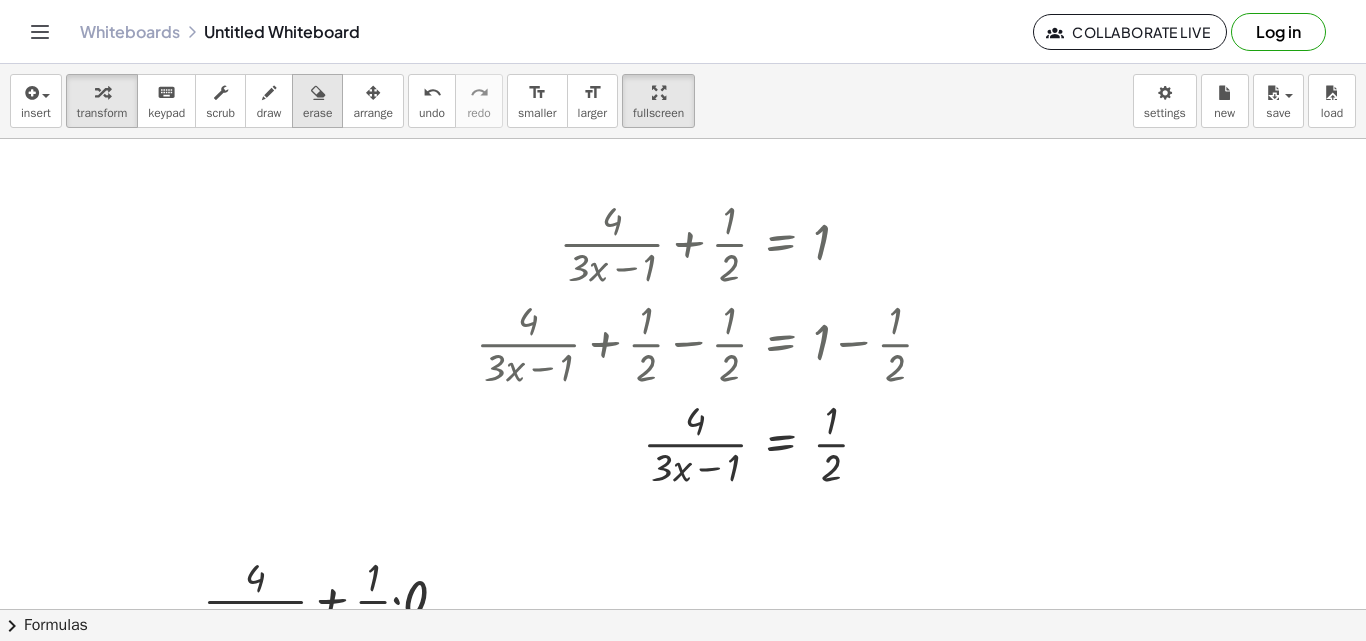 click on "erase" at bounding box center (317, 113) 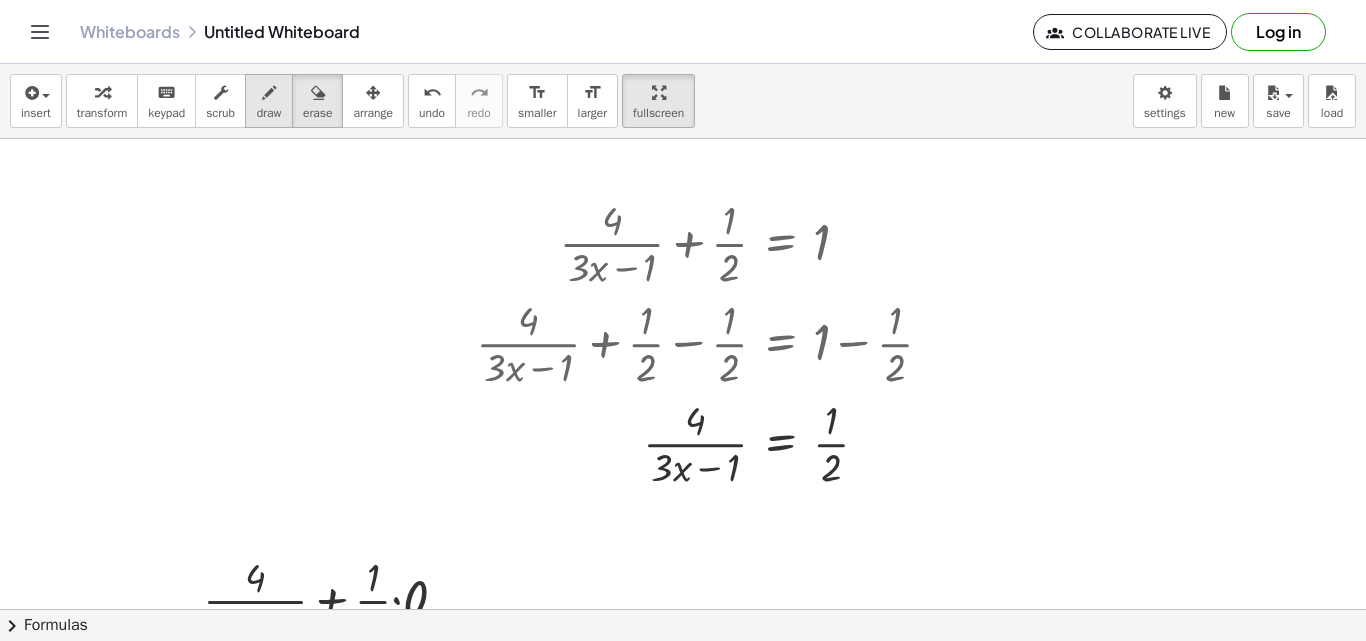 click at bounding box center (269, 93) 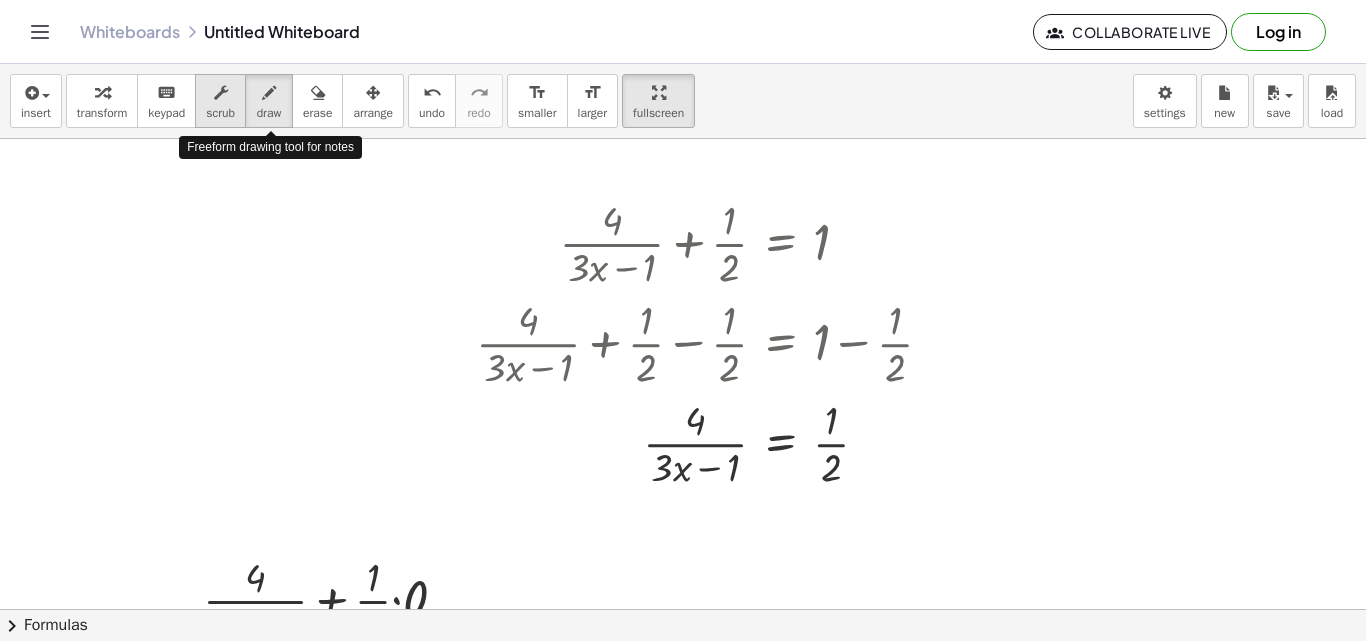 click at bounding box center (220, 92) 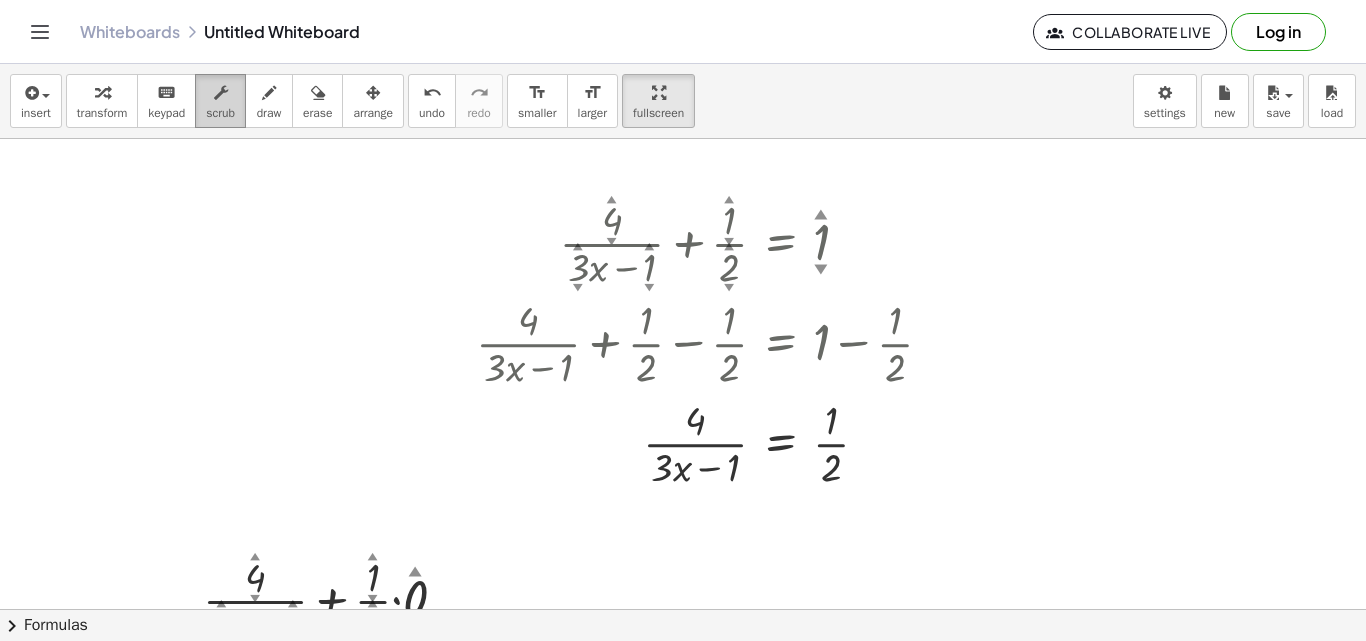 click at bounding box center [221, 93] 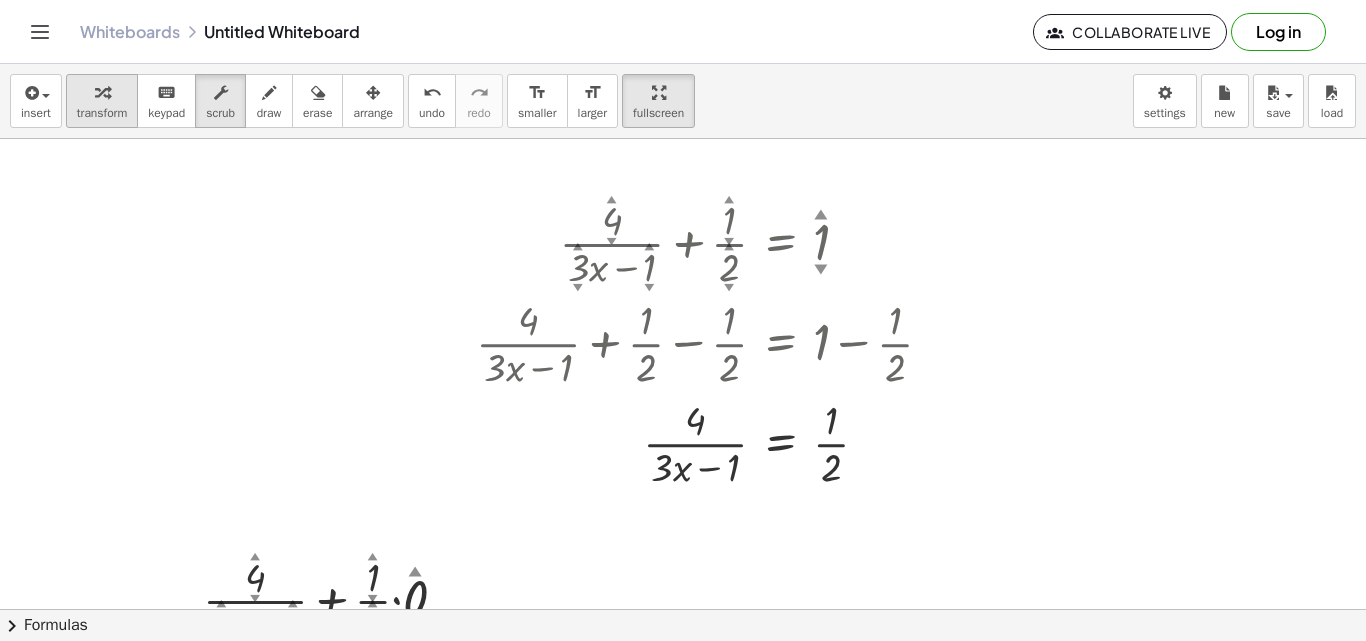 click at bounding box center [102, 92] 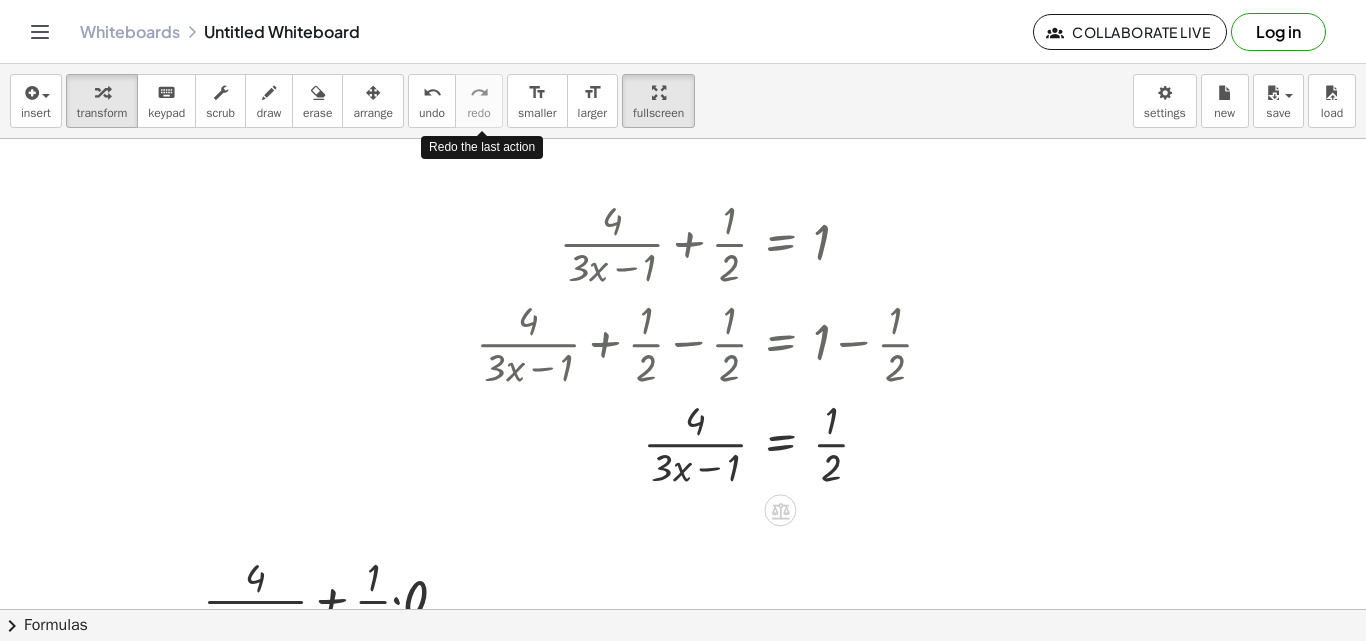 scroll, scrollTop: 1000, scrollLeft: 78, axis: both 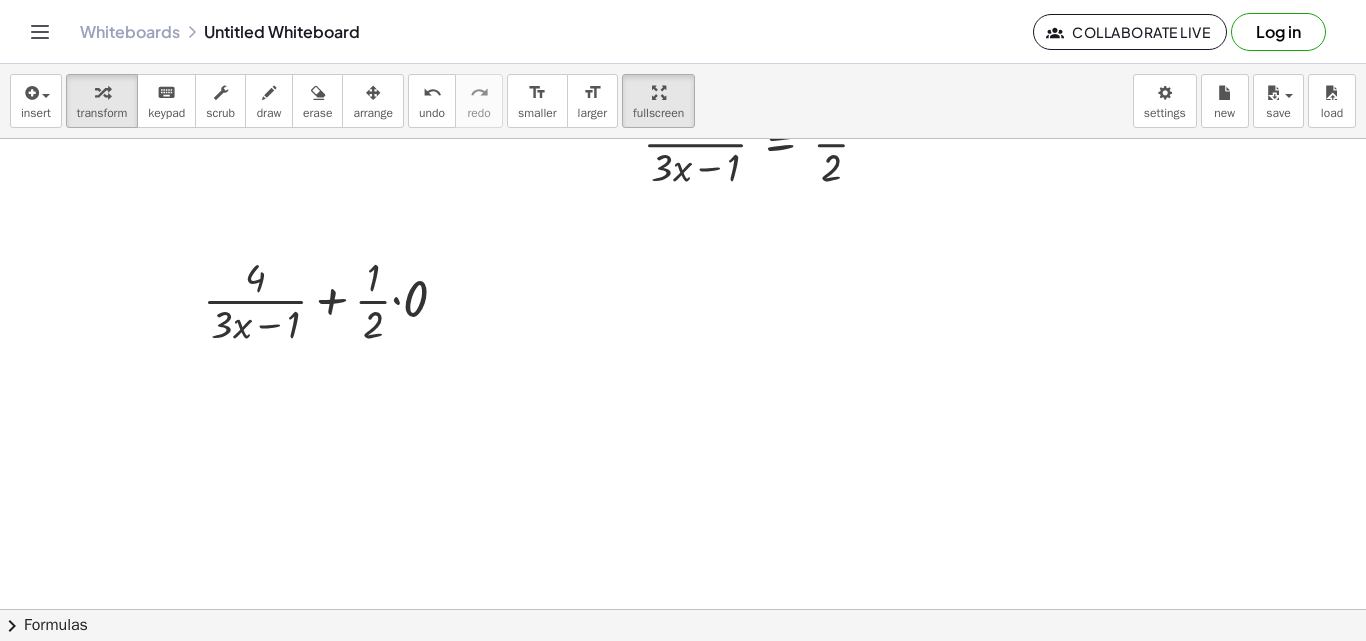 click at bounding box center (705, 79) 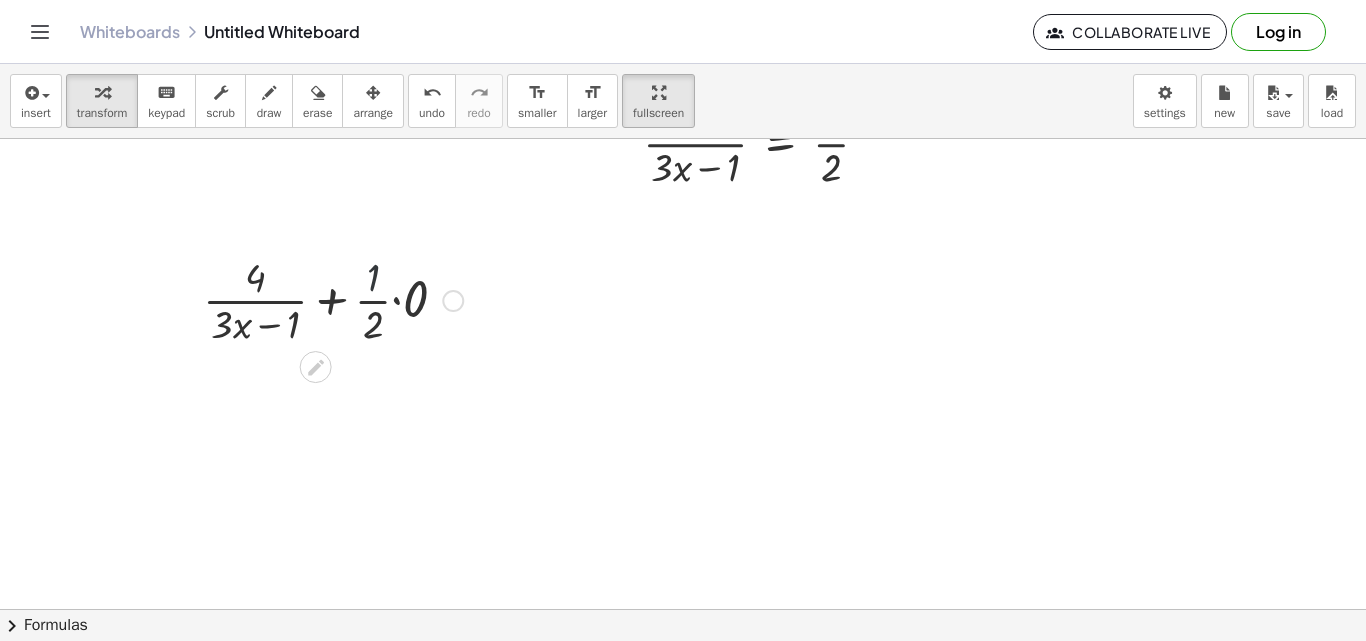 click at bounding box center [333, 299] 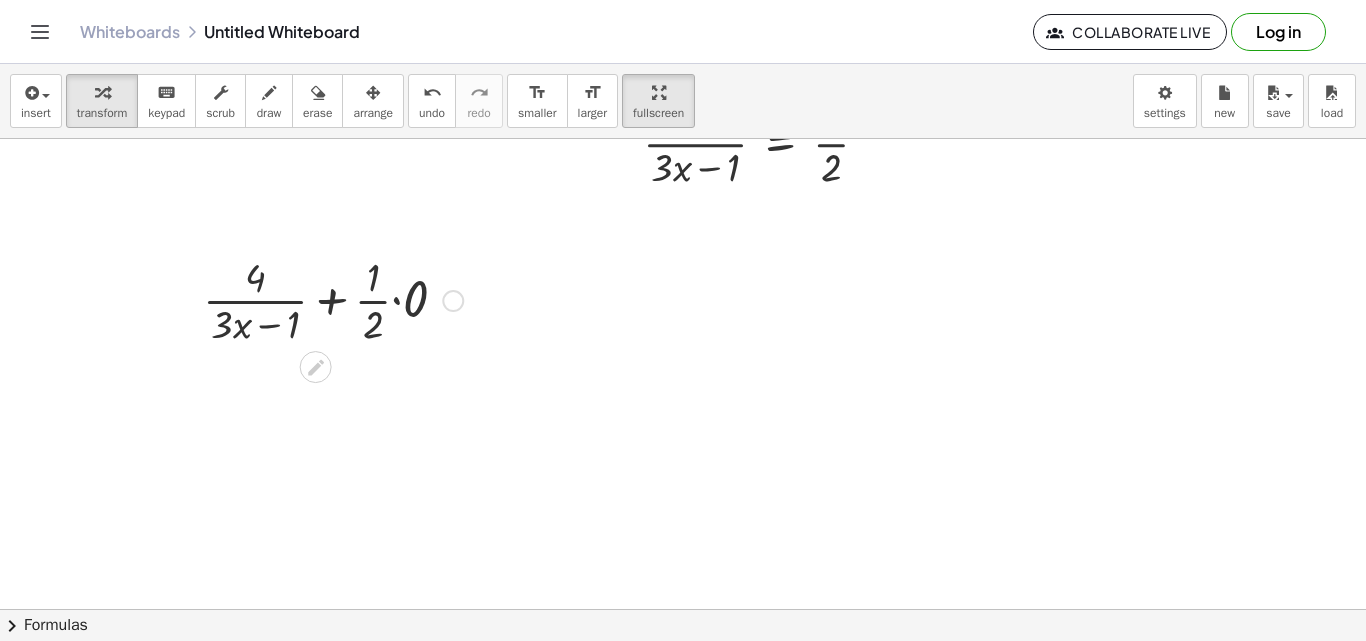 drag, startPoint x: 170, startPoint y: 246, endPoint x: 215, endPoint y: 259, distance: 46.840153 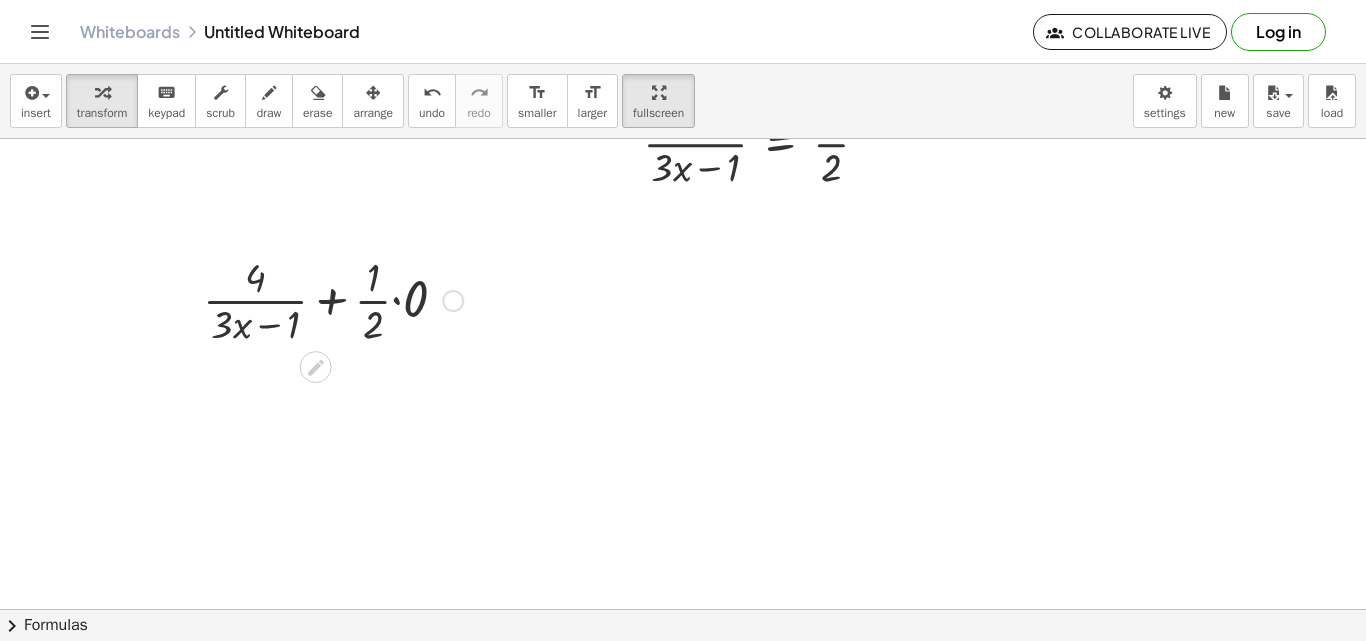 click at bounding box center [333, 299] 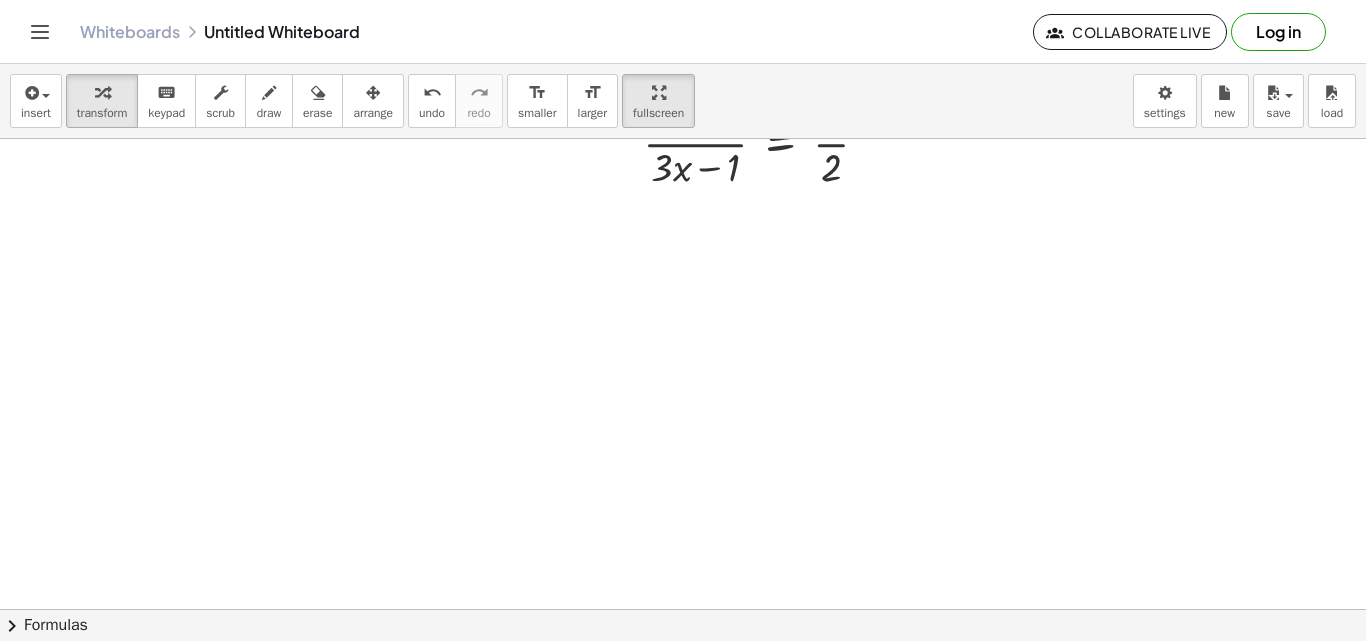 drag, startPoint x: 193, startPoint y: 251, endPoint x: 0, endPoint y: 680, distance: 470.4147 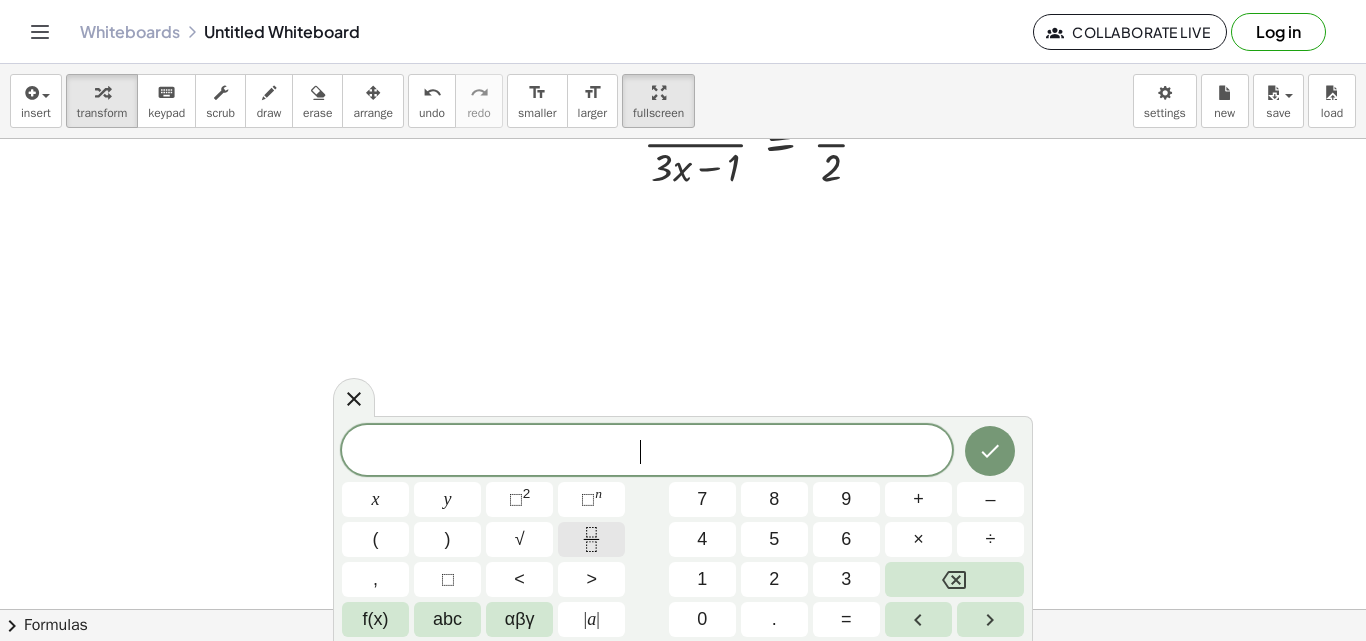 click at bounding box center [591, 539] 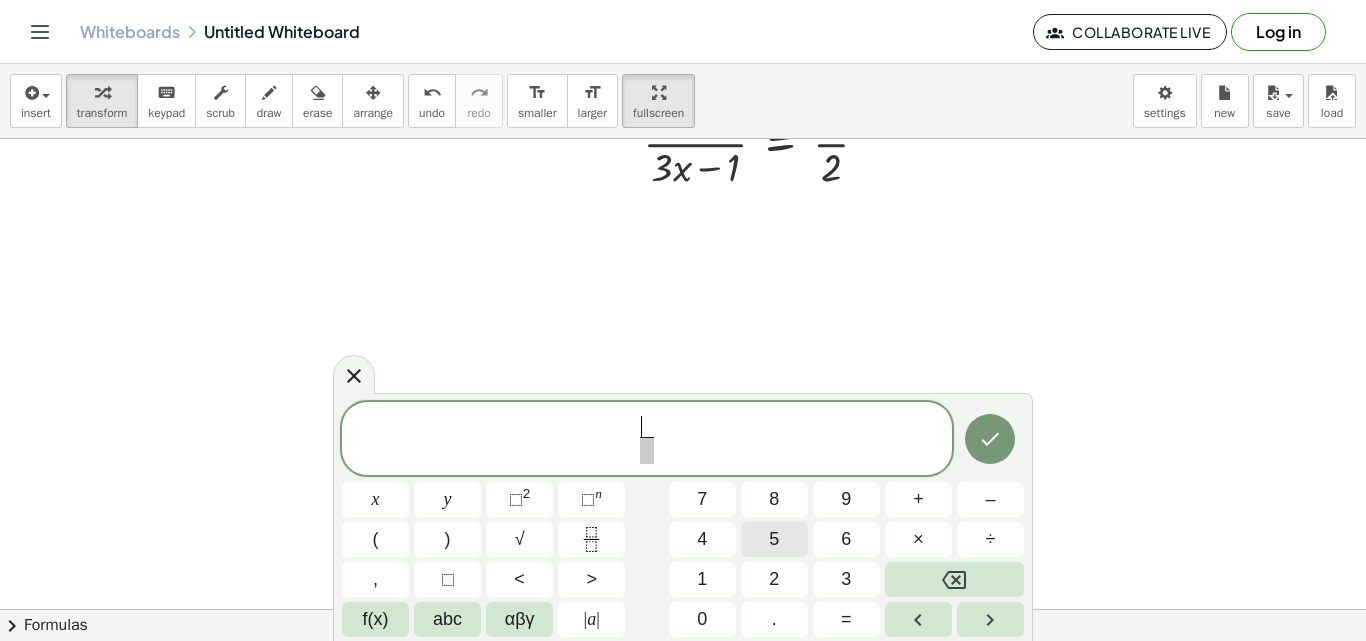 click on "5" at bounding box center [774, 539] 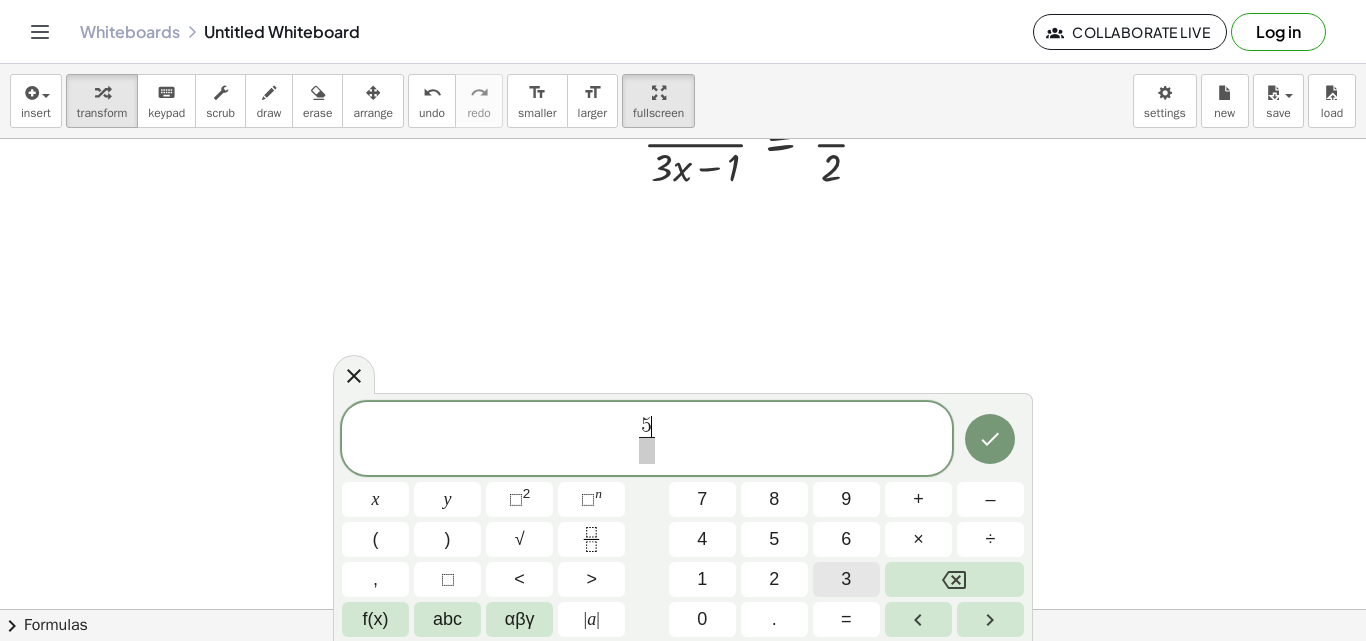 click on "3" at bounding box center [846, 579] 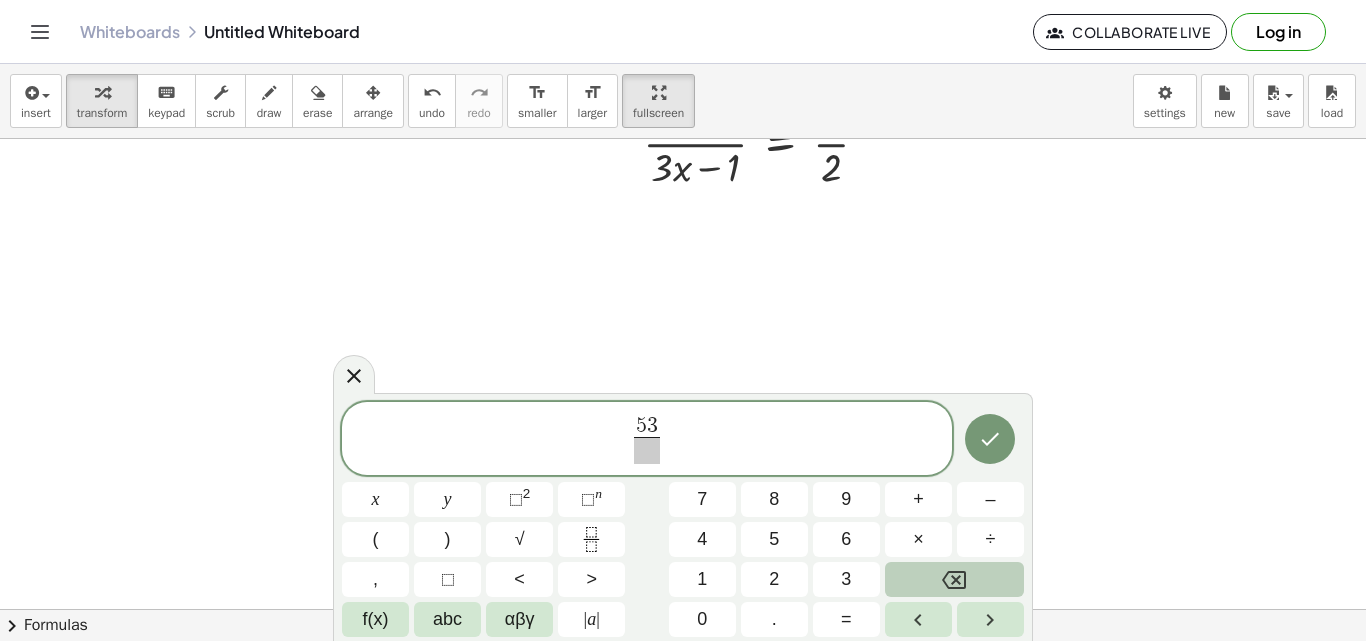 click at bounding box center (954, 579) 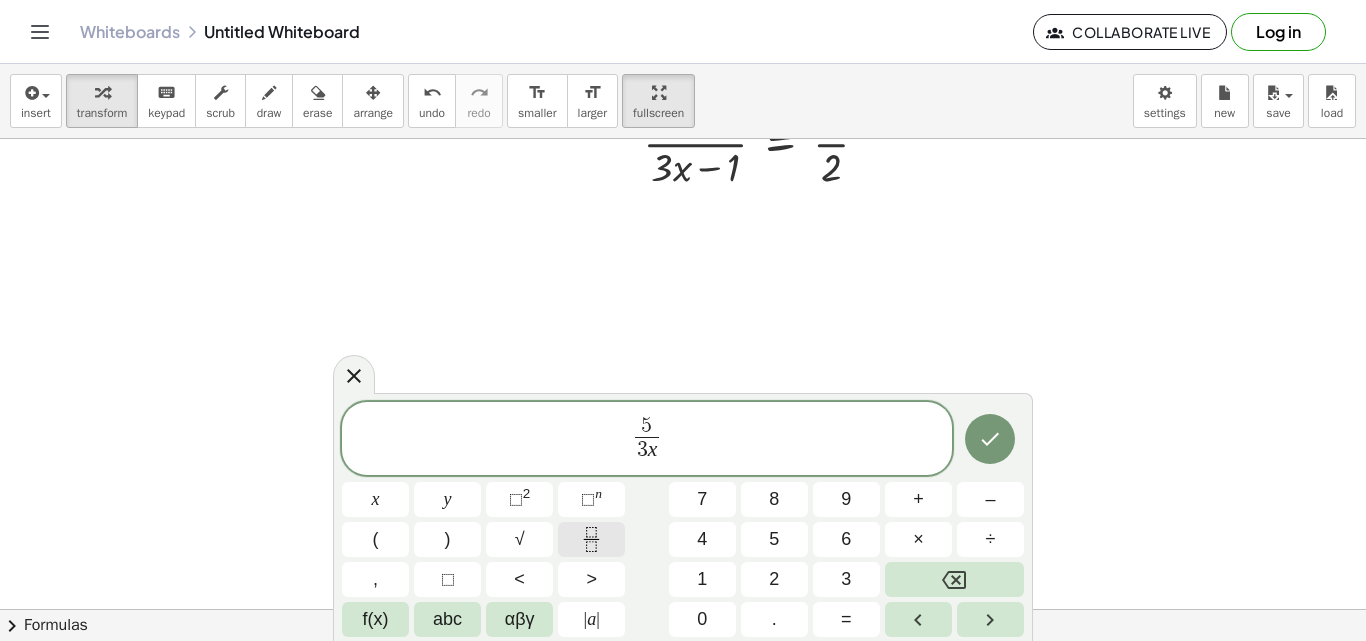 click 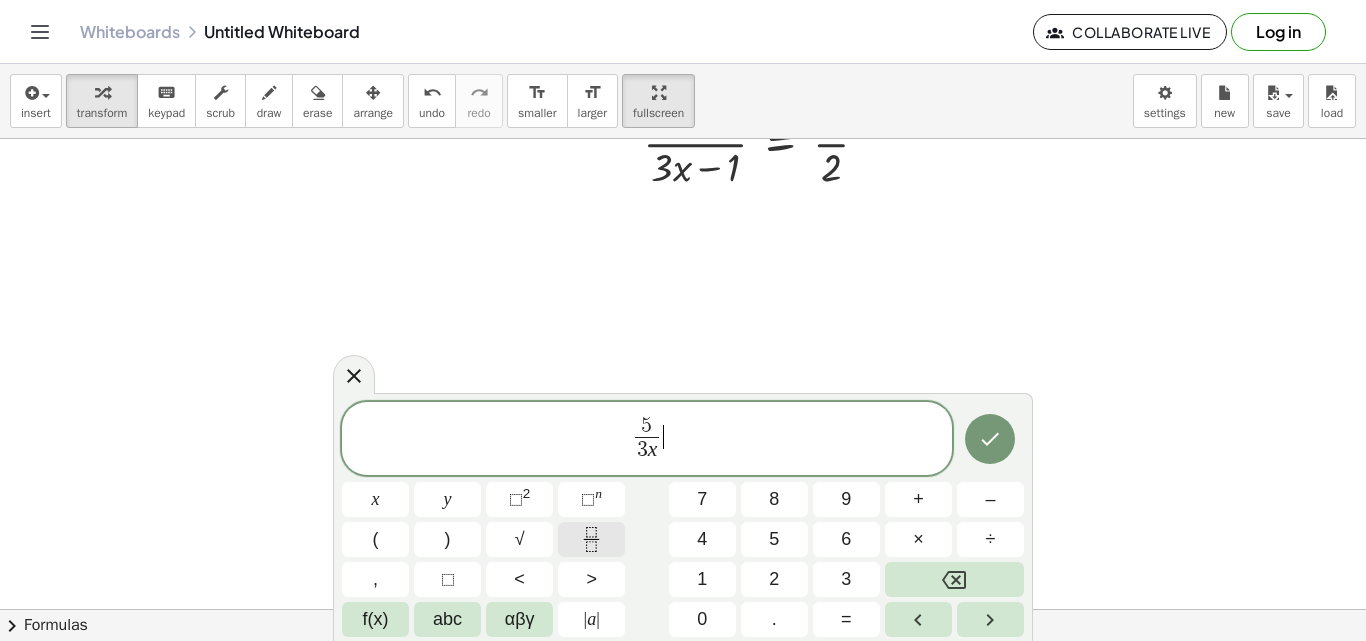 click 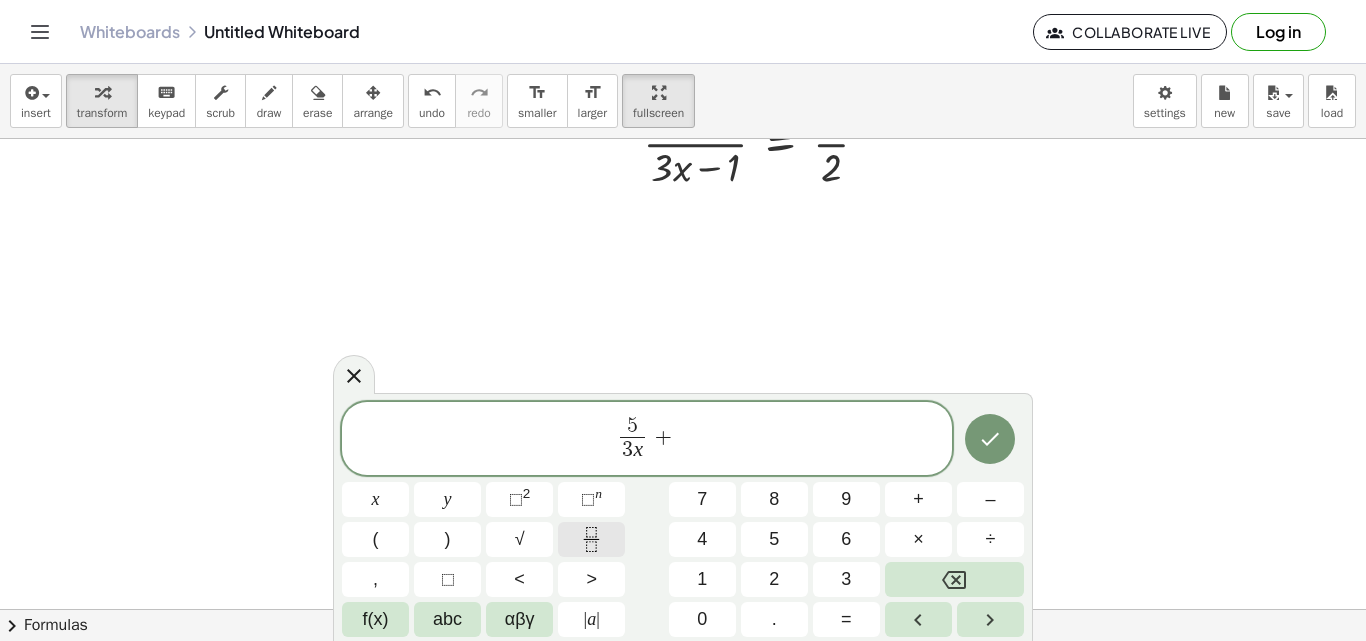 click at bounding box center [591, 539] 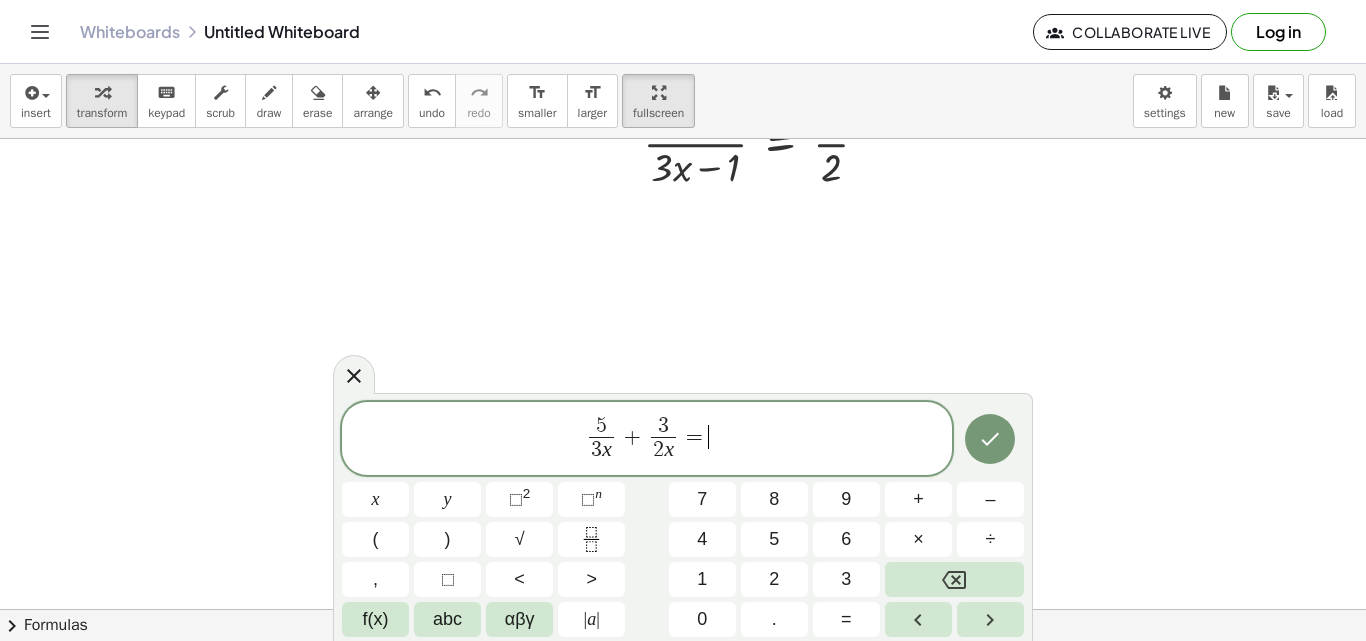 click at bounding box center (705, 79) 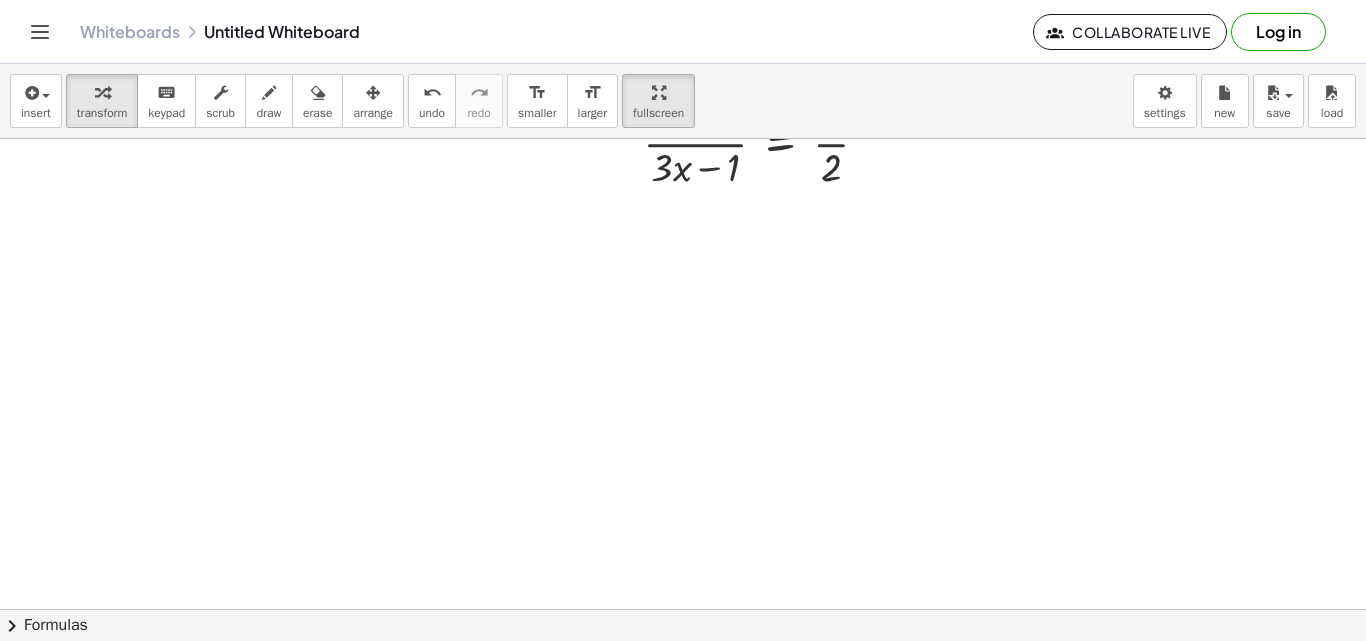 click at bounding box center (705, 79) 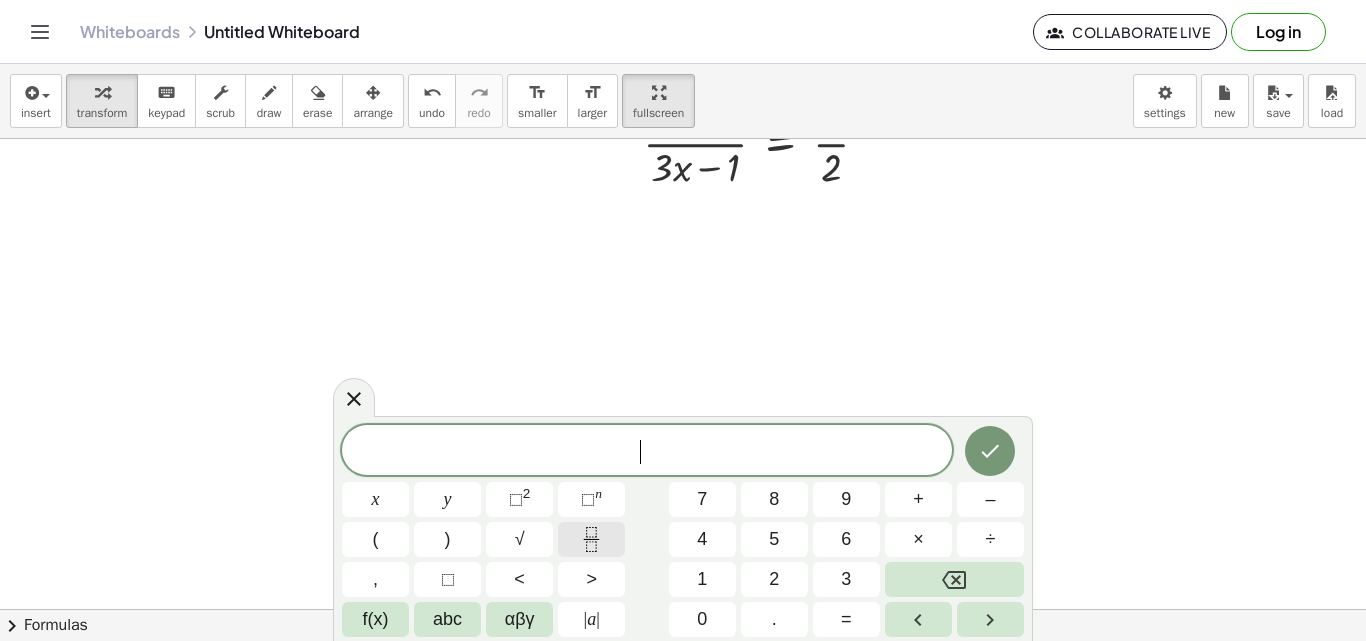 click 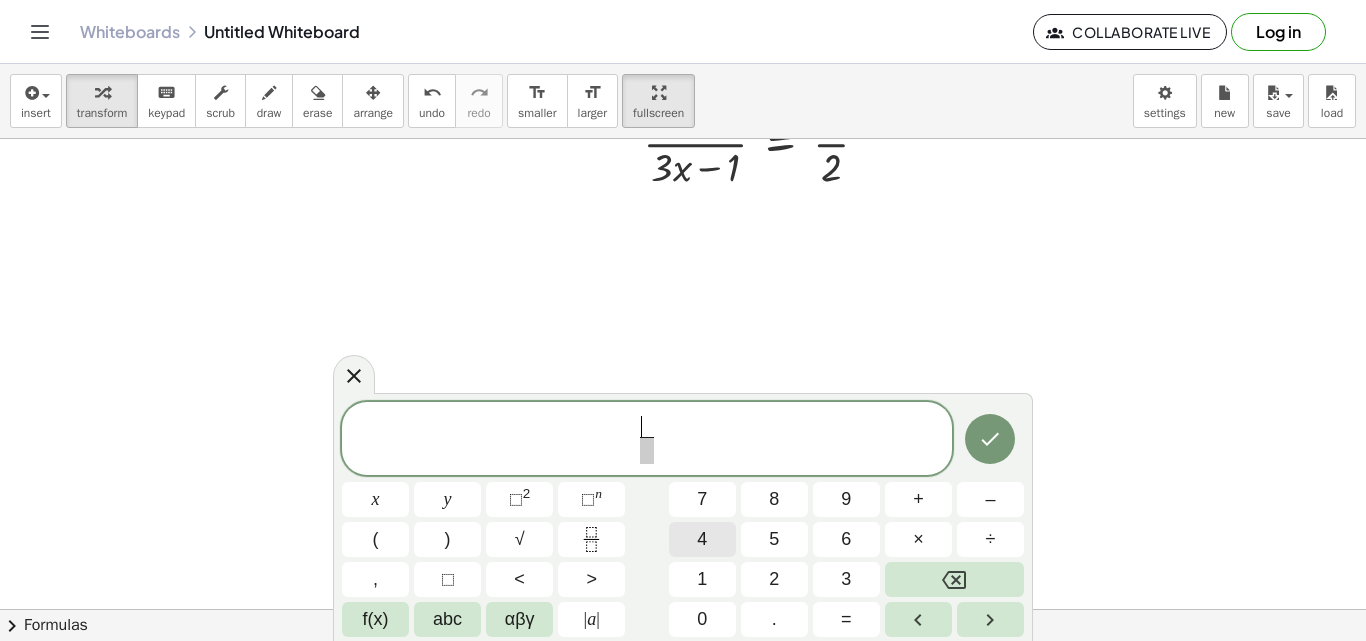 click on "4" at bounding box center (702, 539) 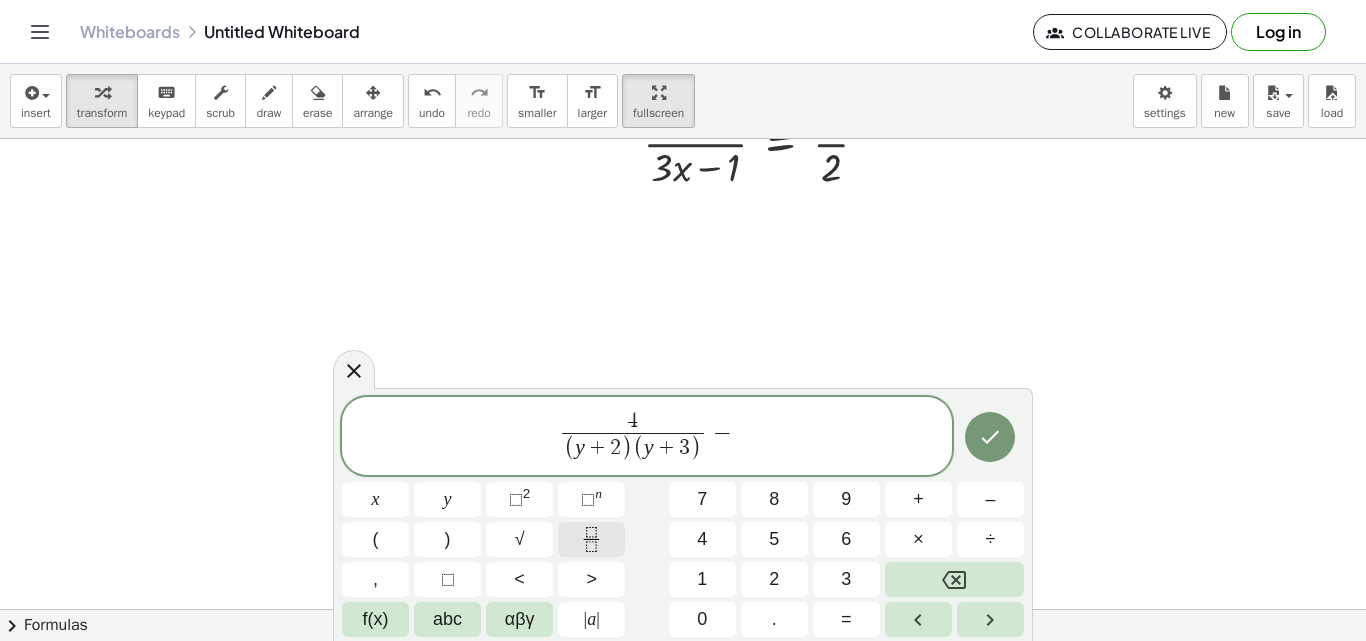 click at bounding box center (591, 539) 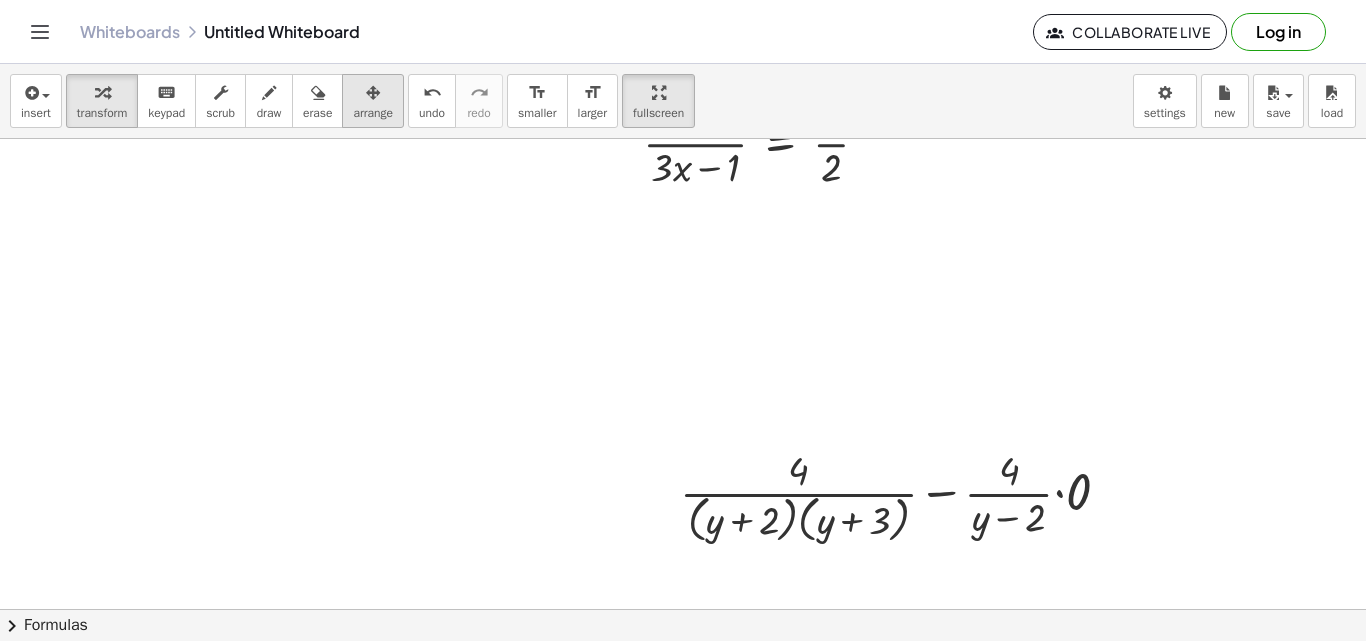 click at bounding box center (373, 92) 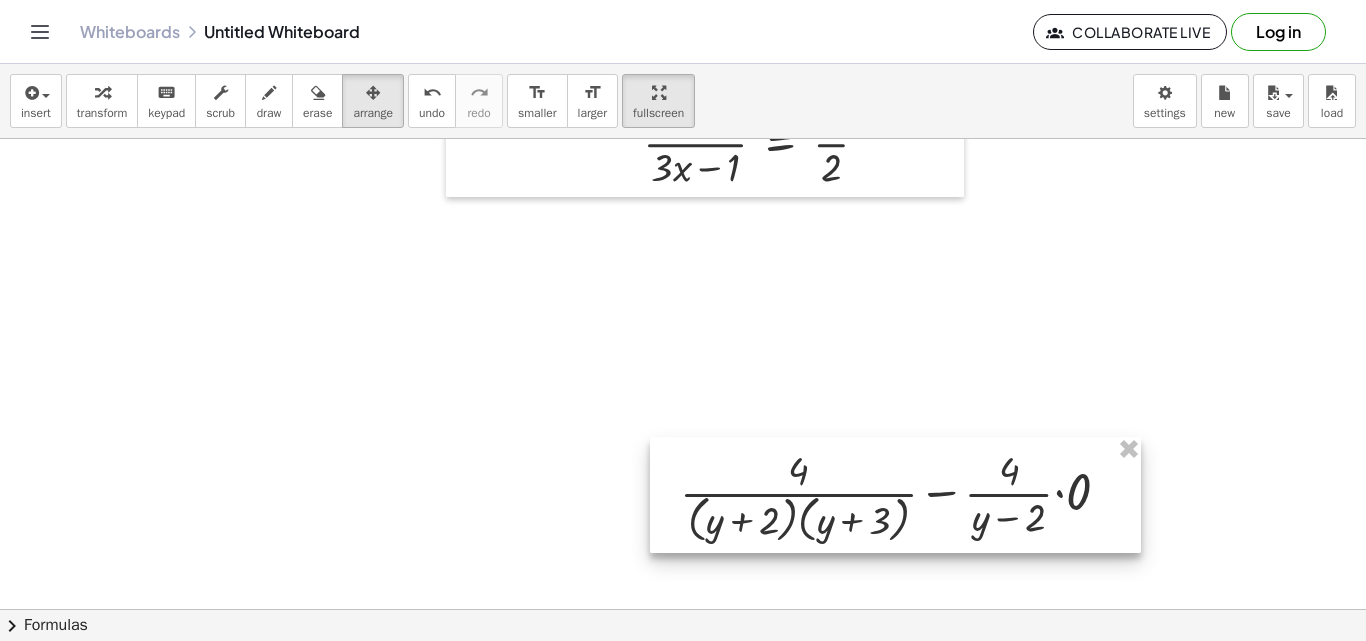 click at bounding box center (895, 495) 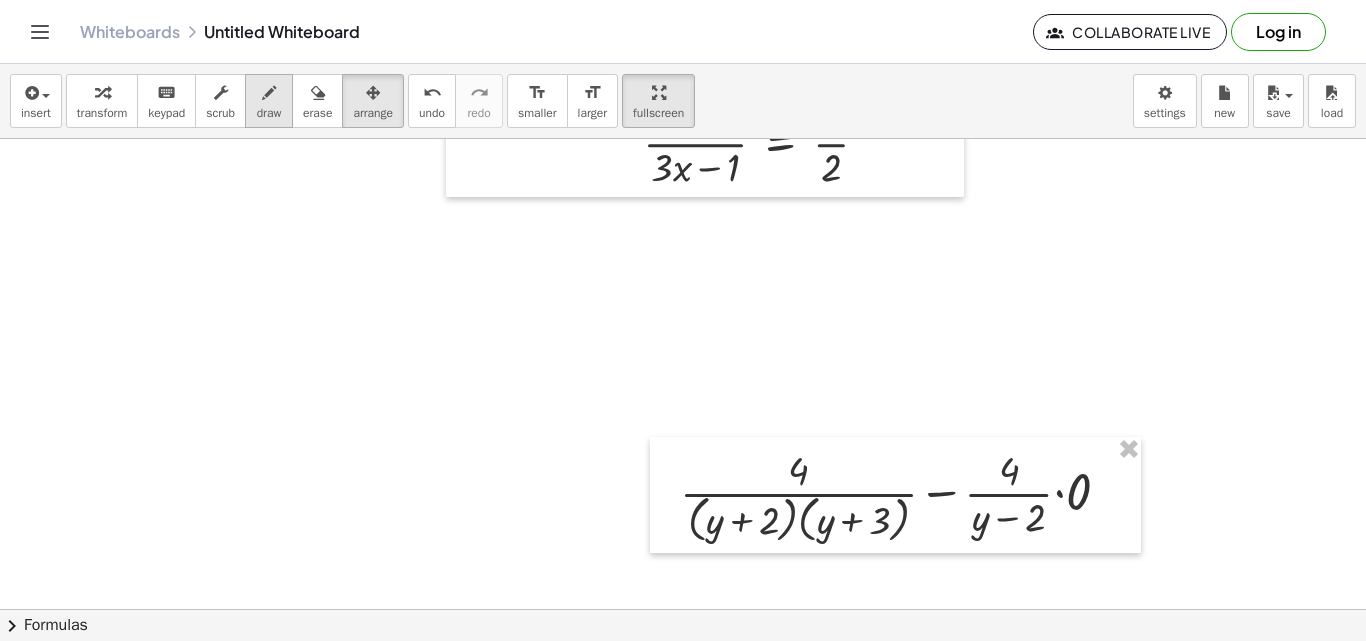 click on "draw" at bounding box center [269, 101] 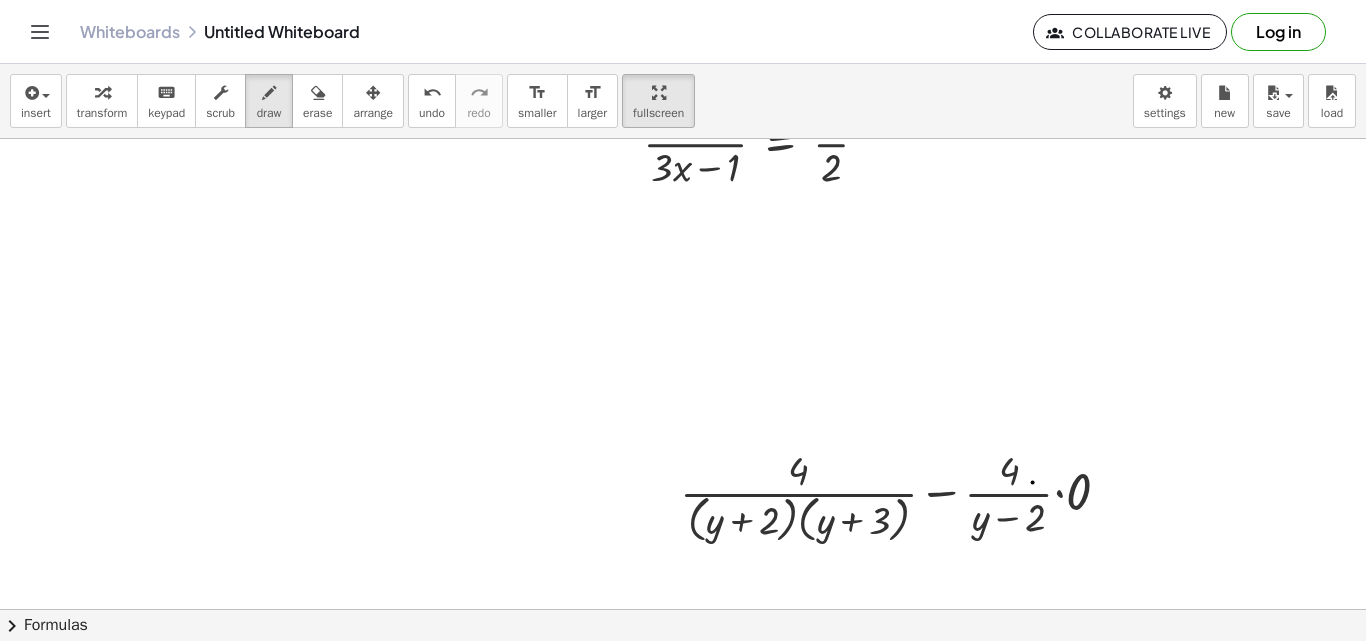 click at bounding box center [705, 79] 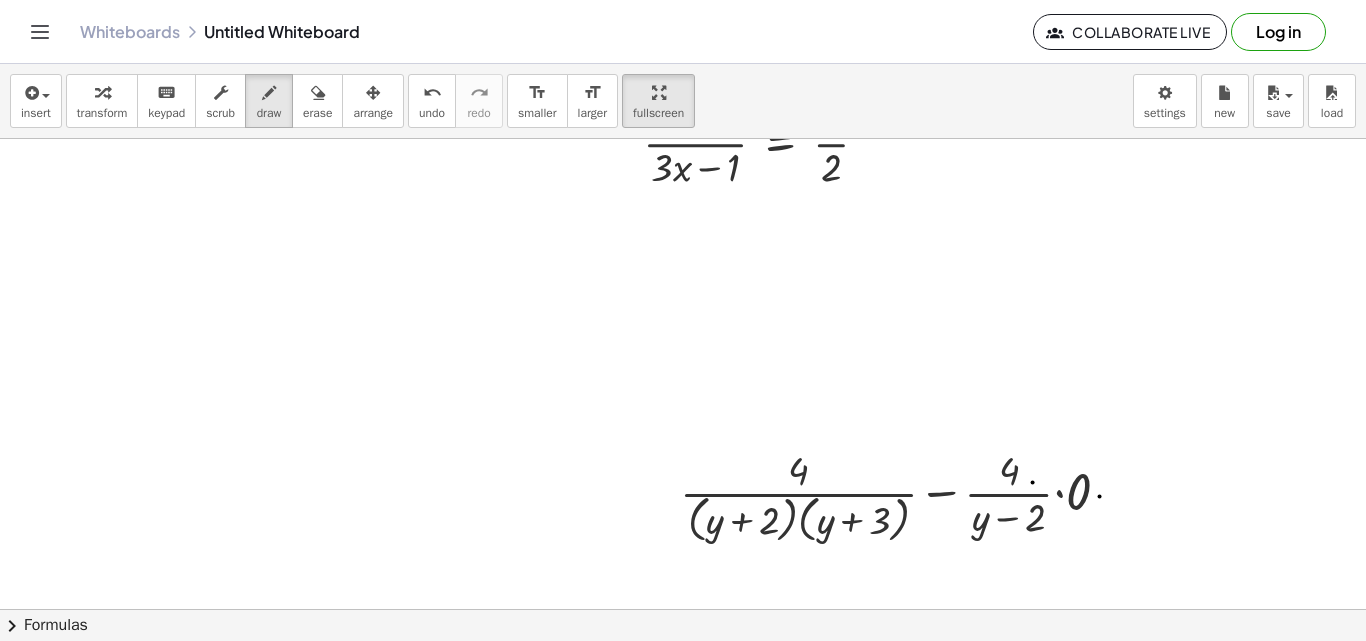 click at bounding box center [705, 79] 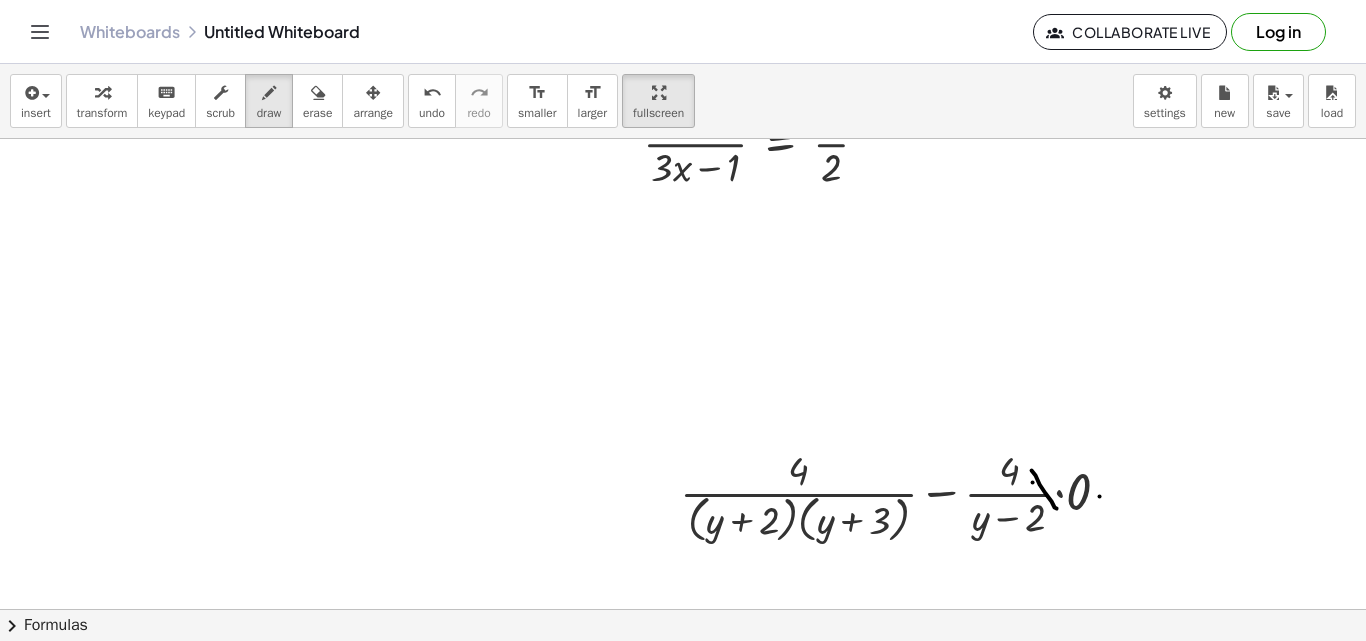 drag, startPoint x: 1032, startPoint y: 471, endPoint x: 1057, endPoint y: 509, distance: 45.486263 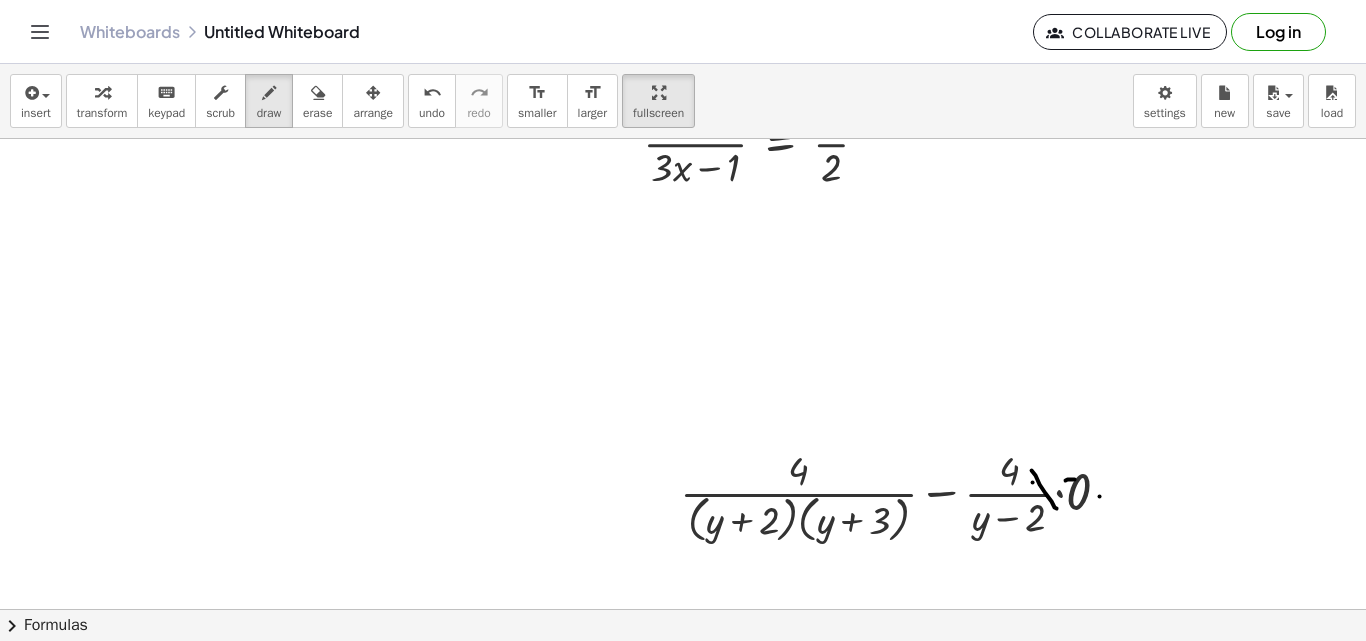 drag, startPoint x: 1075, startPoint y: 480, endPoint x: 1035, endPoint y: 512, distance: 51.224995 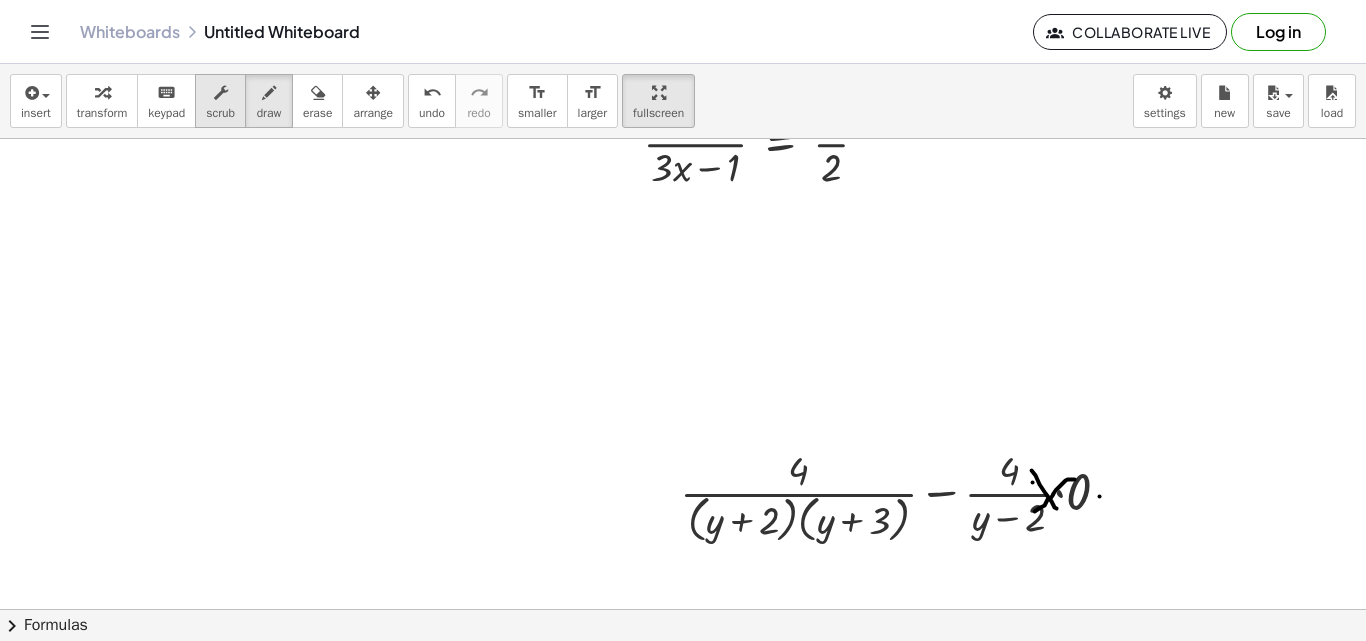 click at bounding box center [221, 93] 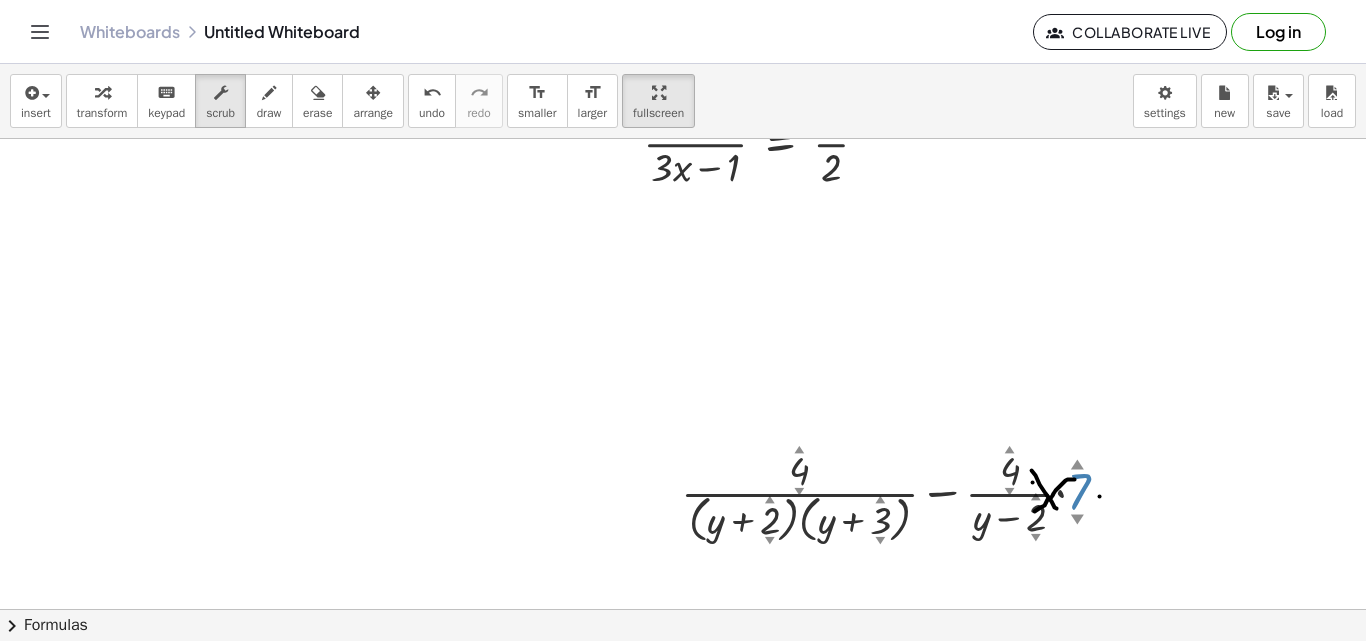drag, startPoint x: 1078, startPoint y: 470, endPoint x: 1085, endPoint y: 409, distance: 61.400326 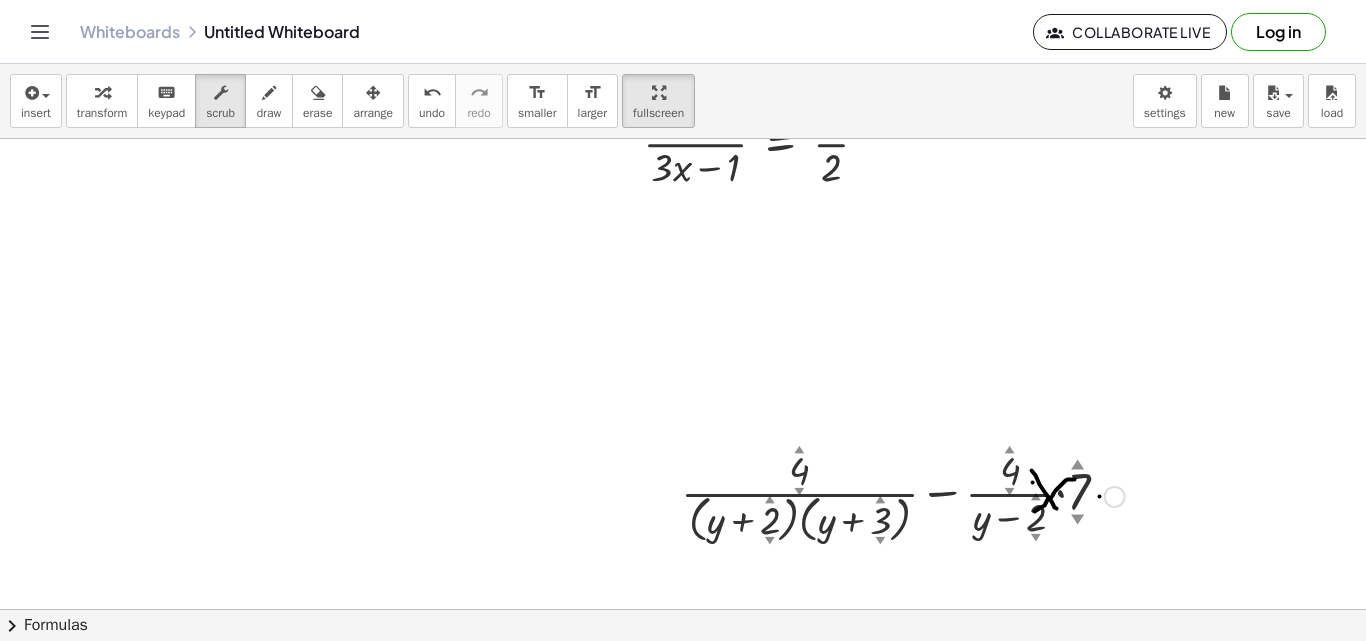 click on "▼" at bounding box center (1077, 521) 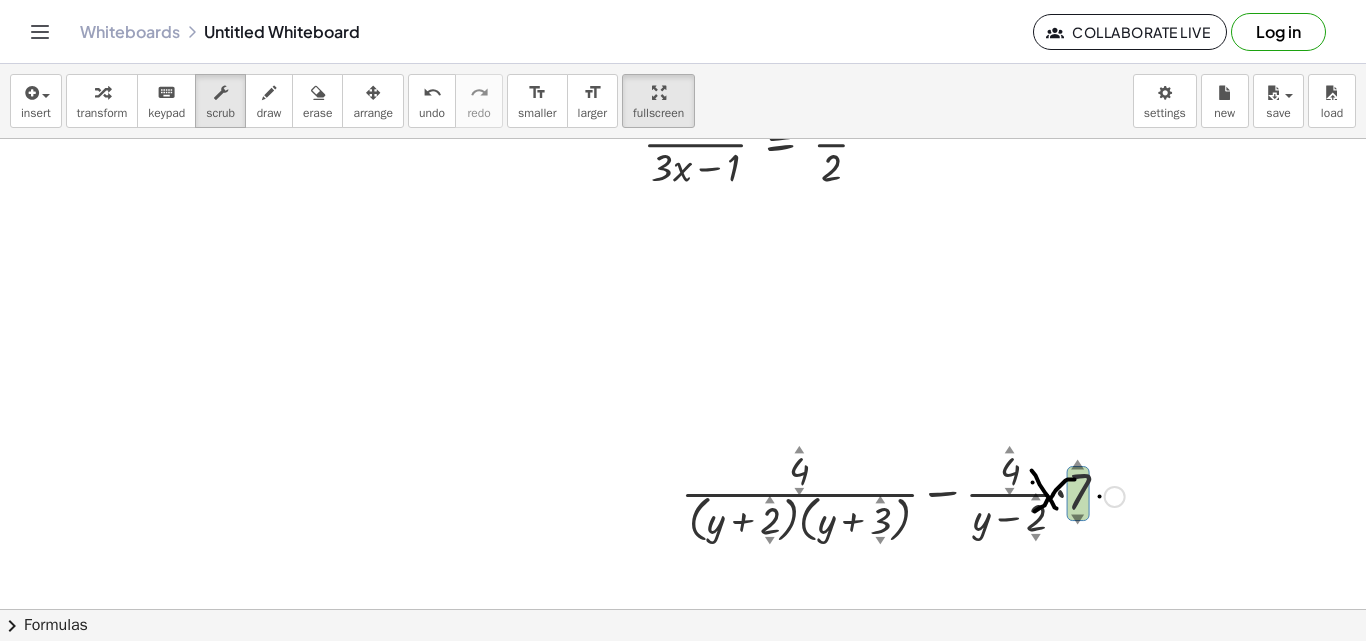 click on "▼" at bounding box center (1077, 521) 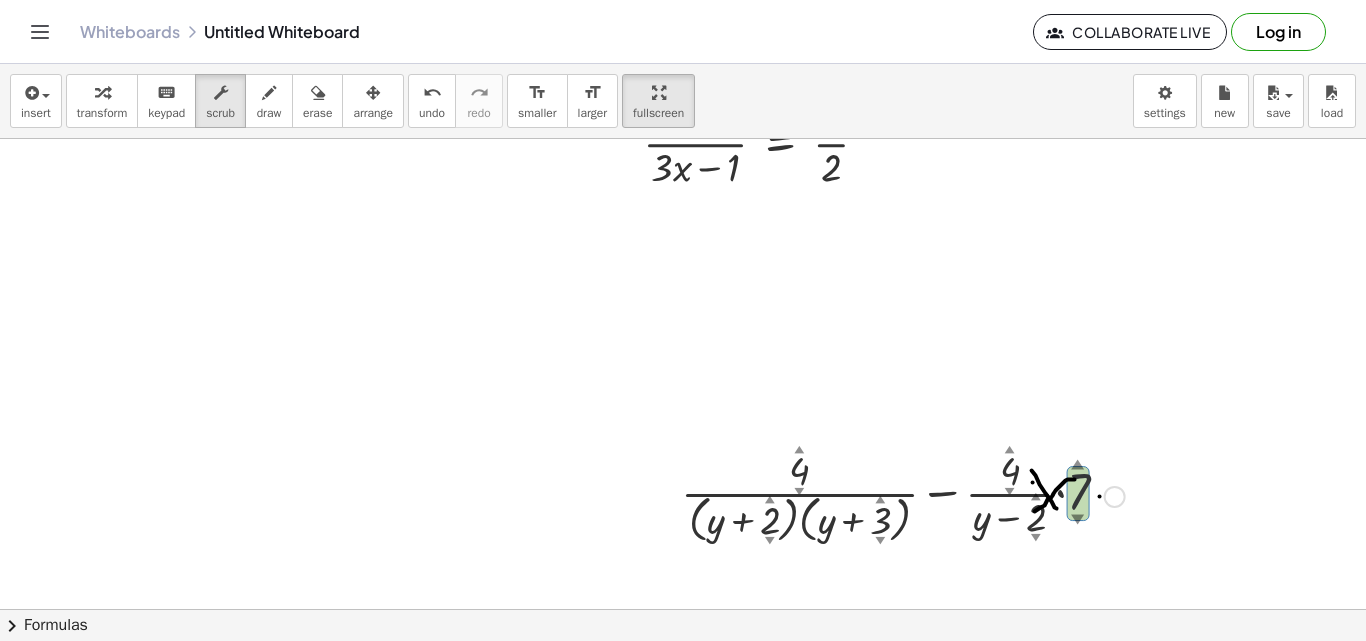 click on "▼" at bounding box center [1077, 521] 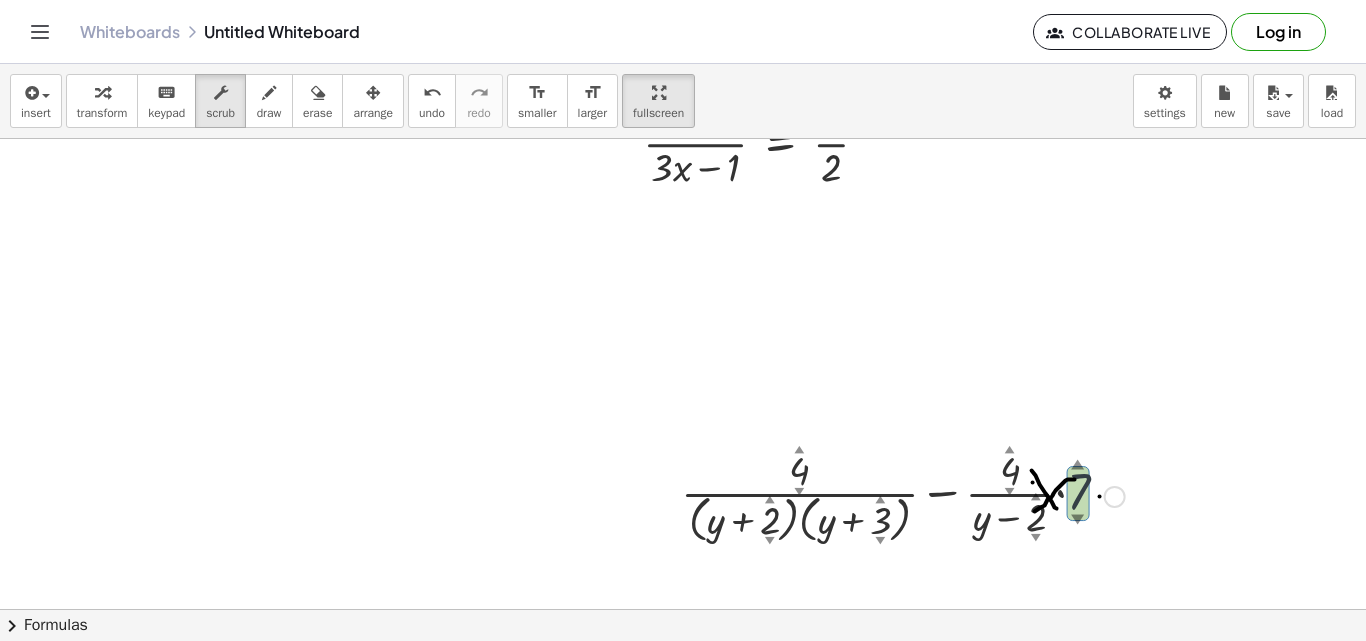 click on "▼" at bounding box center (1077, 521) 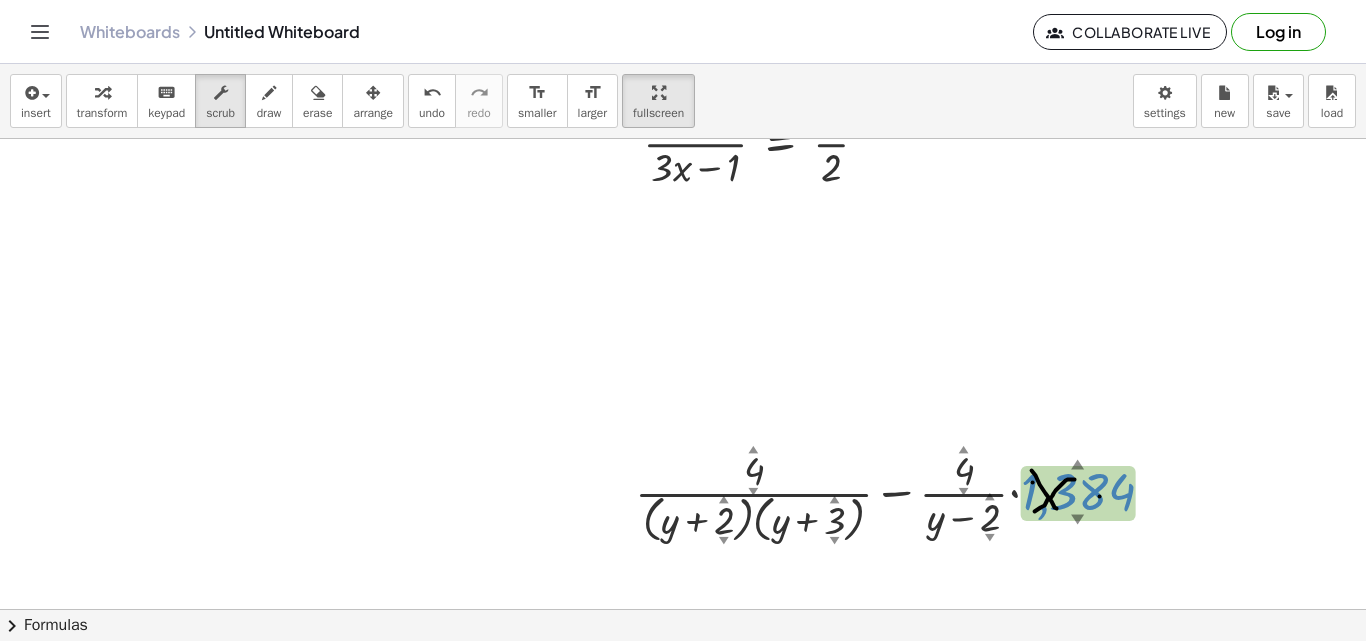drag, startPoint x: 1081, startPoint y: 520, endPoint x: 454, endPoint y: 148, distance: 729.0494 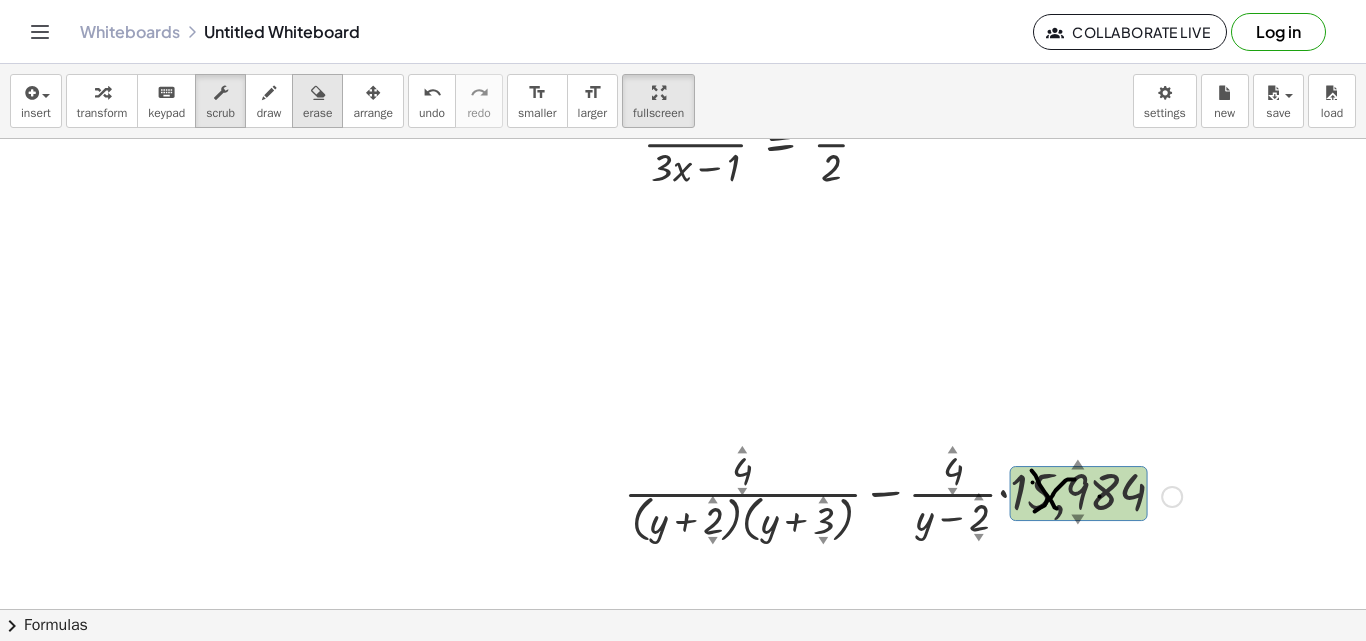 click at bounding box center [317, 92] 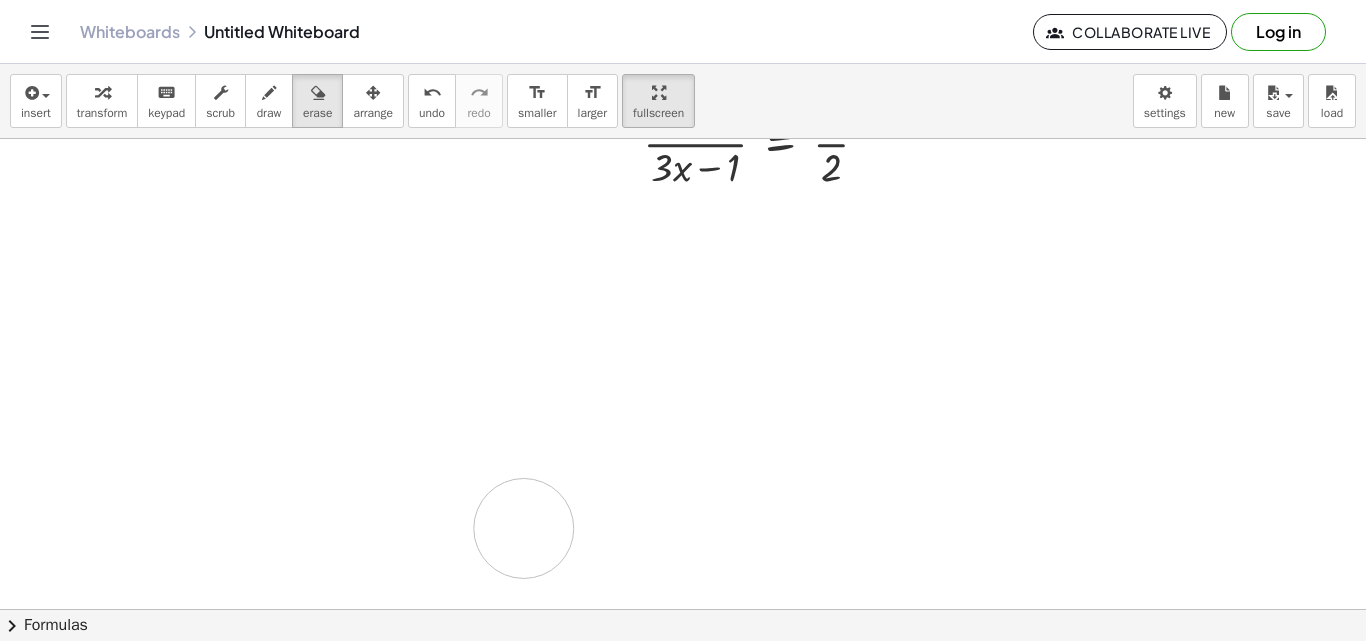 drag, startPoint x: 995, startPoint y: 462, endPoint x: 601, endPoint y: 543, distance: 402.24 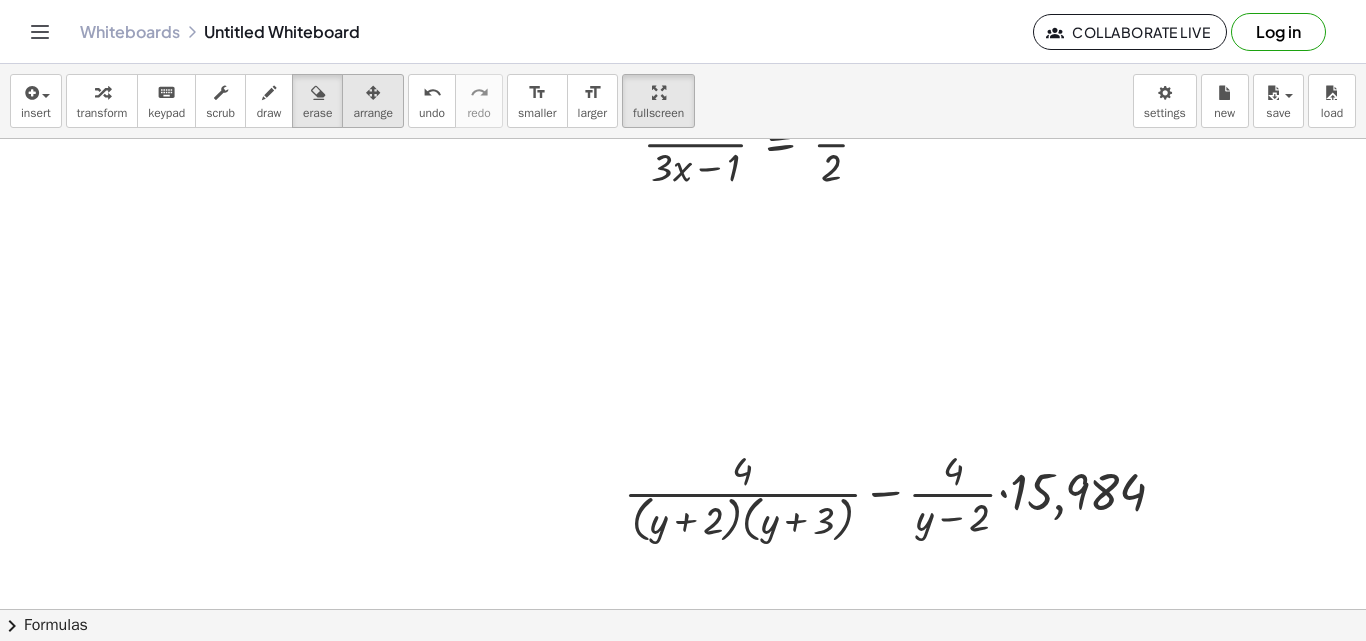 click on "arrange" at bounding box center [373, 113] 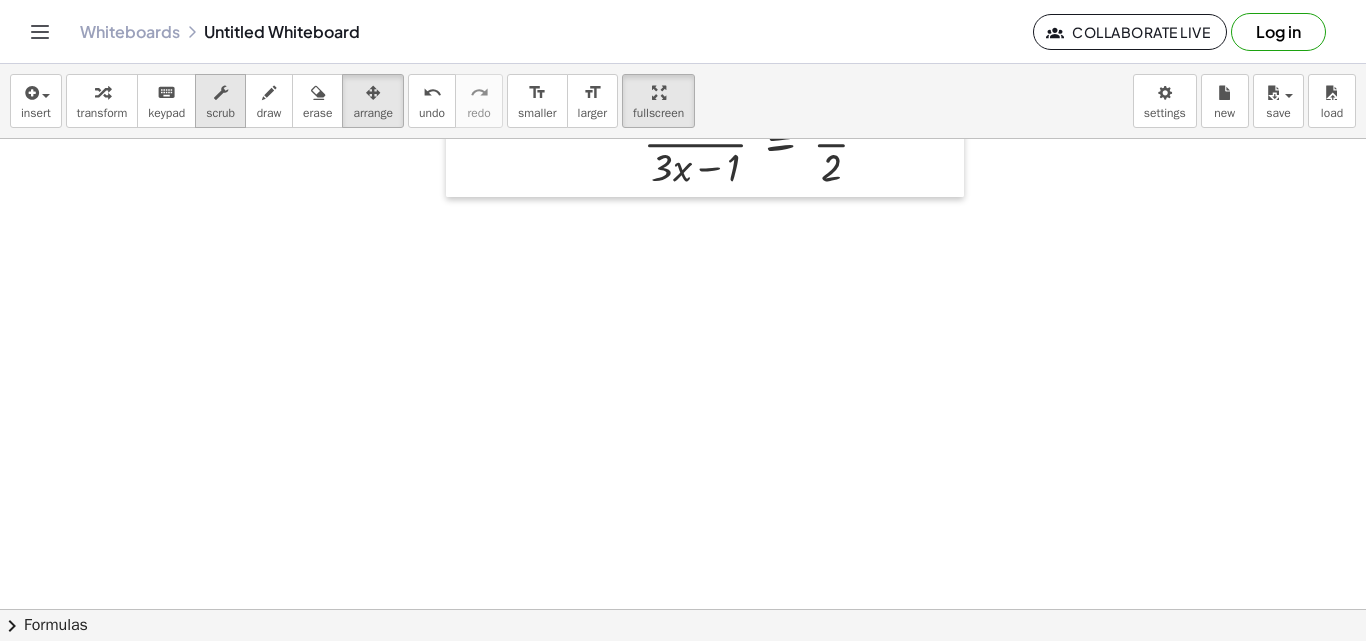 click on "scrub" at bounding box center [220, 101] 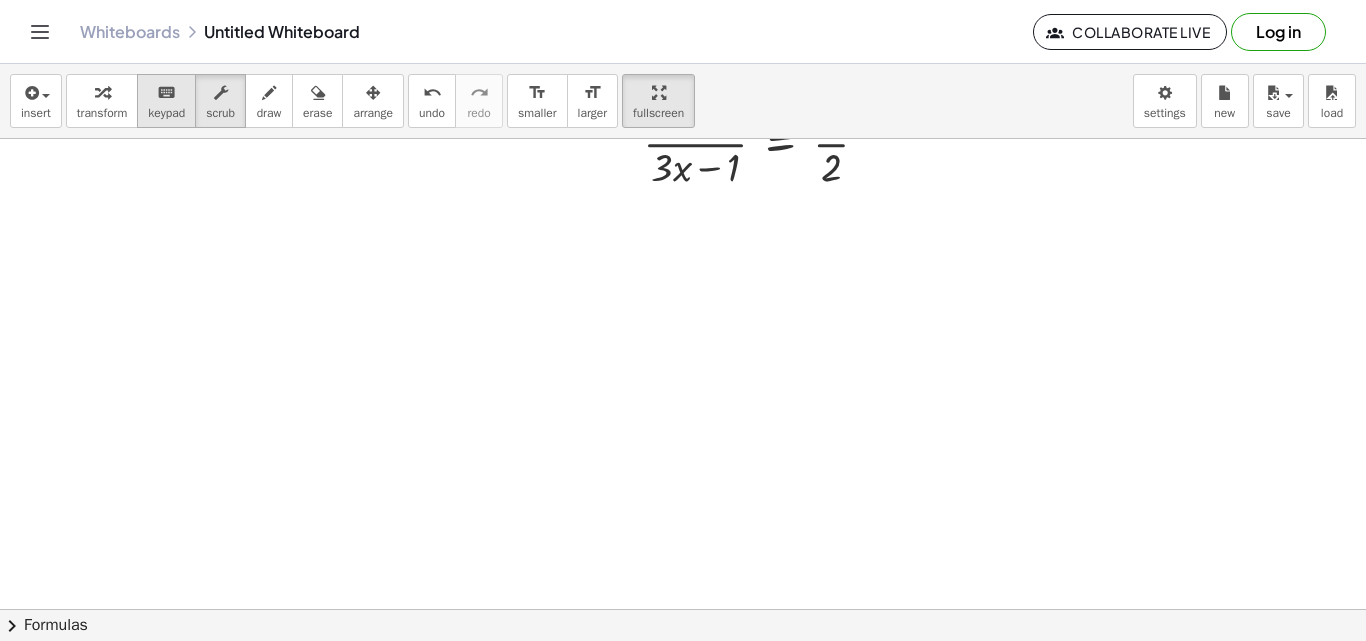 click on "keyboard" at bounding box center [166, 92] 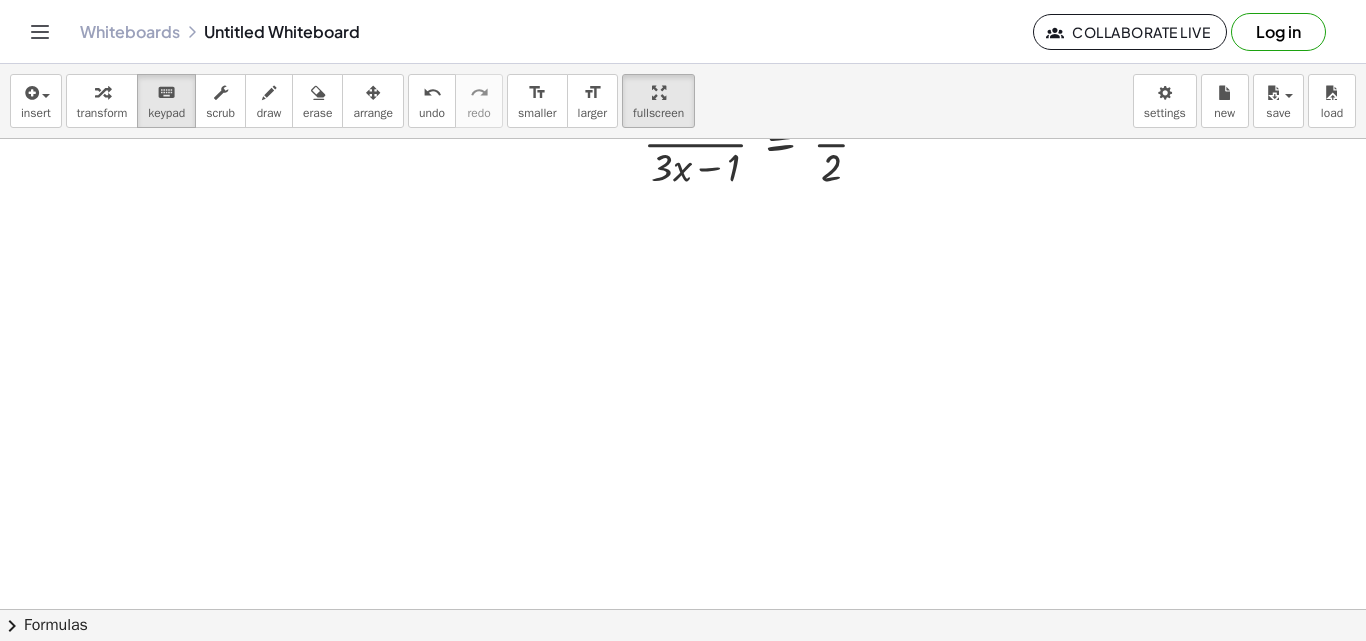 click at bounding box center [705, 79] 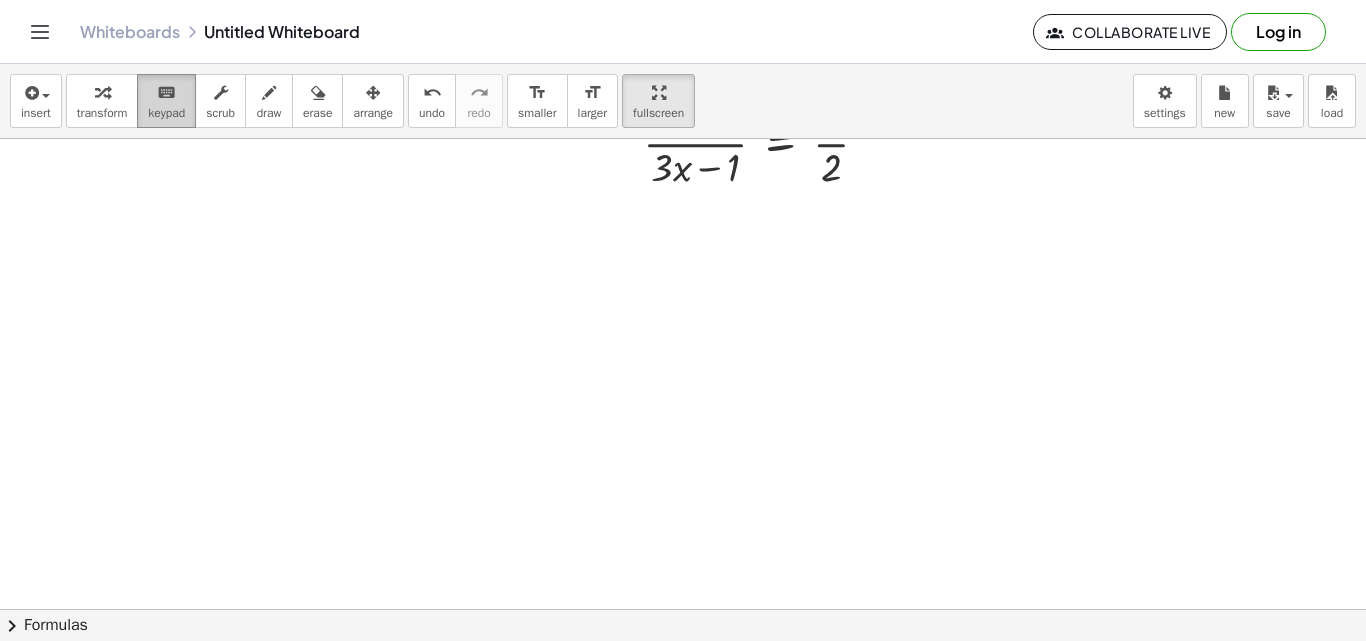 click on "keyboard" at bounding box center (166, 92) 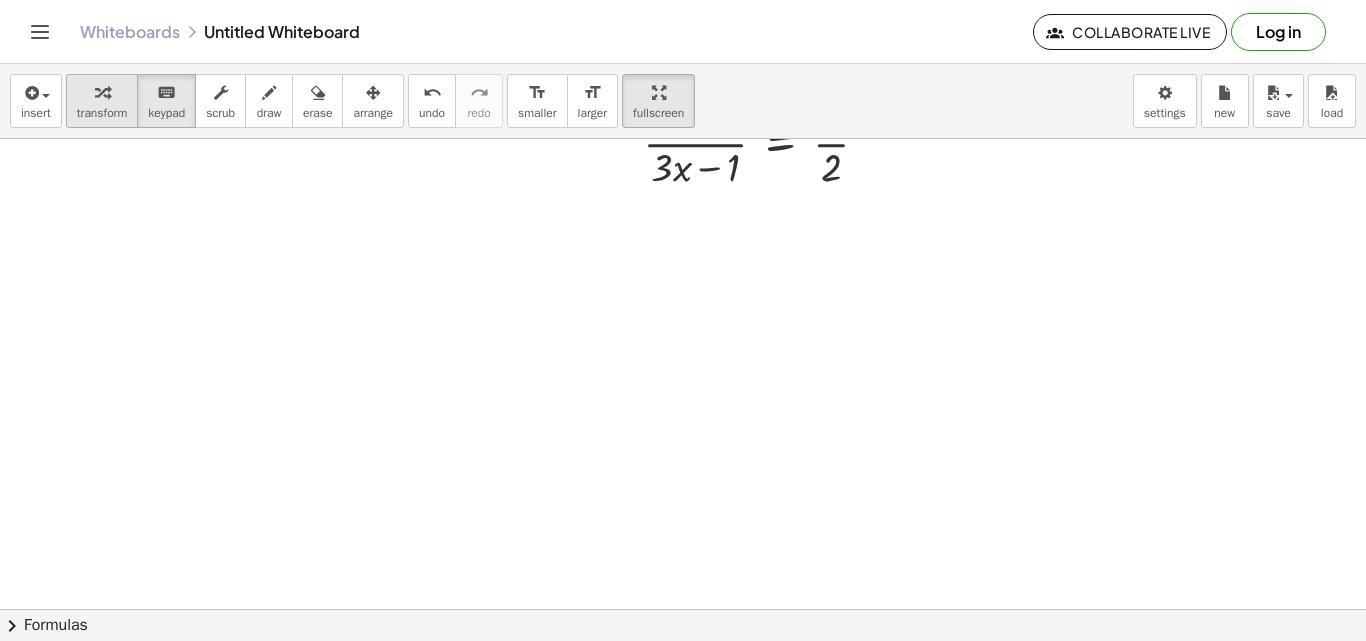 click on "transform" at bounding box center [102, 101] 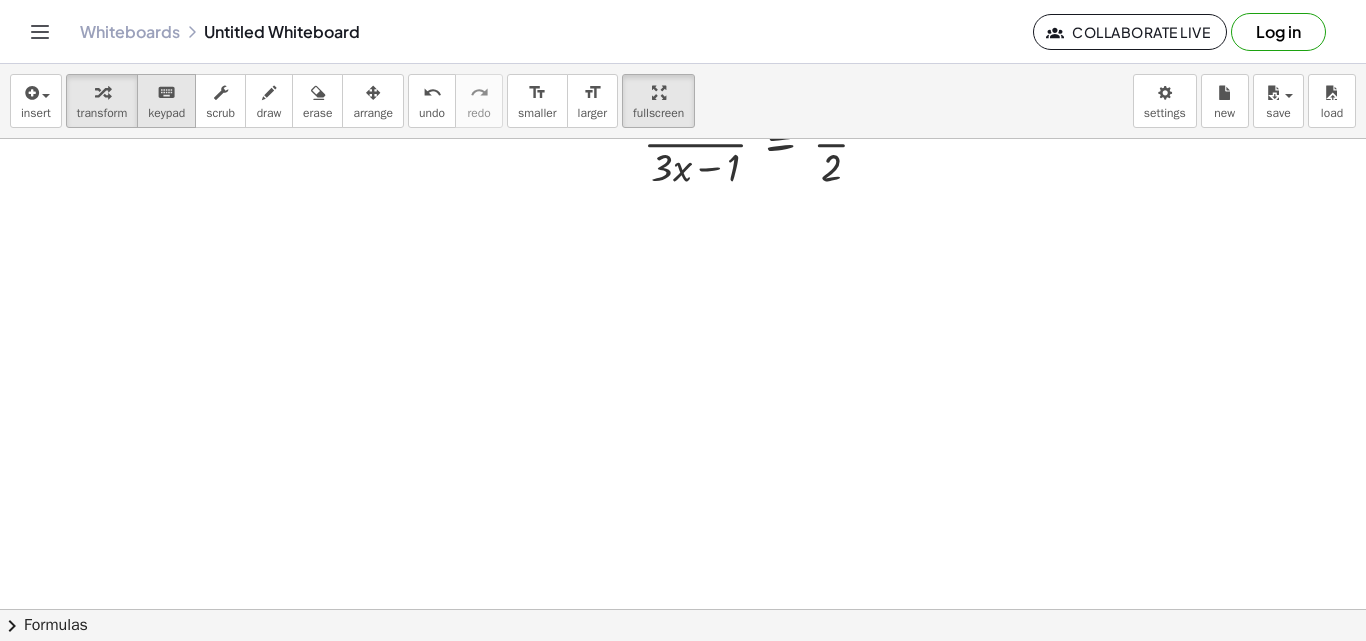 click on "keyboard keypad" at bounding box center [166, 101] 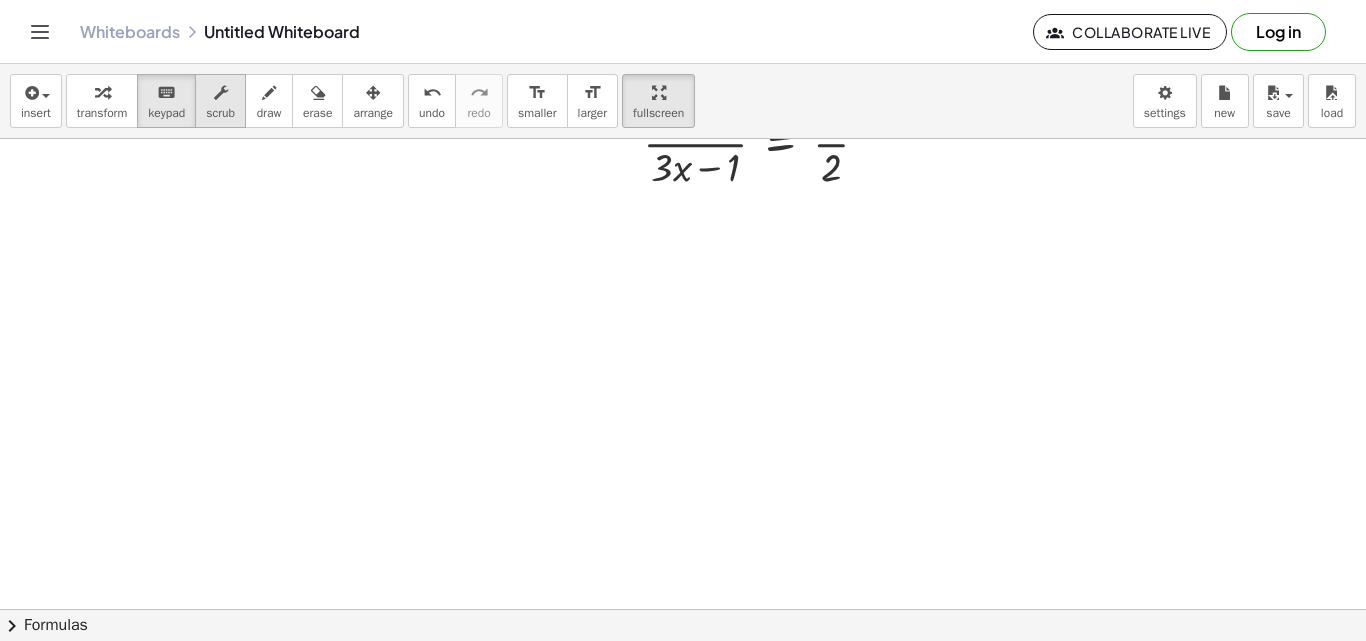 click at bounding box center (220, 92) 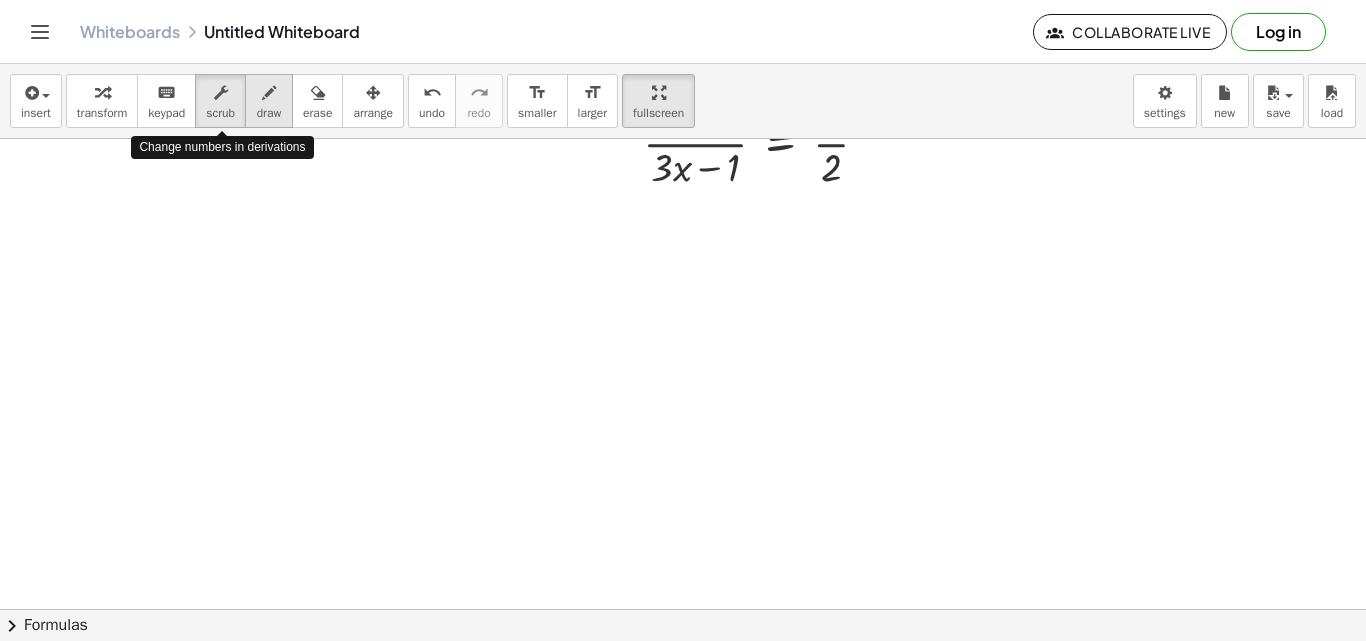 click on "draw" at bounding box center (269, 101) 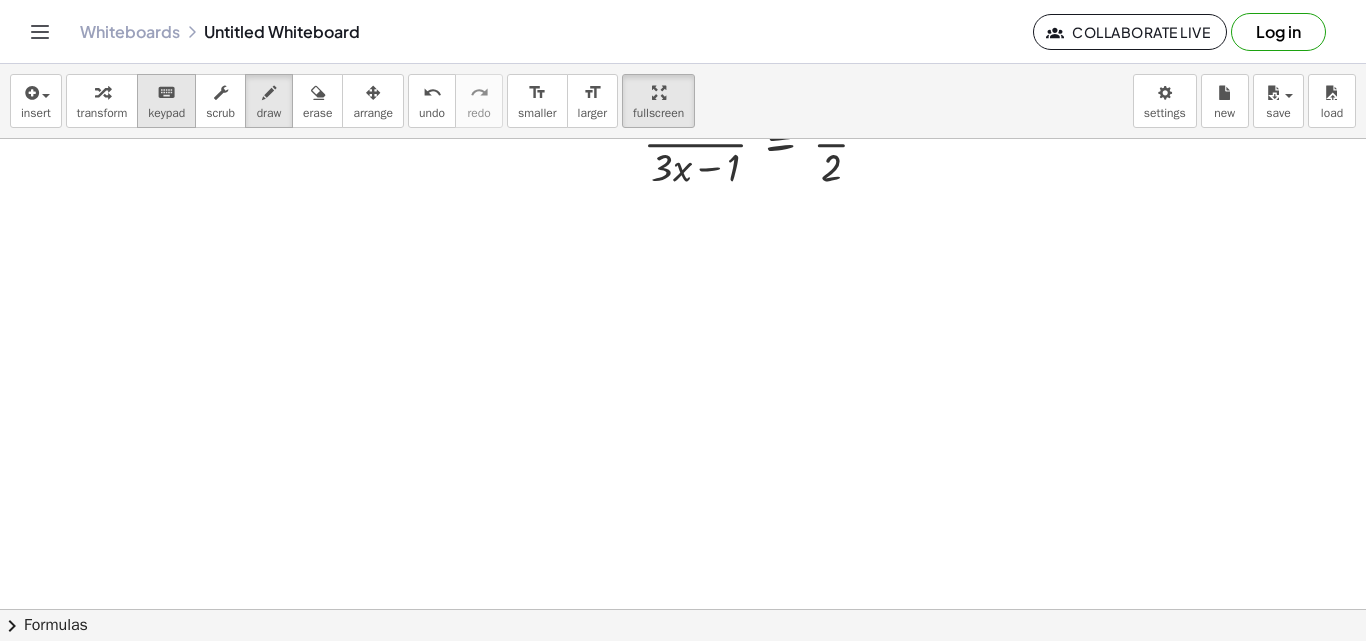 click on "keyboard" at bounding box center [166, 92] 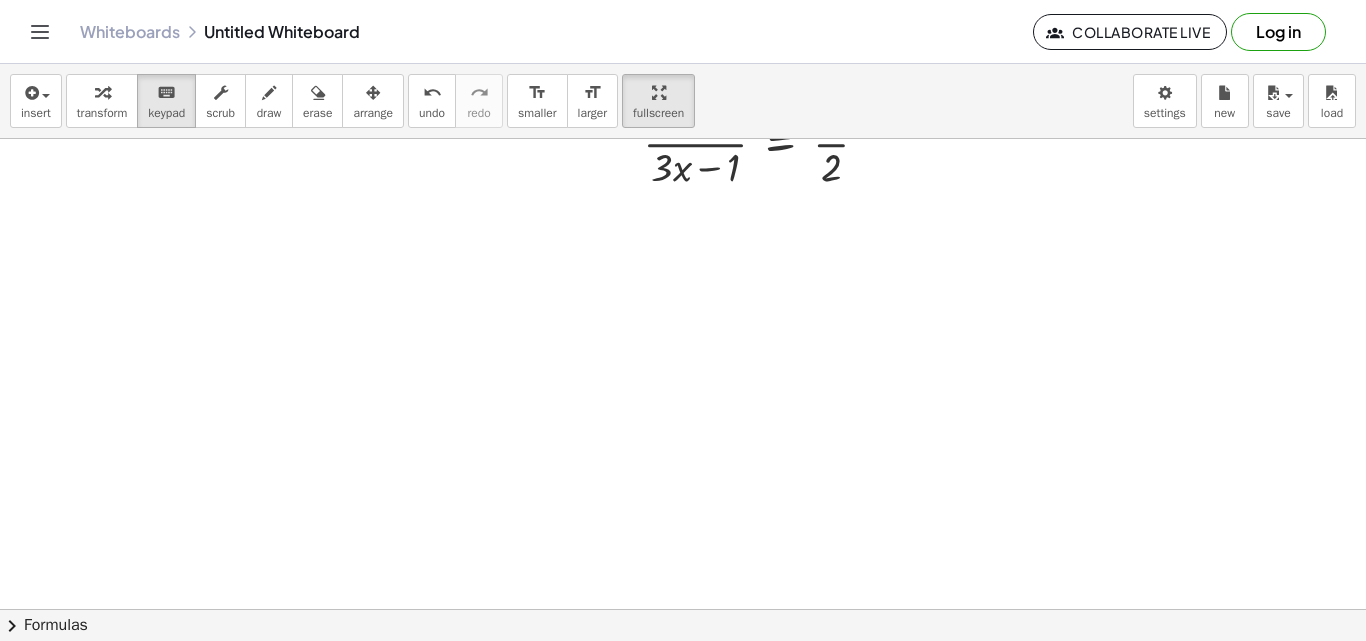 click at bounding box center (705, 79) 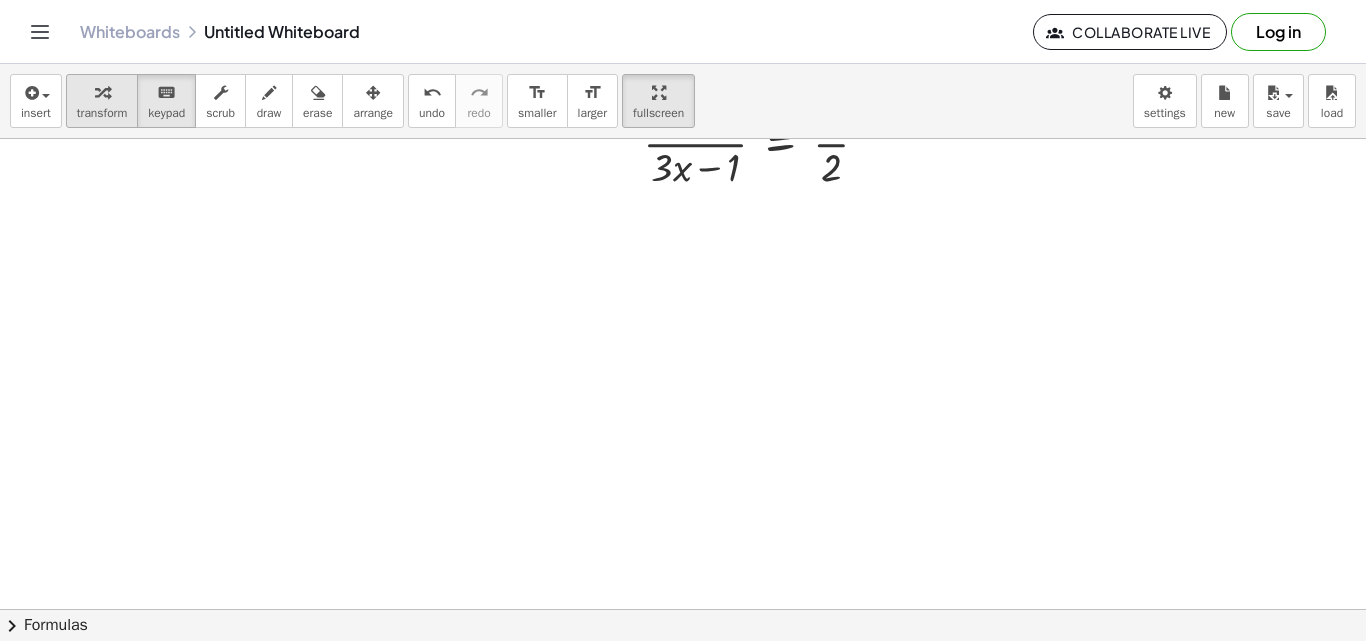 click at bounding box center [102, 93] 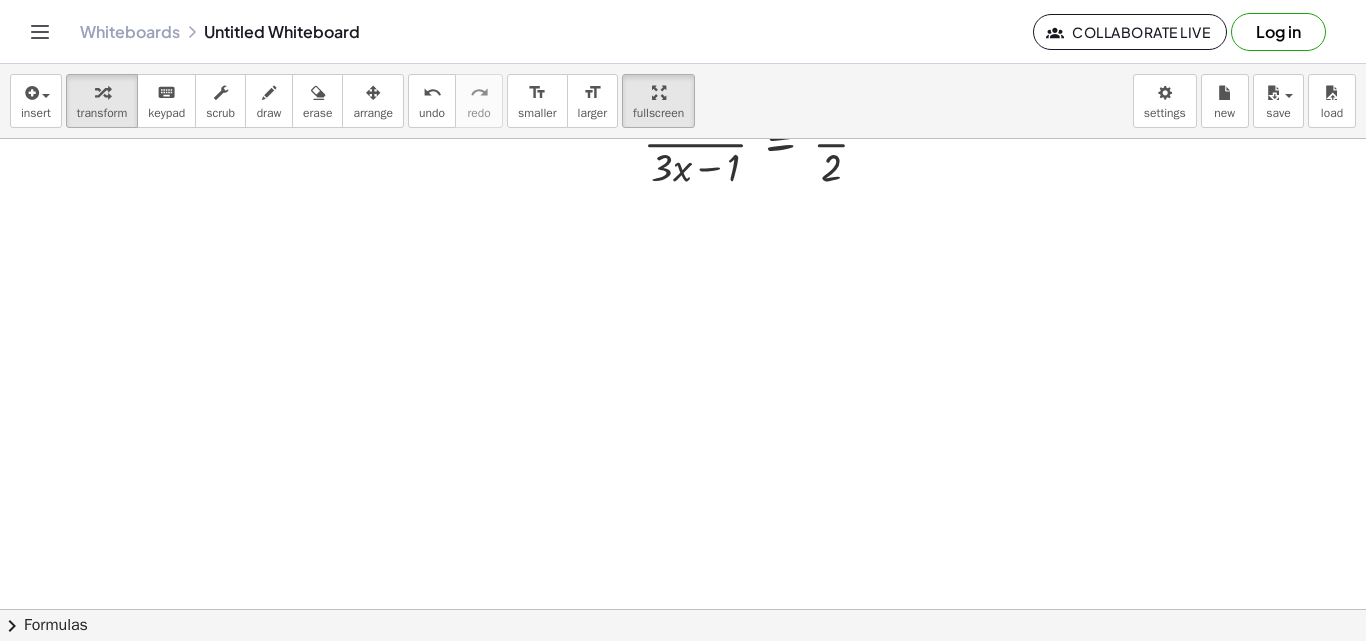 click at bounding box center (705, 79) 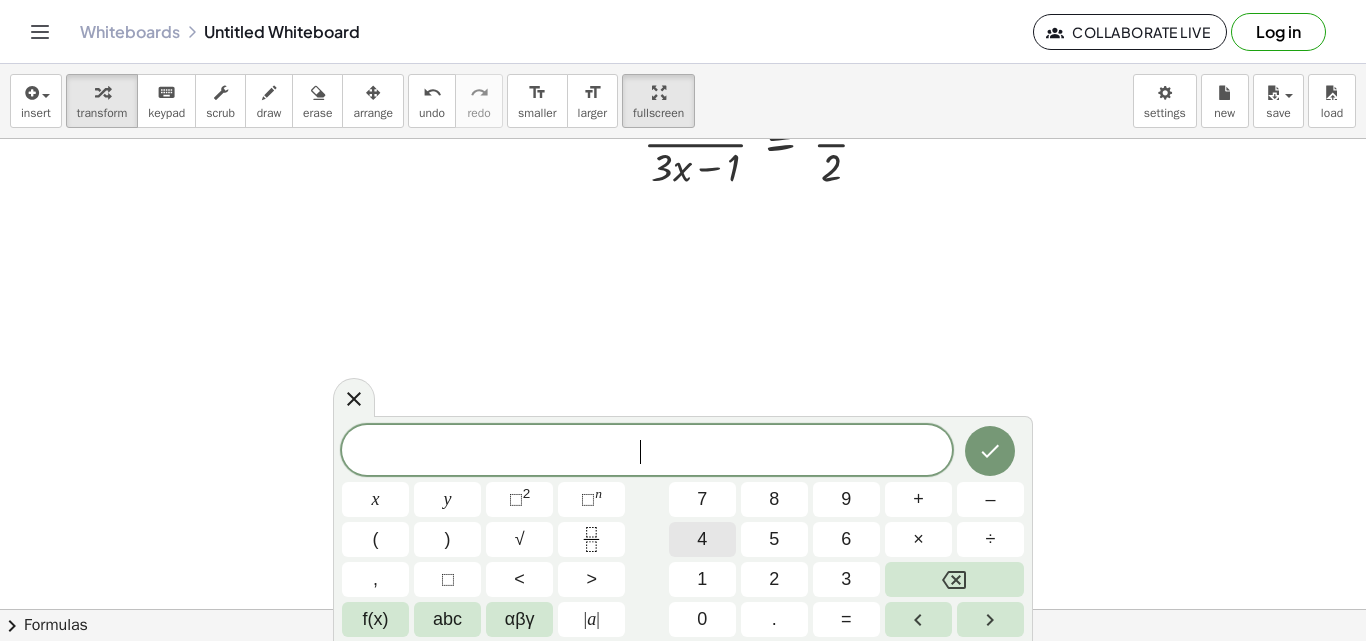 click on "4" at bounding box center (702, 539) 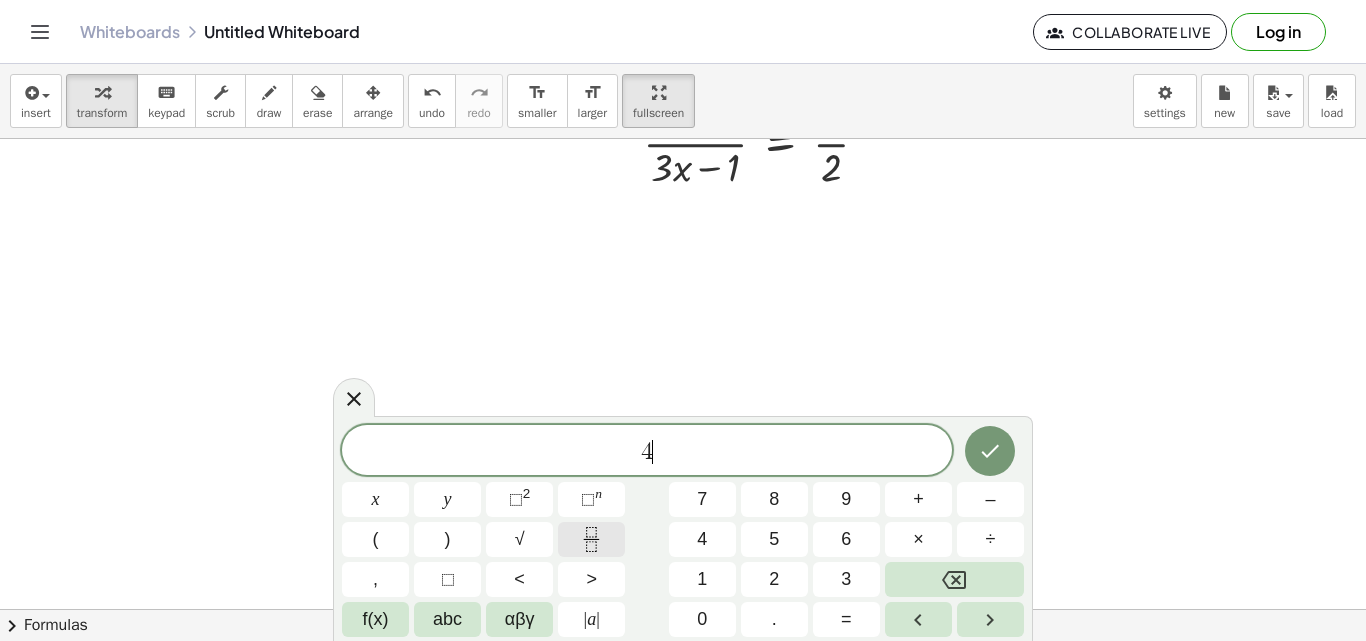 click 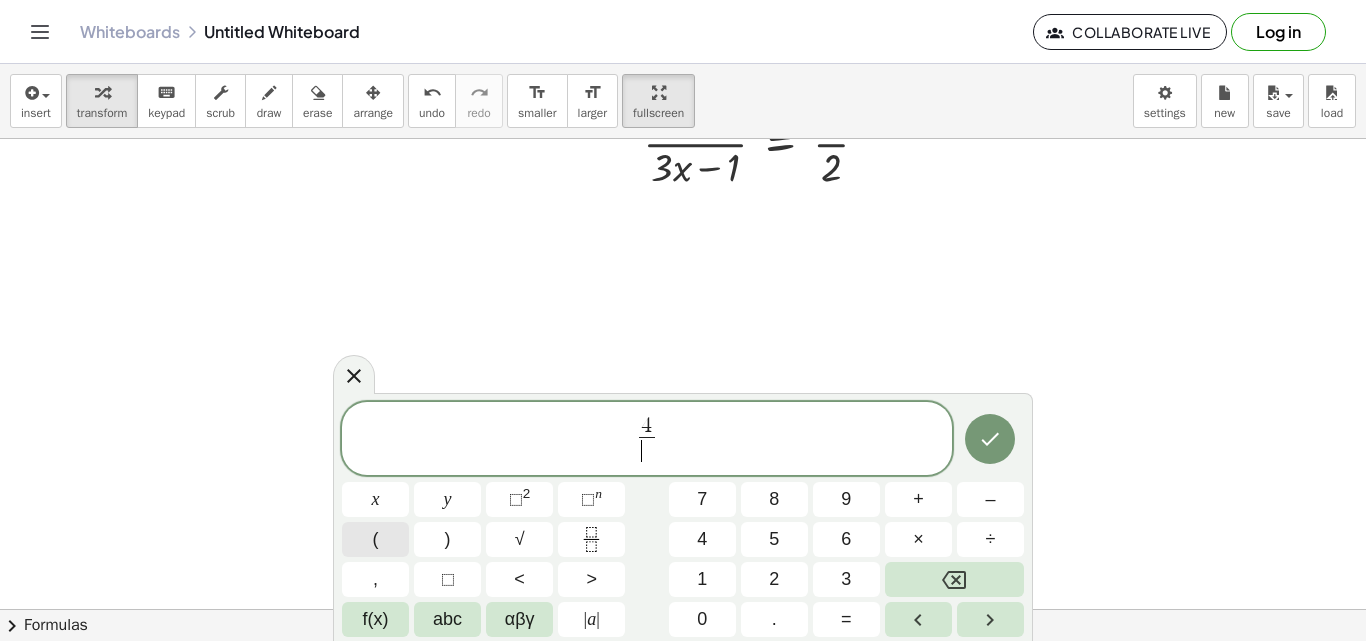 click on "(" at bounding box center [375, 539] 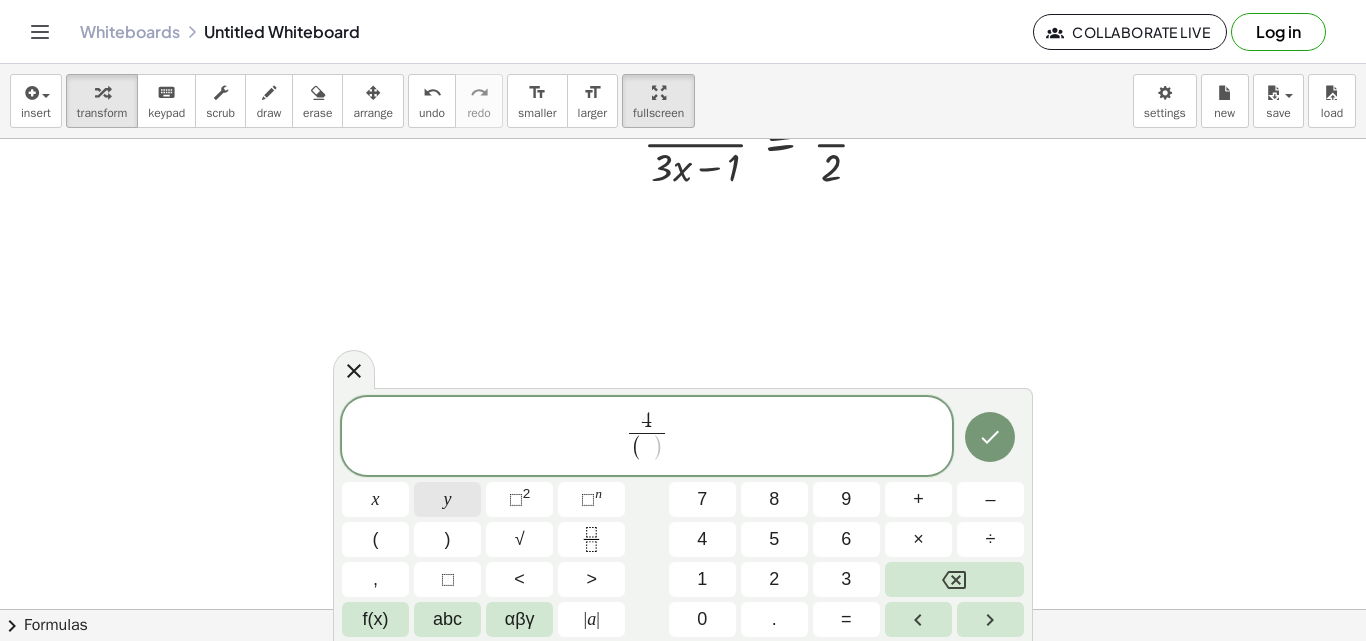 click on "y" at bounding box center [447, 499] 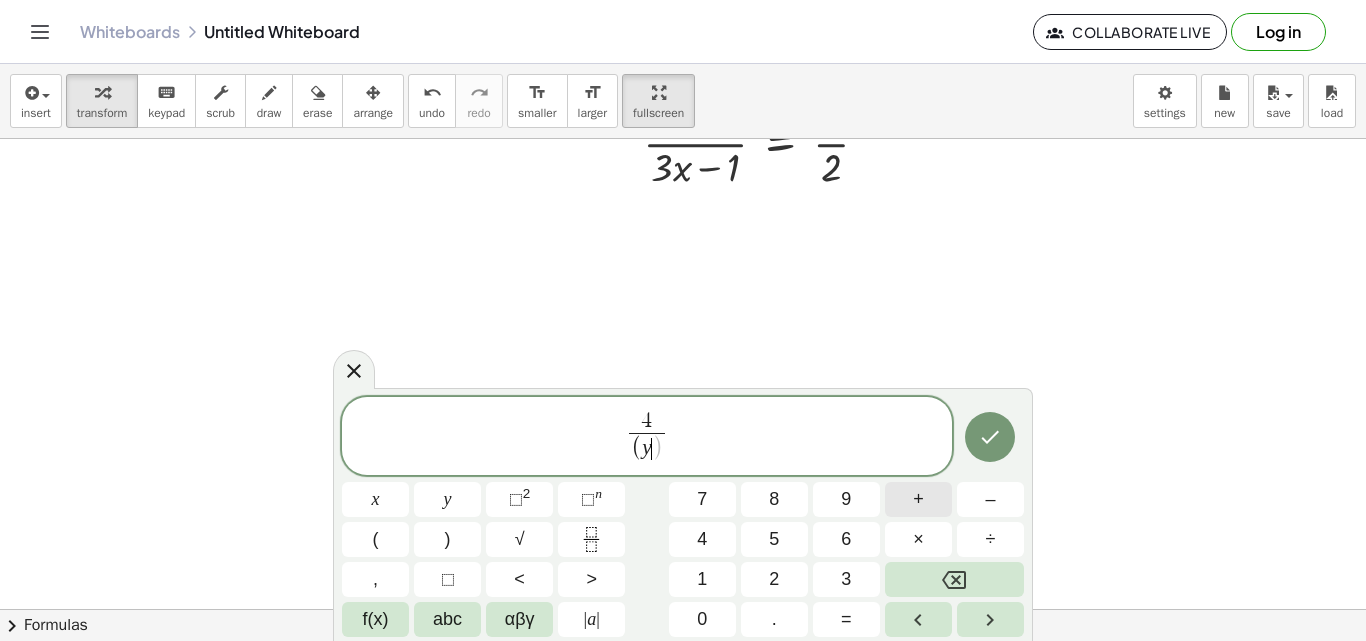 click on "+" at bounding box center (918, 499) 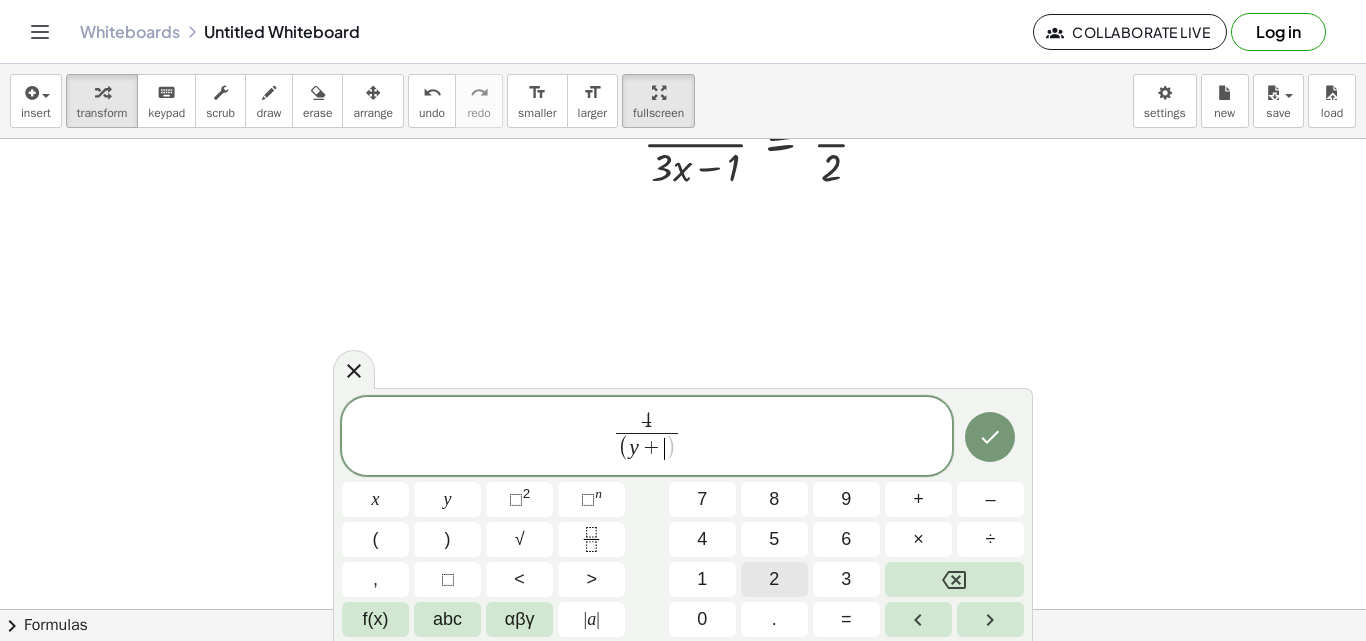 click on "2" at bounding box center [774, 579] 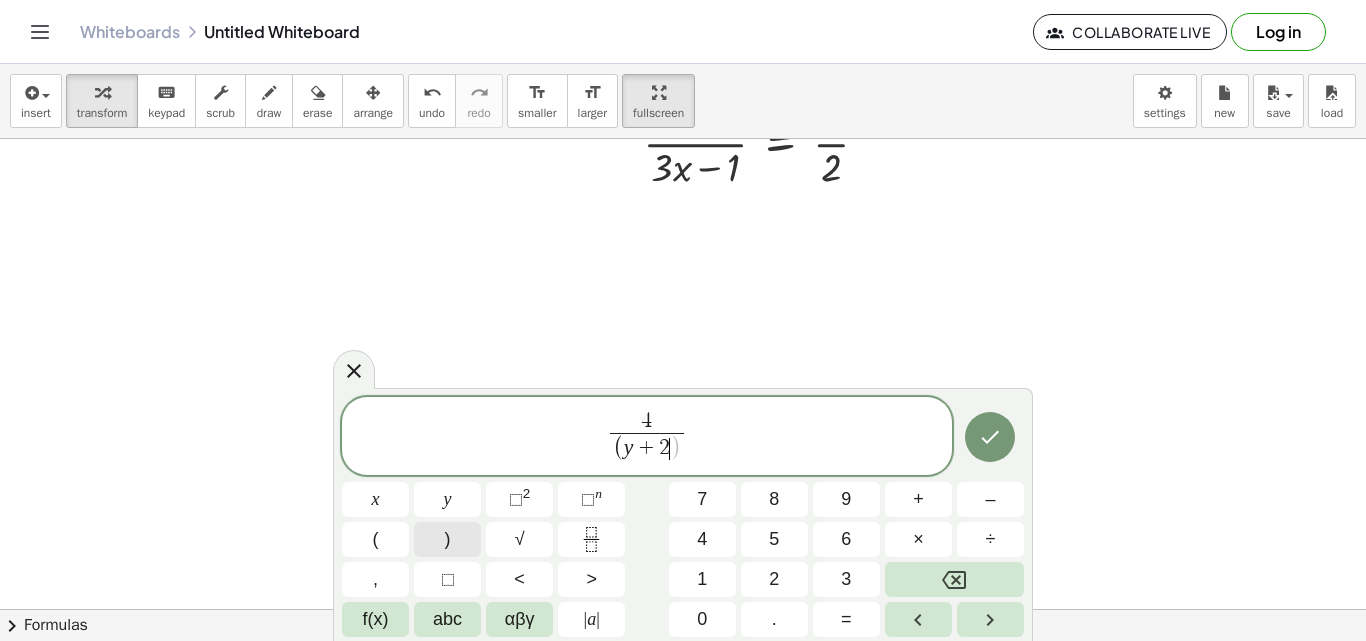 click on ")" at bounding box center (447, 539) 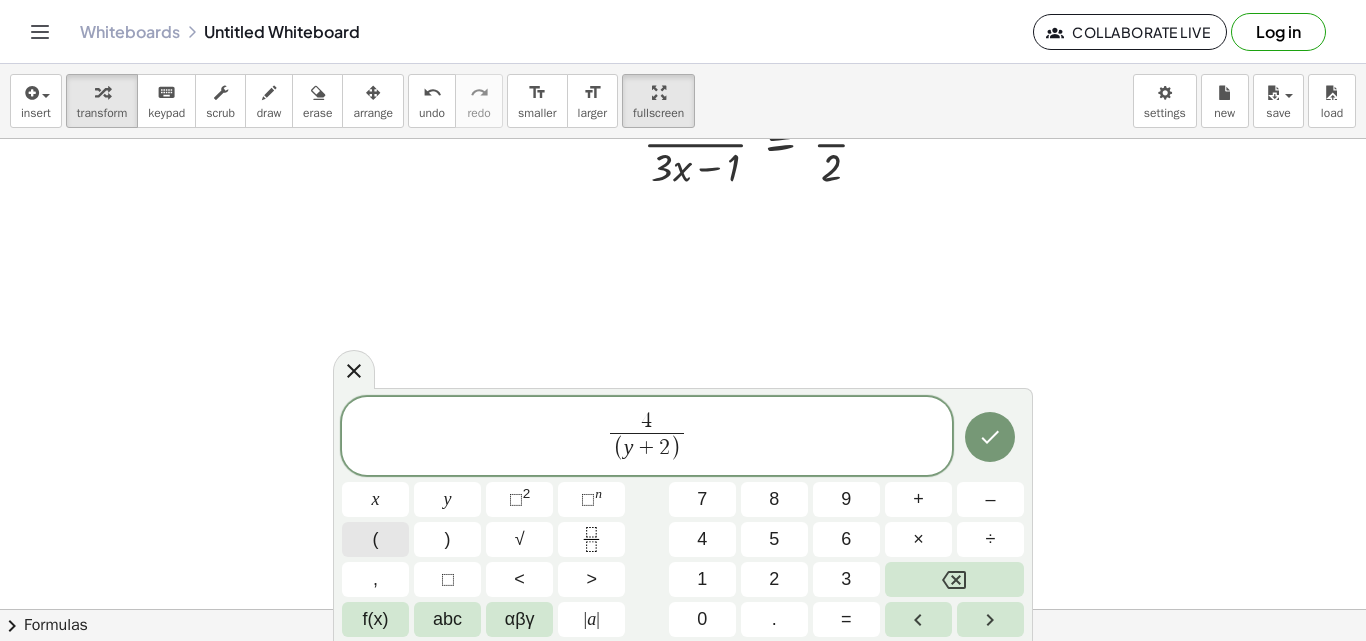 click on "(" at bounding box center [375, 539] 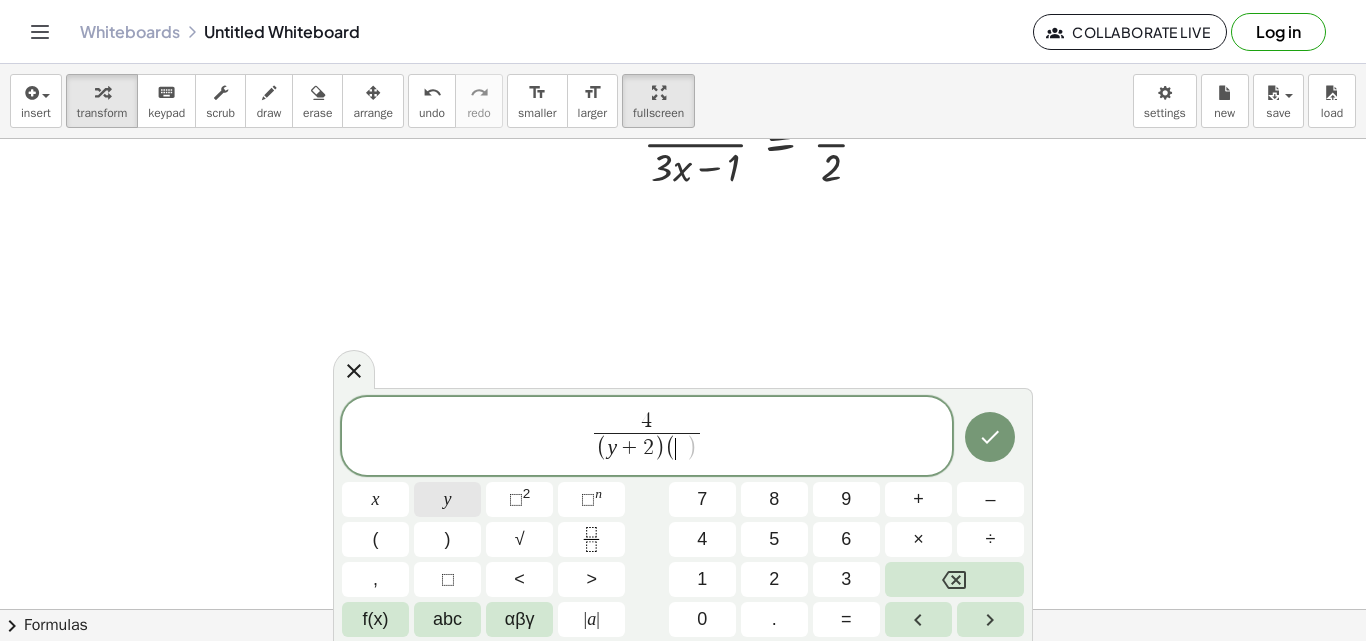 click on "y" at bounding box center [447, 499] 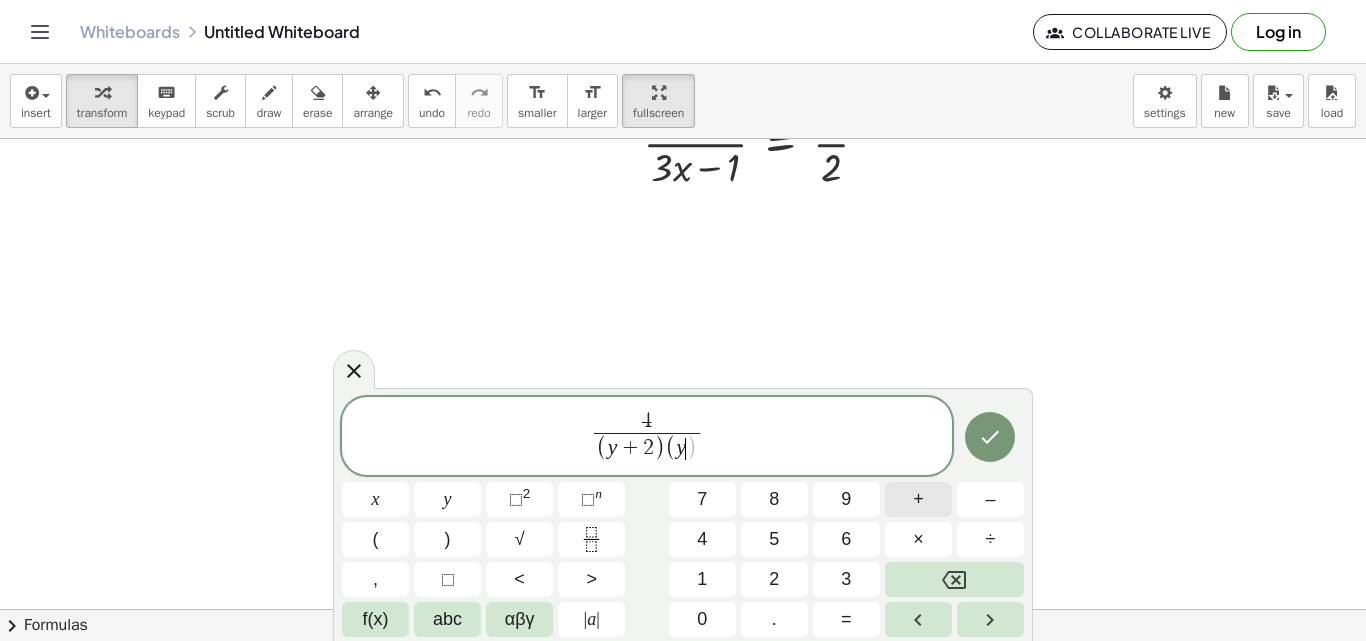 click on "+" at bounding box center (918, 499) 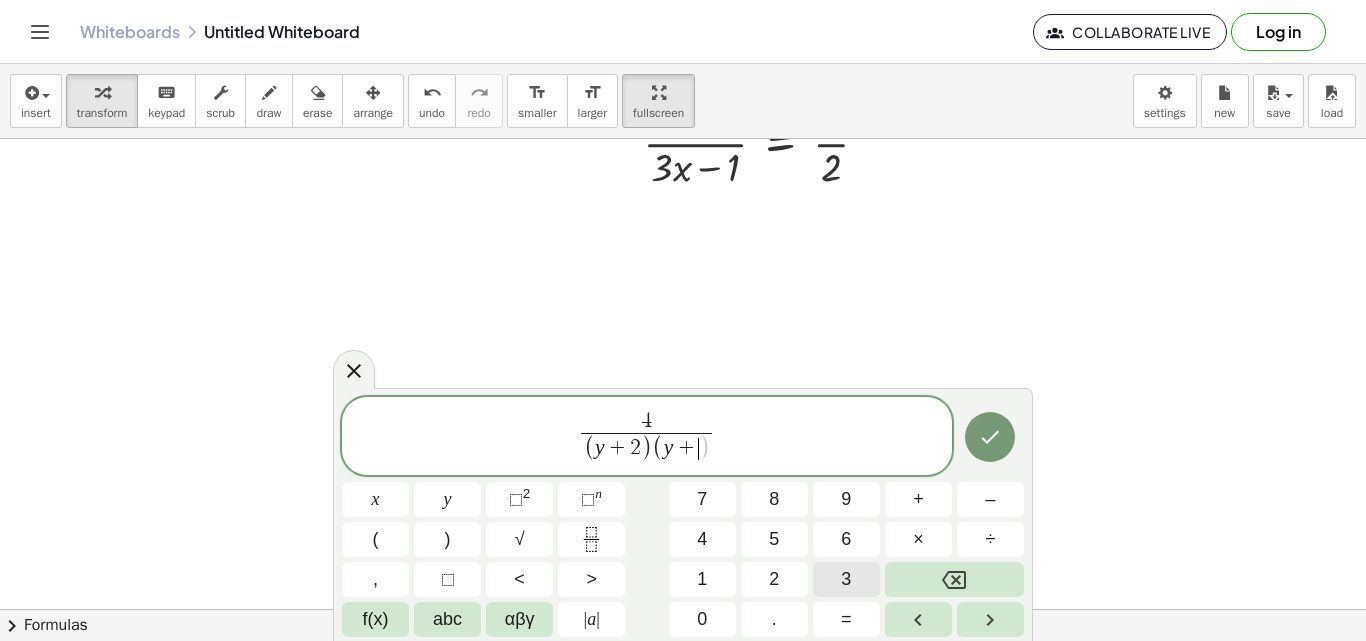 click on "3" at bounding box center (846, 579) 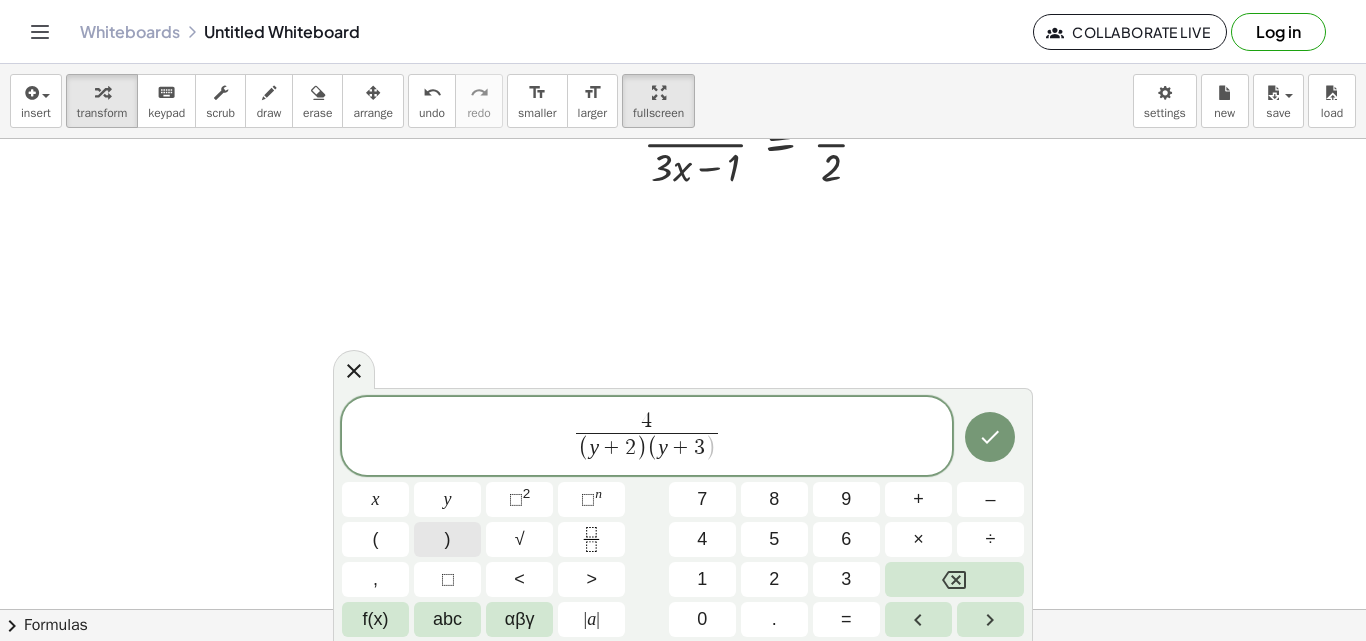 click on ")" at bounding box center [447, 539] 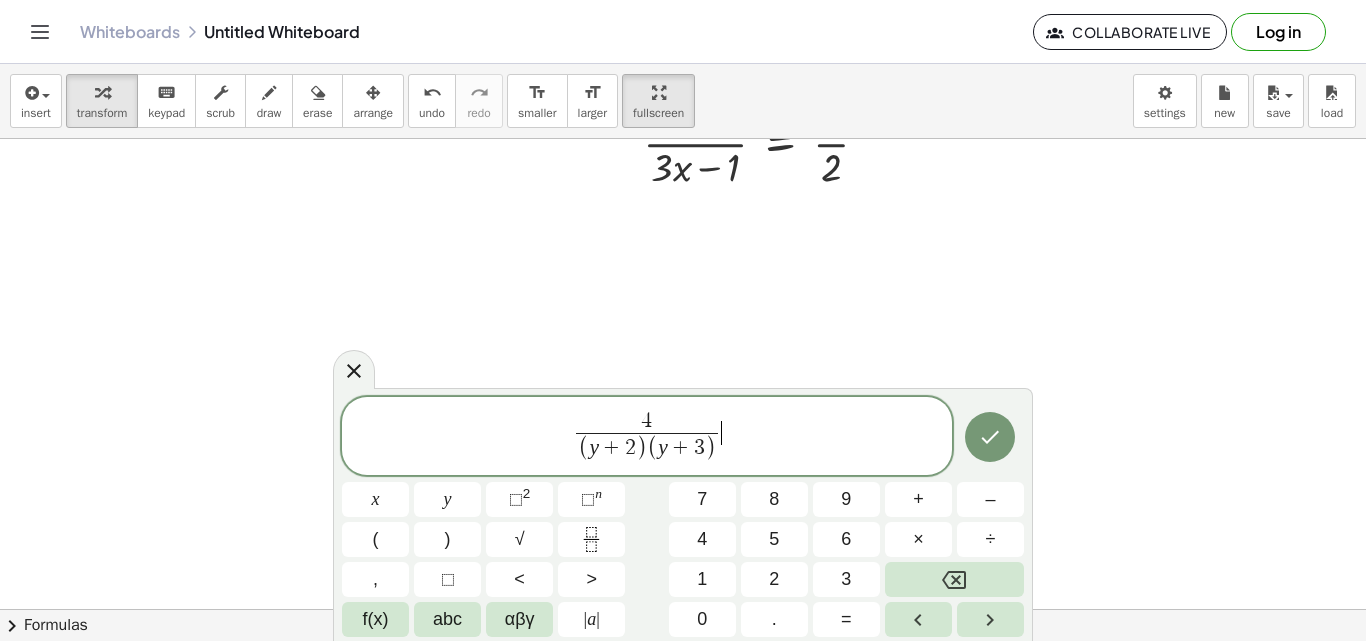 click on "4 ( y + 2 ) ( y + 3 ) ​ ​" at bounding box center [647, 437] 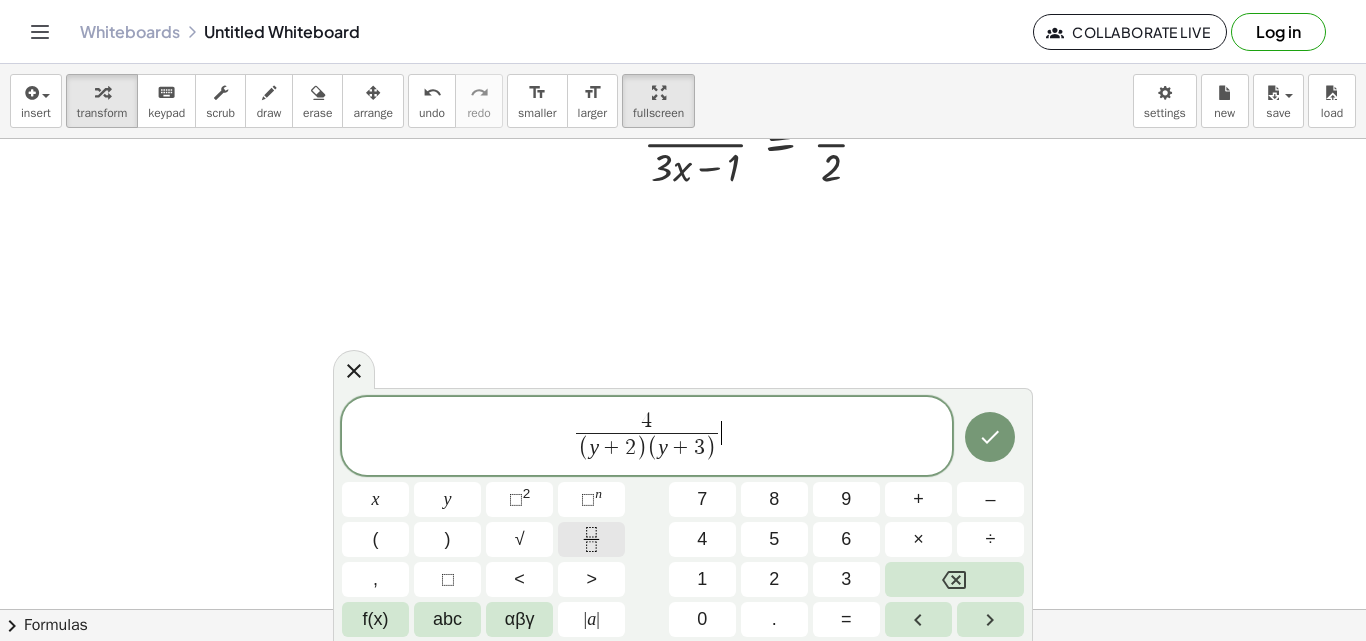 click 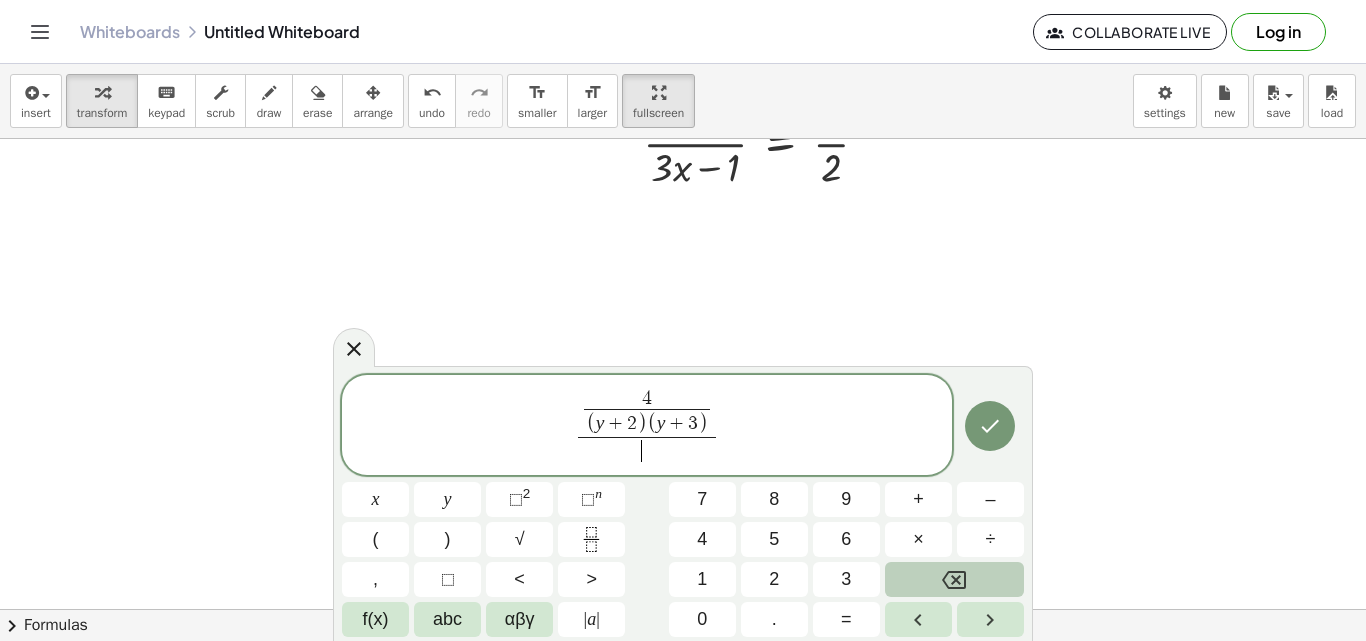click 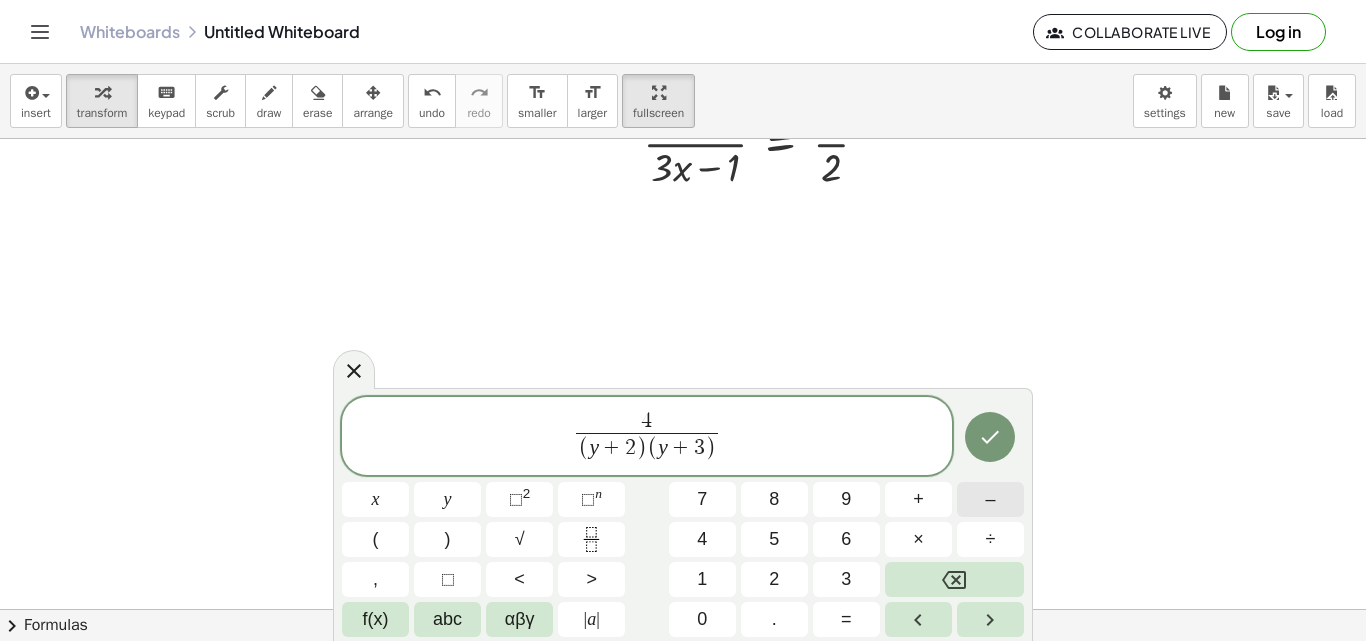 click on "–" at bounding box center [990, 499] 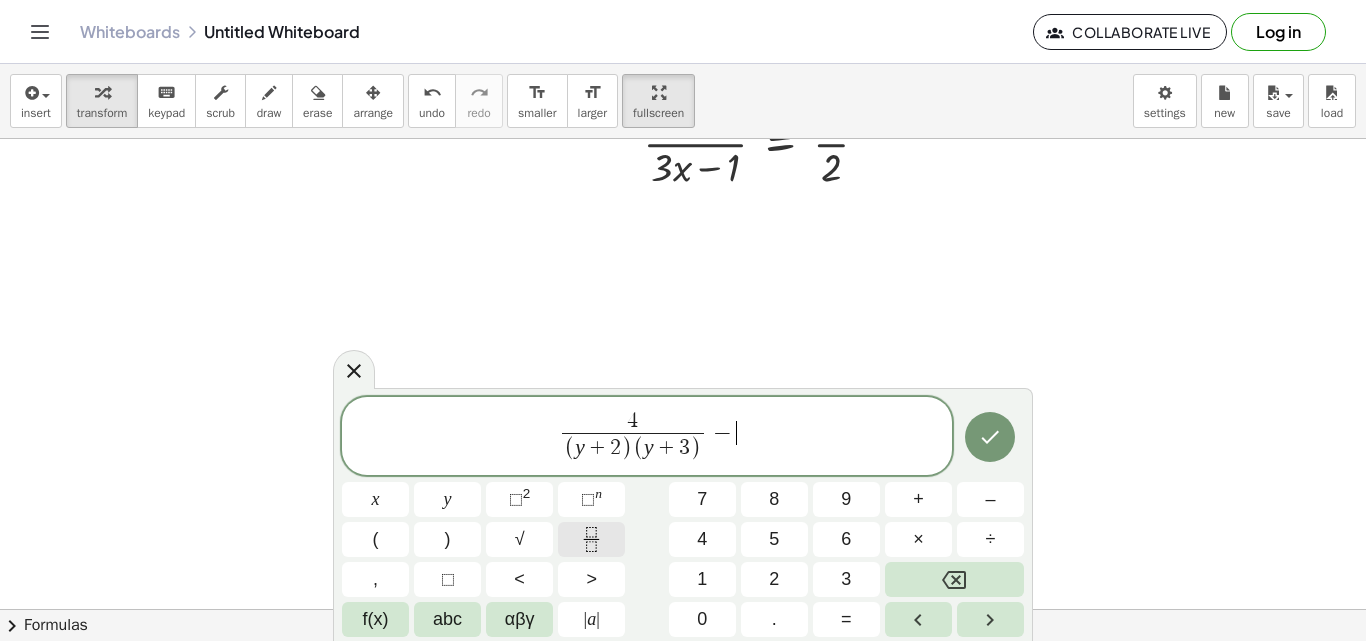 click at bounding box center (591, 539) 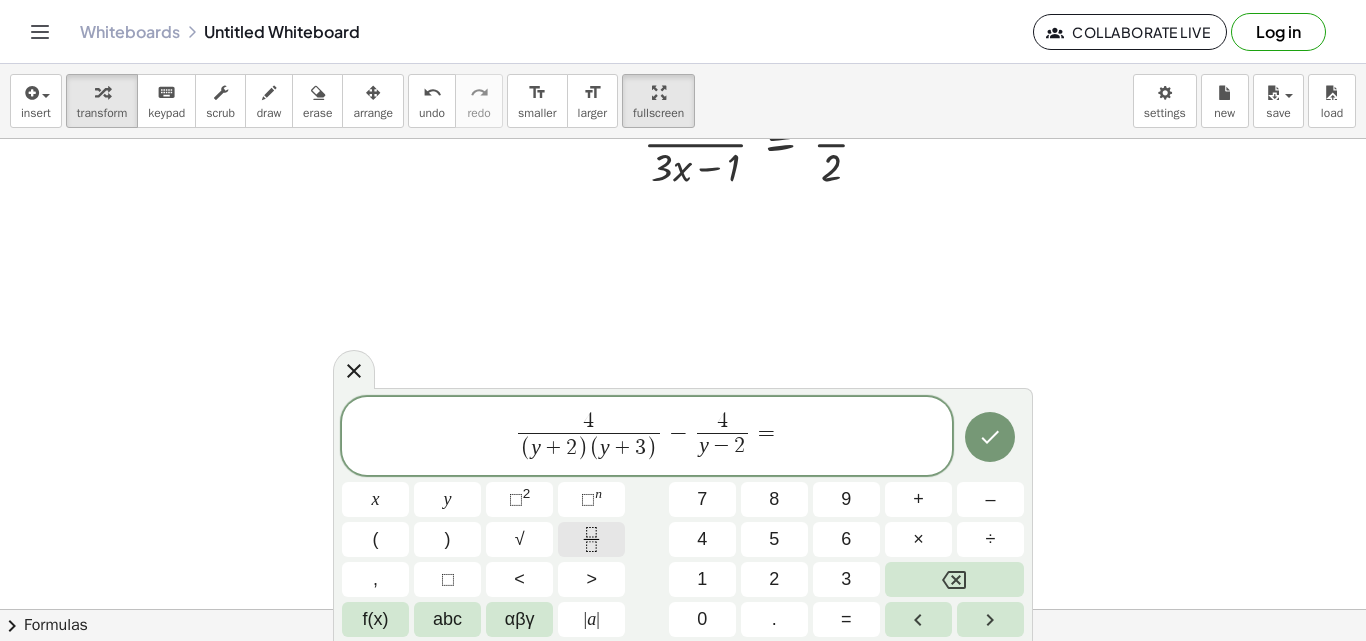 click 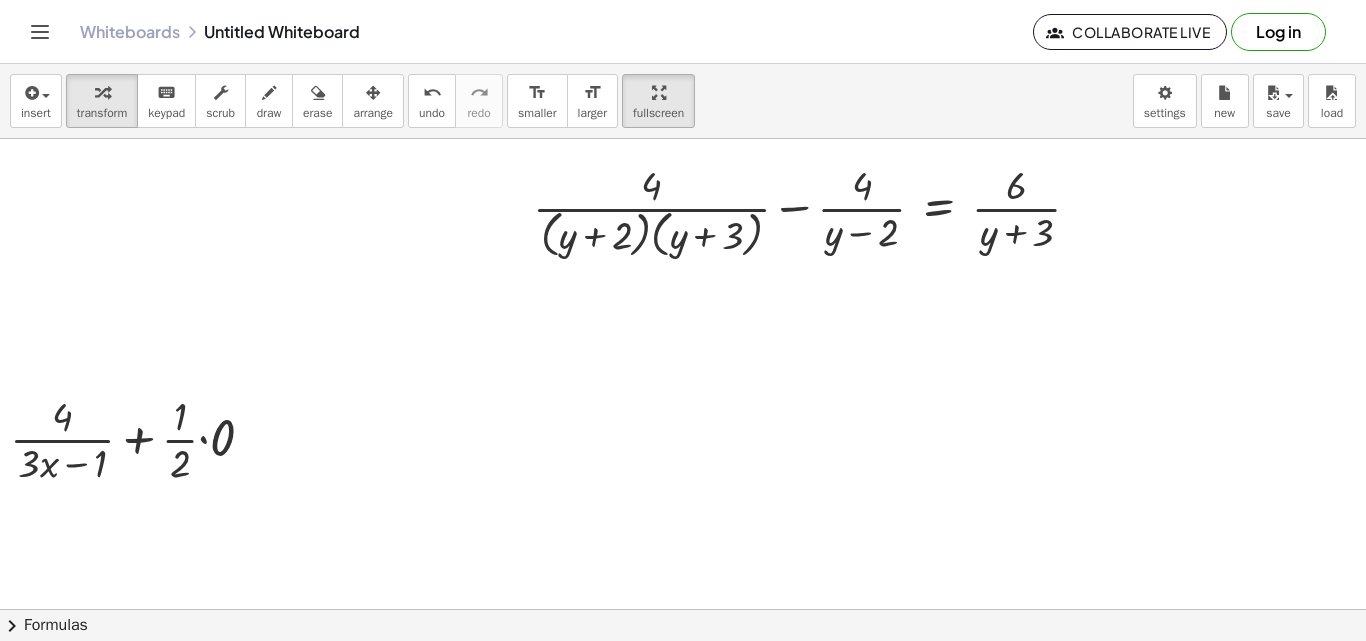 scroll, scrollTop: 1300, scrollLeft: 78, axis: both 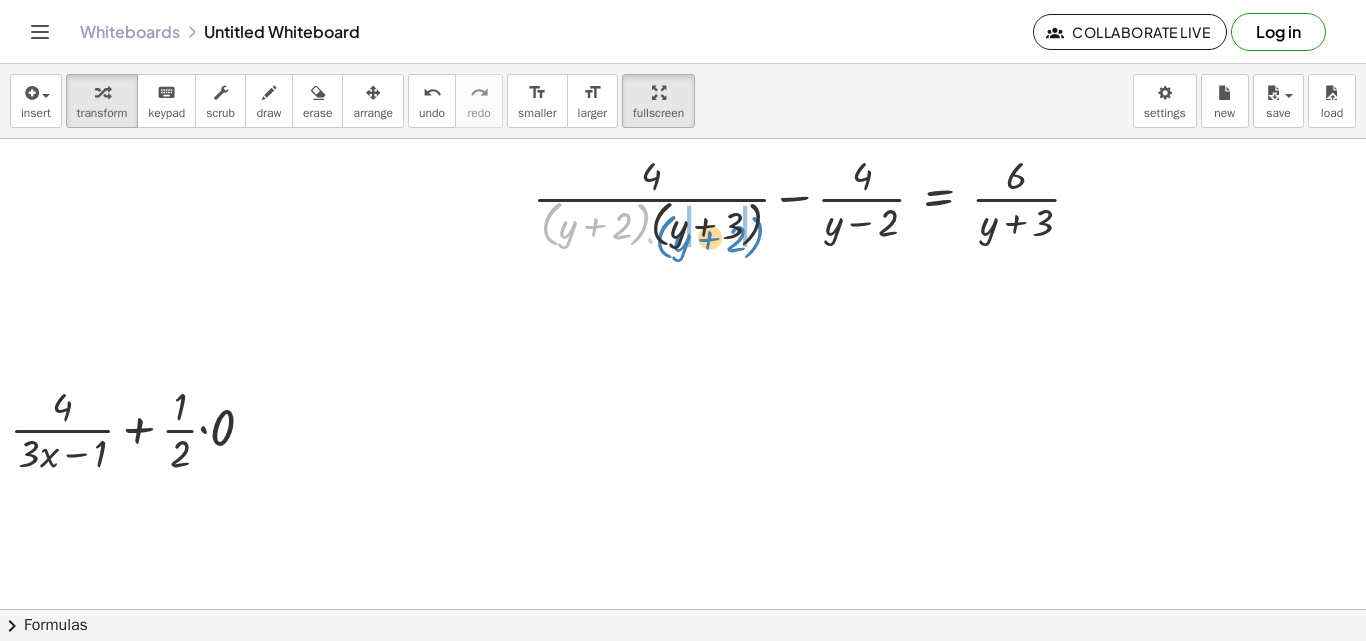 drag, startPoint x: 555, startPoint y: 232, endPoint x: 668, endPoint y: 245, distance: 113.74533 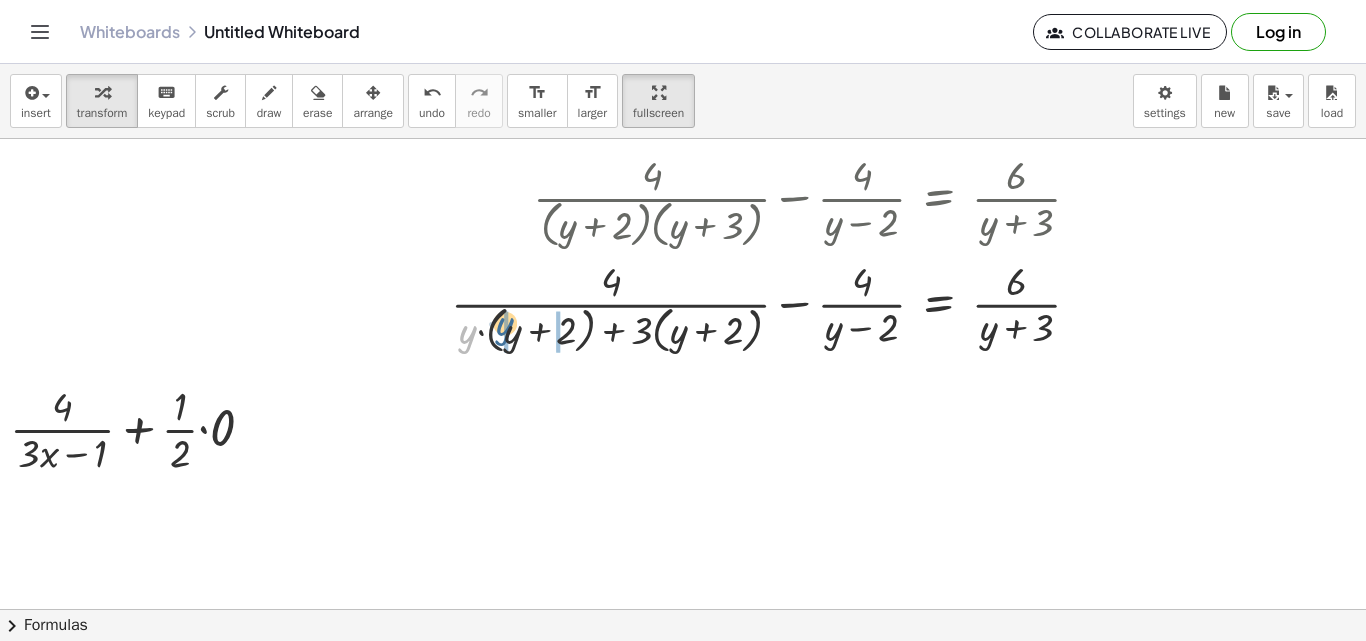 drag, startPoint x: 471, startPoint y: 351, endPoint x: 513, endPoint y: 340, distance: 43.416588 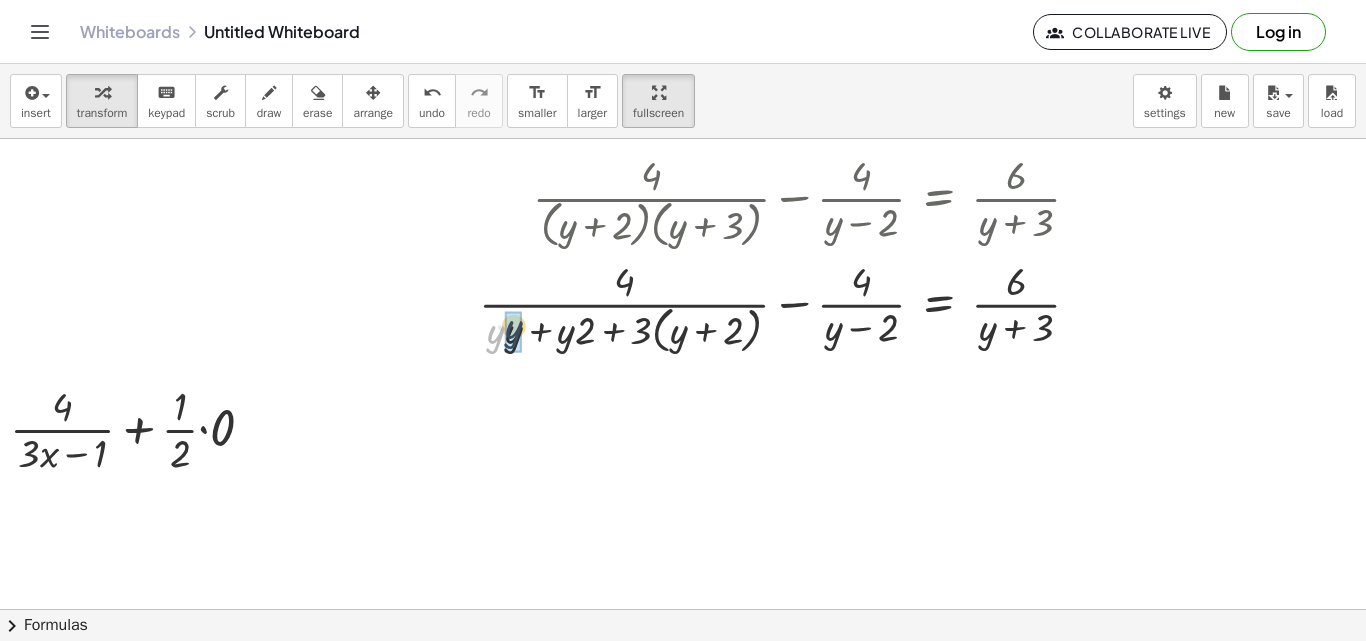 drag, startPoint x: 495, startPoint y: 345, endPoint x: 511, endPoint y: 340, distance: 16.763054 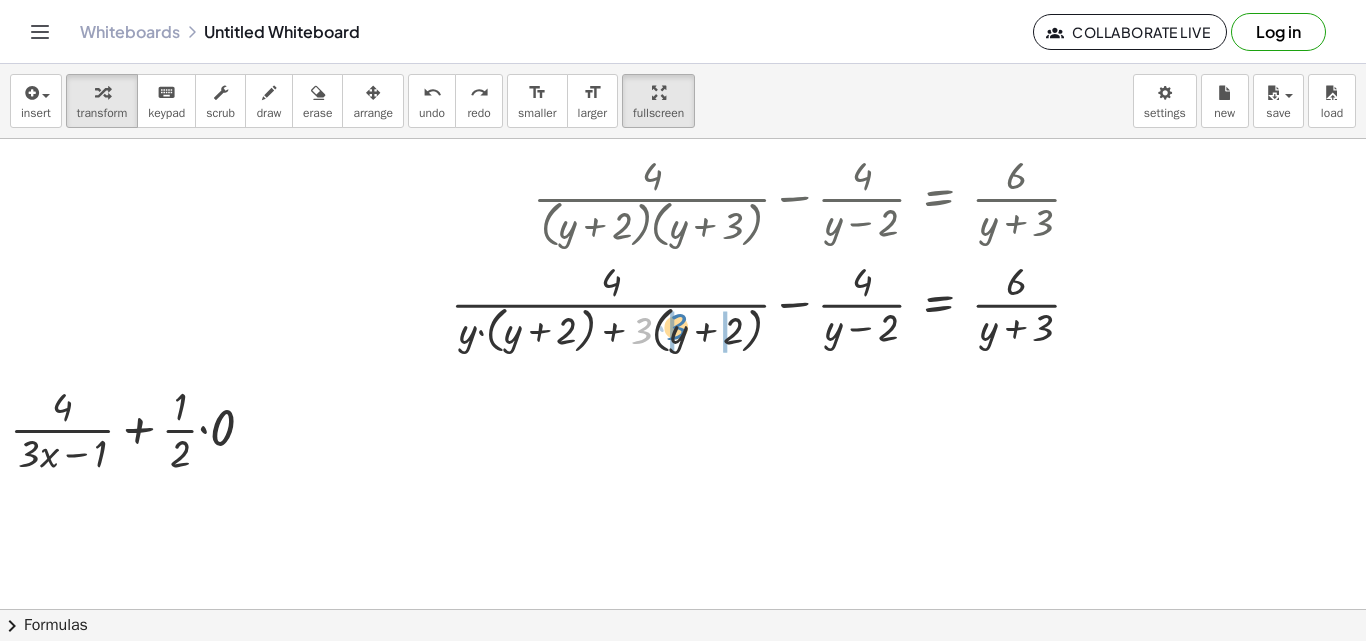 drag, startPoint x: 640, startPoint y: 343, endPoint x: 675, endPoint y: 339, distance: 35.22783 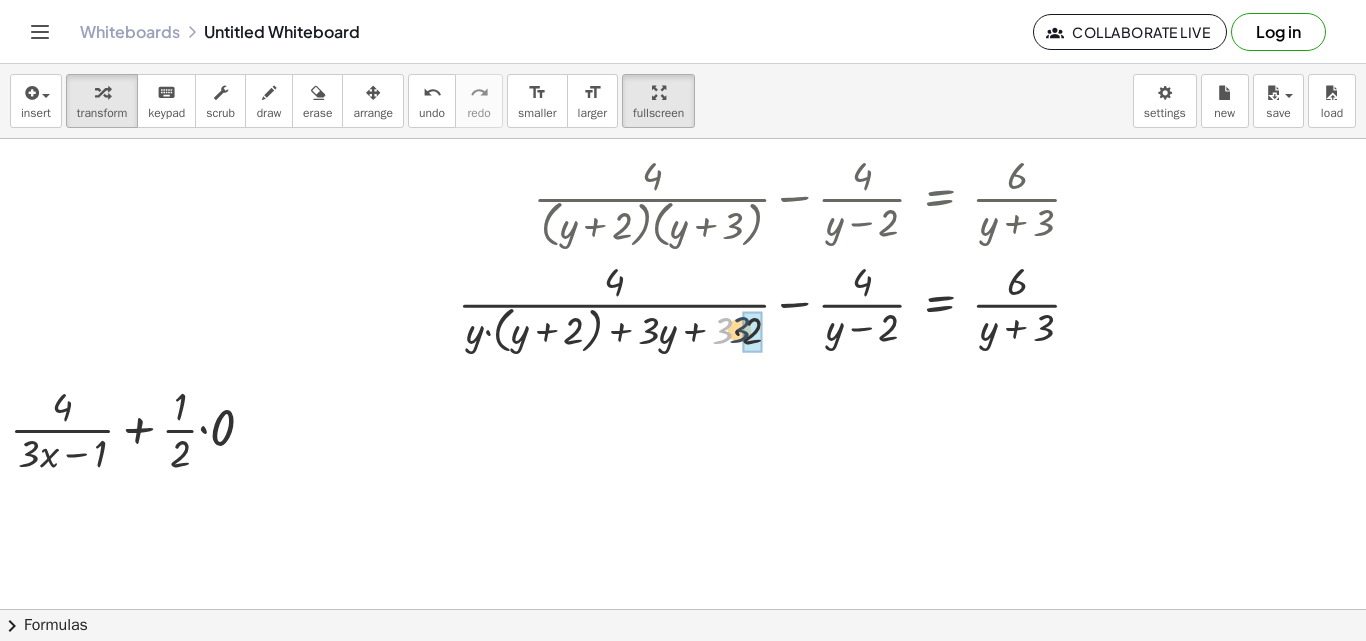 drag, startPoint x: 720, startPoint y: 344, endPoint x: 744, endPoint y: 344, distance: 24 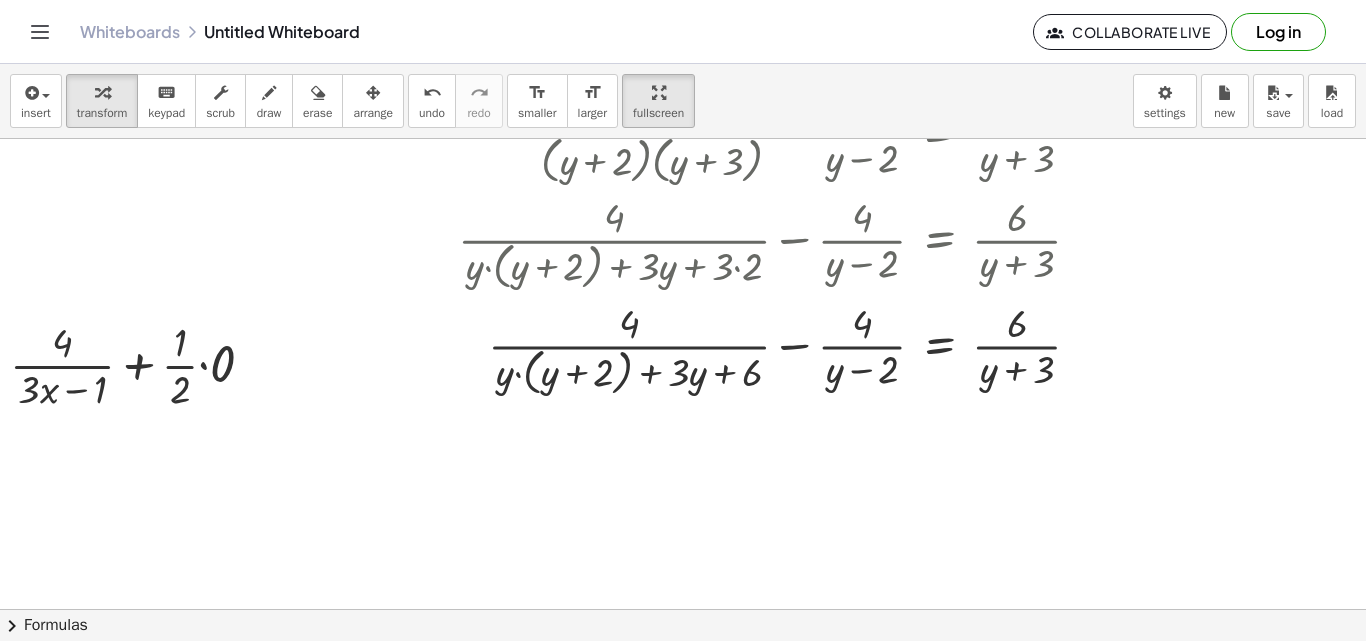 scroll, scrollTop: 1400, scrollLeft: 78, axis: both 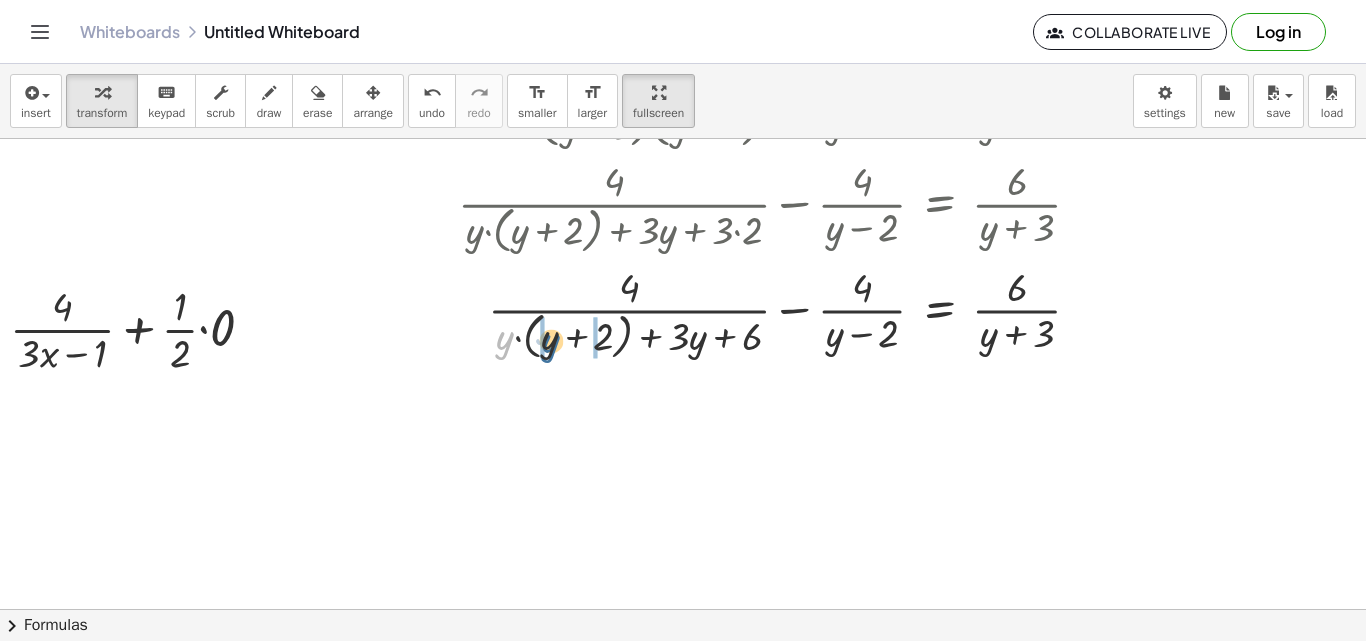 drag, startPoint x: 504, startPoint y: 353, endPoint x: 552, endPoint y: 355, distance: 48.04165 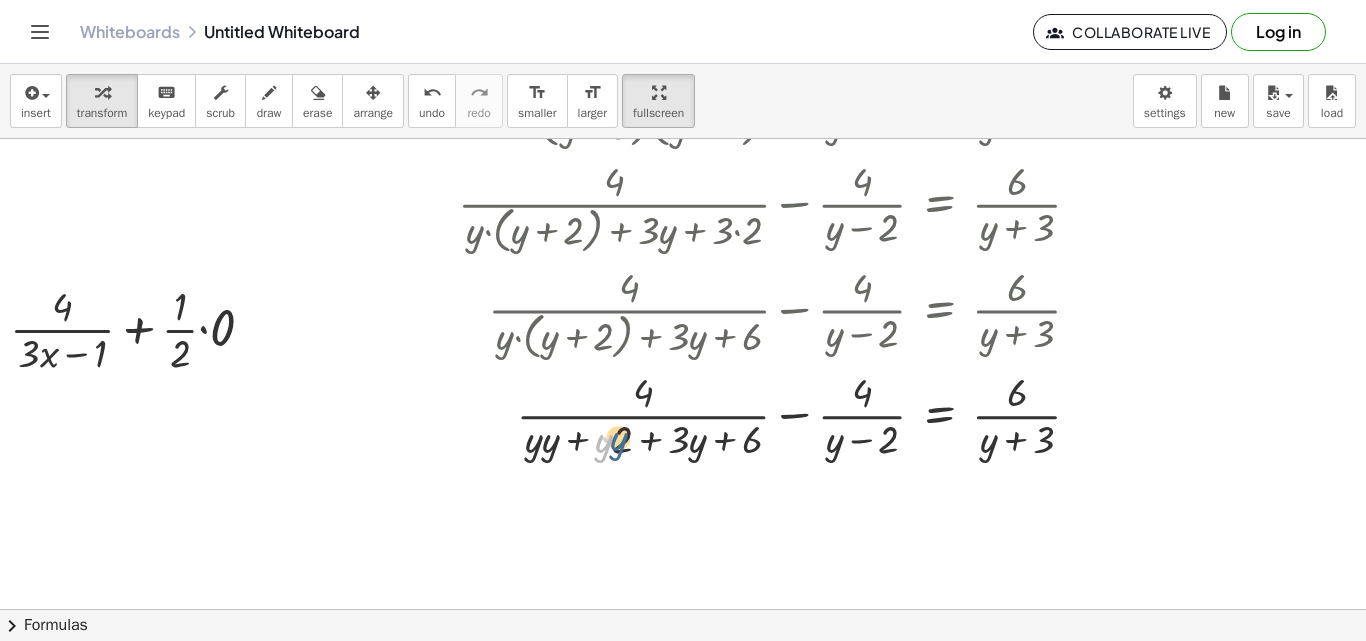 drag, startPoint x: 609, startPoint y: 447, endPoint x: 624, endPoint y: 445, distance: 15.132746 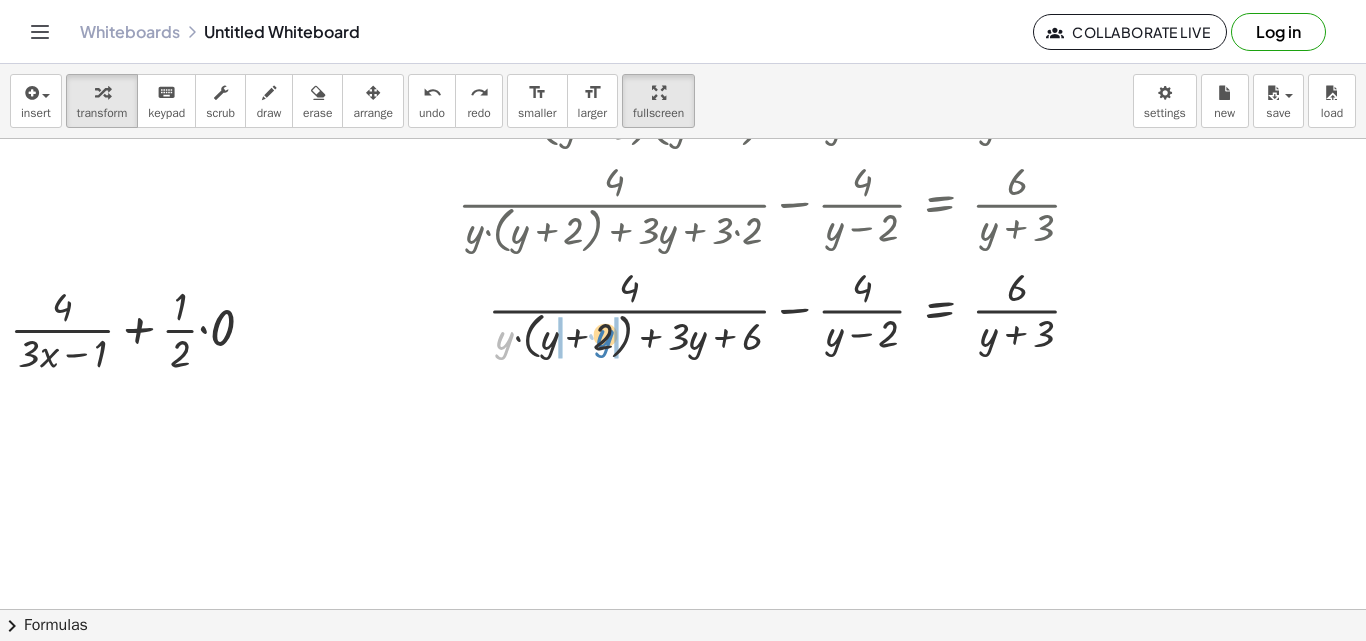 drag, startPoint x: 508, startPoint y: 352, endPoint x: 603, endPoint y: 350, distance: 95.02105 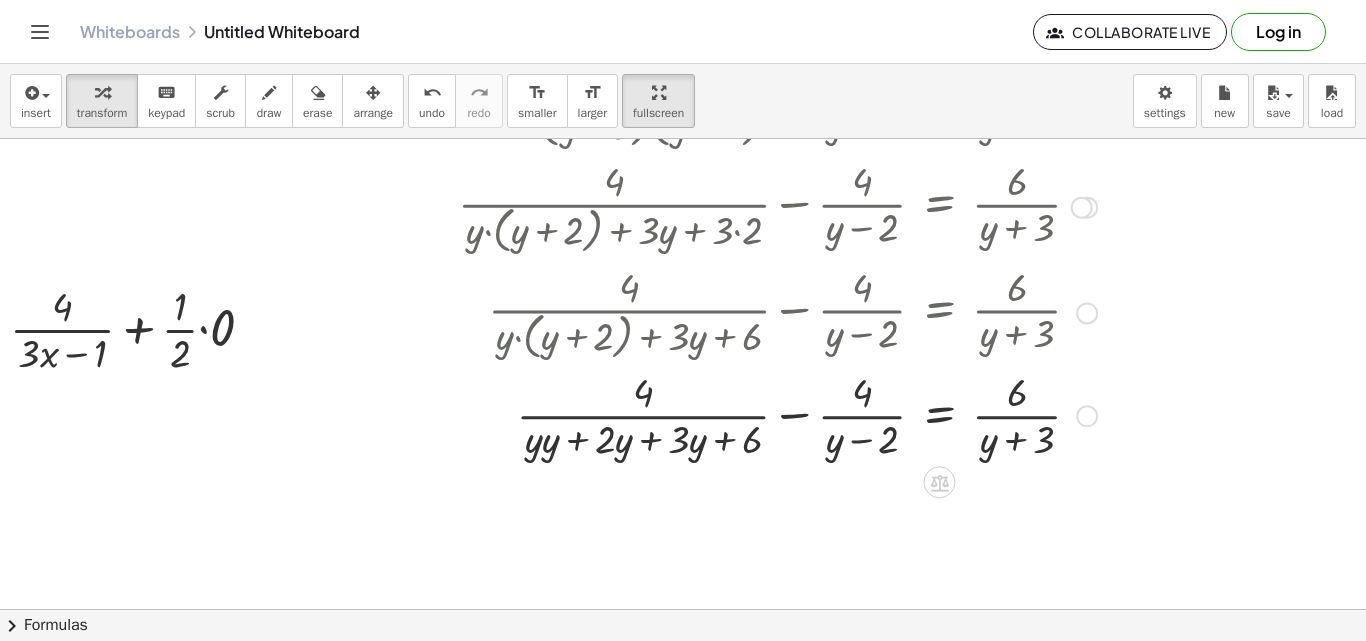 scroll, scrollTop: 1425, scrollLeft: 78, axis: both 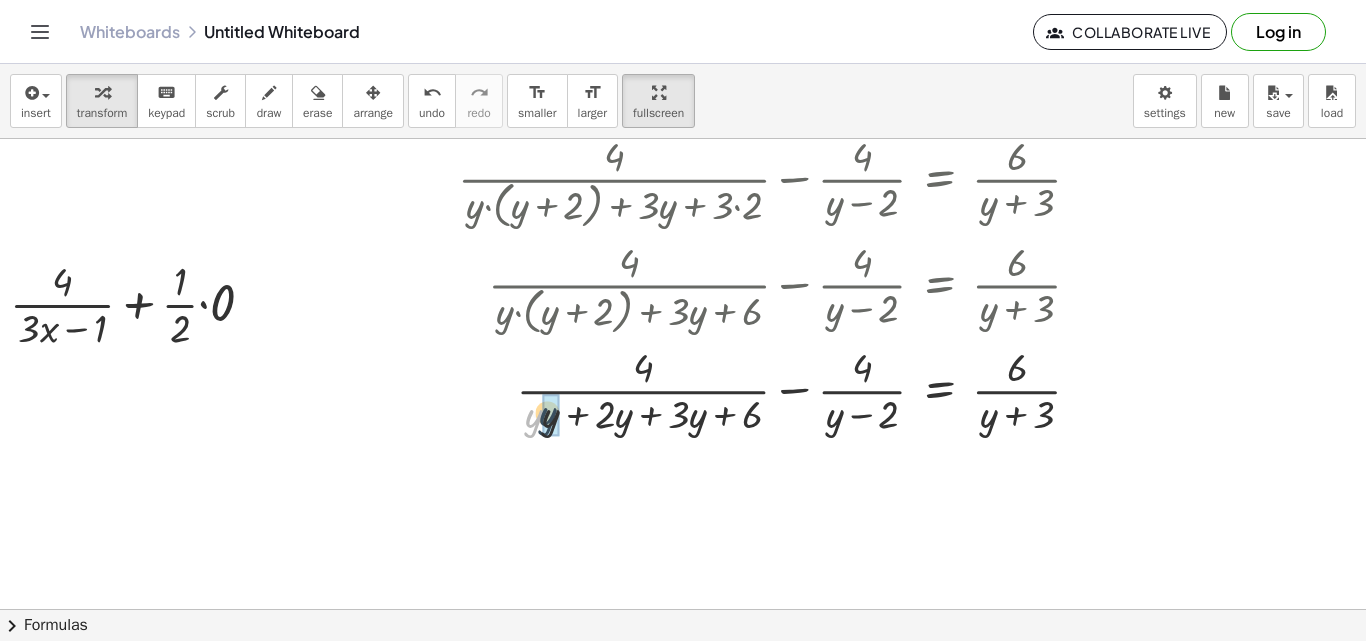drag, startPoint x: 536, startPoint y: 430, endPoint x: 553, endPoint y: 426, distance: 17.464249 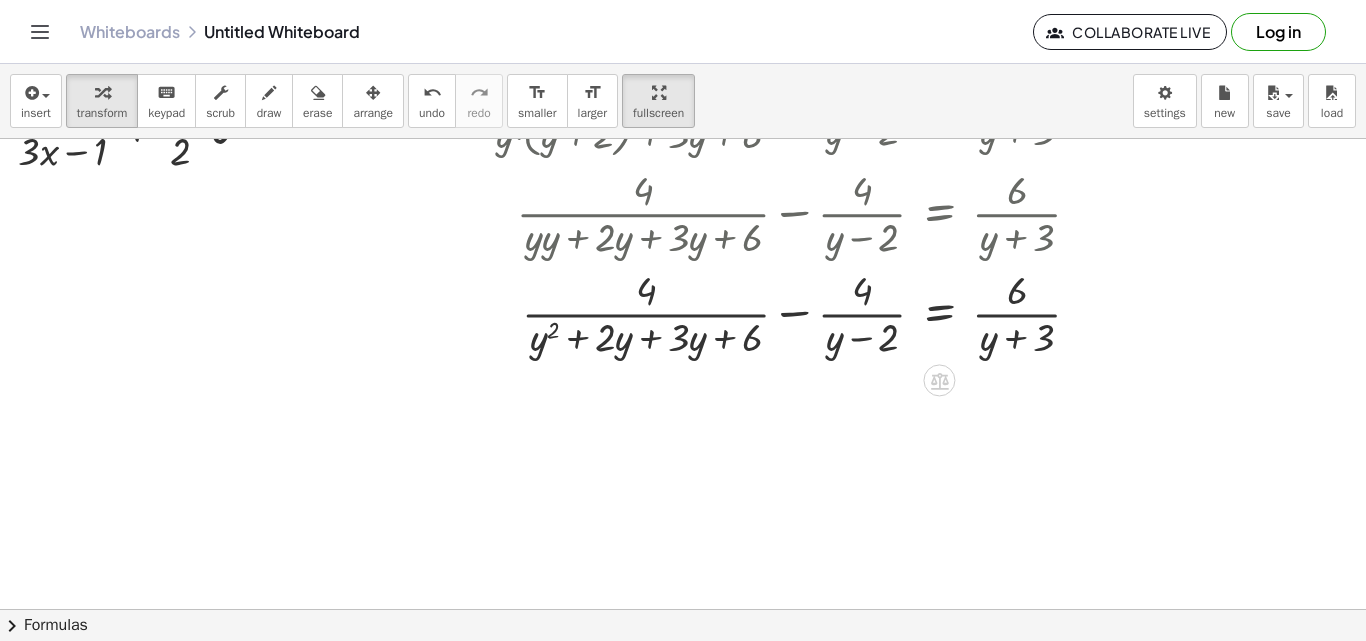 scroll, scrollTop: 1625, scrollLeft: 78, axis: both 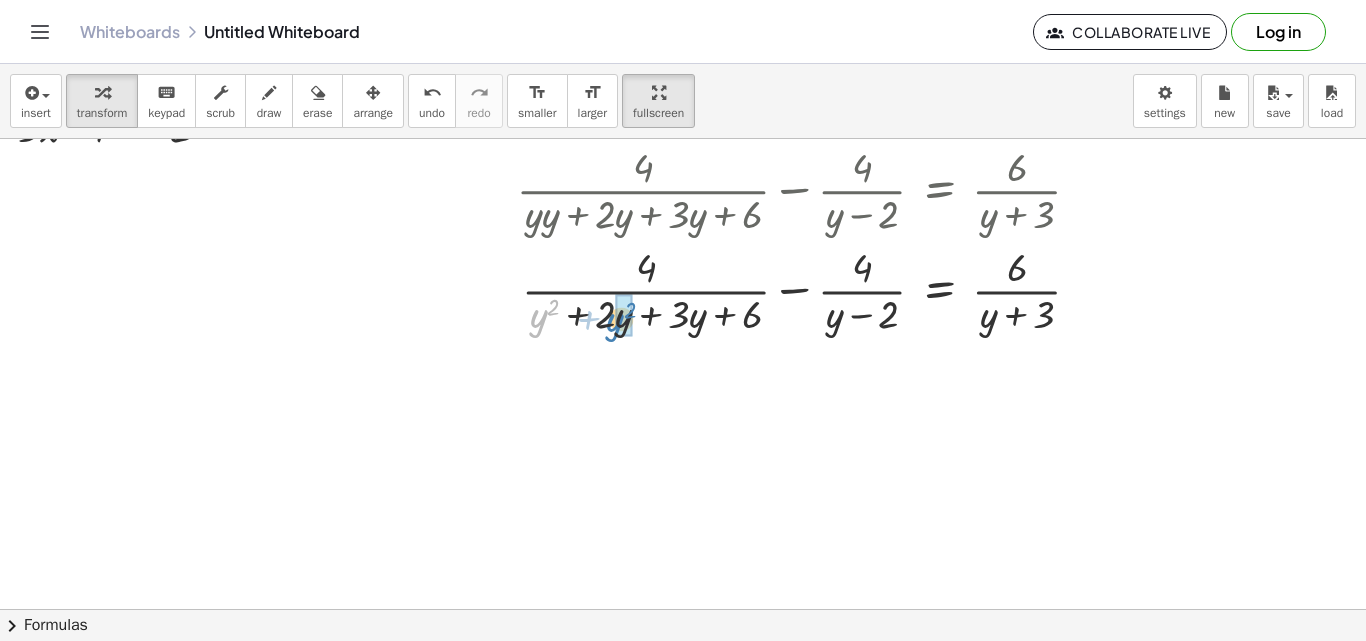 drag, startPoint x: 540, startPoint y: 325, endPoint x: 609, endPoint y: 324, distance: 69.00725 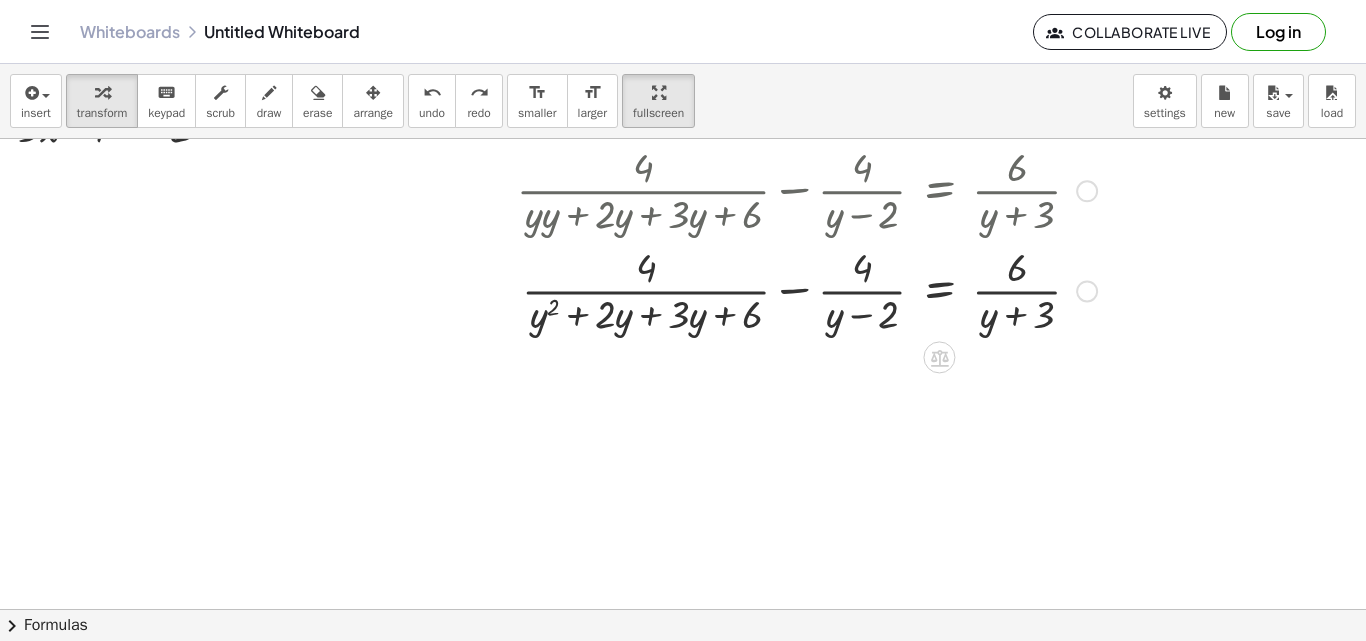 click at bounding box center (780, 289) 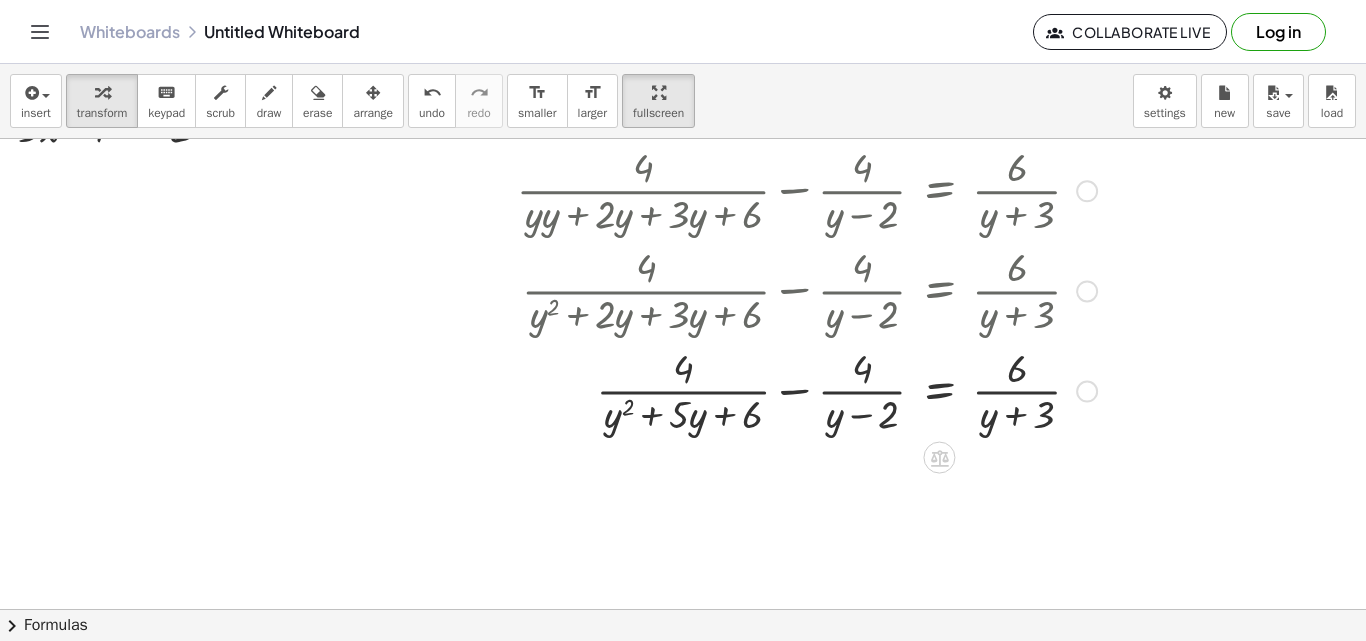 click at bounding box center (777, 390) 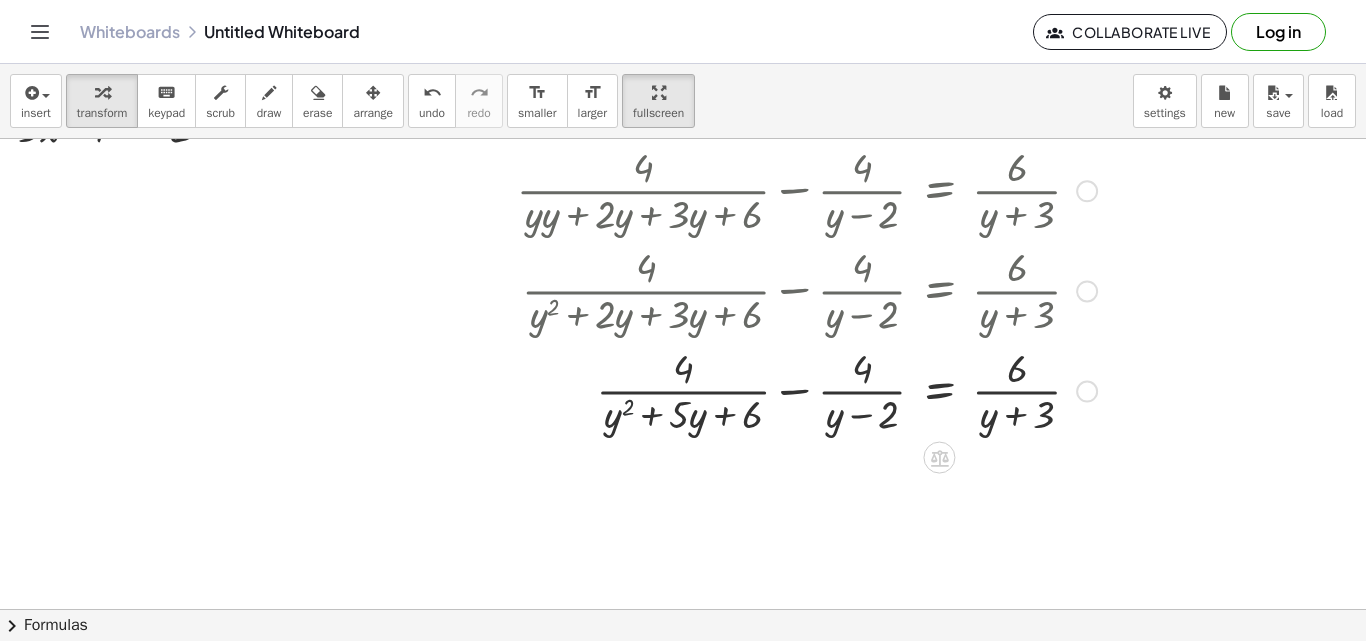 click at bounding box center [777, 390] 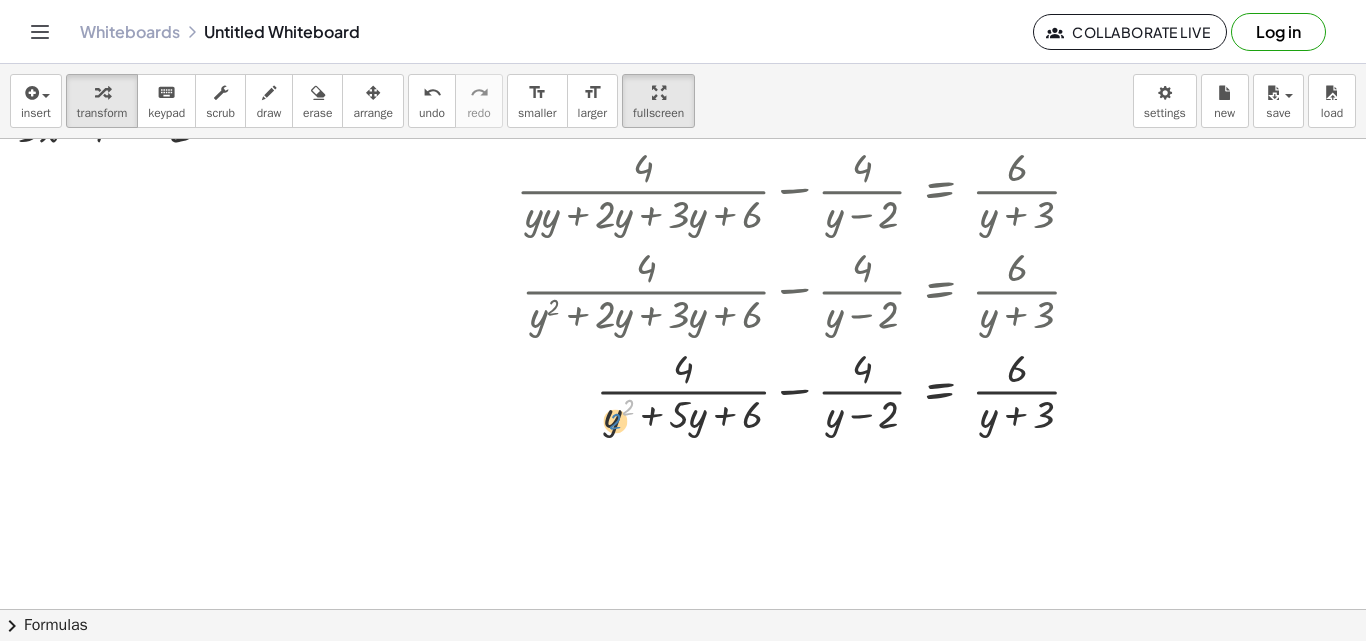 drag, startPoint x: 630, startPoint y: 403, endPoint x: 618, endPoint y: 417, distance: 18.439089 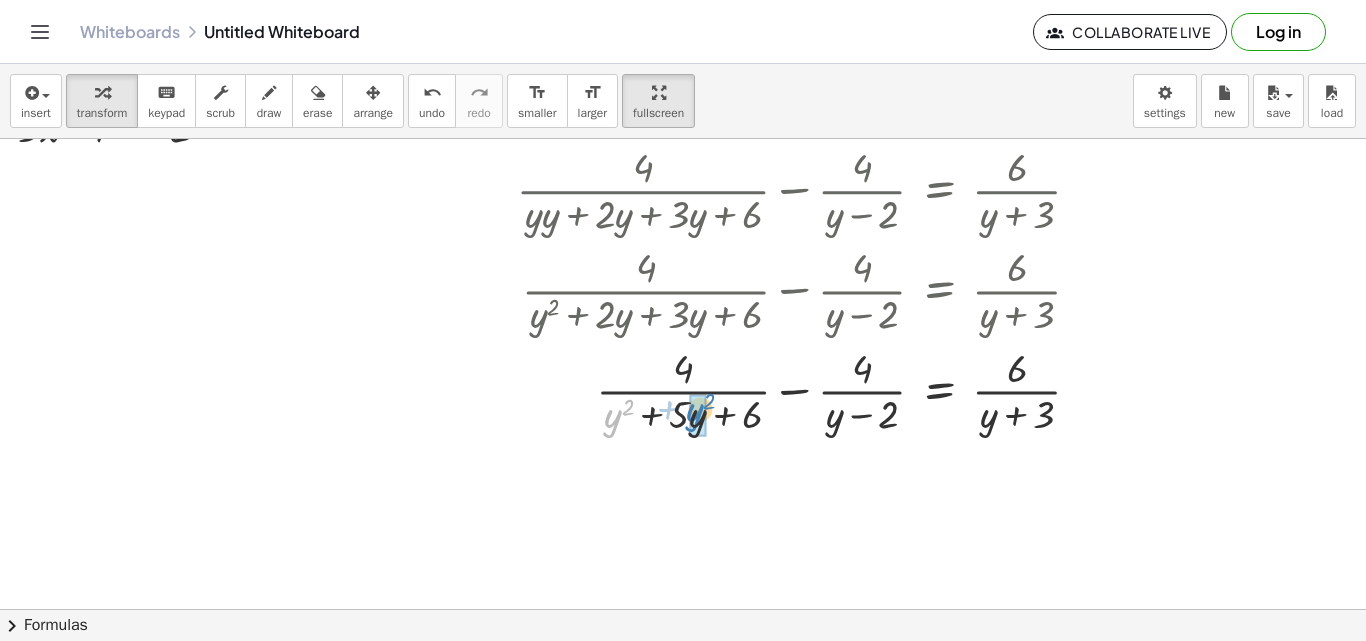 drag, startPoint x: 617, startPoint y: 417, endPoint x: 687, endPoint y: 412, distance: 70.178345 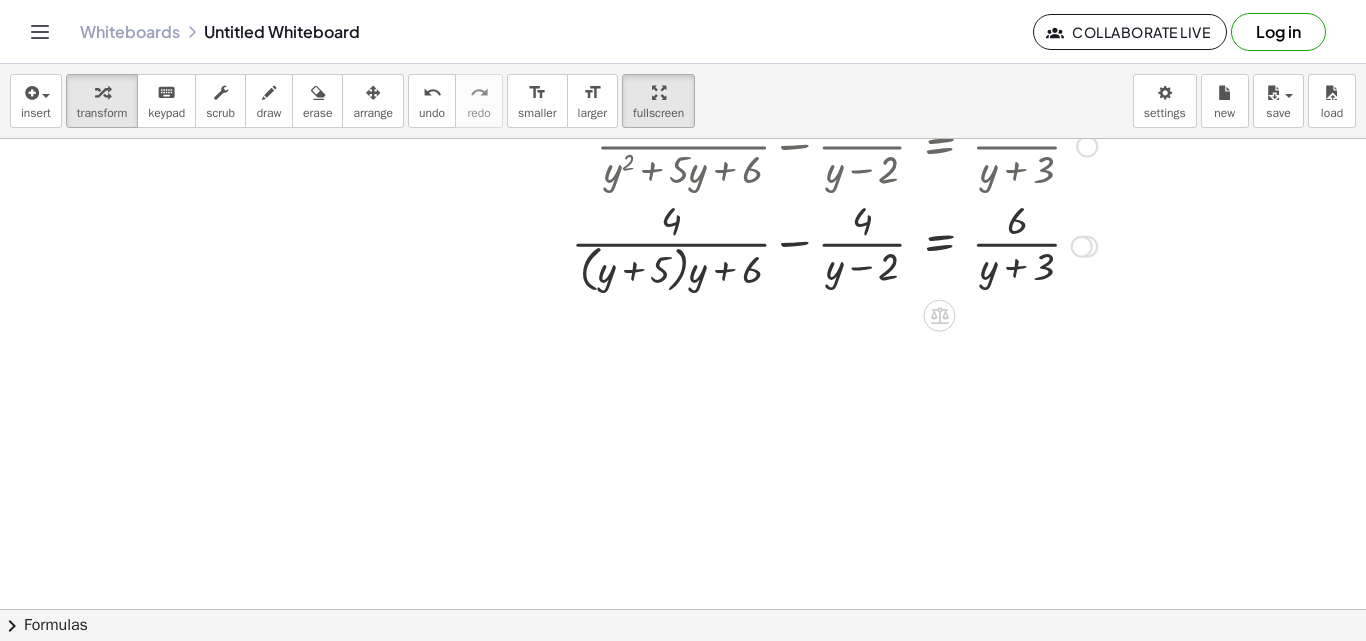 scroll, scrollTop: 1895, scrollLeft: 78, axis: both 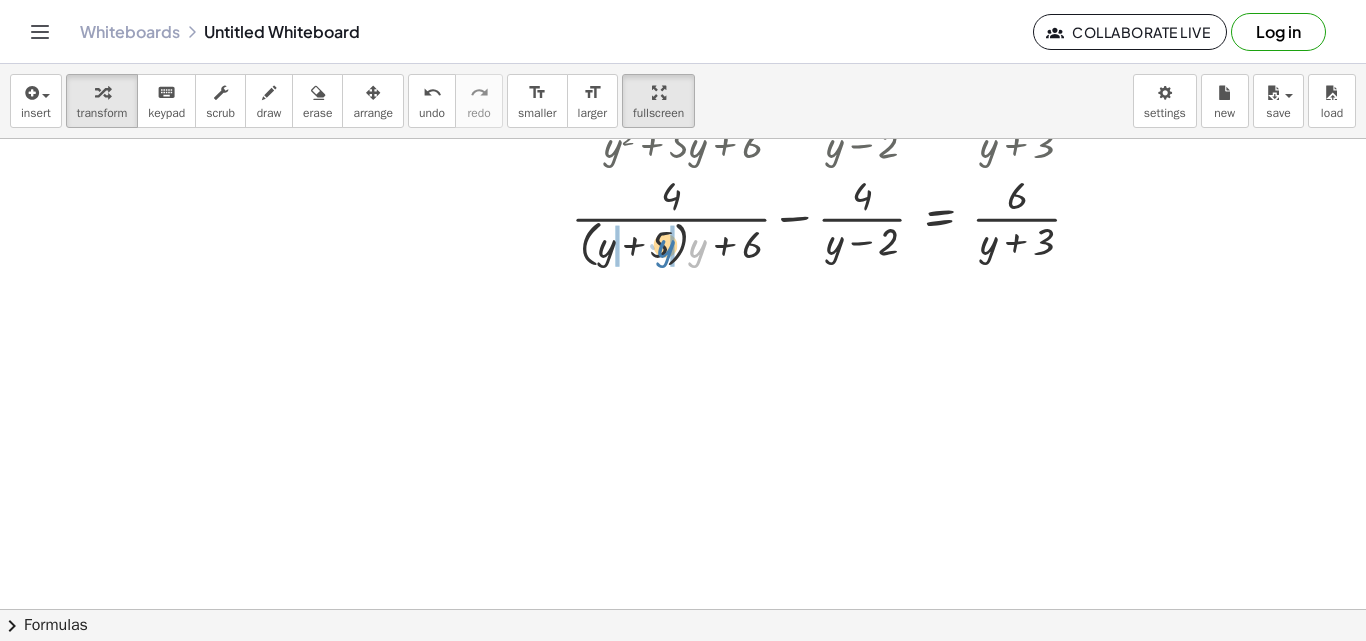 drag, startPoint x: 696, startPoint y: 260, endPoint x: 663, endPoint y: 259, distance: 33.01515 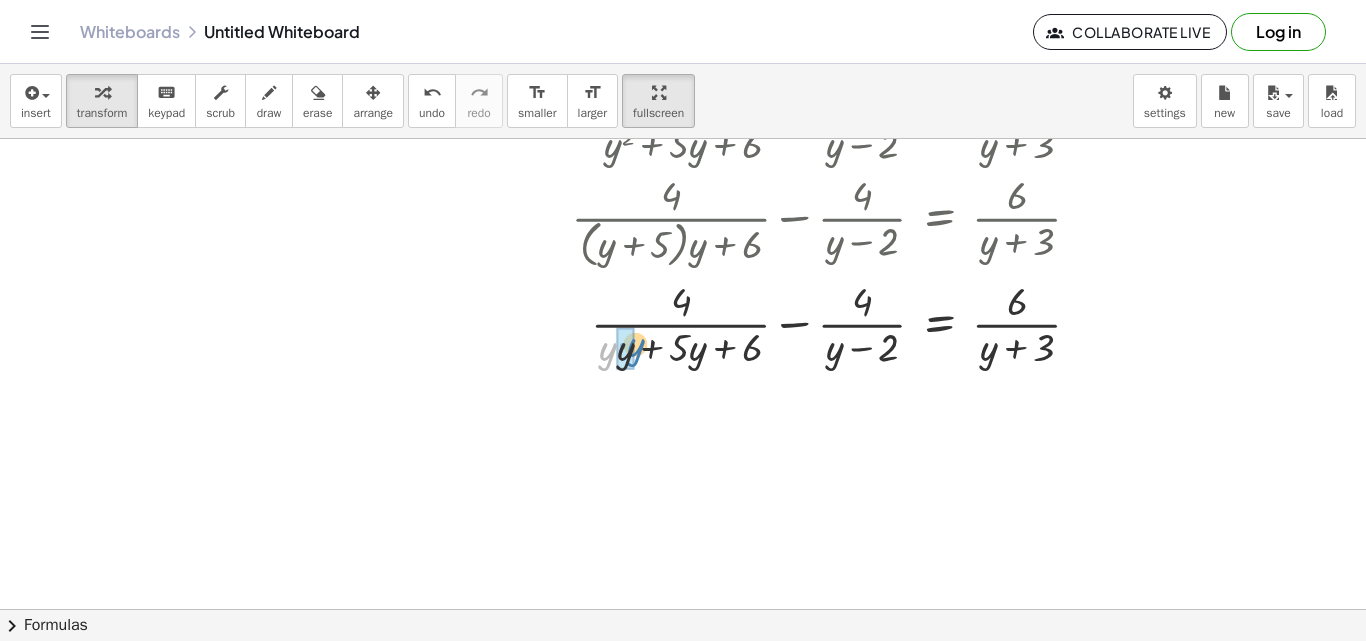 drag, startPoint x: 612, startPoint y: 352, endPoint x: 640, endPoint y: 348, distance: 28.284271 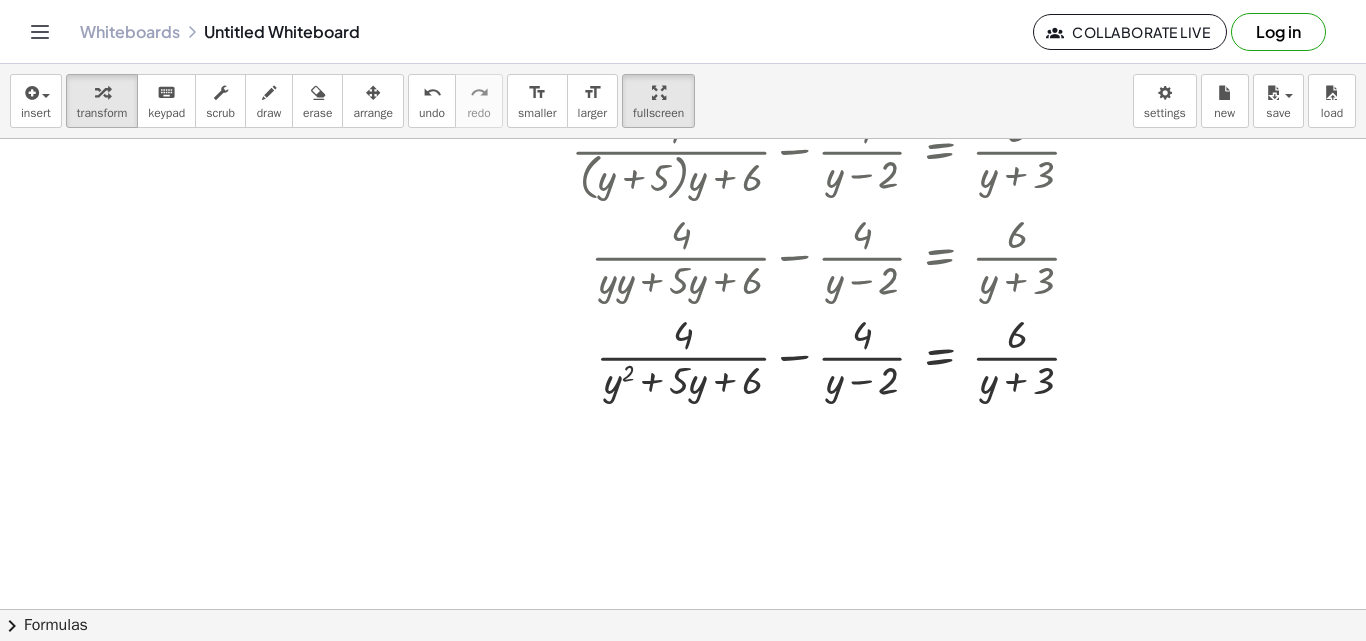 scroll, scrollTop: 1985, scrollLeft: 78, axis: both 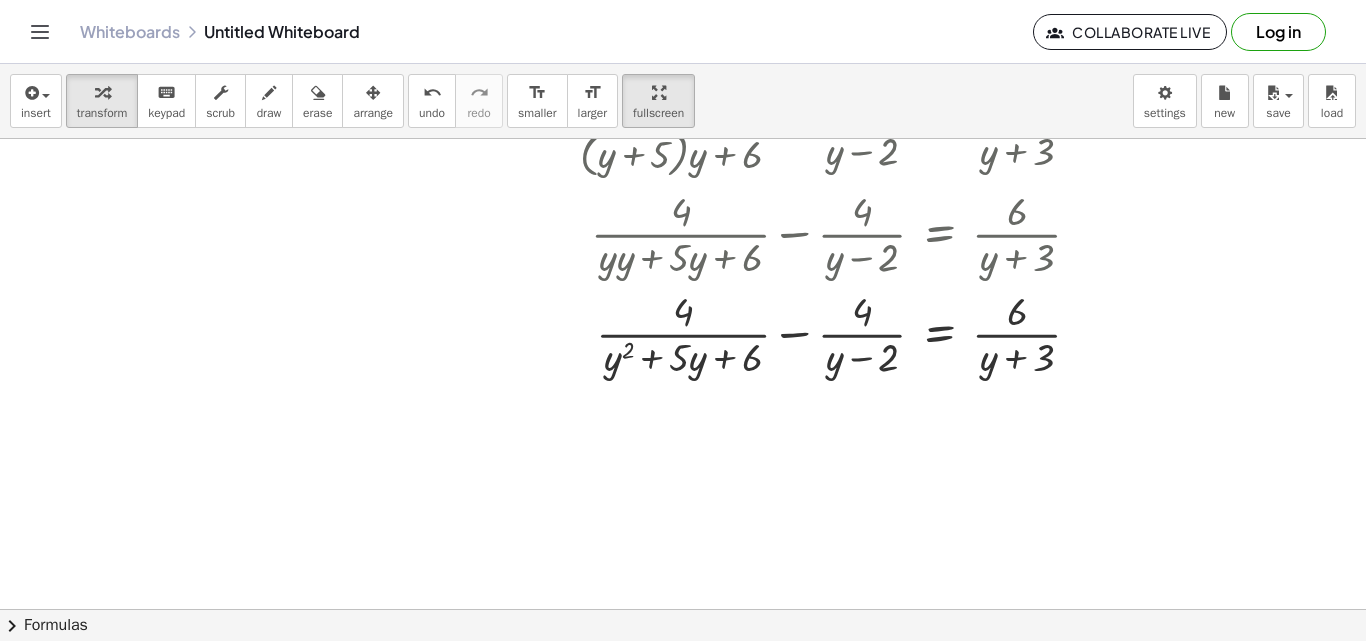 click at bounding box center (705, -436) 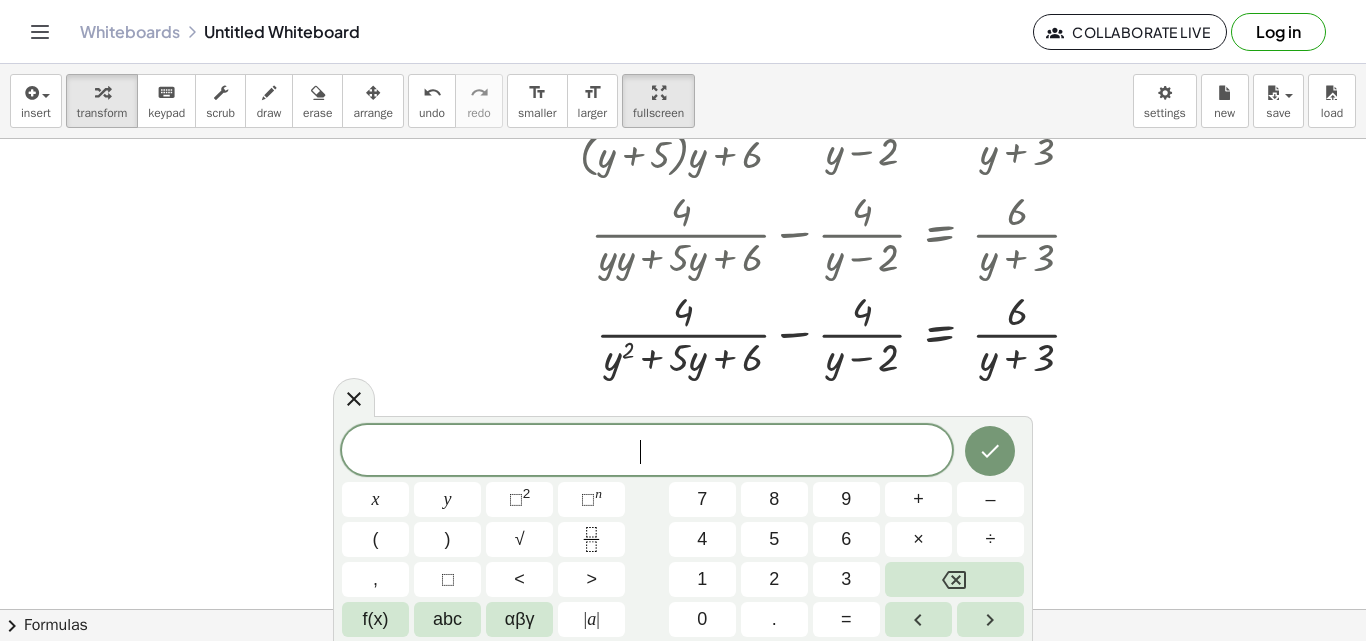 drag, startPoint x: 49, startPoint y: 350, endPoint x: 100, endPoint y: 272, distance: 93.193344 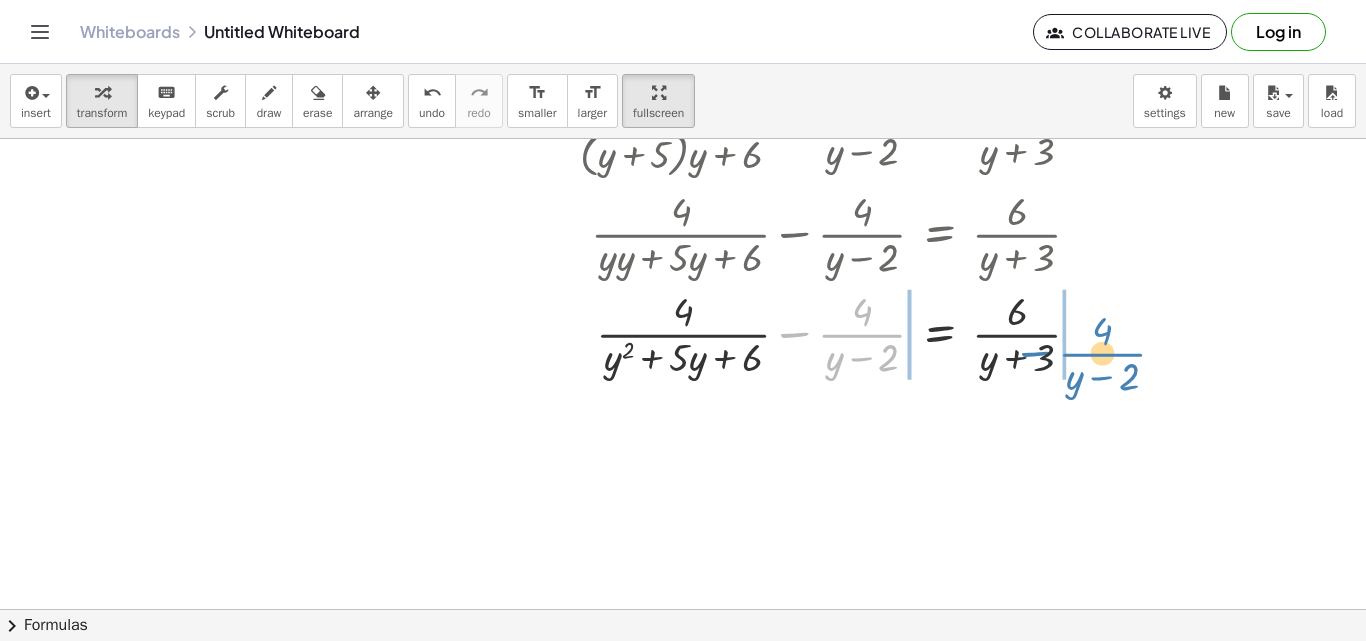 drag, startPoint x: 793, startPoint y: 328, endPoint x: 1072, endPoint y: 328, distance: 279 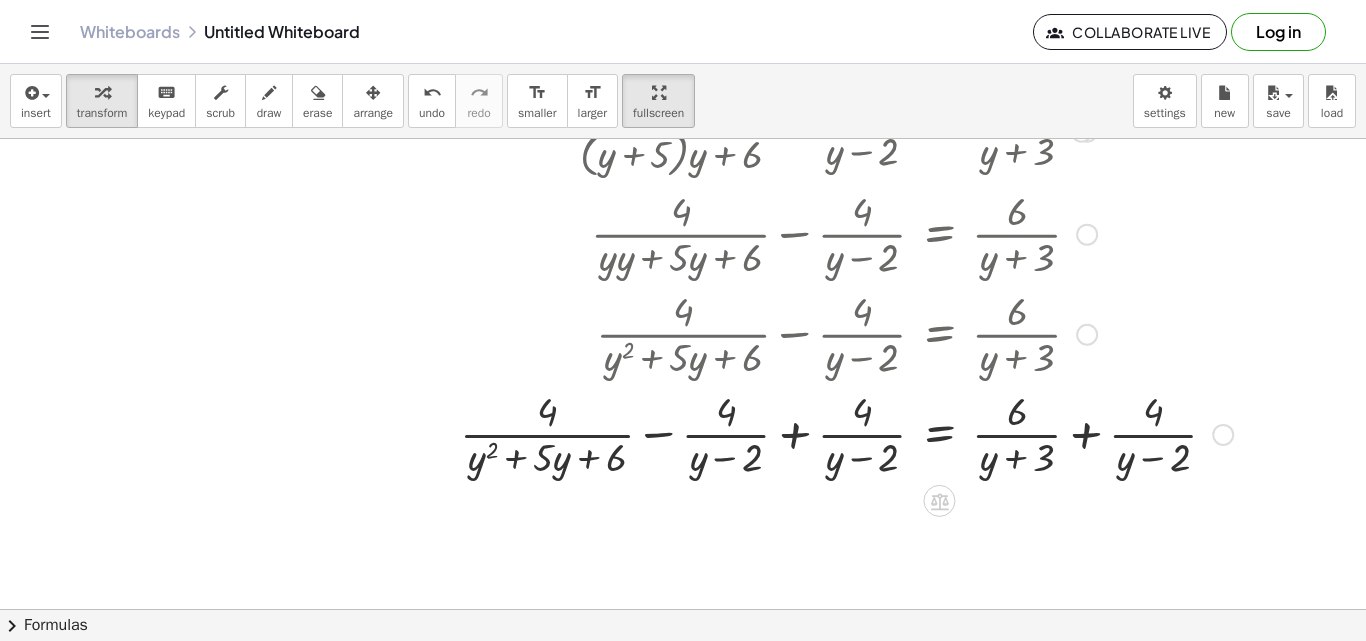 click at bounding box center (845, 433) 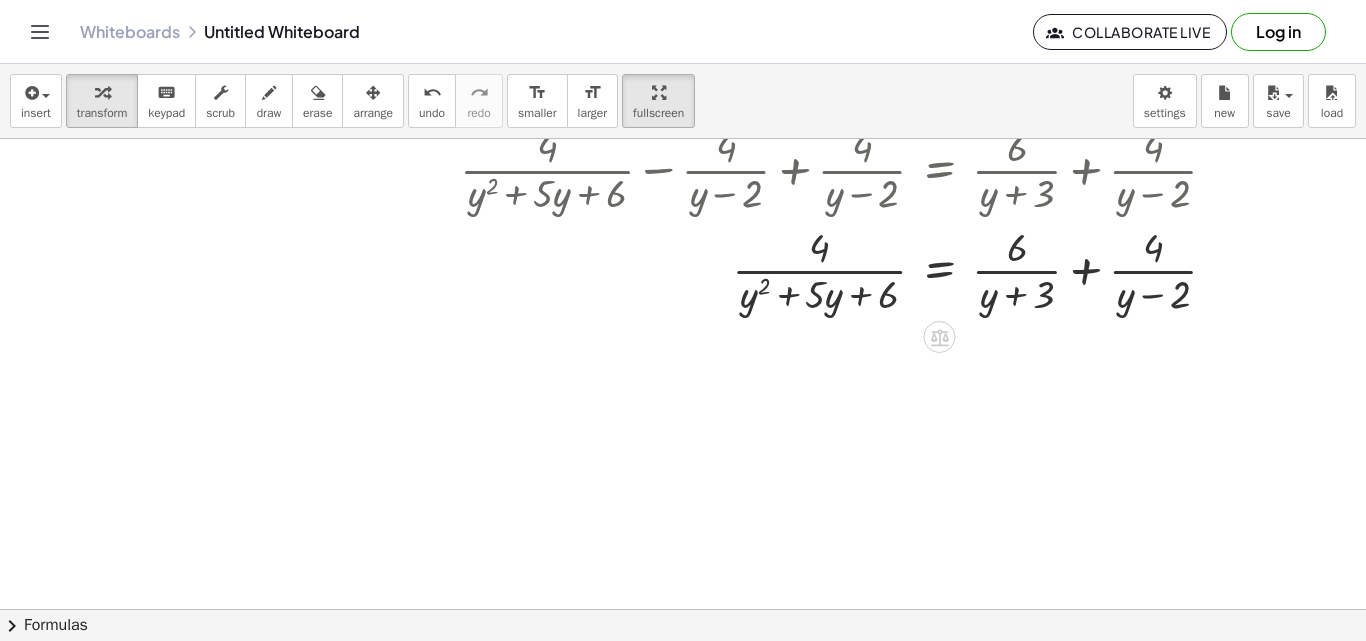 scroll, scrollTop: 2285, scrollLeft: 78, axis: both 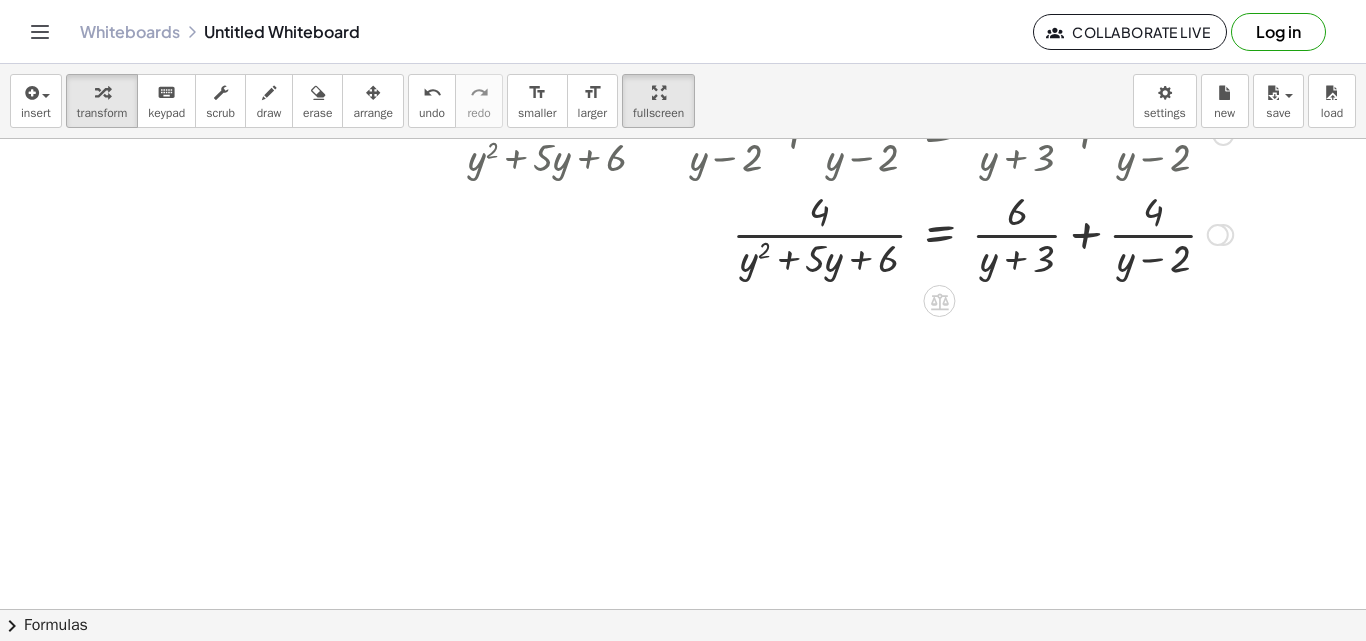 click at bounding box center (845, 233) 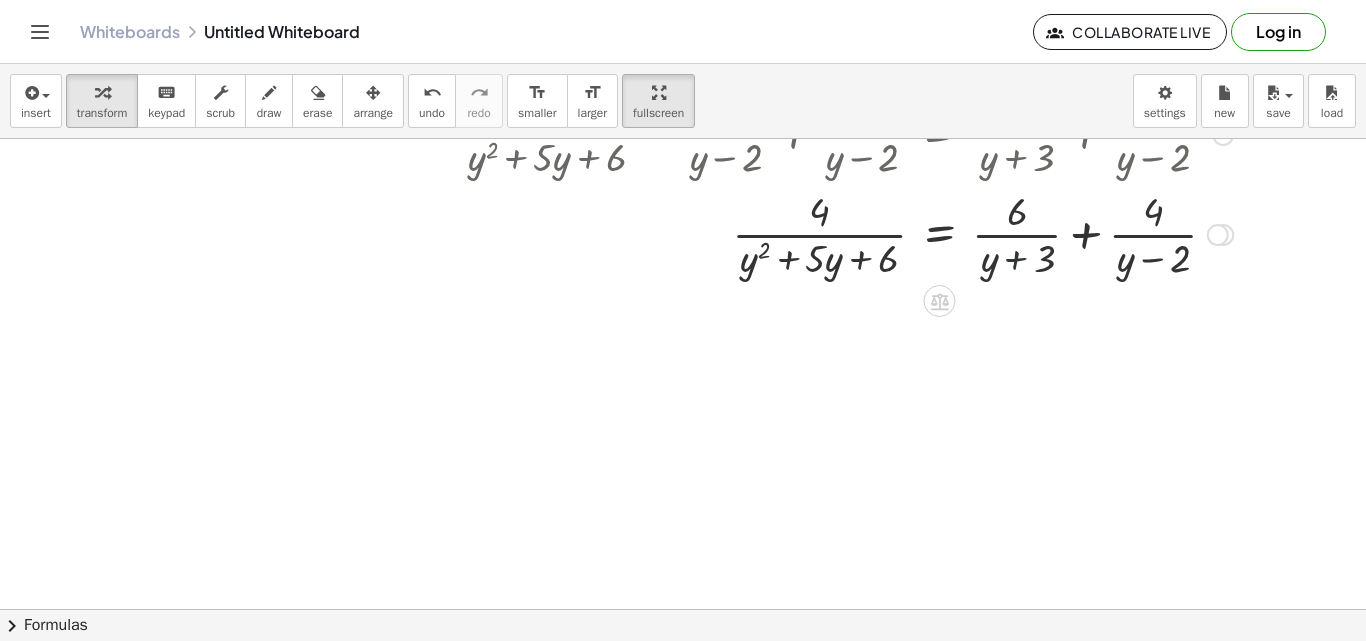 click at bounding box center (845, 233) 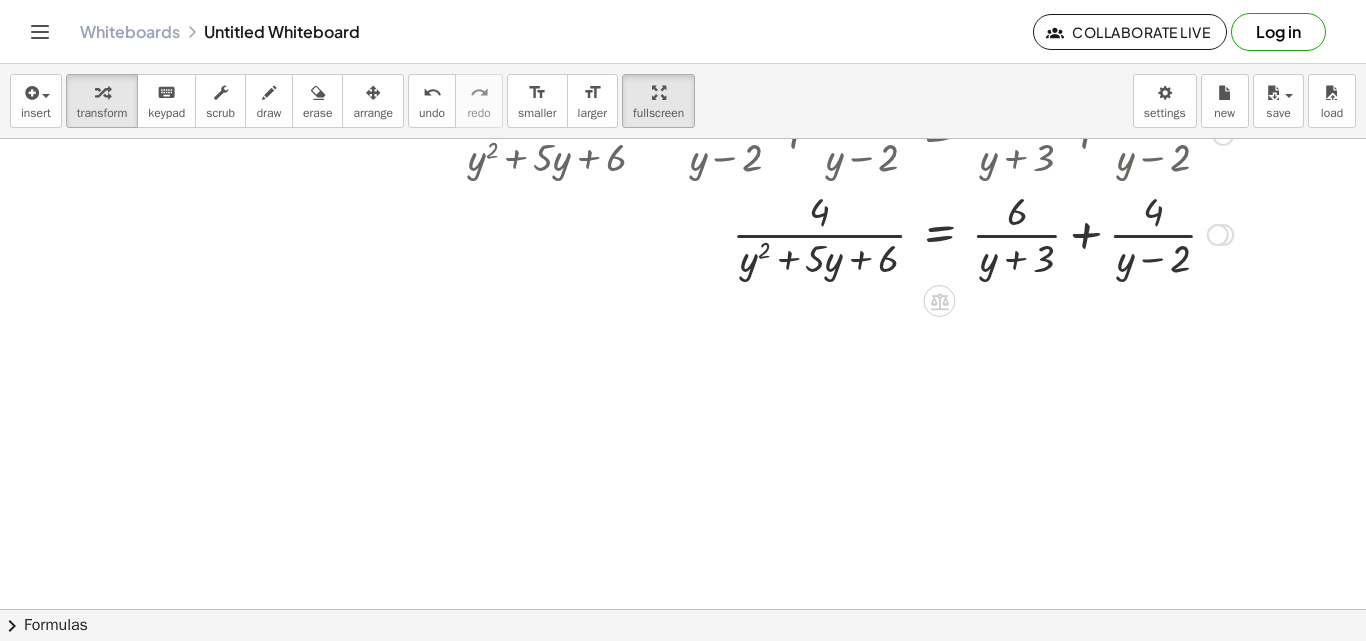 click at bounding box center [845, 233] 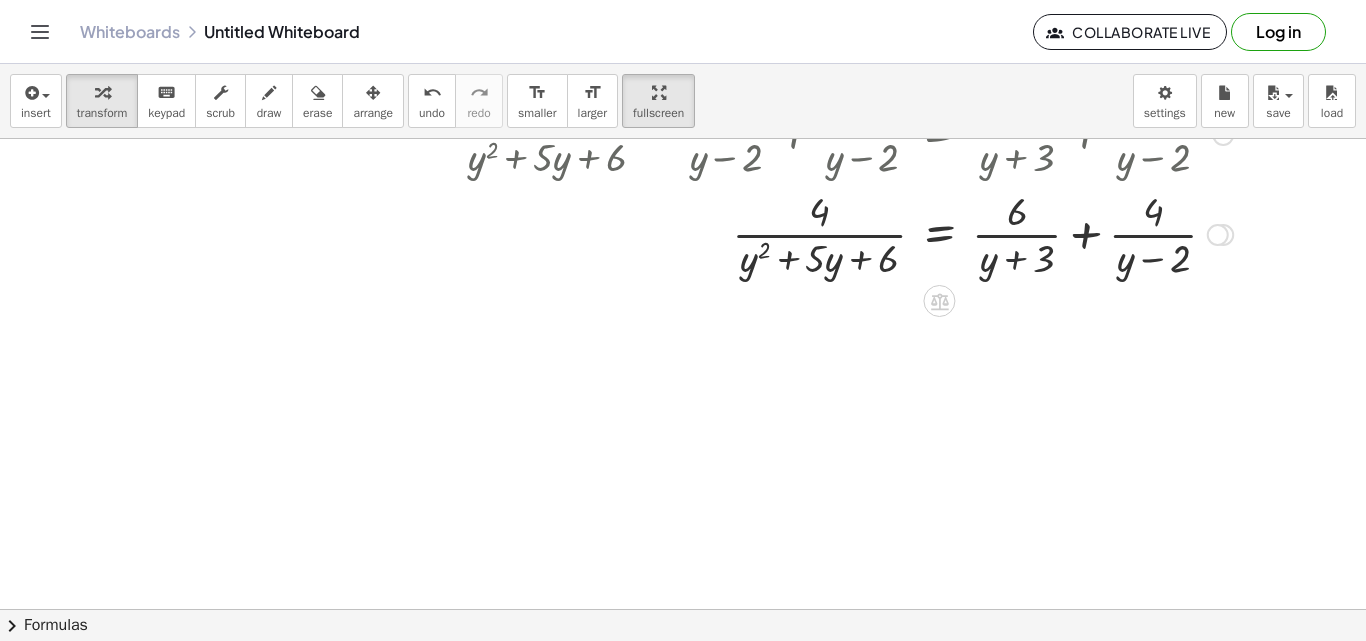 click at bounding box center (845, 233) 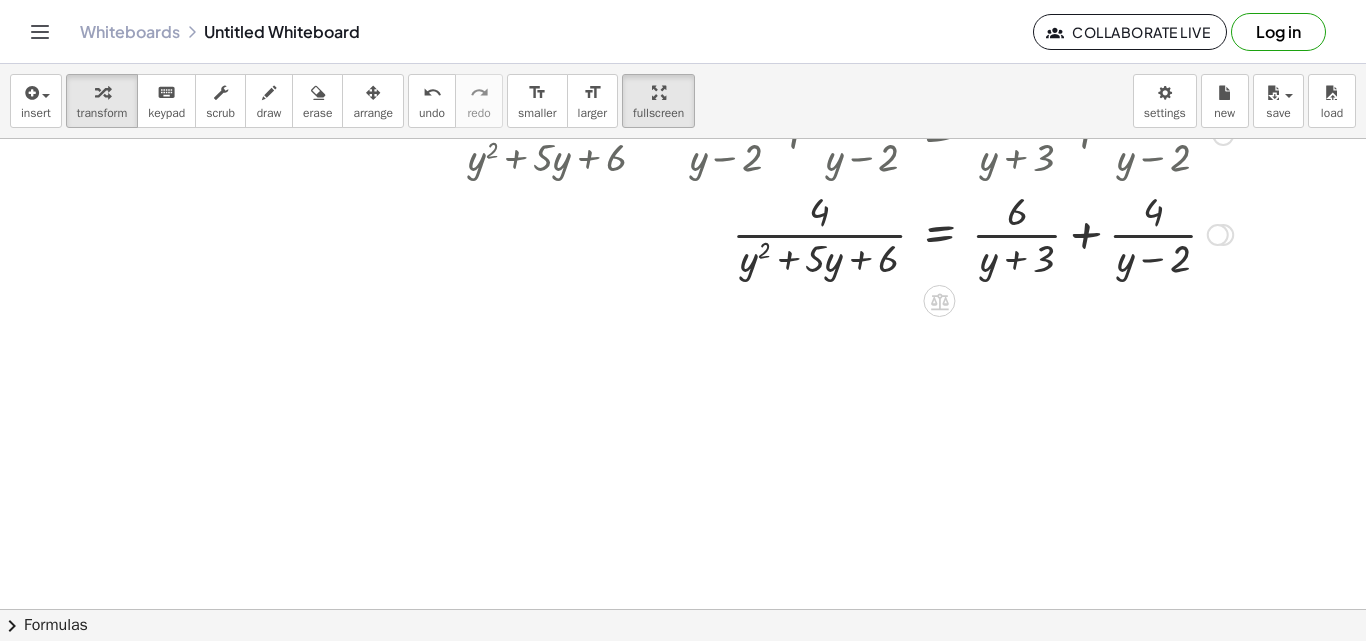 click at bounding box center (845, 233) 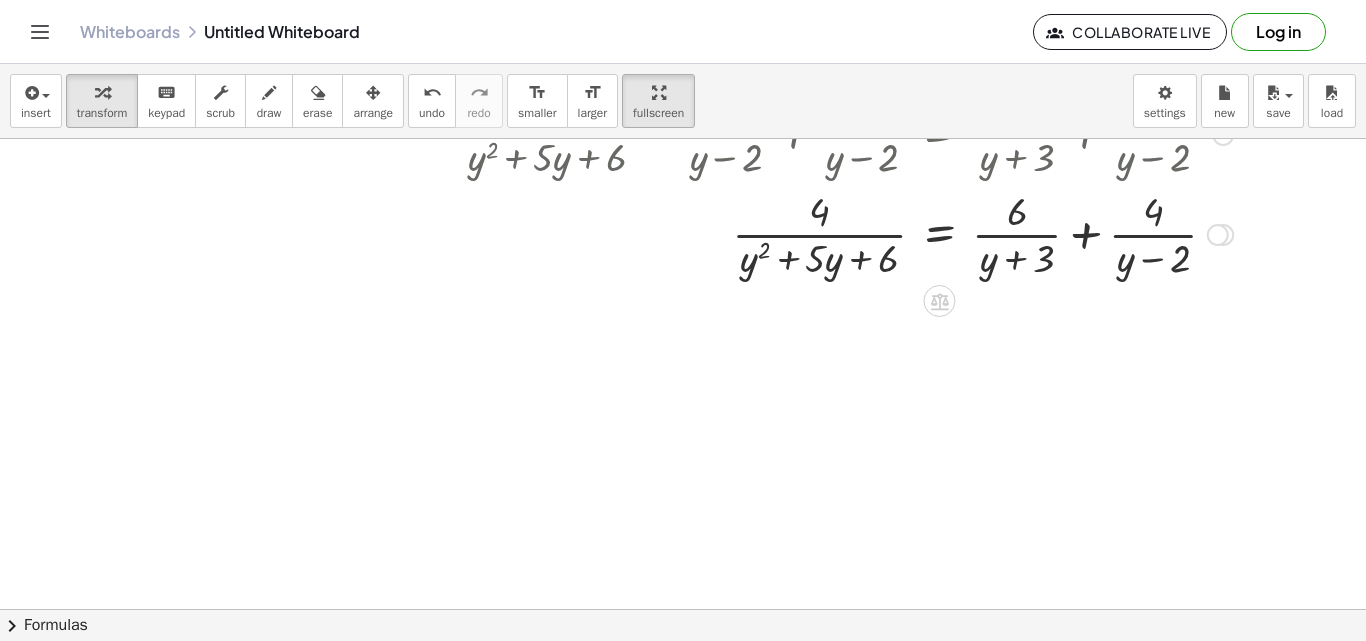 click at bounding box center (845, 233) 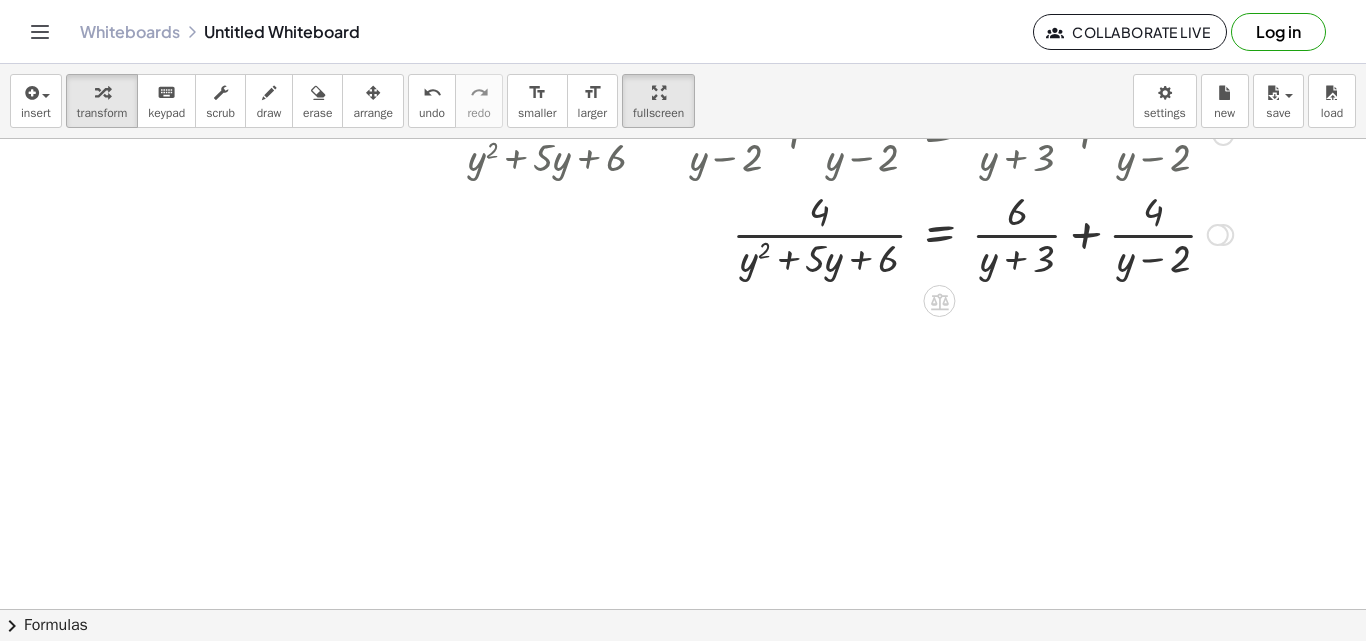 click at bounding box center [845, 233] 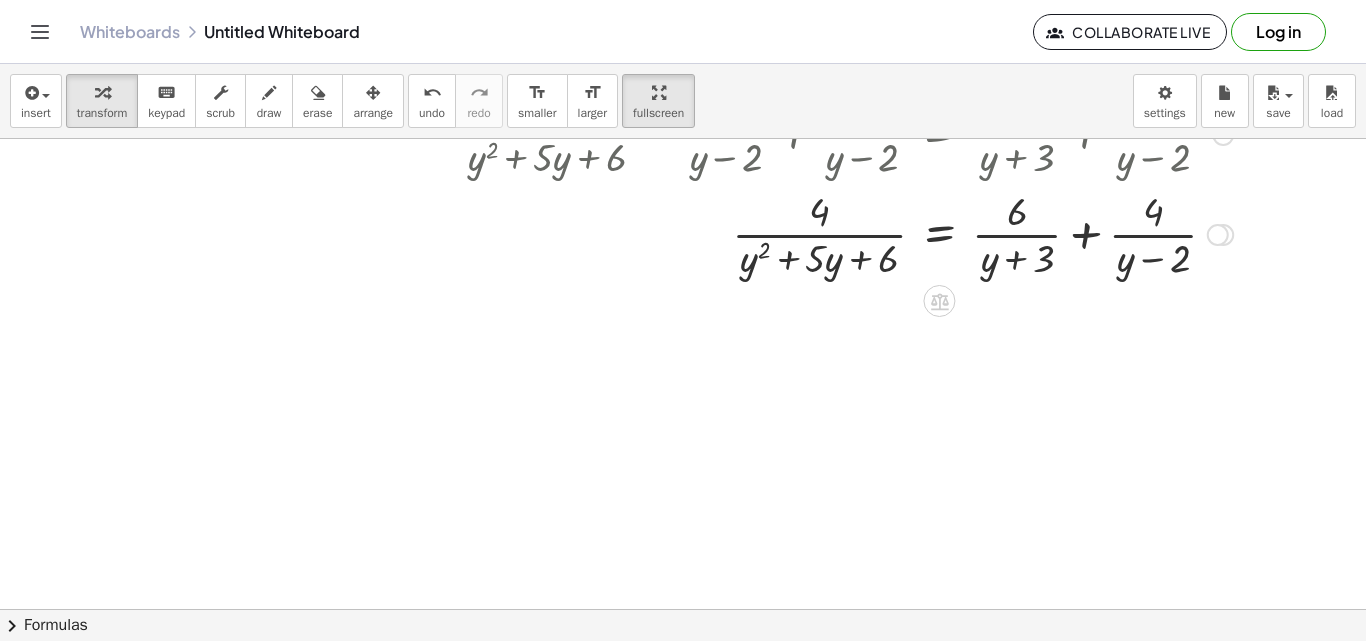 click at bounding box center (845, 233) 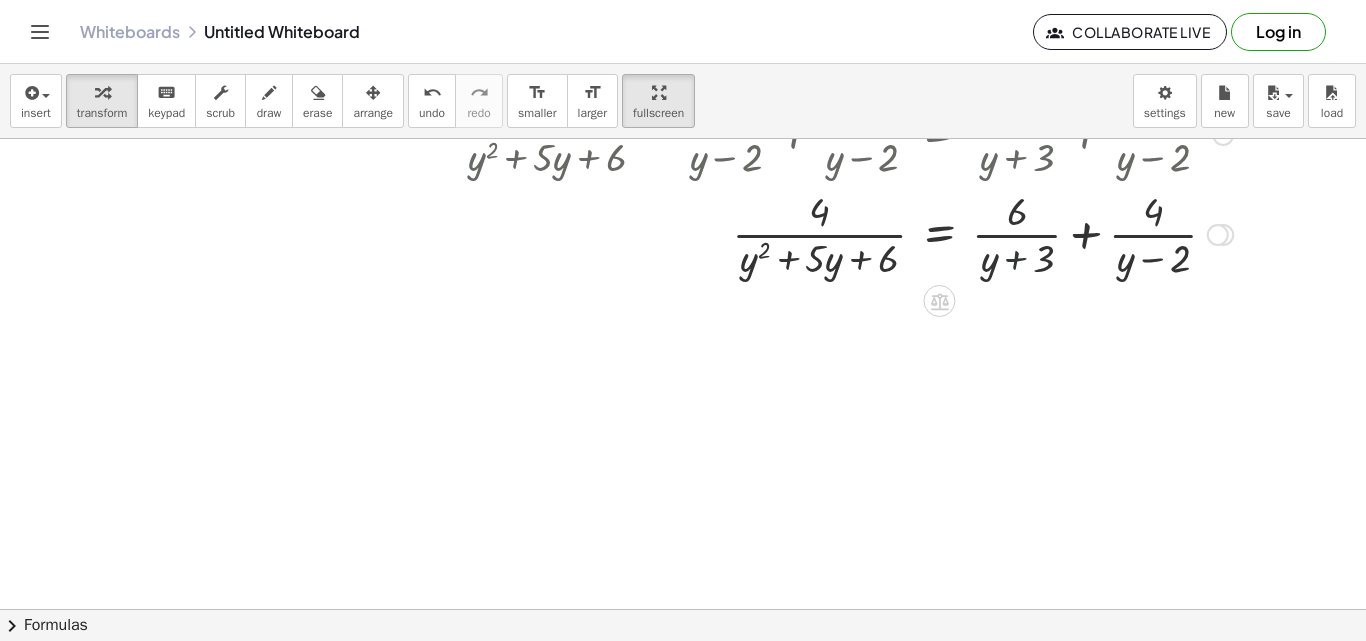 click at bounding box center [845, 233] 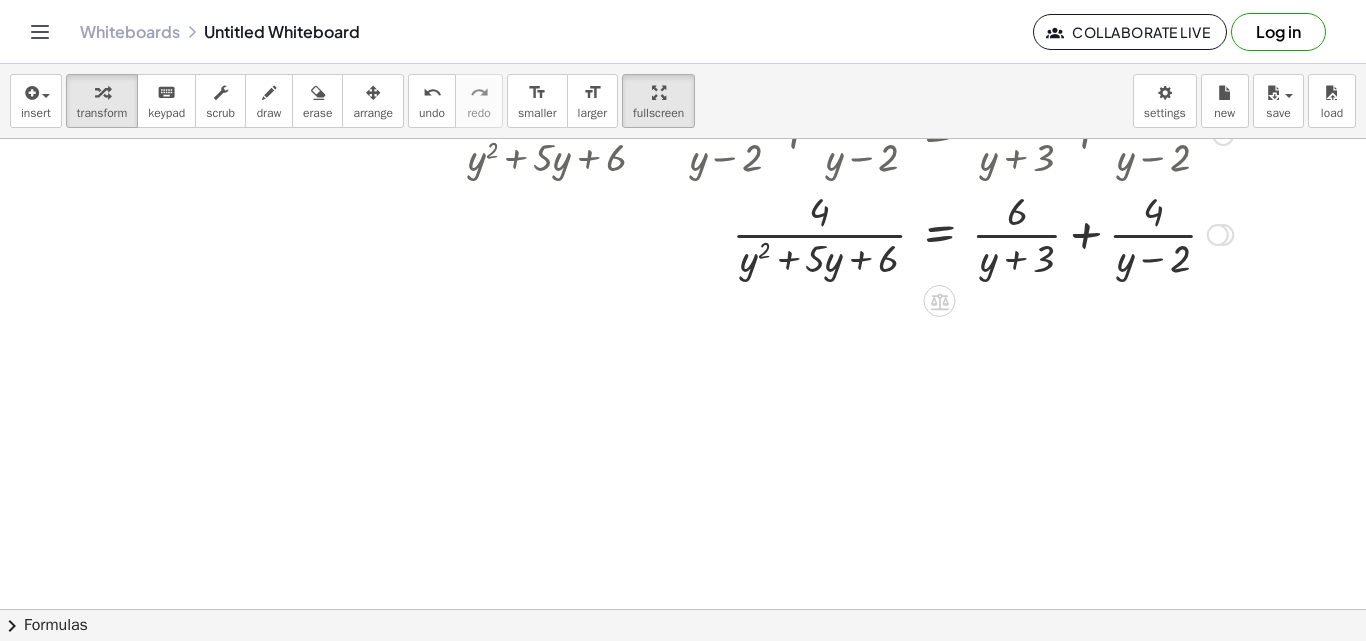 click at bounding box center (845, 233) 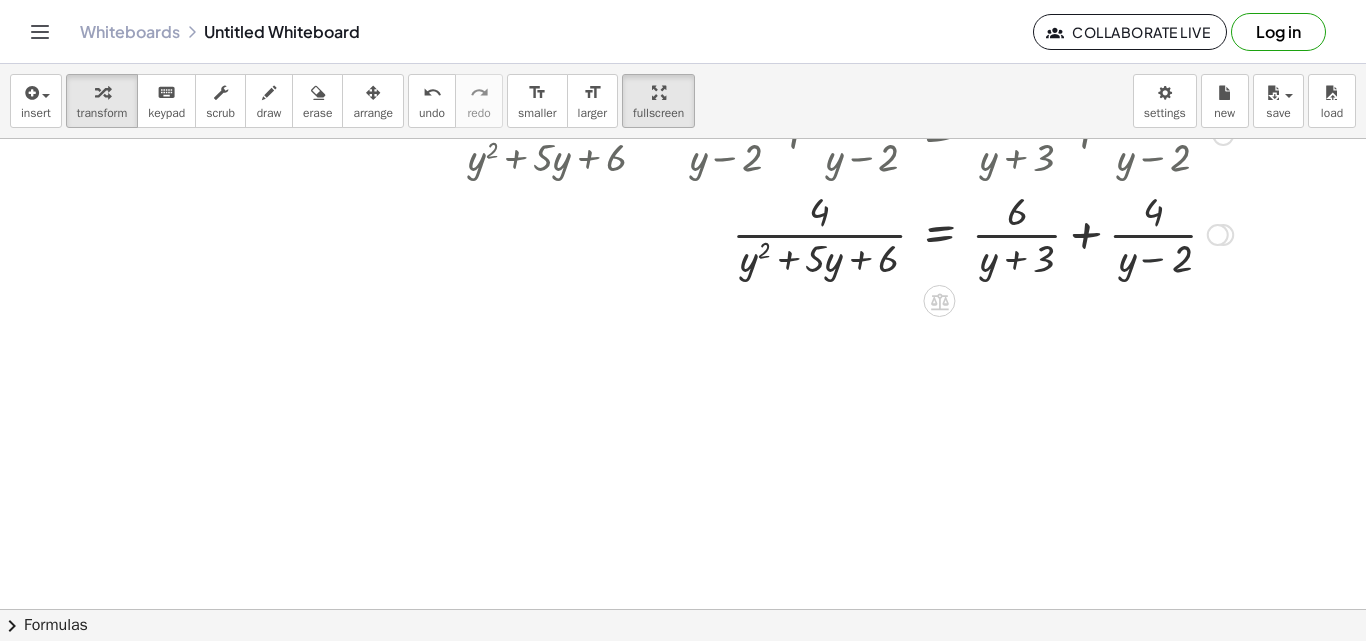 click at bounding box center [845, 233] 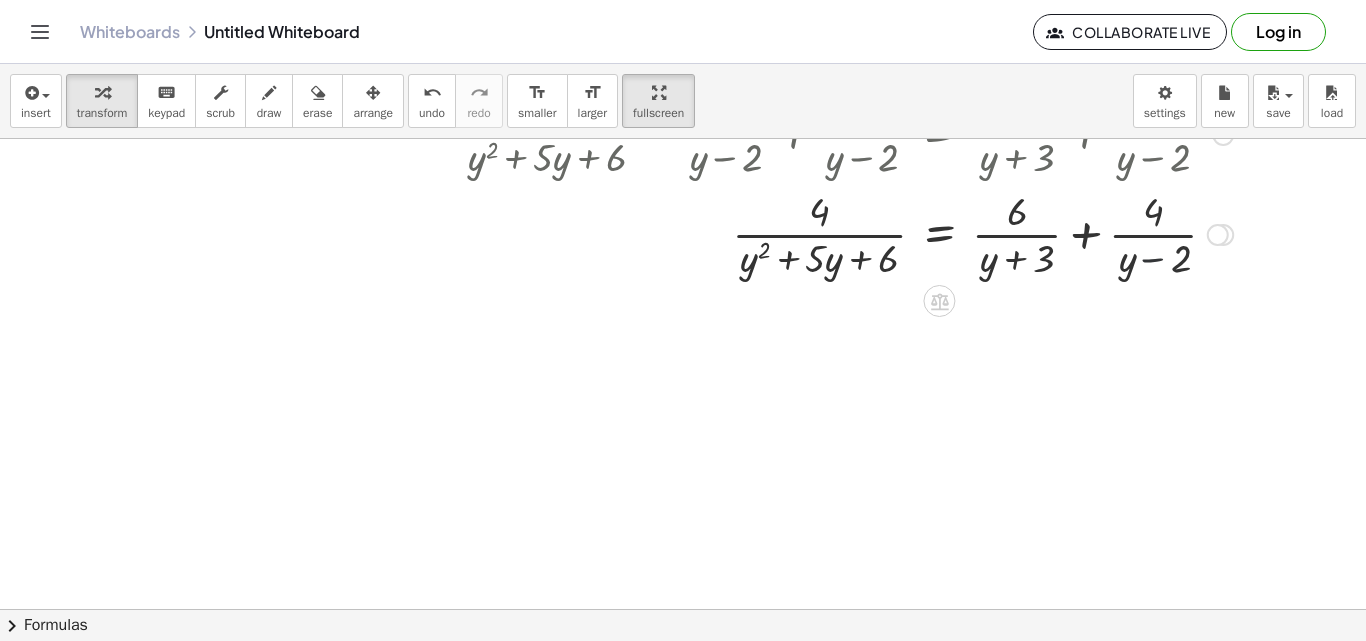 click at bounding box center [845, 233] 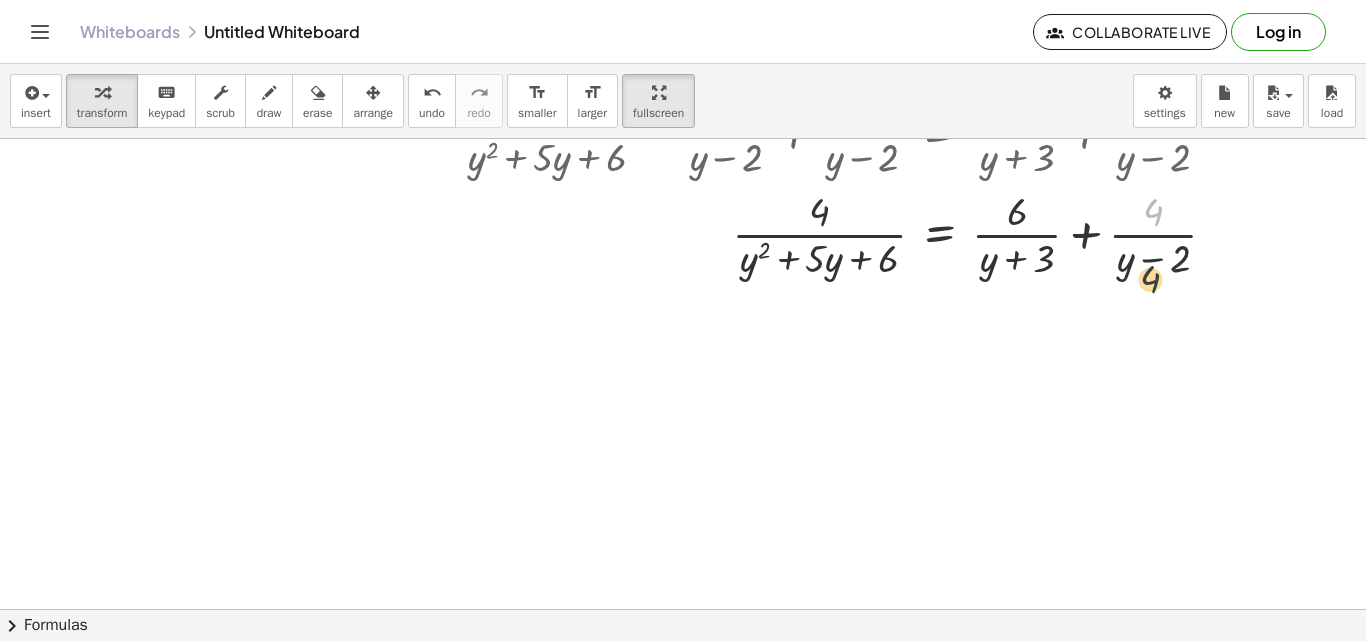 drag, startPoint x: 1156, startPoint y: 215, endPoint x: 1153, endPoint y: 294, distance: 79.05694 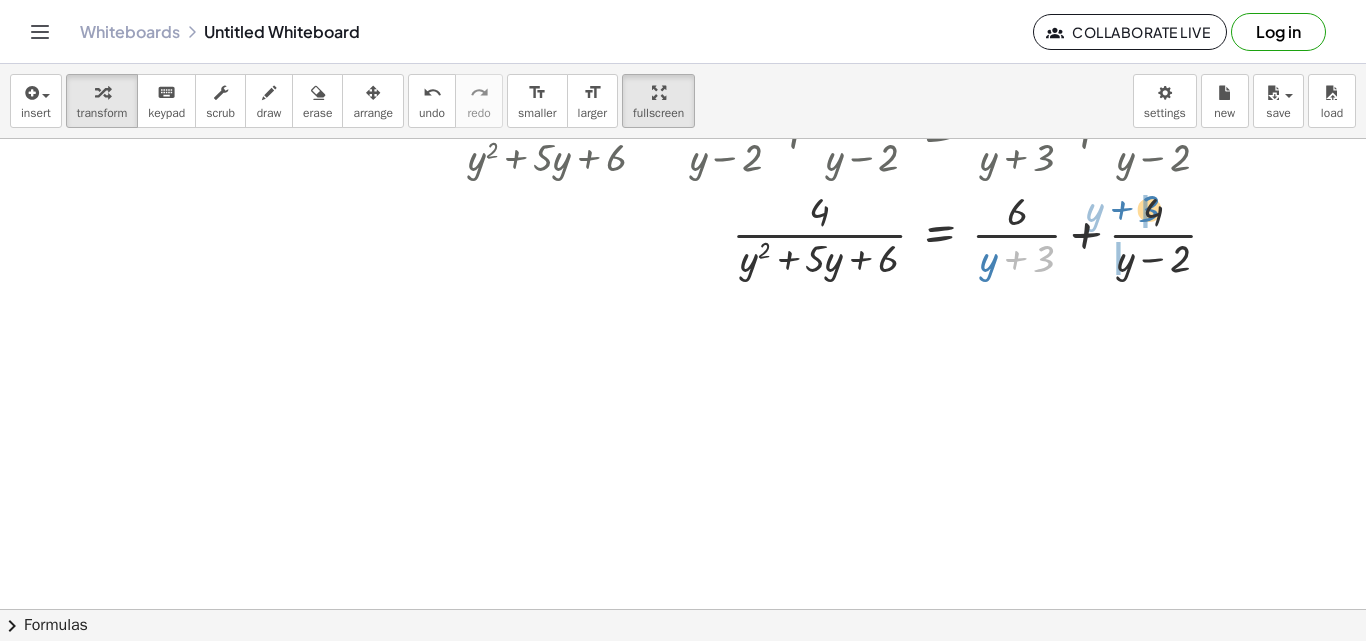 drag, startPoint x: 1051, startPoint y: 261, endPoint x: 1103, endPoint y: 241, distance: 55.713554 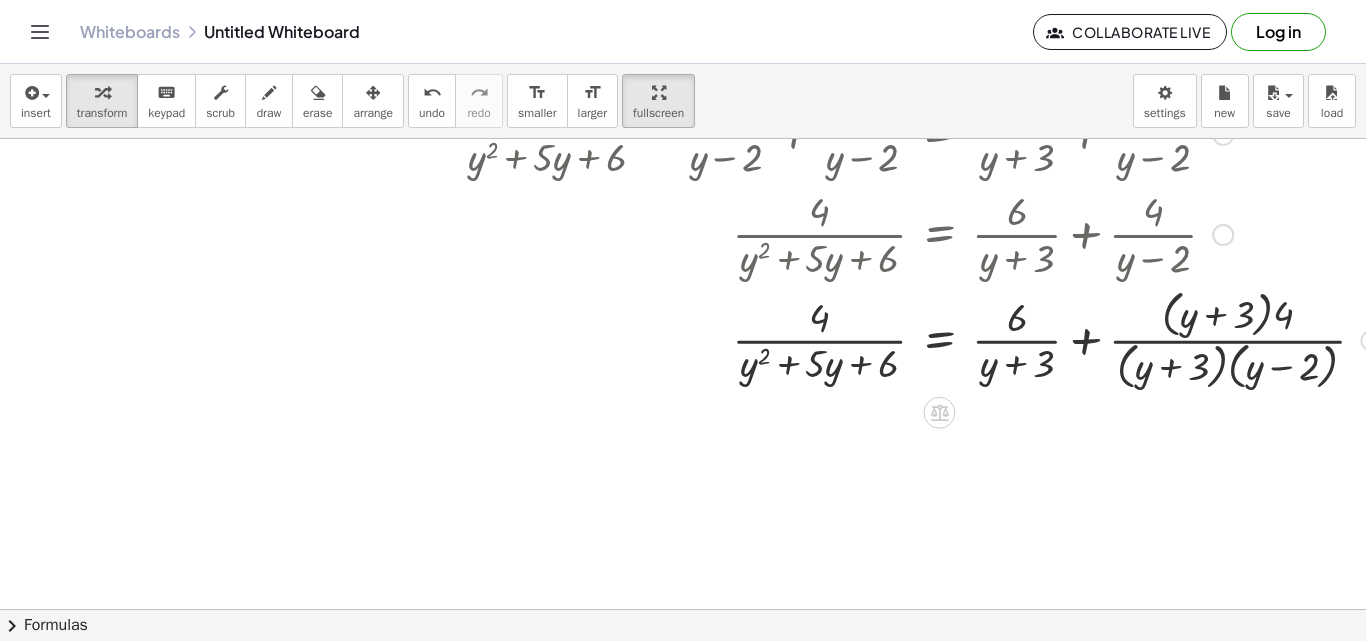 scroll, scrollTop: 2365, scrollLeft: 78, axis: both 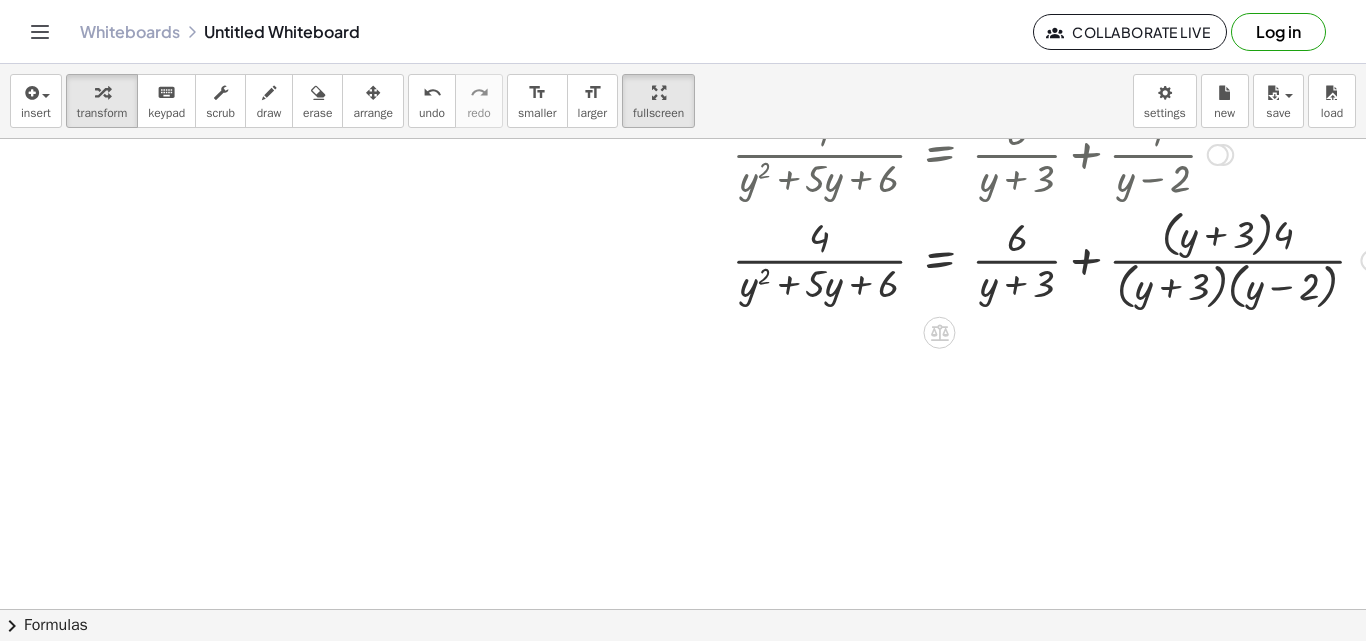 click at bounding box center (919, 153) 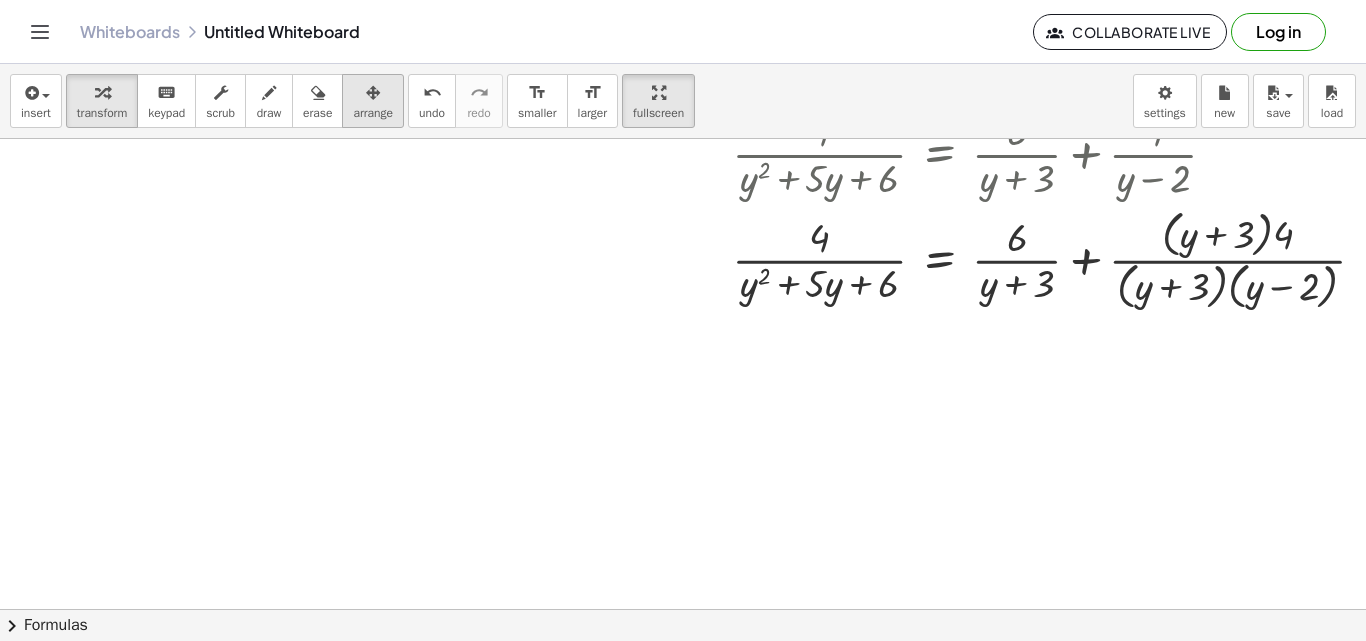 click at bounding box center [373, 92] 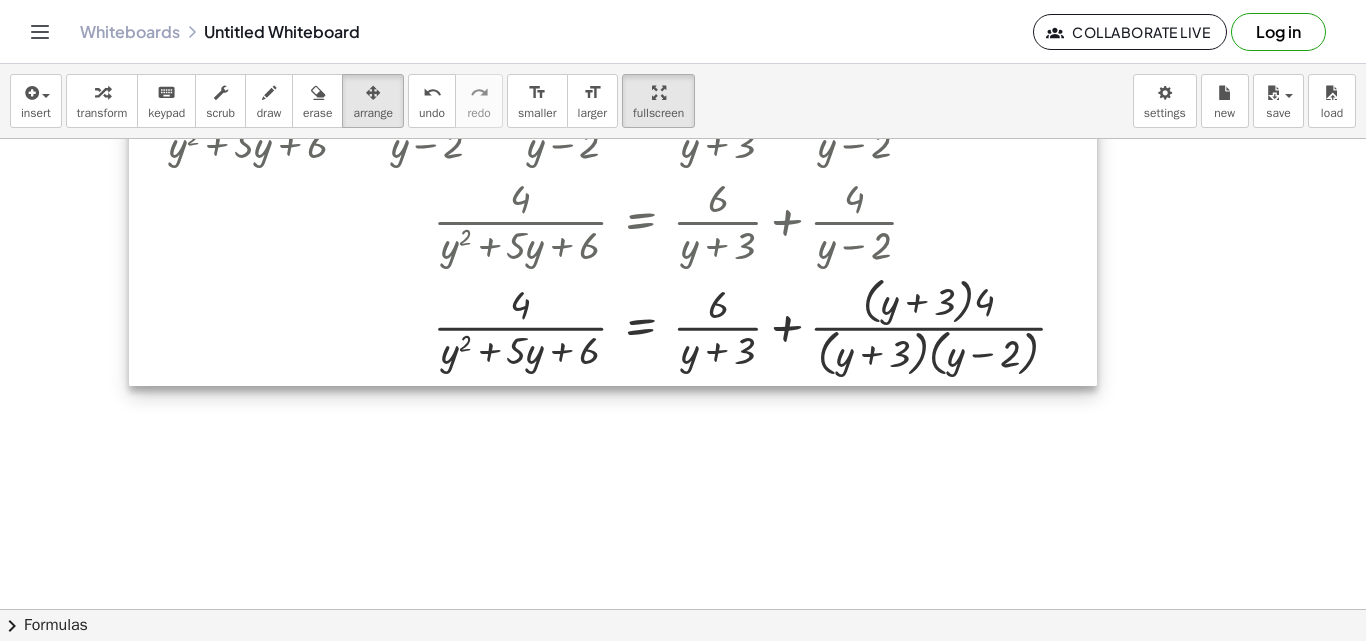 drag, startPoint x: 672, startPoint y: 248, endPoint x: 381, endPoint y: 278, distance: 292.5423 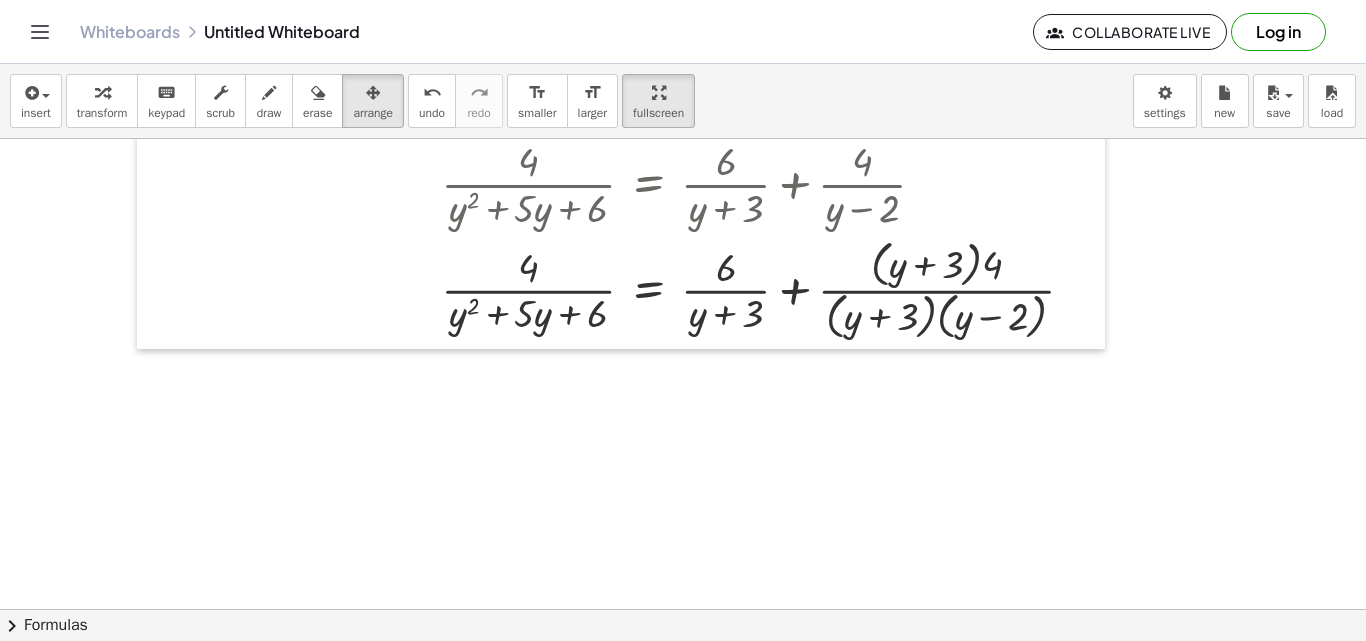 click at bounding box center (705, -581) 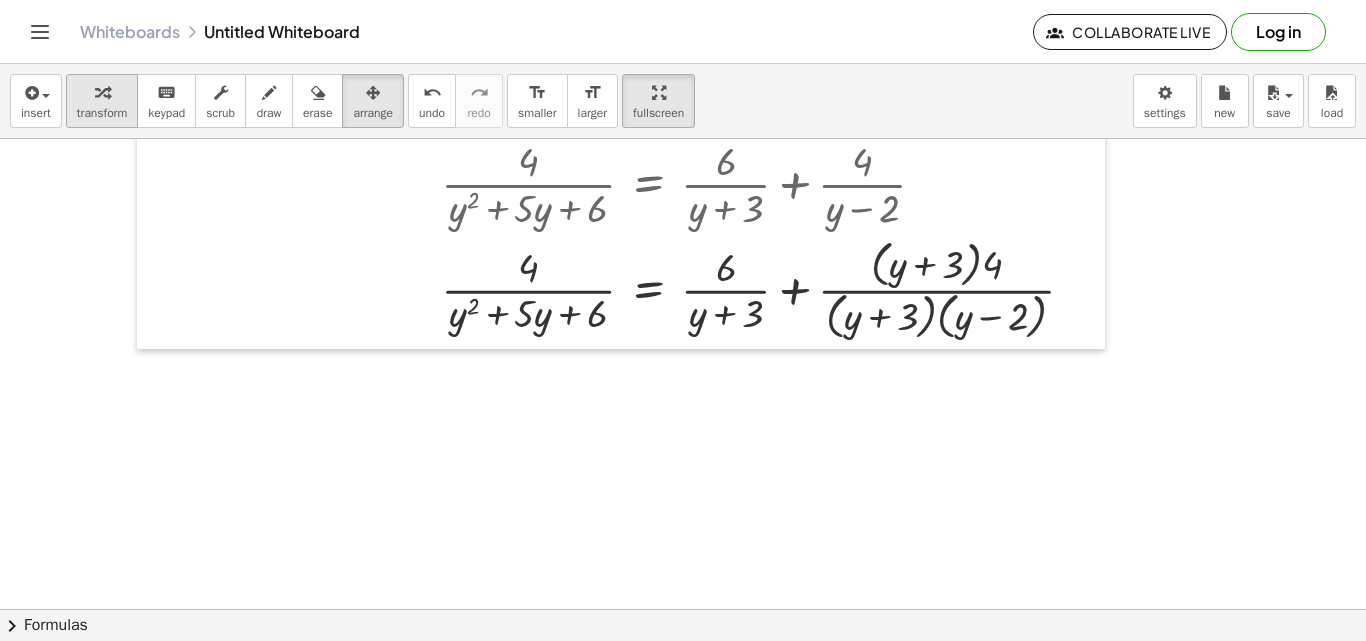 click at bounding box center [102, 93] 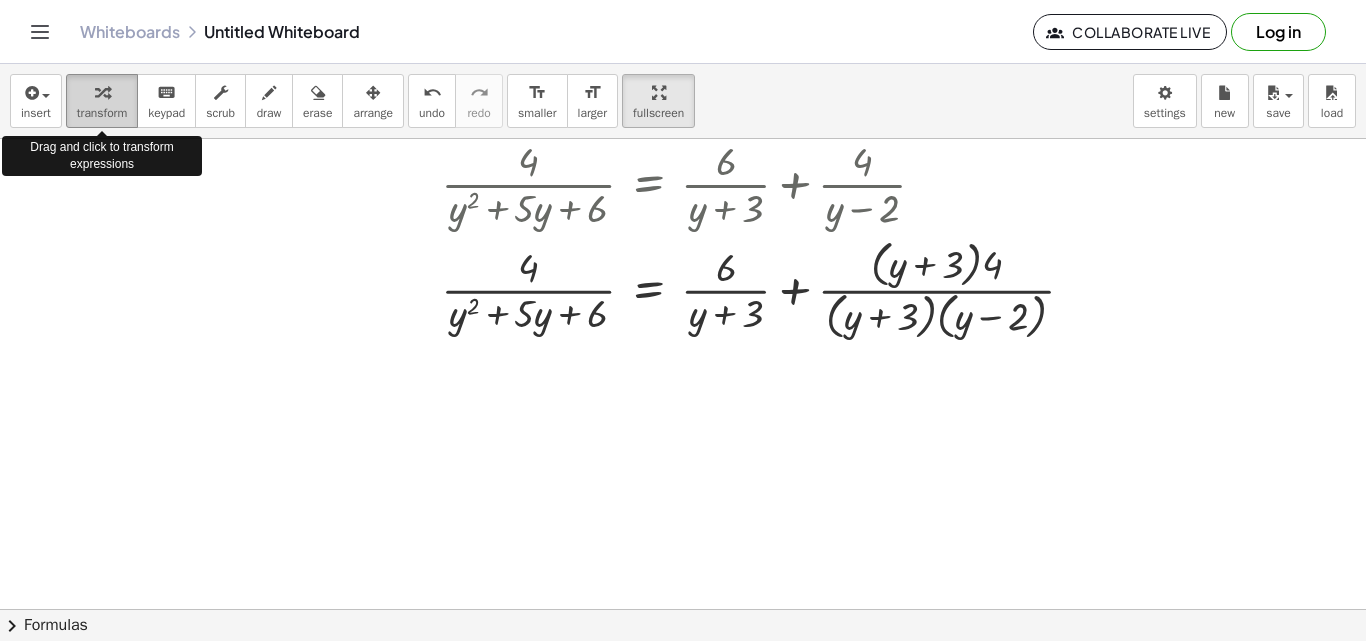 click on "transform" at bounding box center [102, 113] 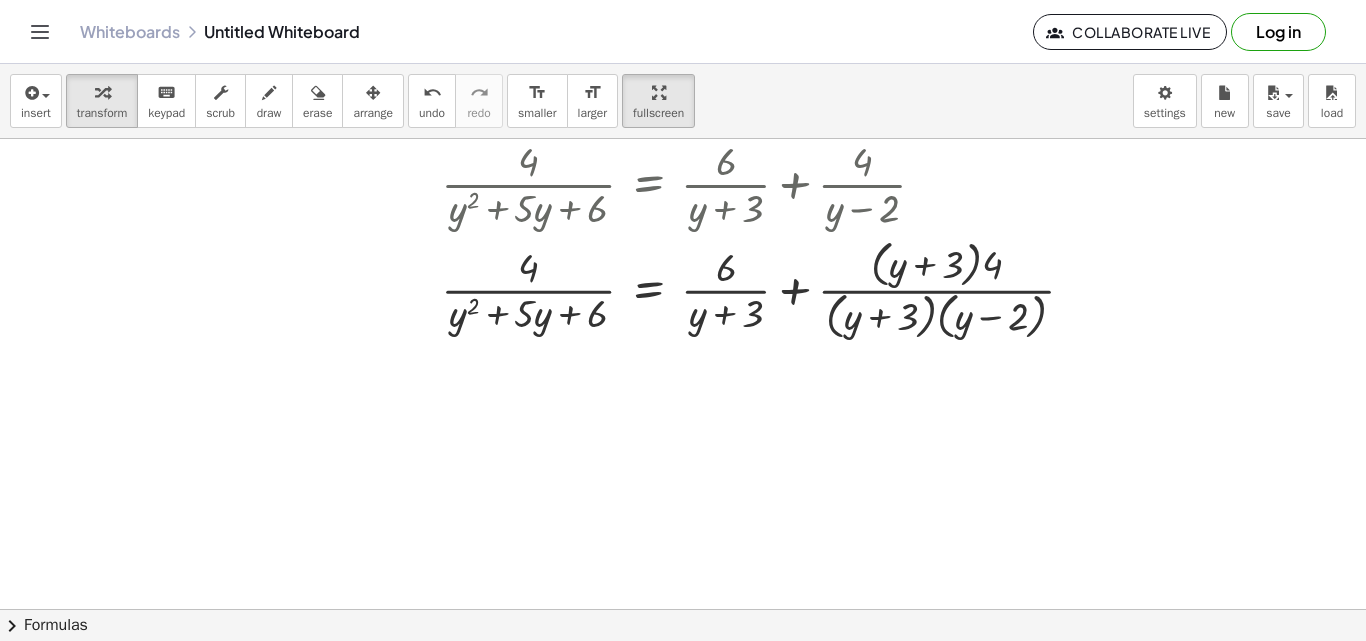 click at bounding box center (705, -581) 